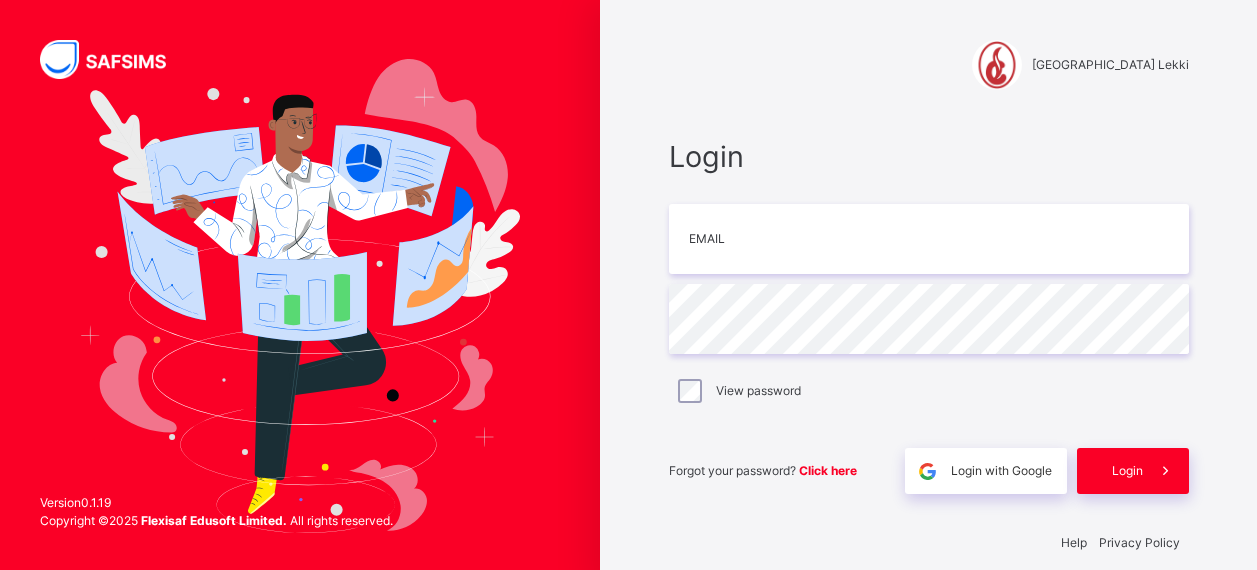 scroll, scrollTop: 22, scrollLeft: 0, axis: vertical 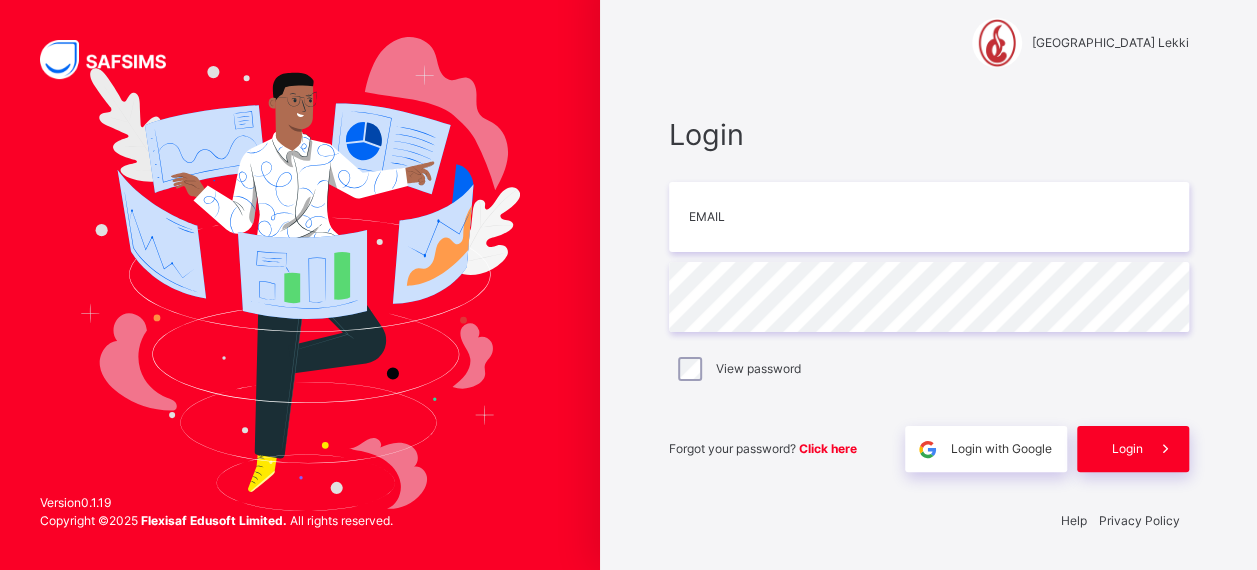click at bounding box center (300, 274) 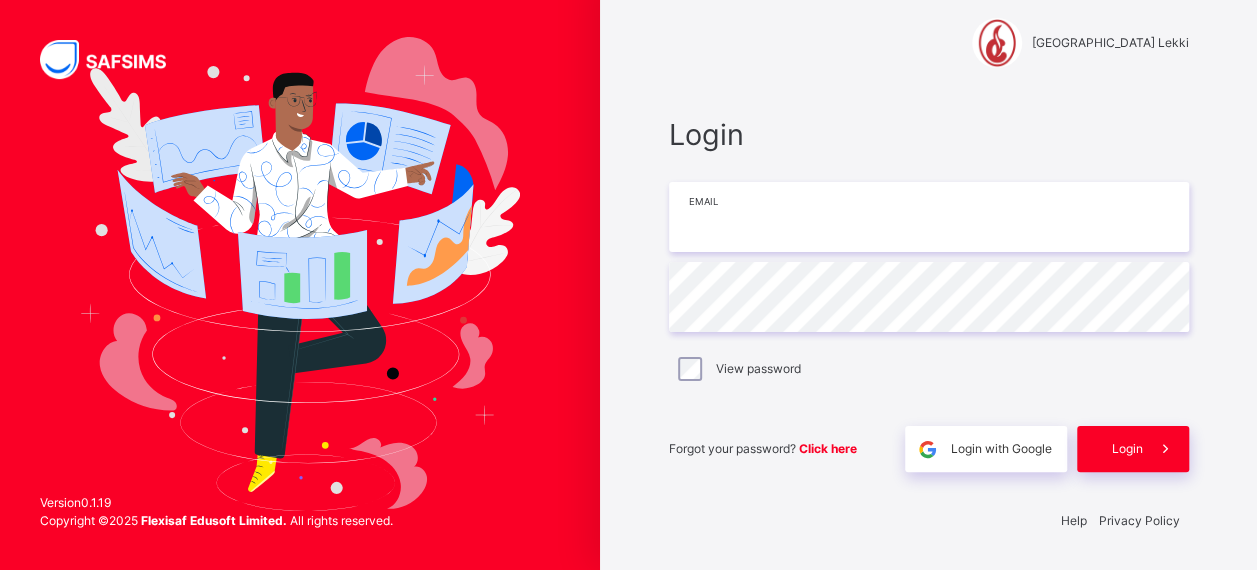 click at bounding box center (929, 217) 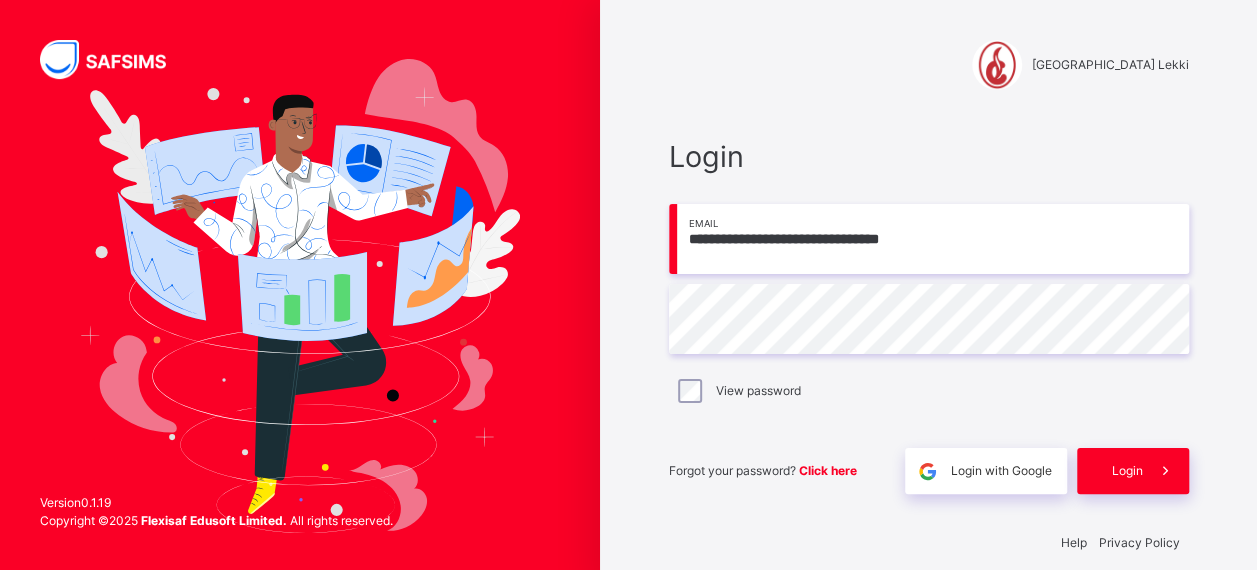 scroll, scrollTop: 22, scrollLeft: 0, axis: vertical 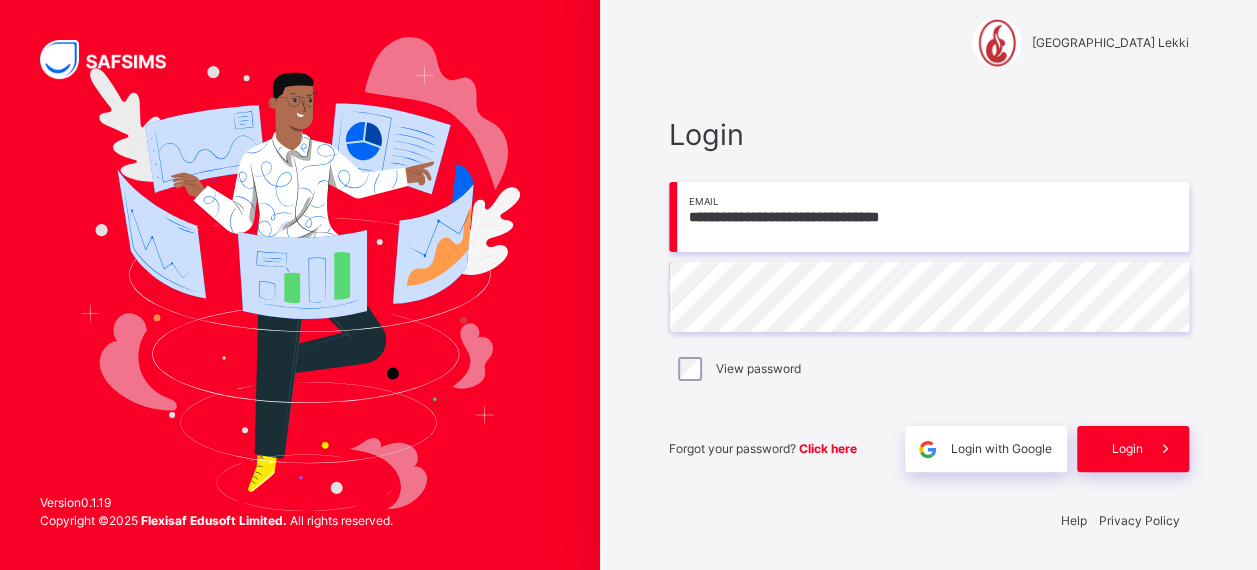 click on "Login" at bounding box center [1127, 449] 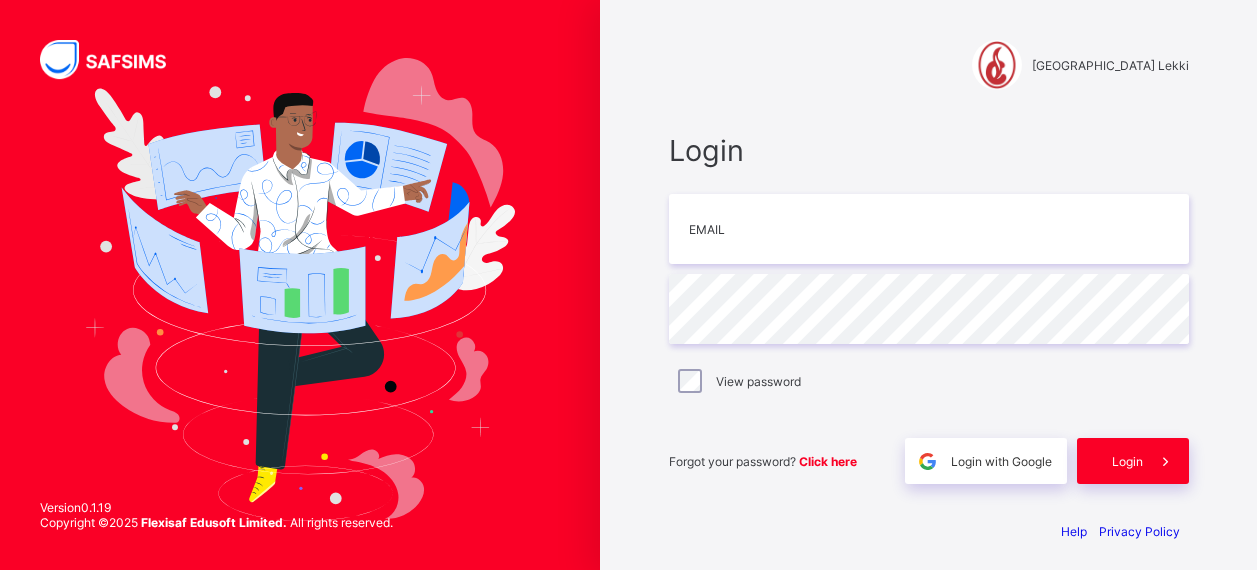 scroll, scrollTop: 7, scrollLeft: 5, axis: both 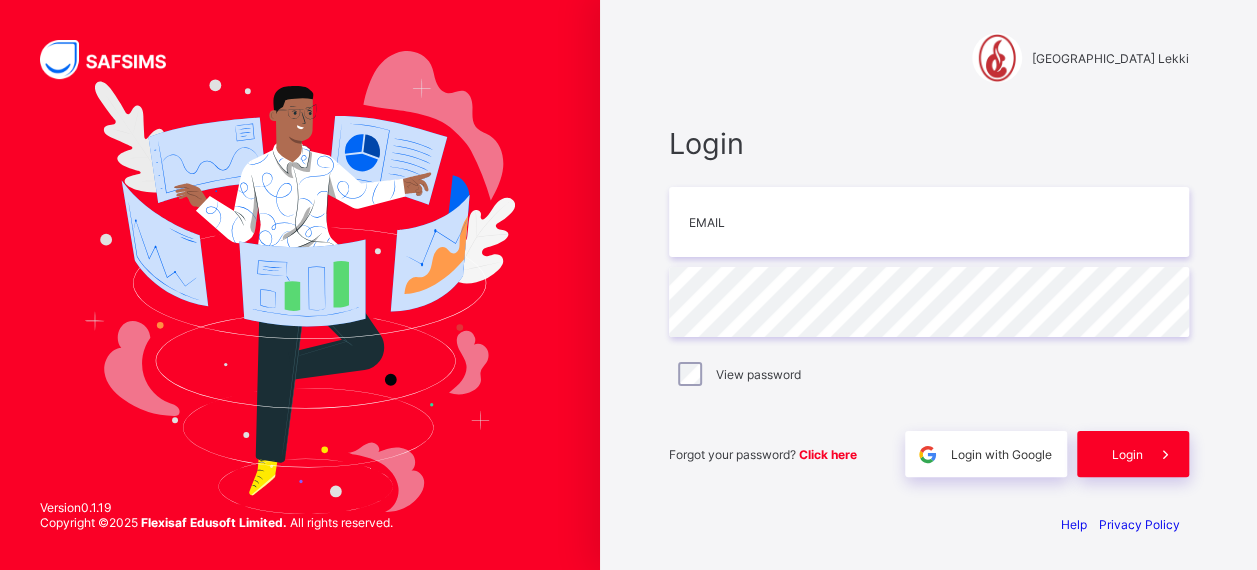 click on "Login Email Password View password Forgot your password?   Click here Login with Google Login" at bounding box center [929, 301] 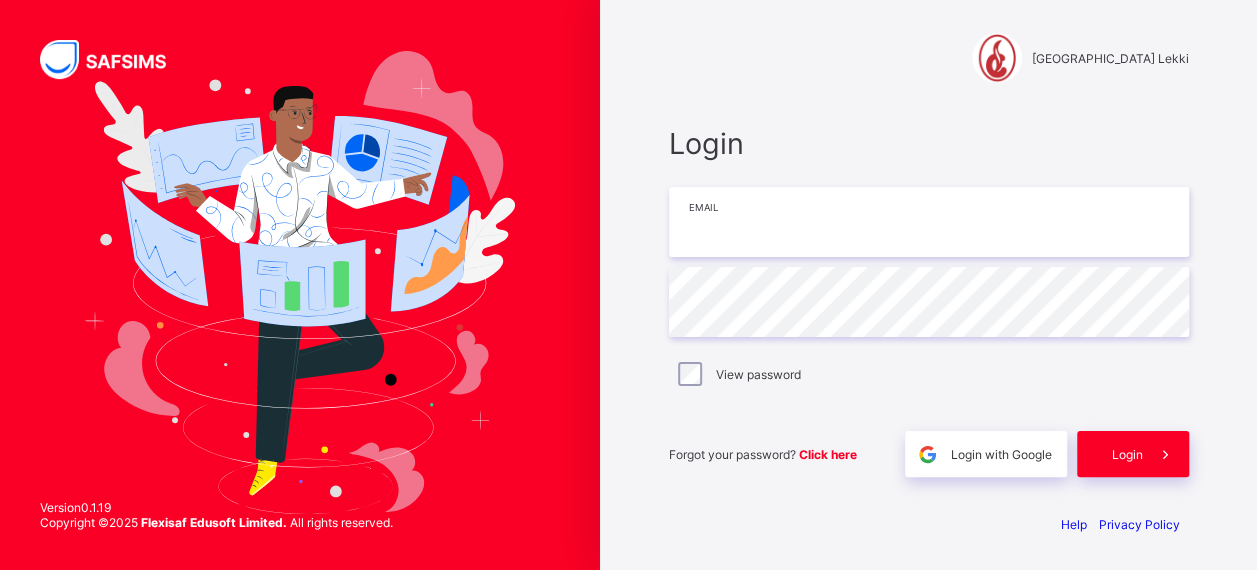 drag, startPoint x: 734, startPoint y: 253, endPoint x: 733, endPoint y: 239, distance: 14.035668 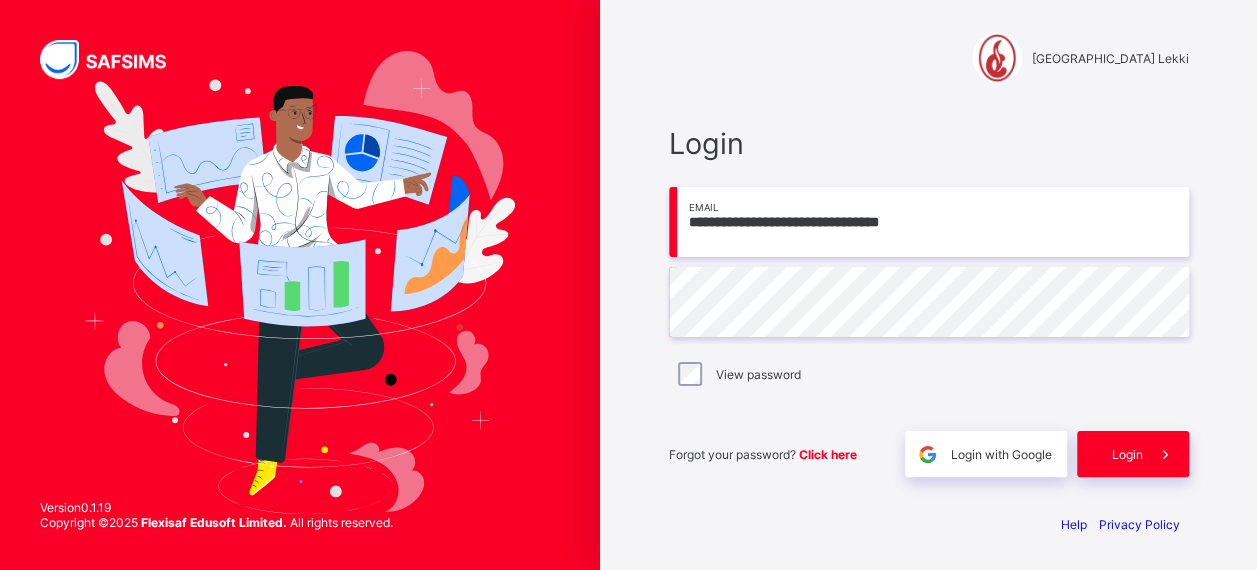 click on "Login" at bounding box center (1133, 454) 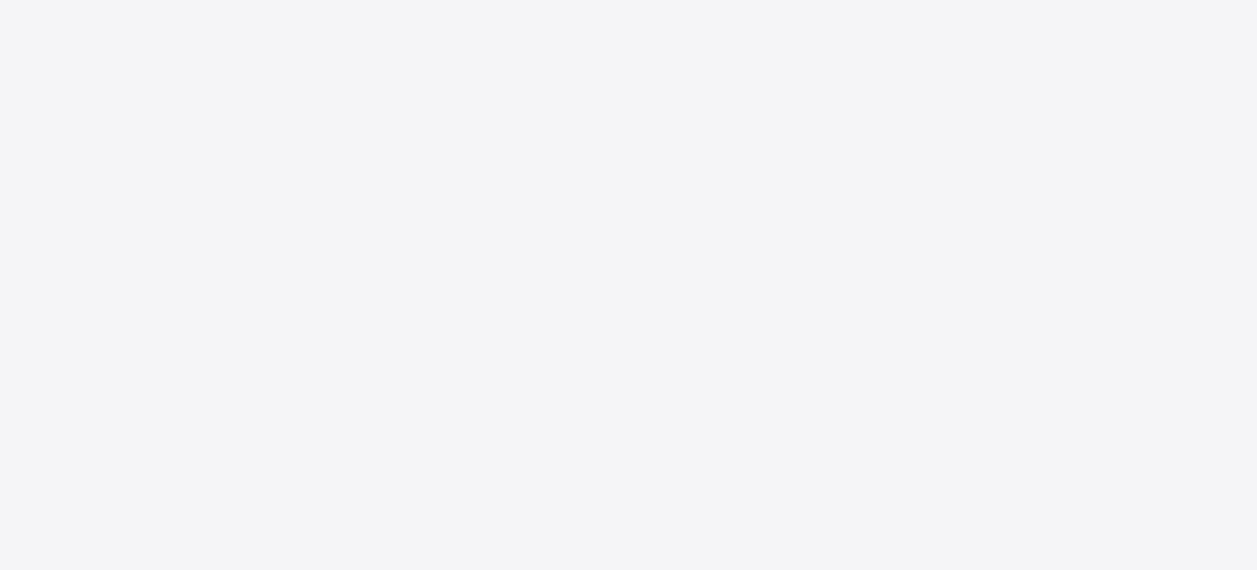 scroll, scrollTop: 0, scrollLeft: 0, axis: both 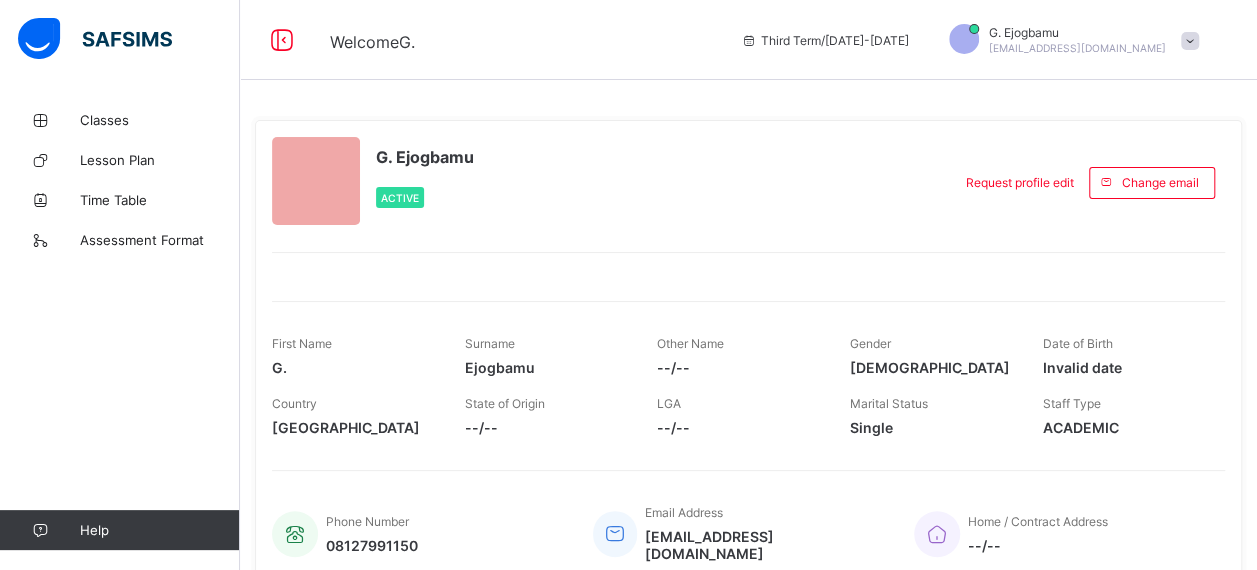 click on "Request profile edit" at bounding box center [1020, 182] 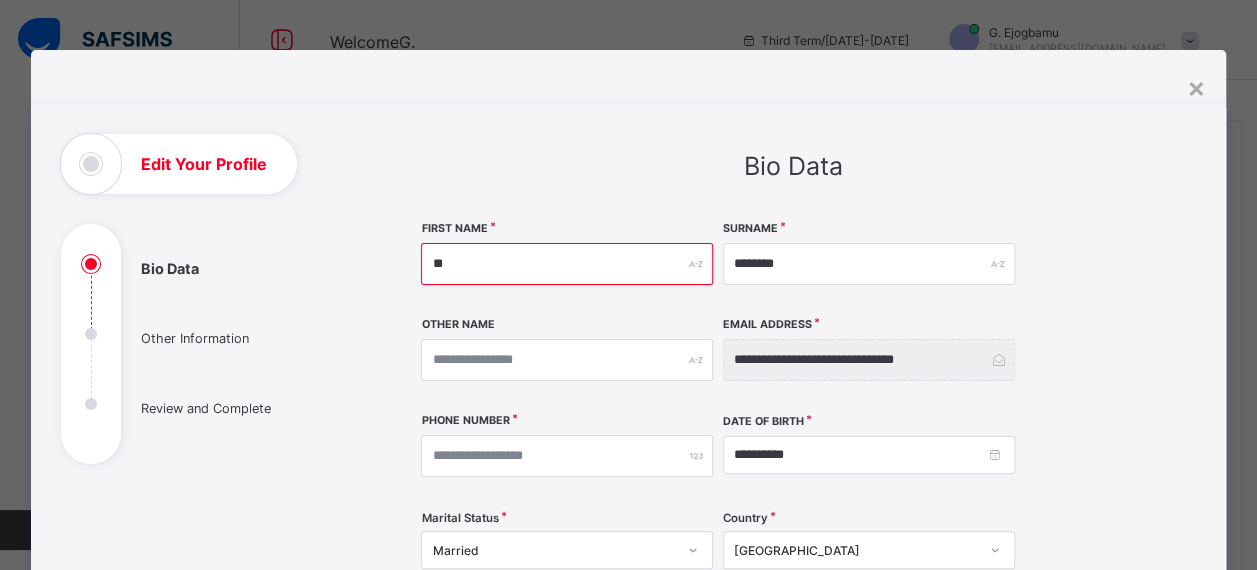 click on "**" at bounding box center (567, 264) 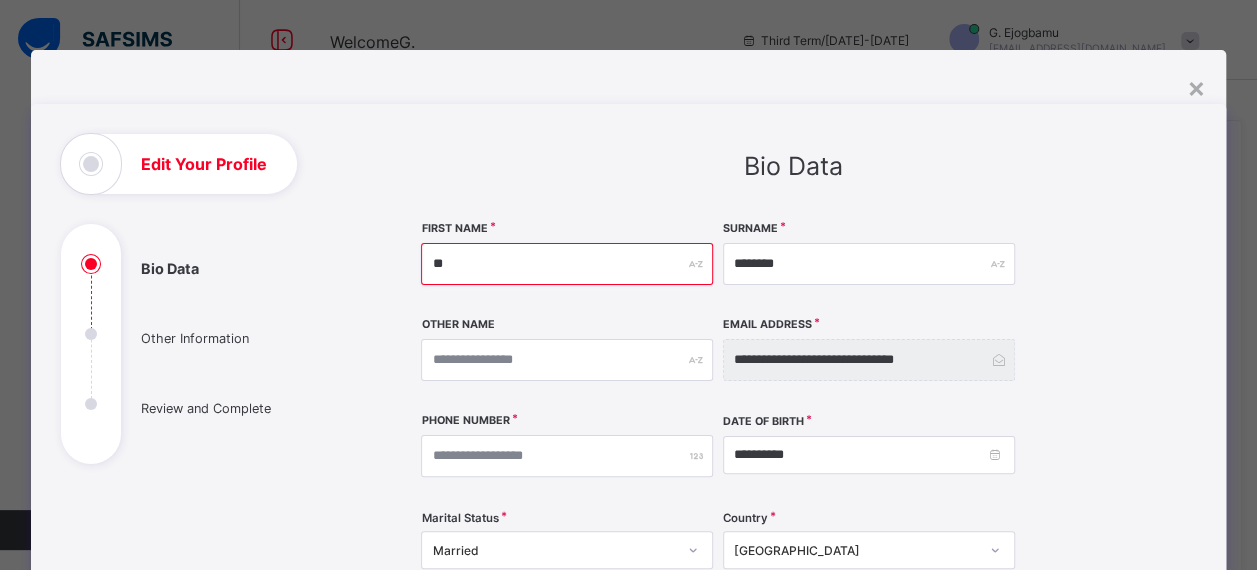 type on "*****" 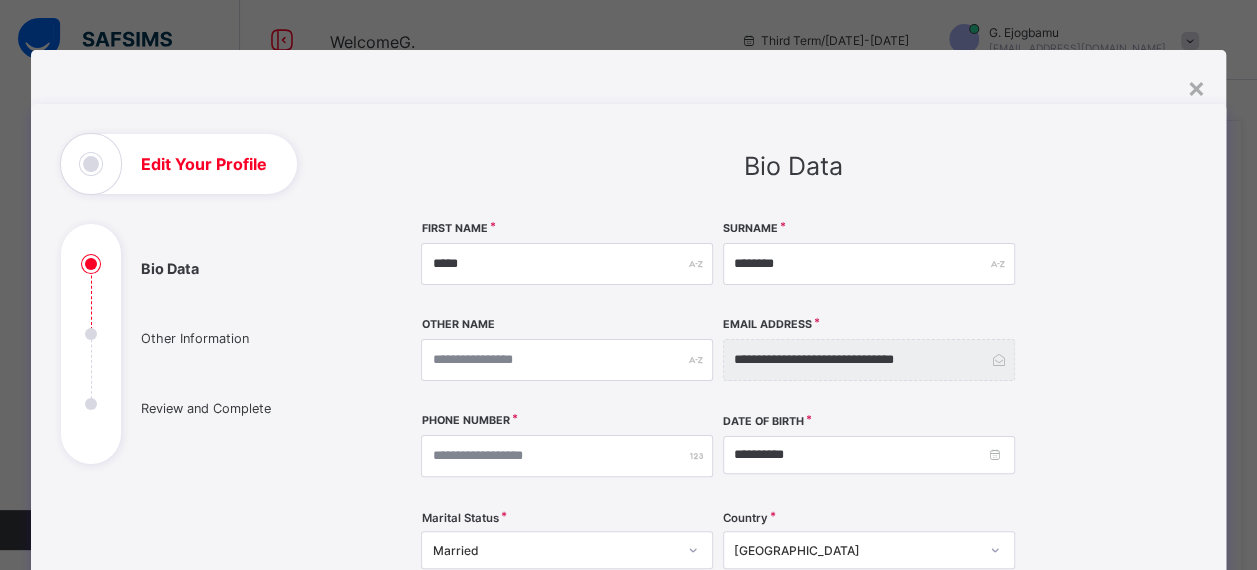 type on "*****" 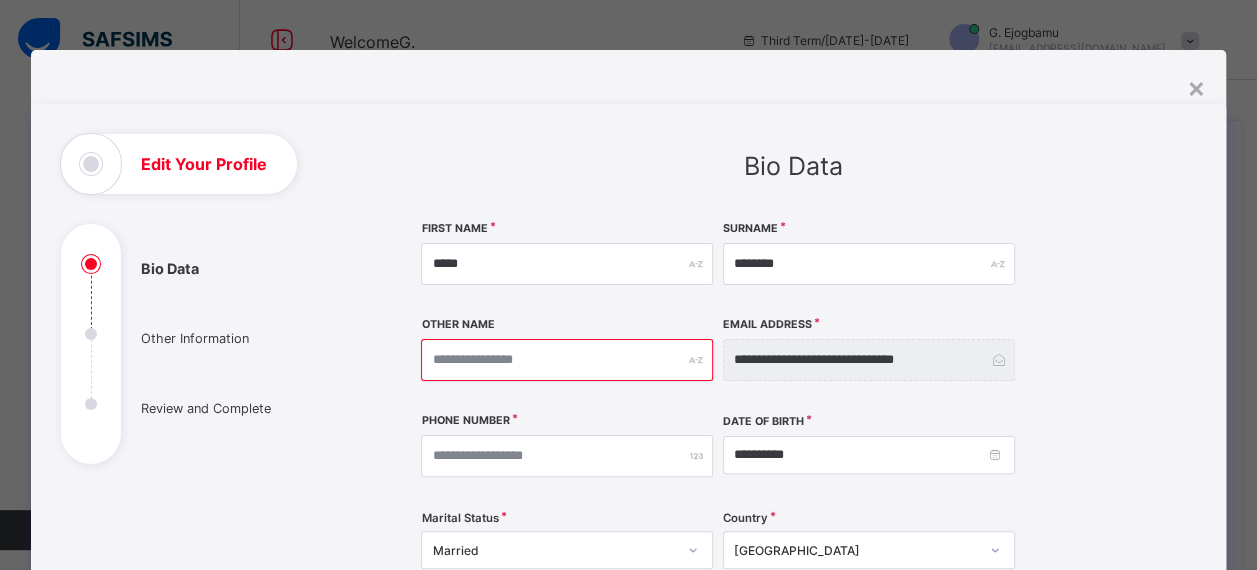 click at bounding box center [567, 360] 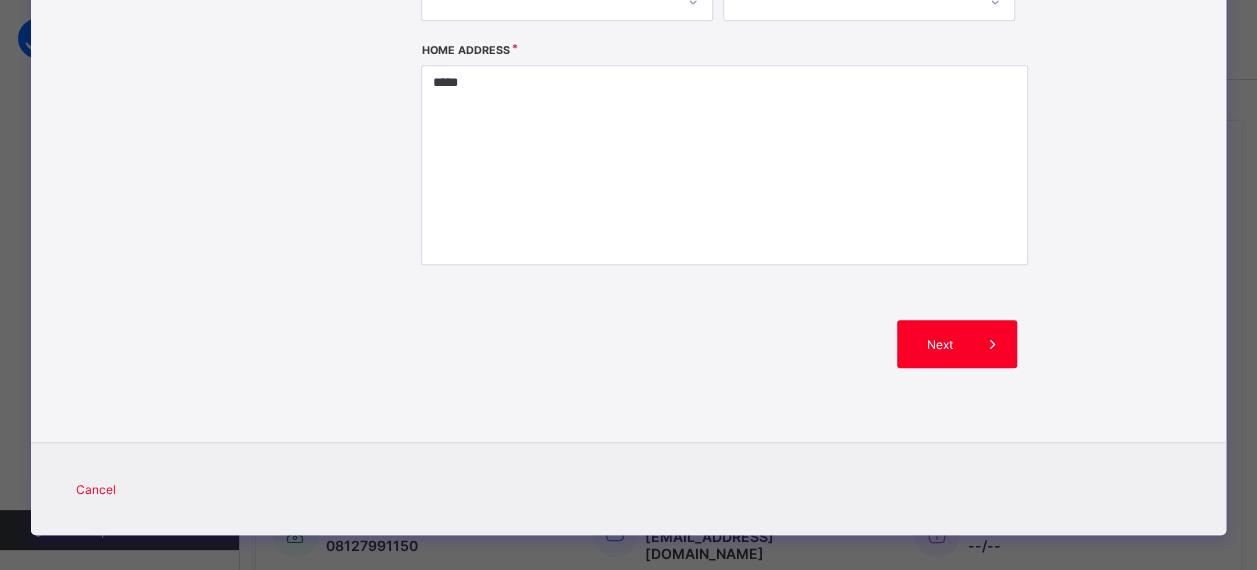 scroll, scrollTop: 654, scrollLeft: 0, axis: vertical 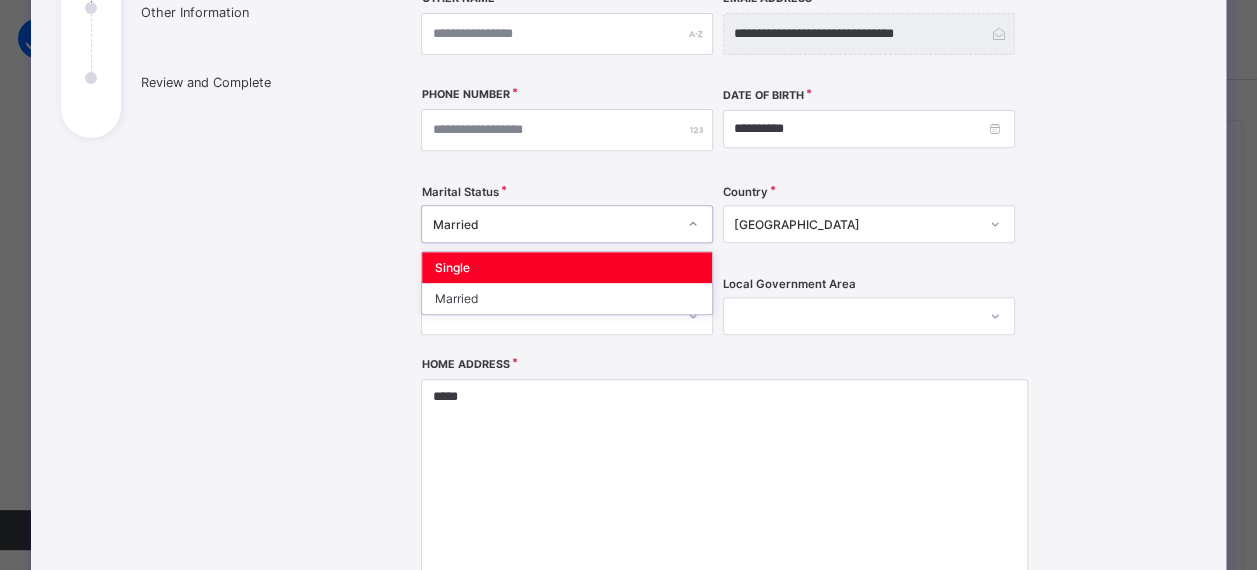 click at bounding box center (693, 224) 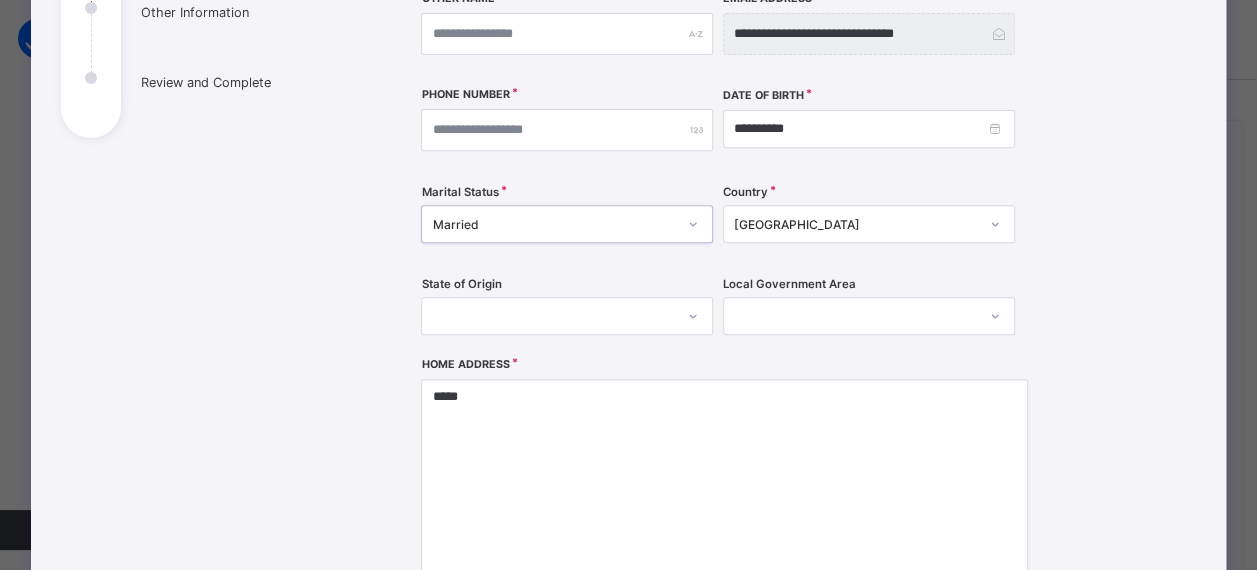 click at bounding box center [693, 224] 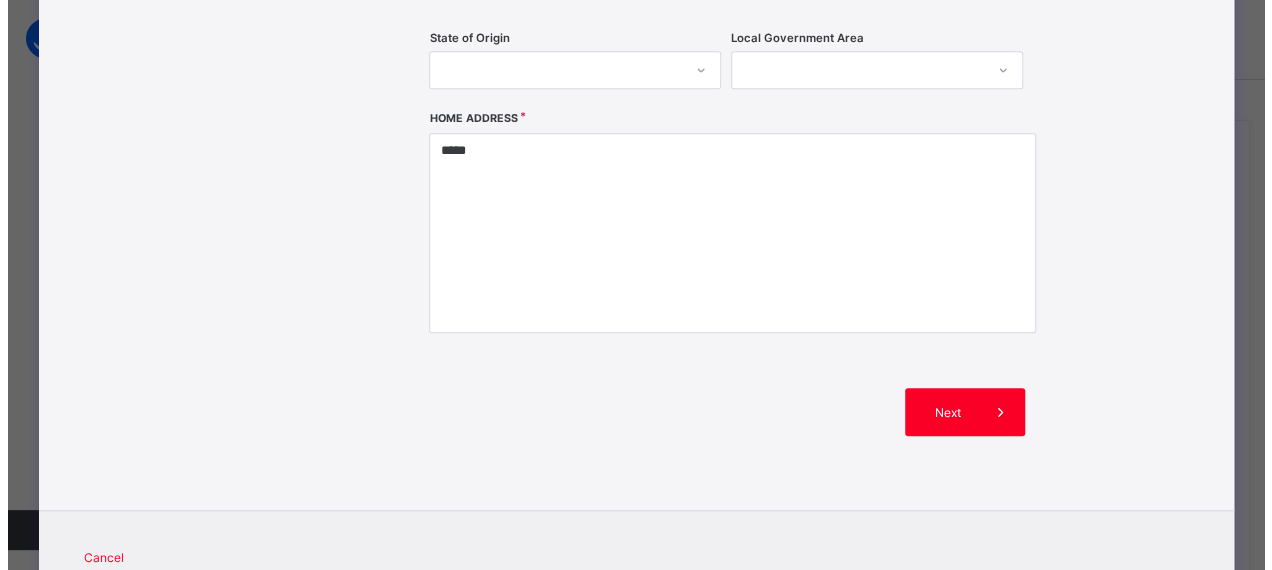 scroll, scrollTop: 654, scrollLeft: 0, axis: vertical 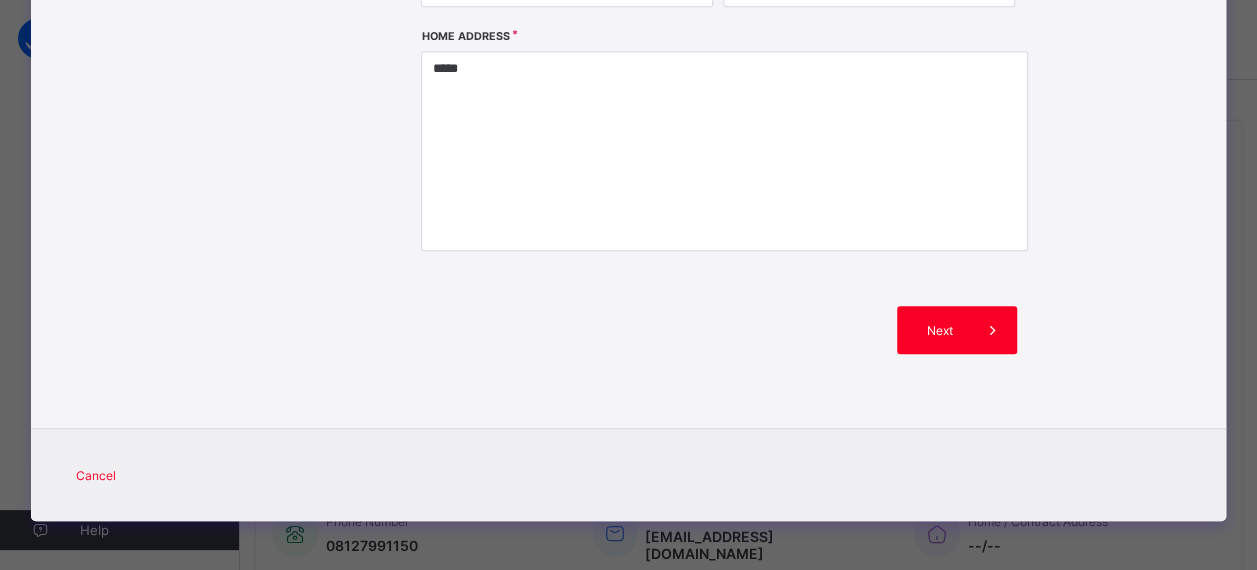 click on "Next" at bounding box center (957, 330) 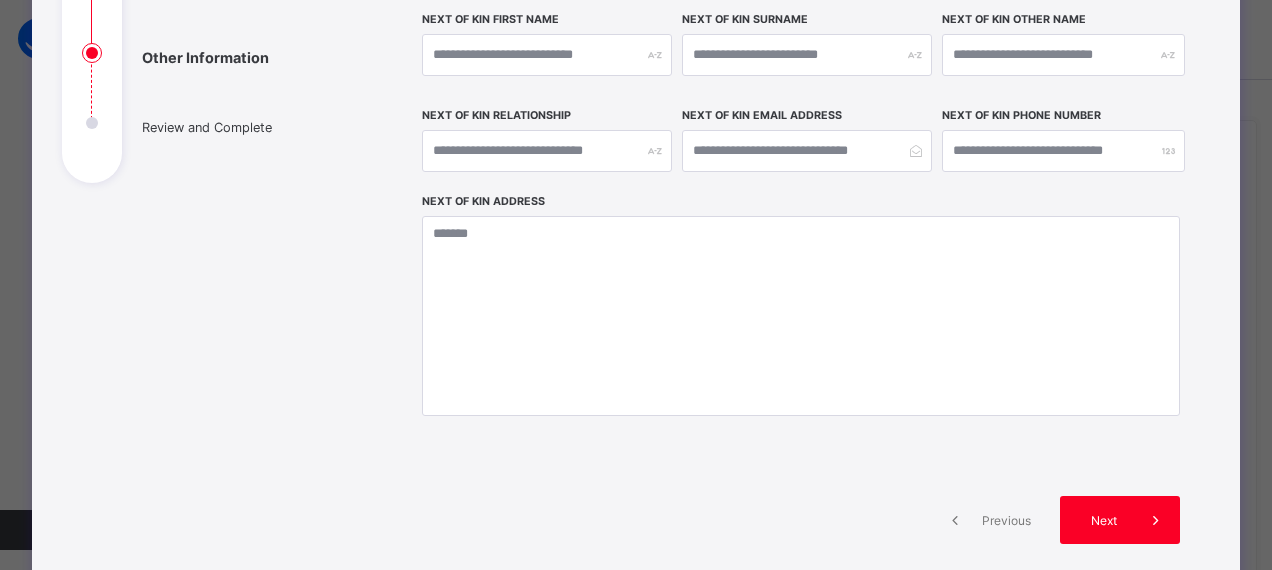 scroll, scrollTop: 298, scrollLeft: 0, axis: vertical 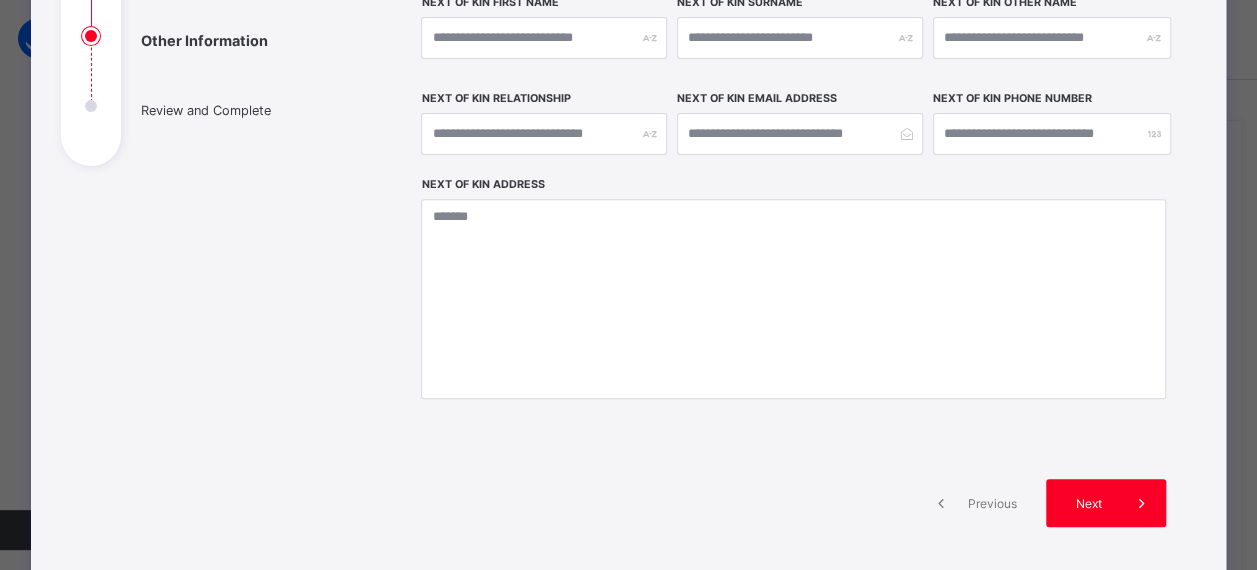 click on "Next" at bounding box center (1089, 503) 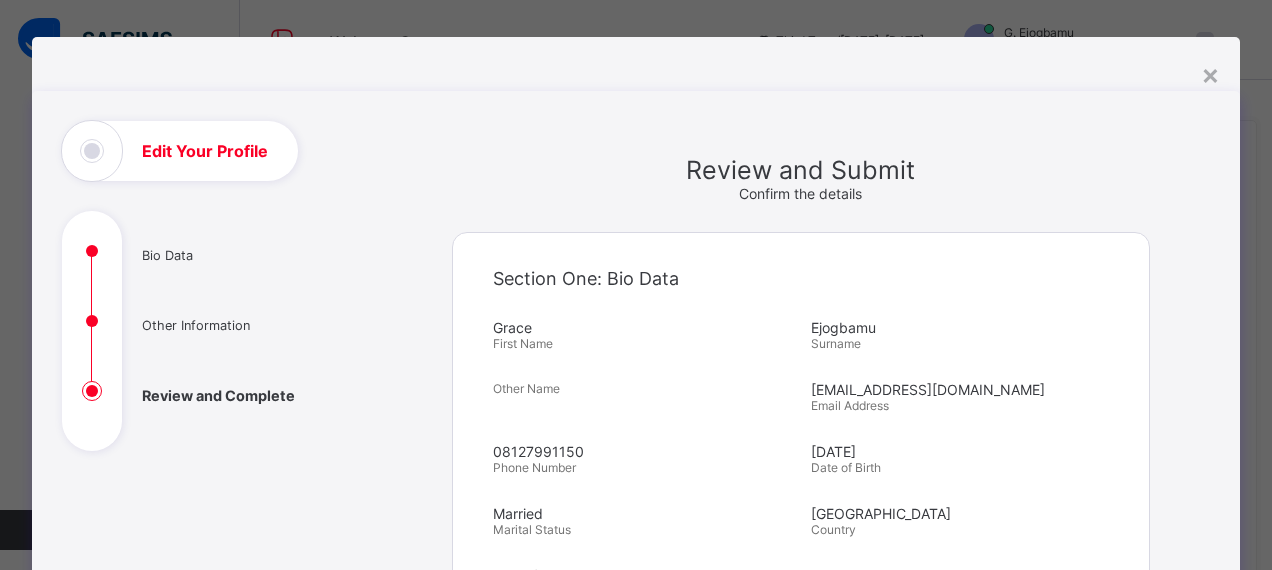 scroll, scrollTop: 0, scrollLeft: 0, axis: both 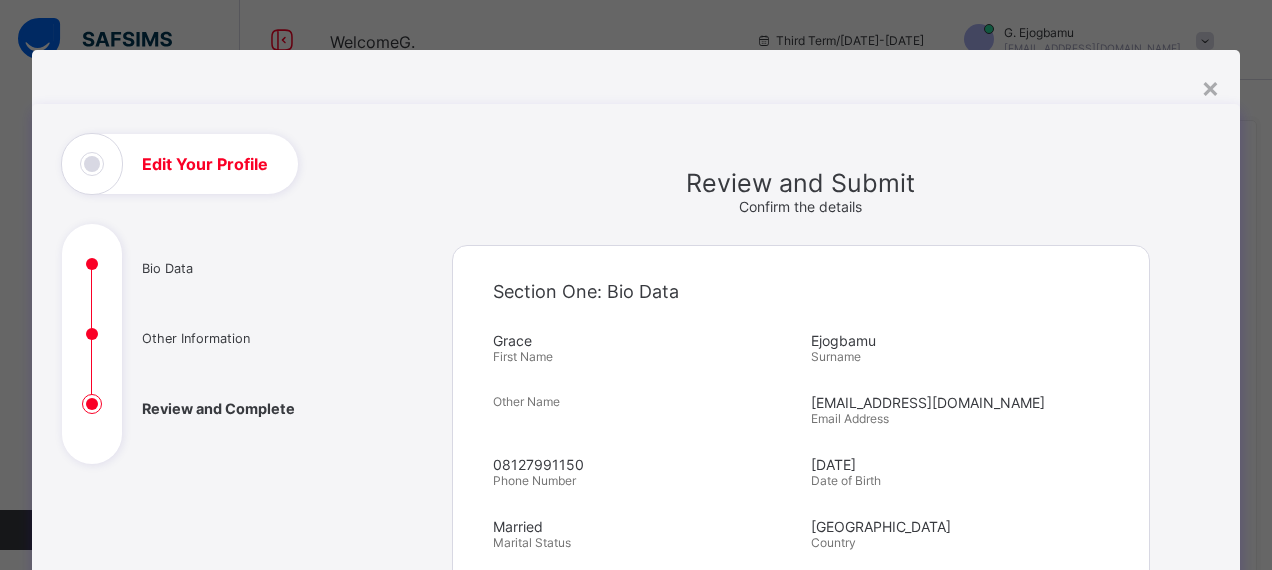 click on "Bio Data Other Information Review and Complete" at bounding box center (212, 359) 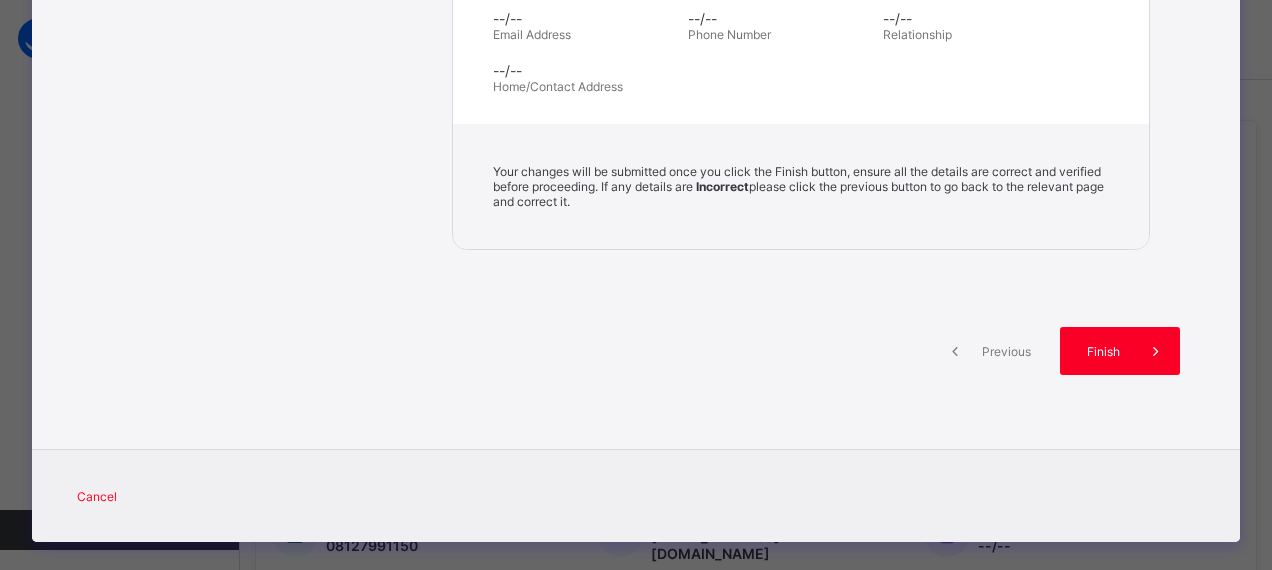 scroll, scrollTop: 885, scrollLeft: 0, axis: vertical 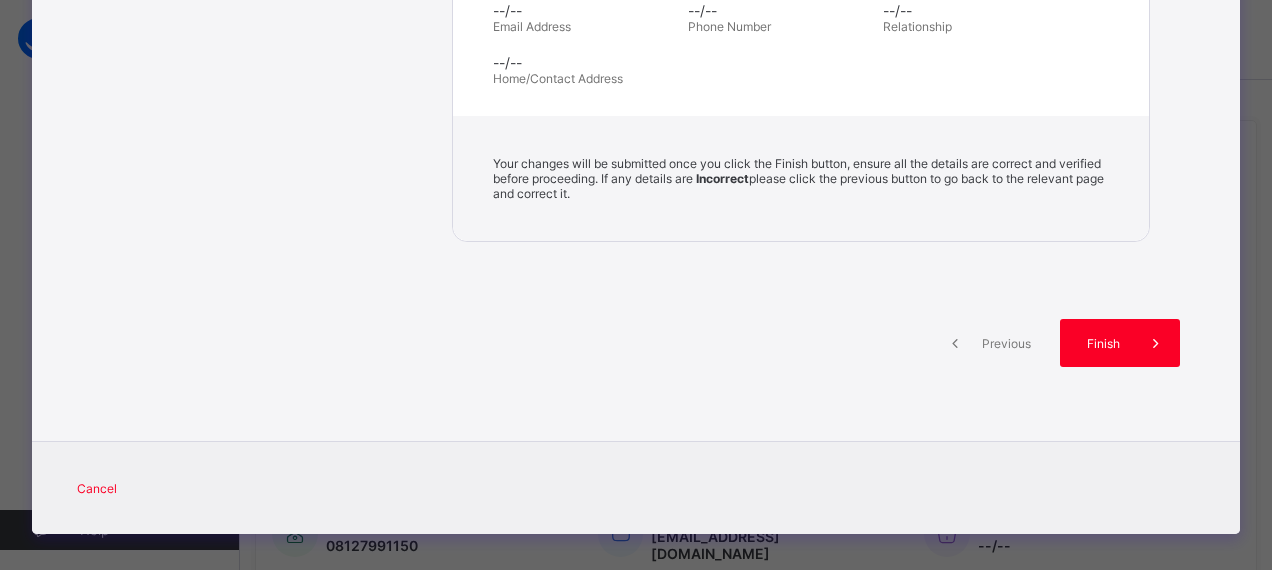 click on "Previous" at bounding box center [1006, 343] 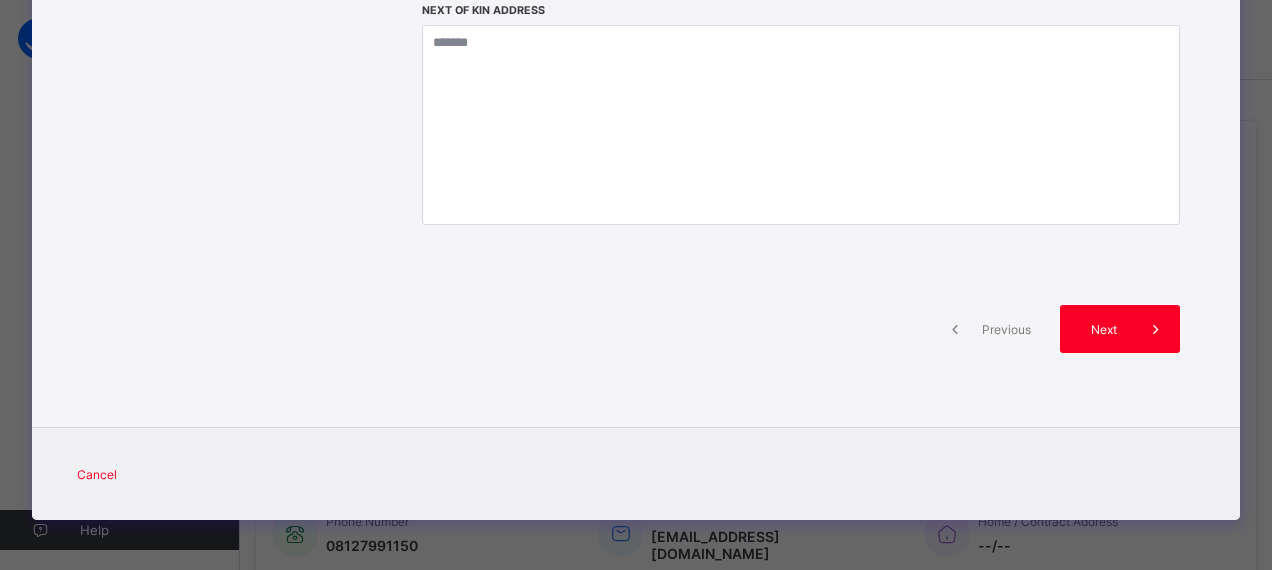 scroll, scrollTop: 470, scrollLeft: 0, axis: vertical 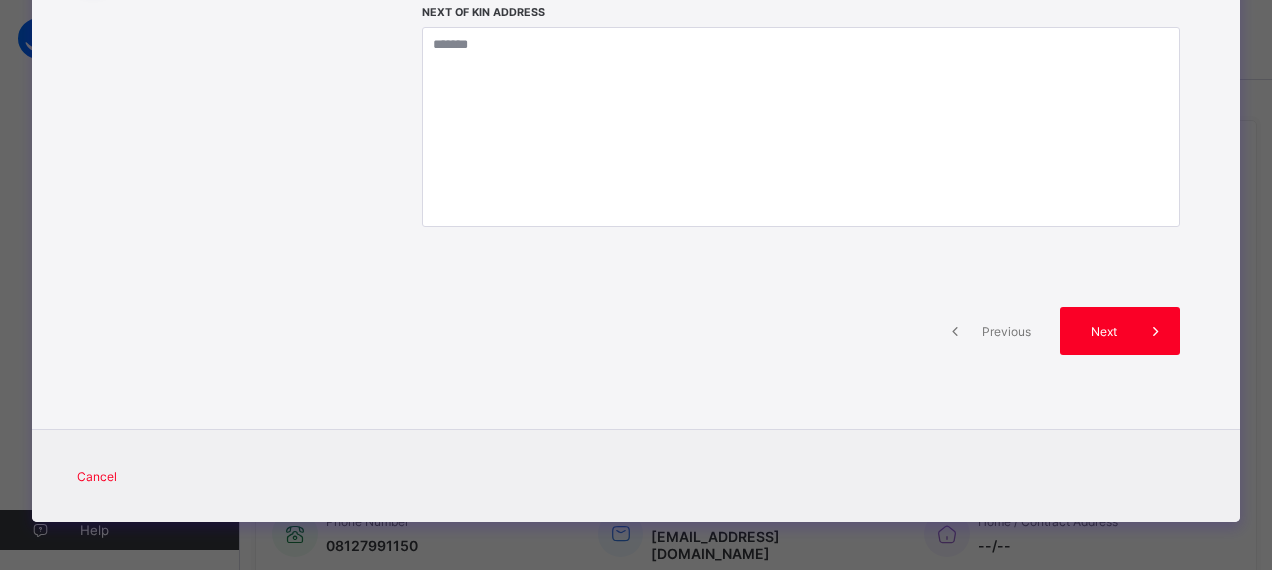 click on "Previous" at bounding box center [1006, 331] 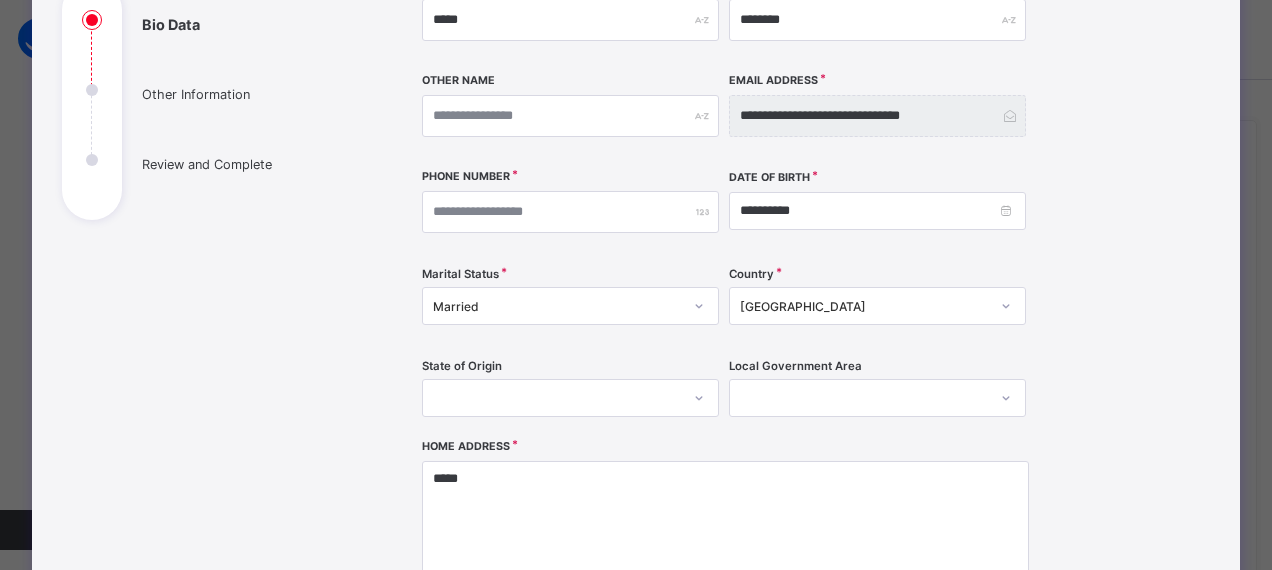 scroll, scrollTop: 242, scrollLeft: 0, axis: vertical 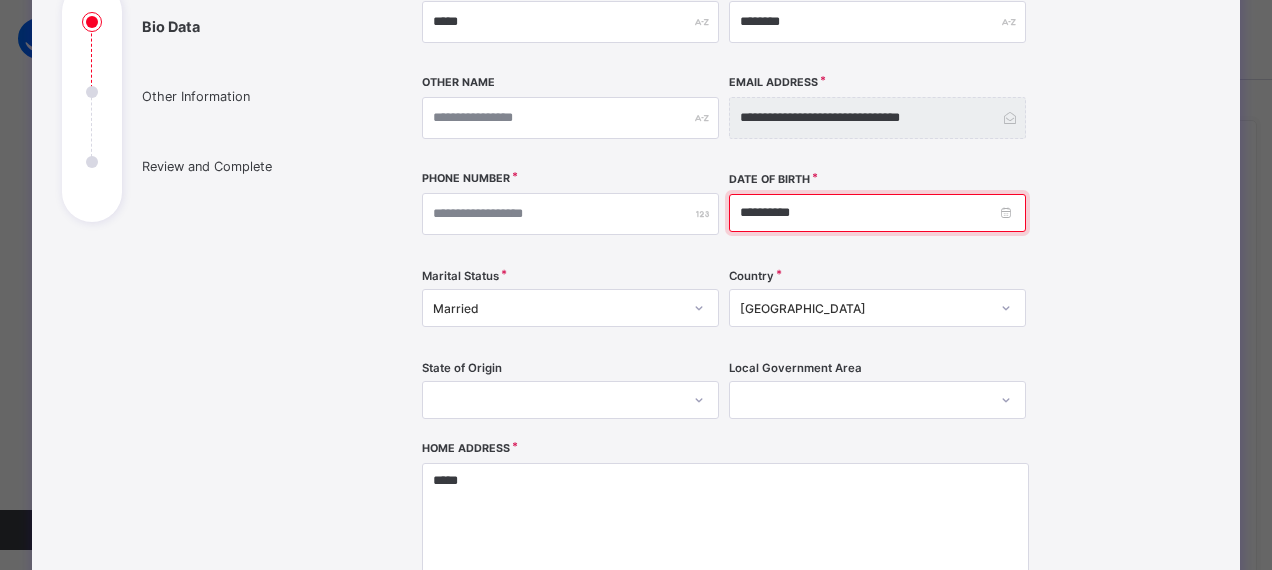 click on "**********" at bounding box center [877, 213] 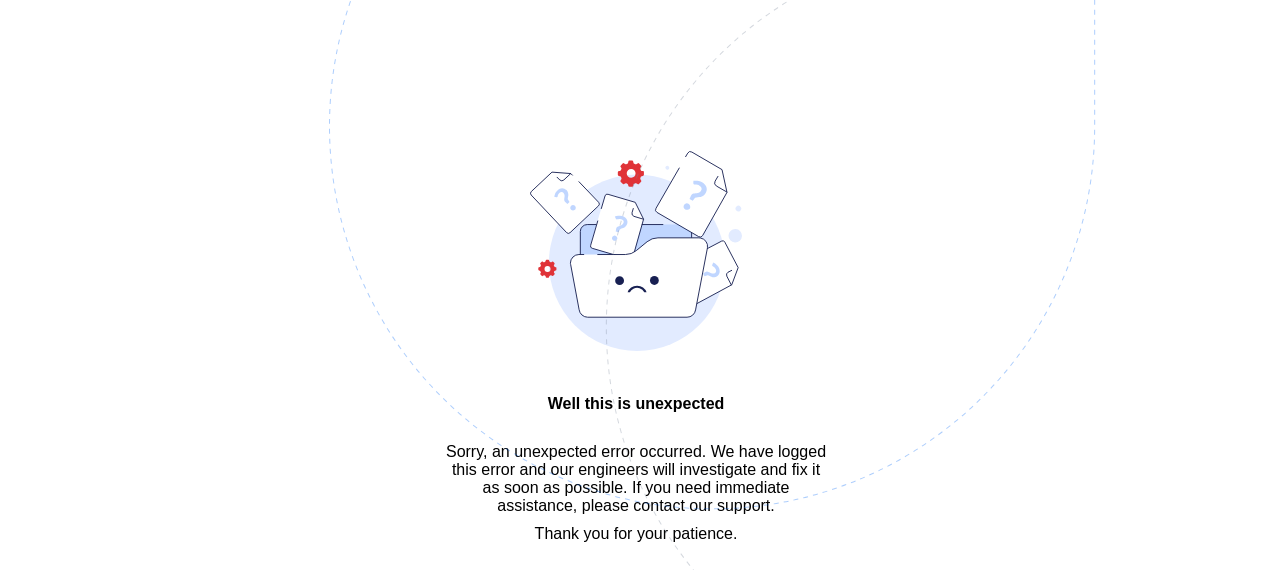 scroll, scrollTop: 60, scrollLeft: 0, axis: vertical 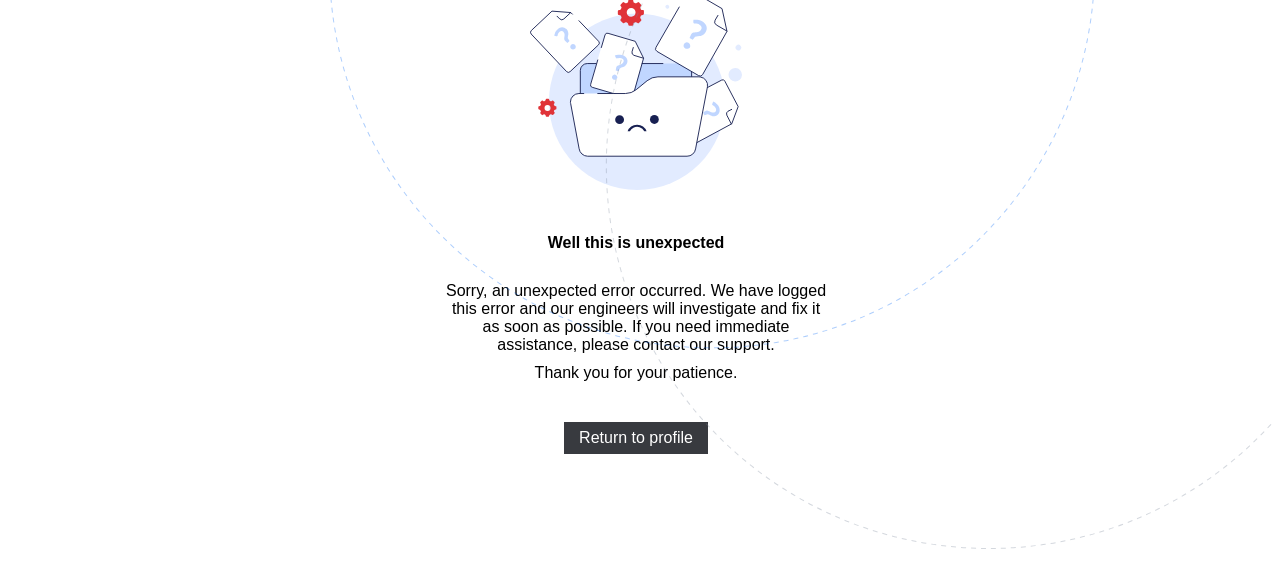 click on "Return to profile" at bounding box center (636, 438) 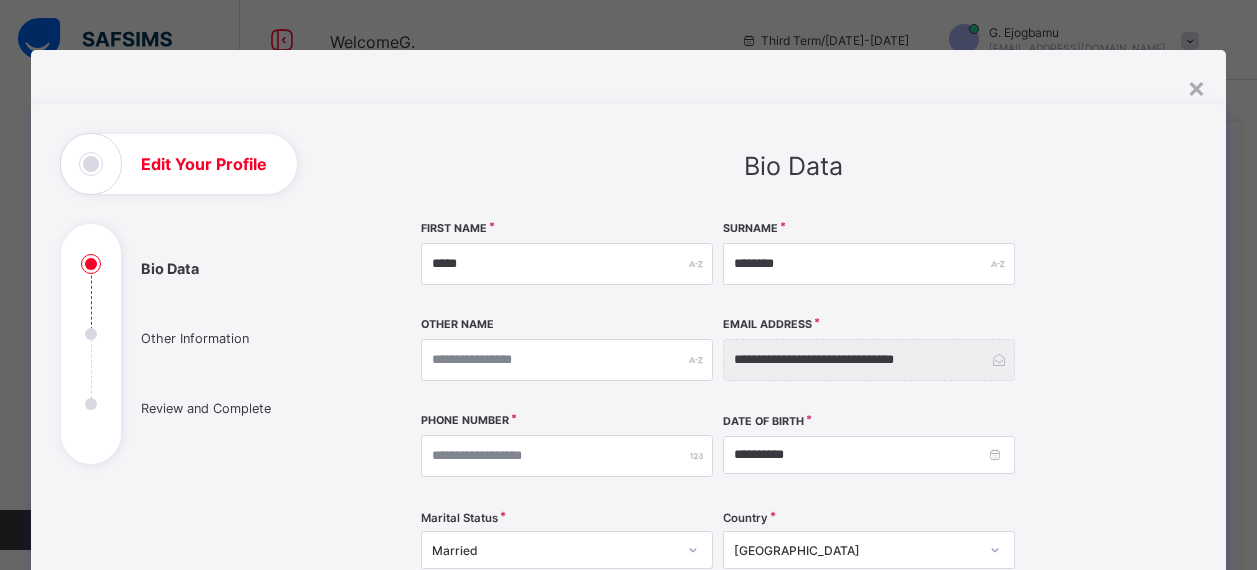 scroll, scrollTop: 0, scrollLeft: 0, axis: both 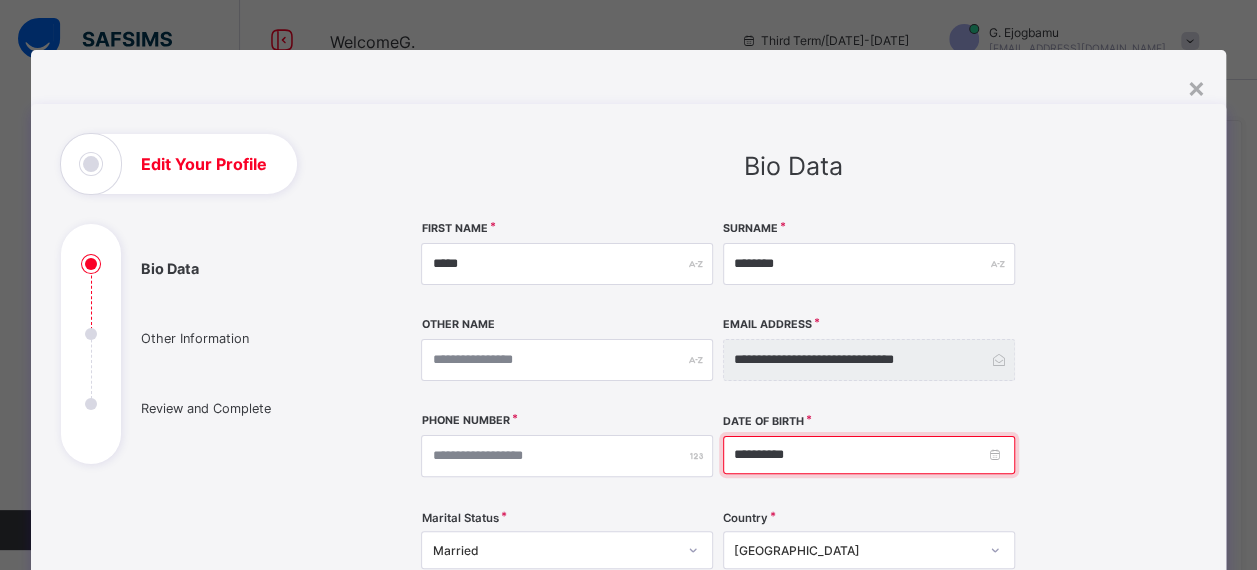 click on "**********" at bounding box center (869, 455) 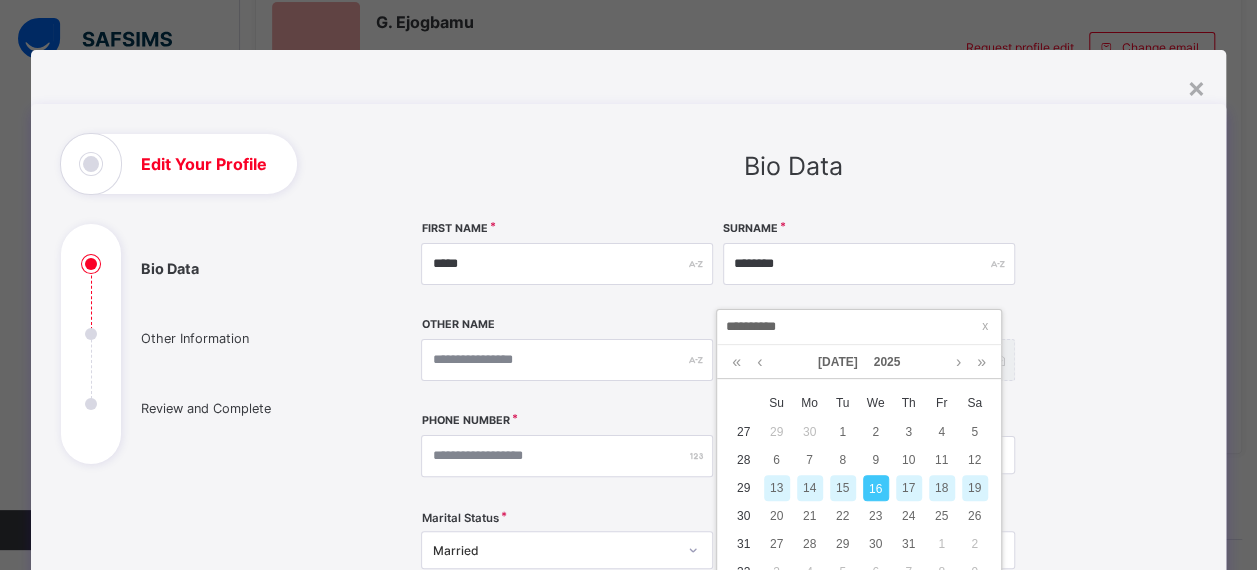 scroll, scrollTop: 138, scrollLeft: 0, axis: vertical 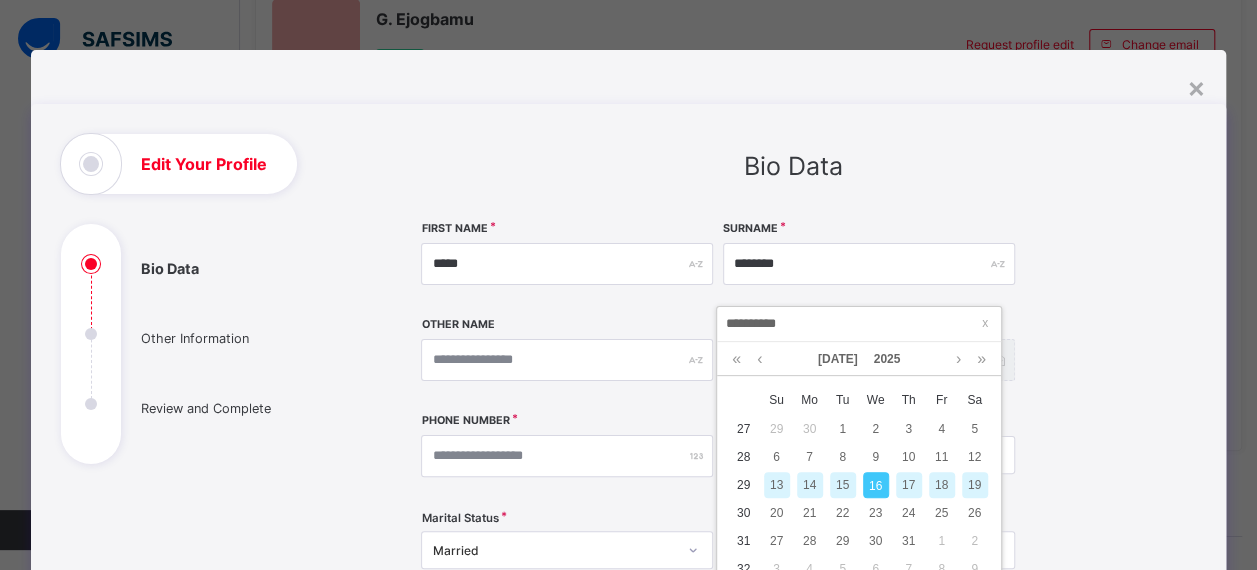 click at bounding box center (759, 359) 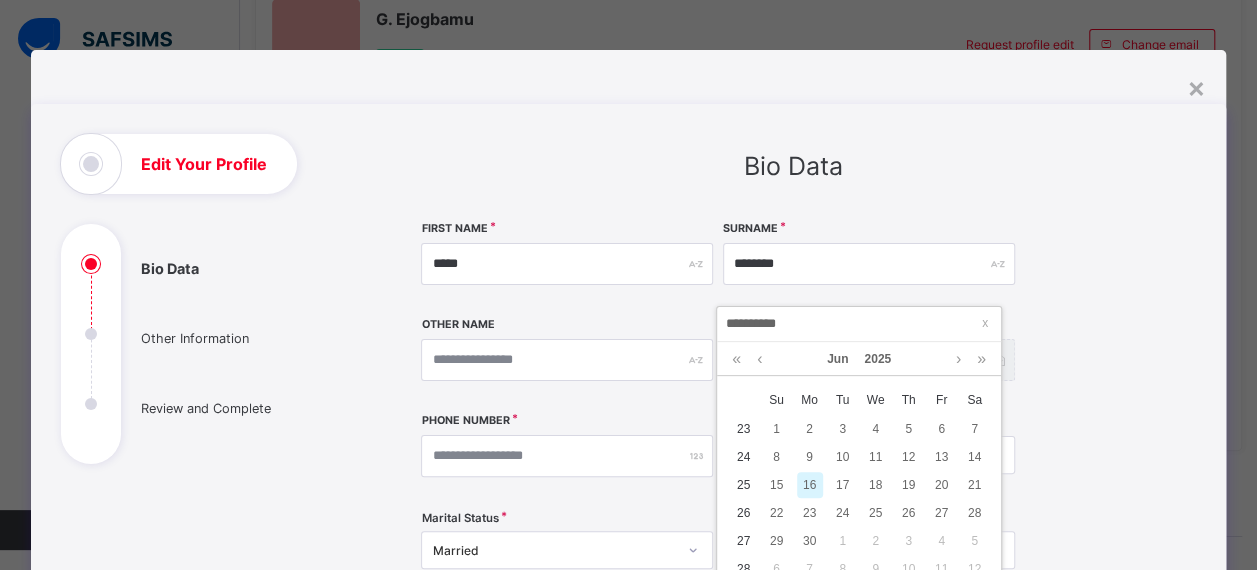 click at bounding box center (958, 359) 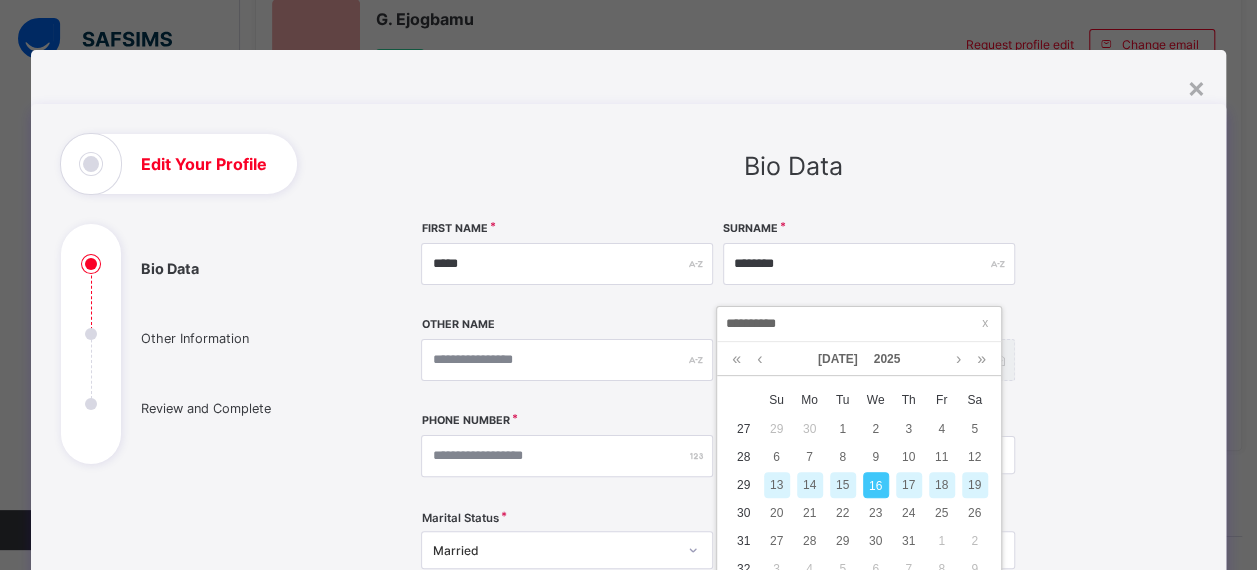 click at bounding box center (958, 359) 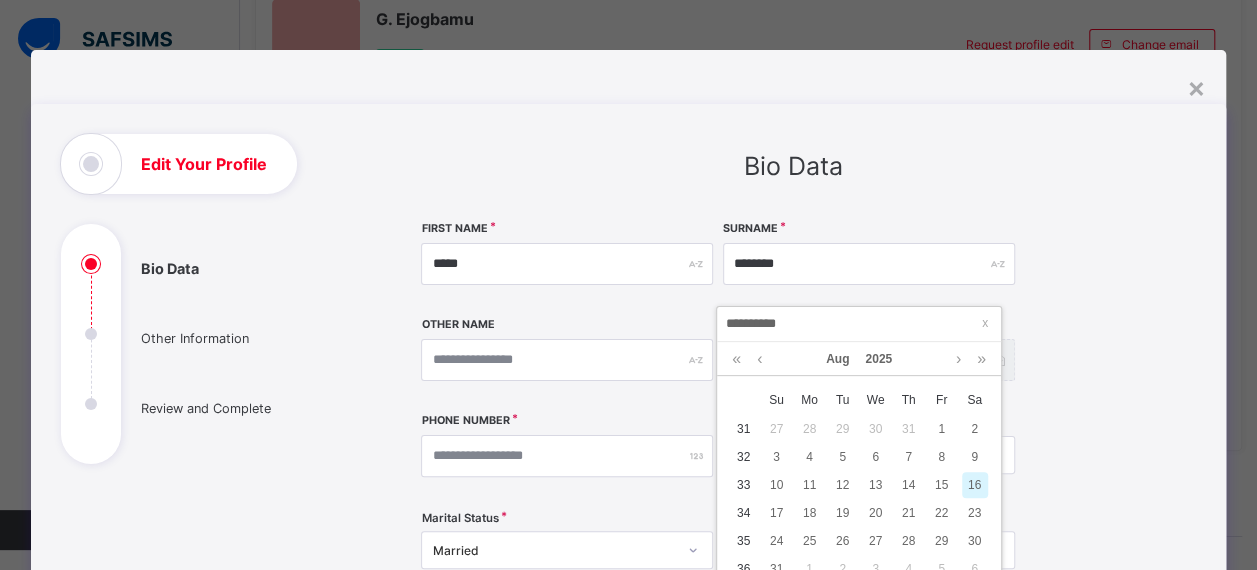 click on "11" at bounding box center (810, 485) 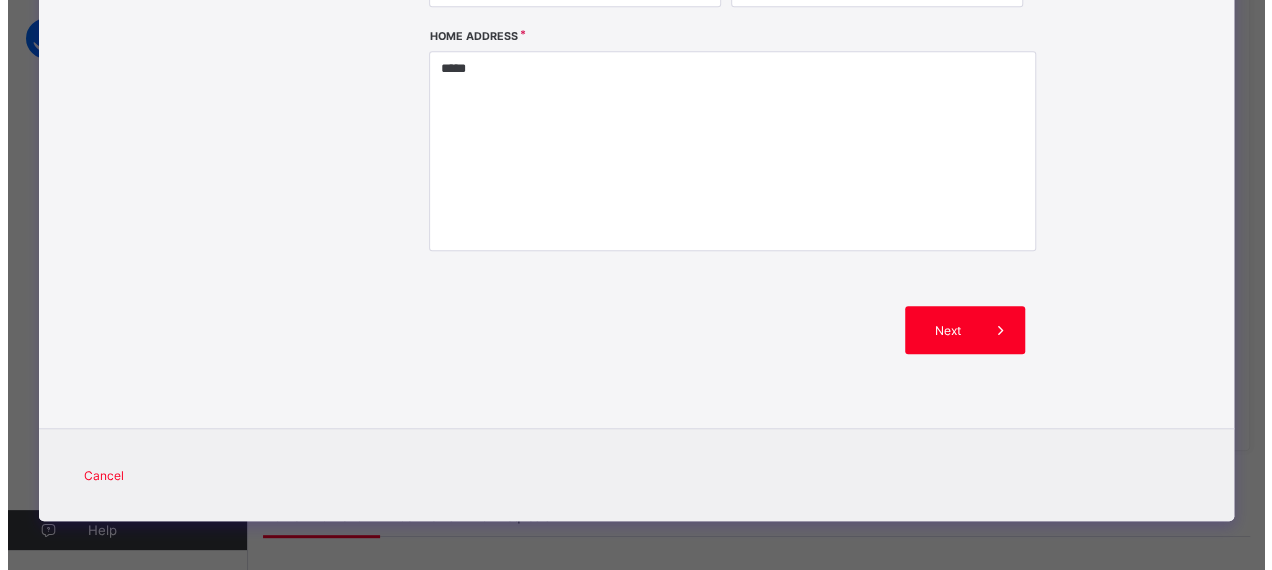 scroll, scrollTop: 650, scrollLeft: 0, axis: vertical 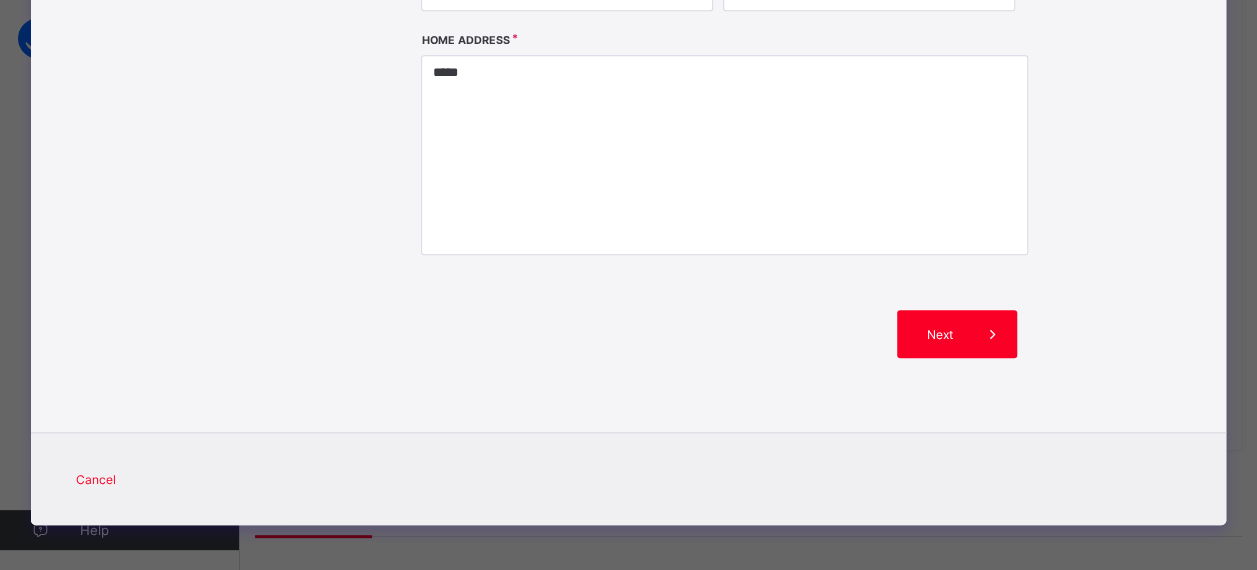 click on "Next" at bounding box center (940, 334) 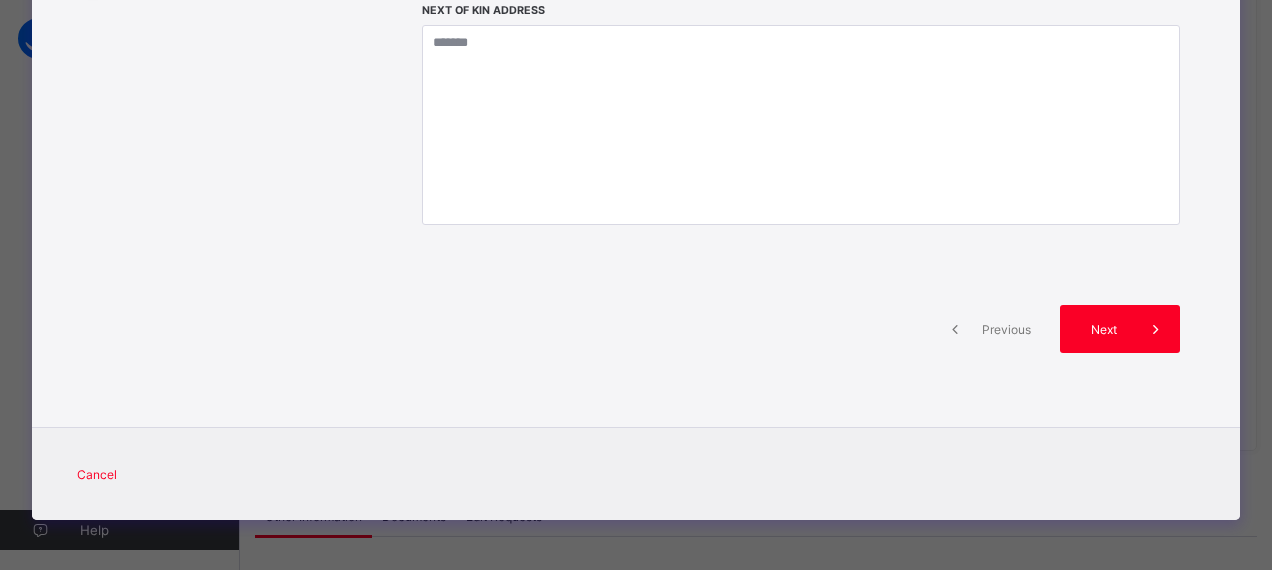 scroll, scrollTop: 470, scrollLeft: 0, axis: vertical 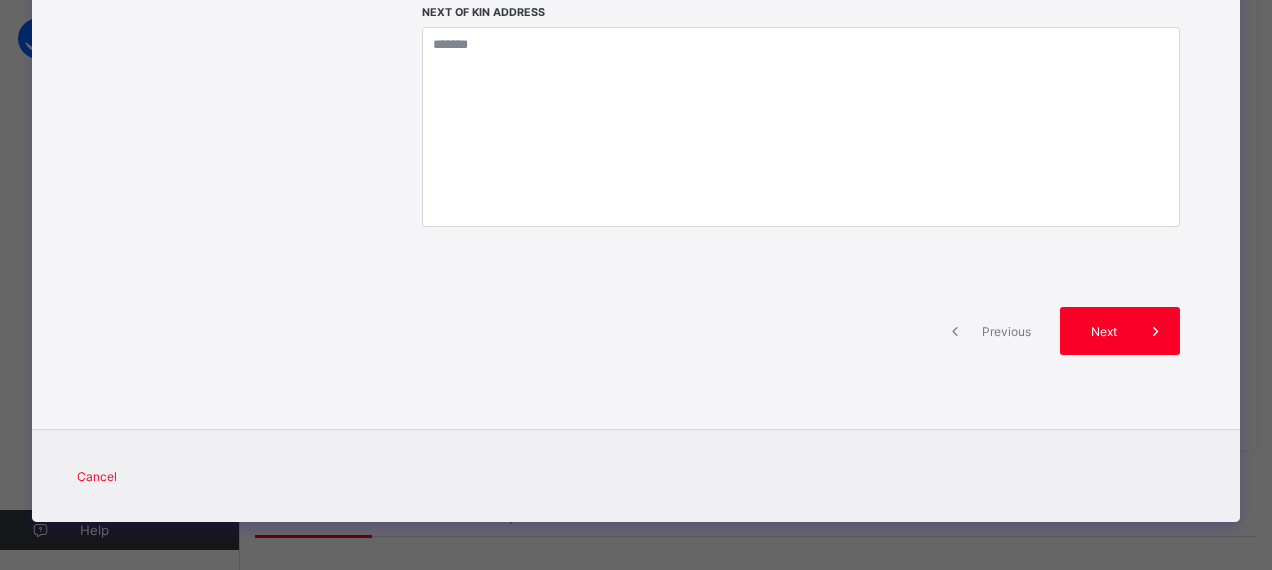 click on "Previous" at bounding box center [990, 331] 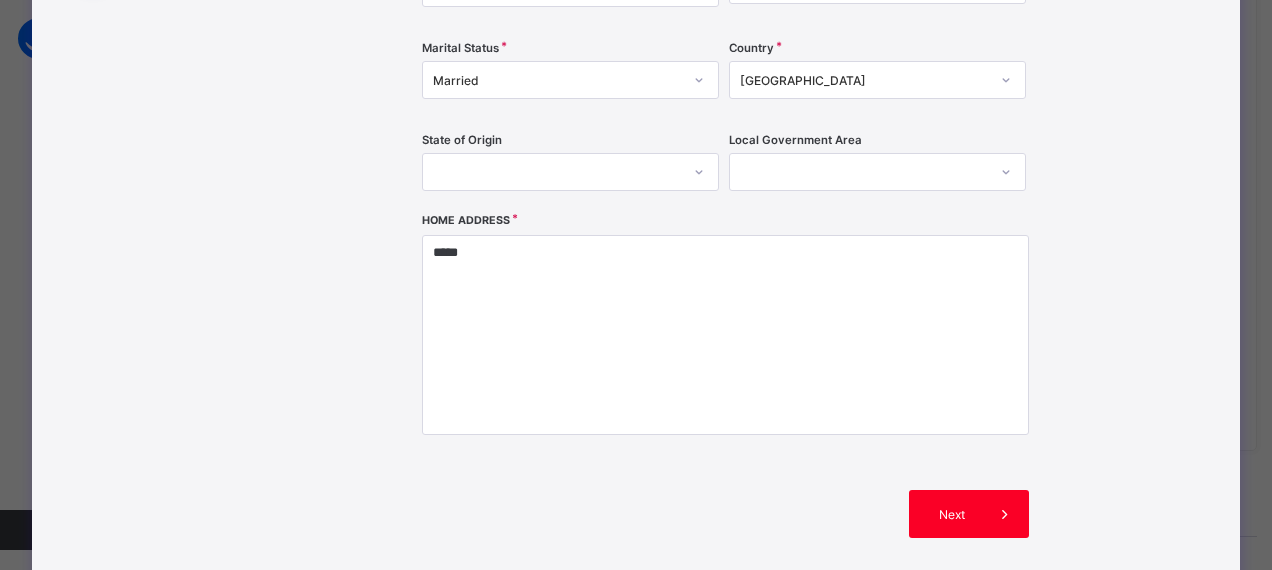 scroll, scrollTop: 650, scrollLeft: 0, axis: vertical 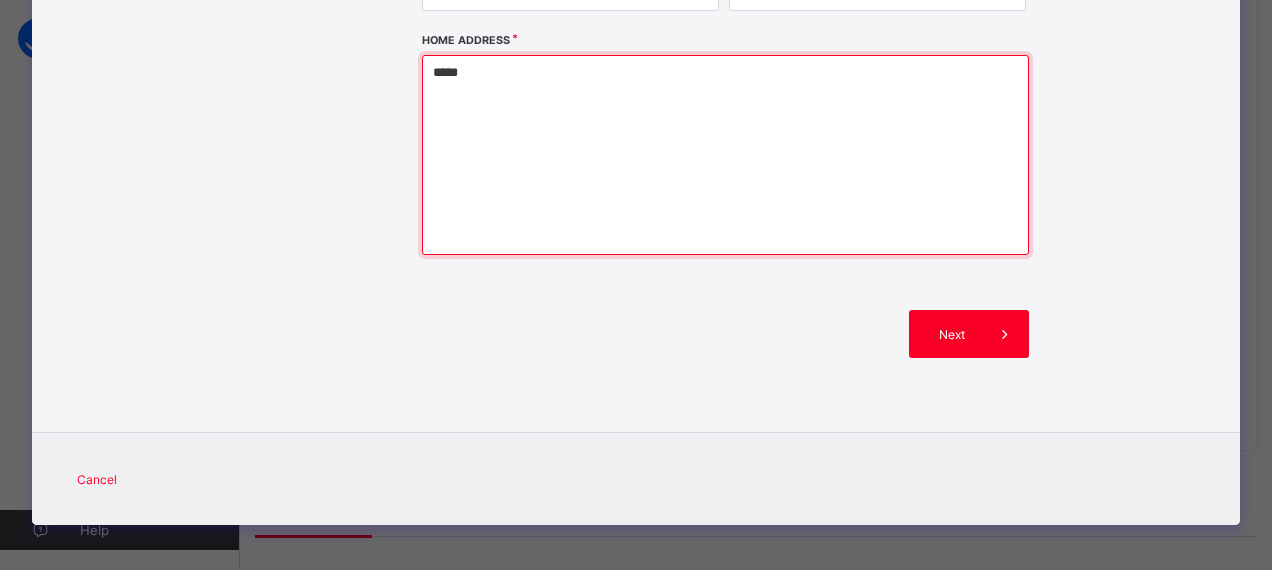 click on "*****" at bounding box center [725, 155] 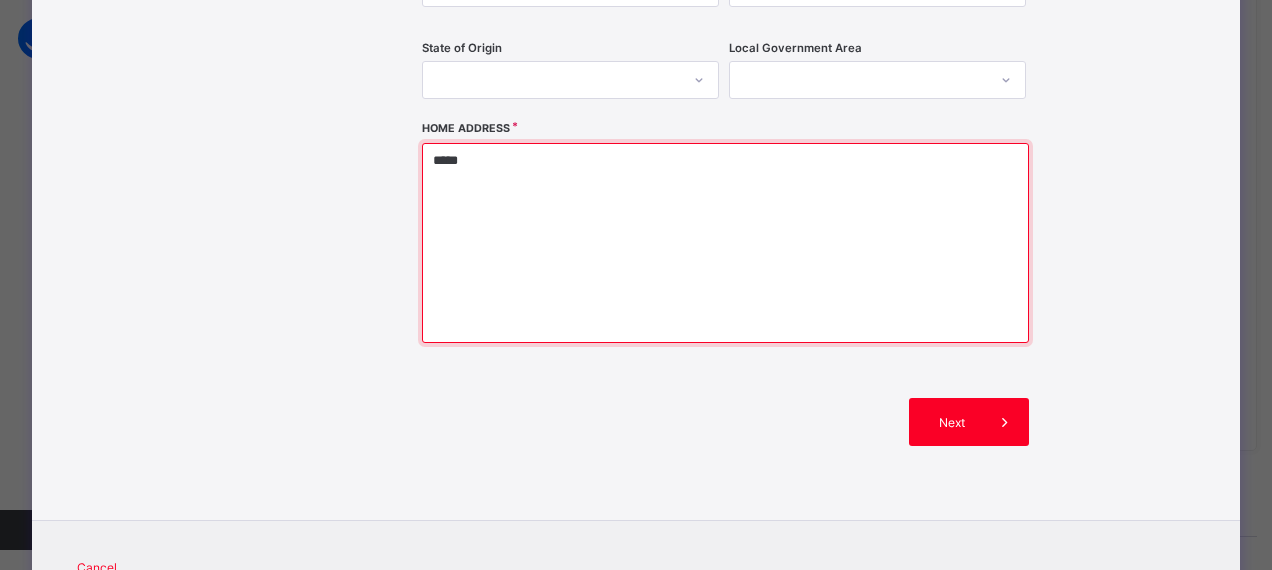 scroll, scrollTop: 564, scrollLeft: 0, axis: vertical 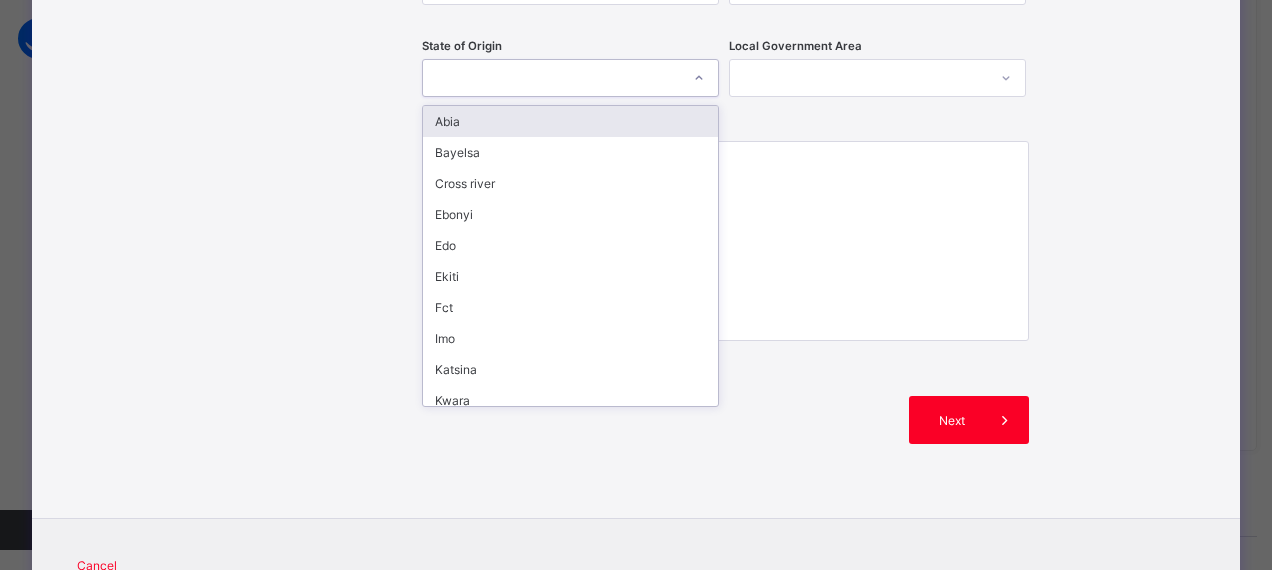 click at bounding box center [551, 78] 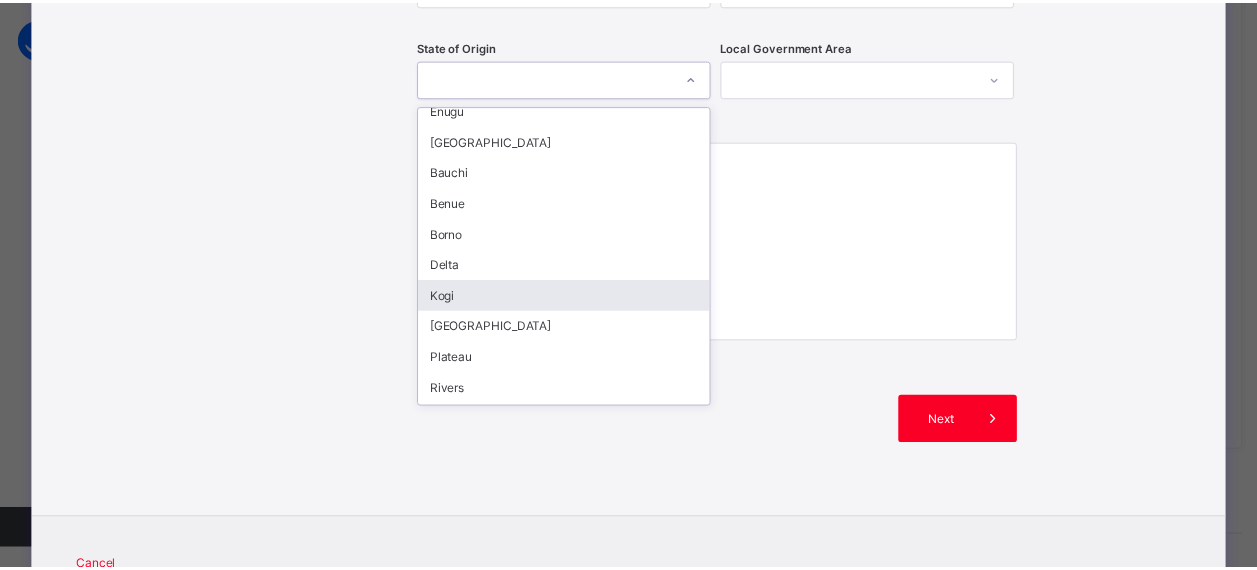 scroll, scrollTop: 810, scrollLeft: 0, axis: vertical 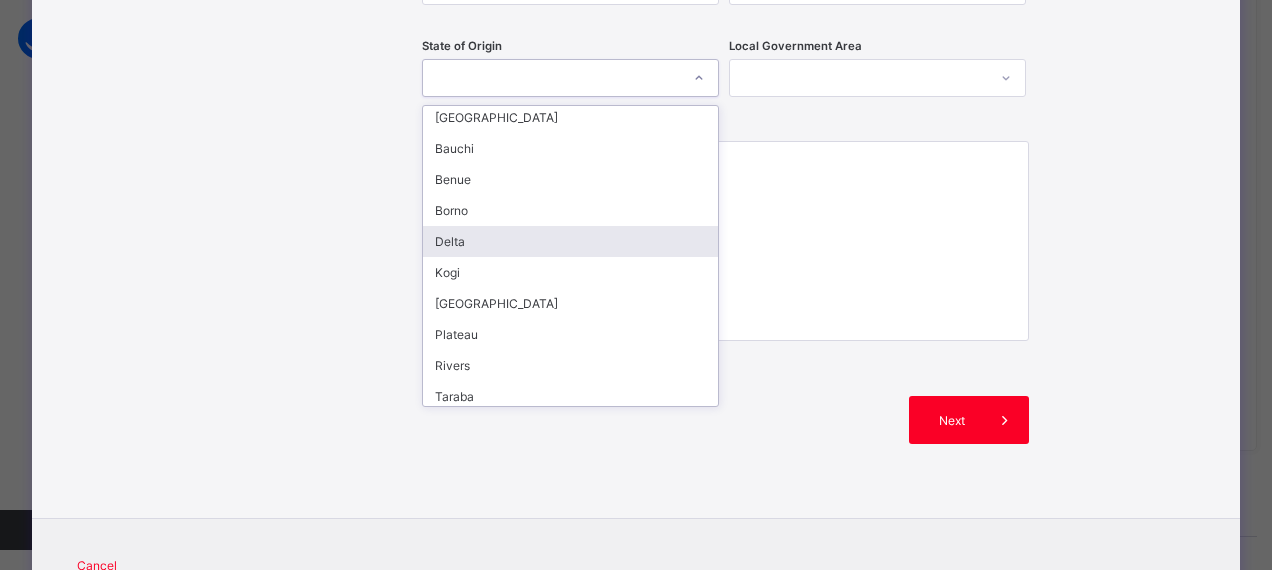 click on "Delta" at bounding box center (570, 241) 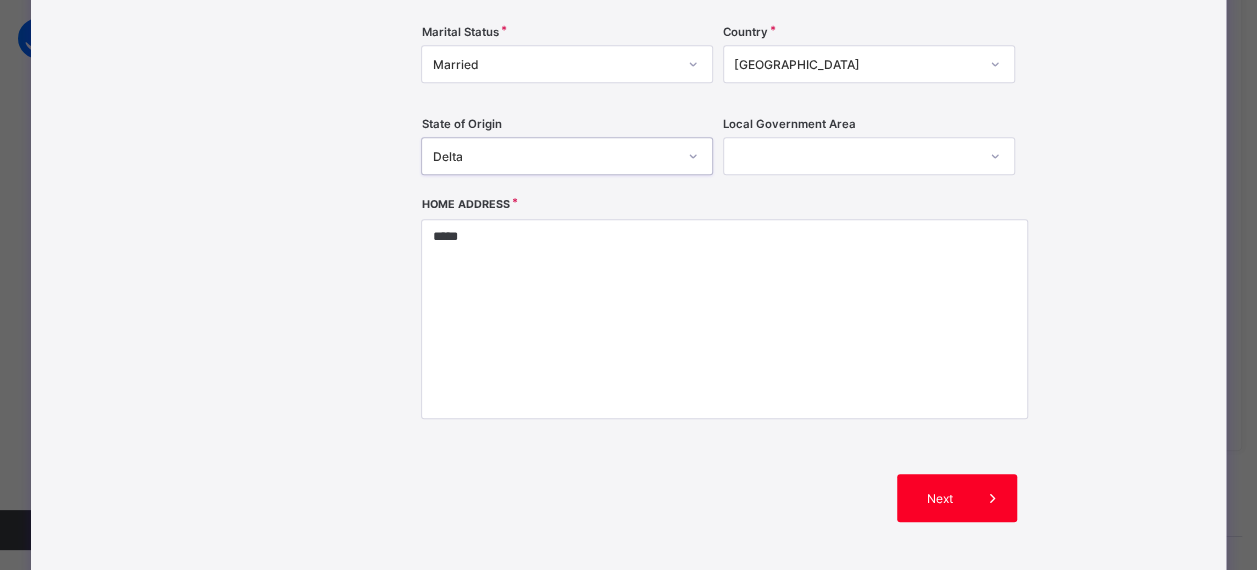 scroll, scrollTop: 478, scrollLeft: 0, axis: vertical 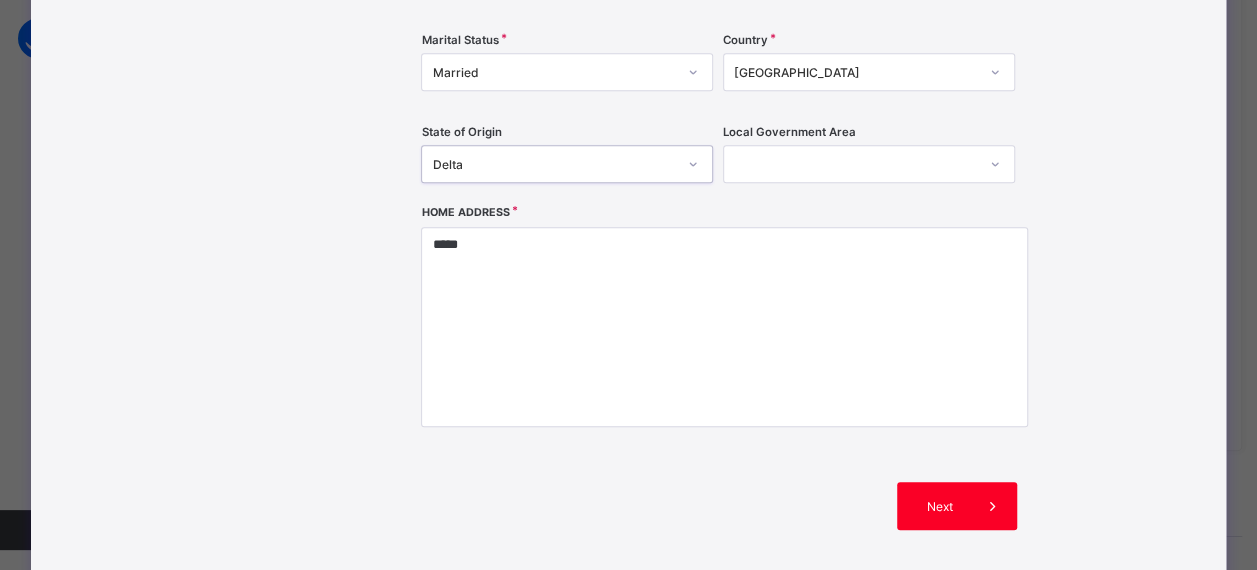 click at bounding box center [850, 164] 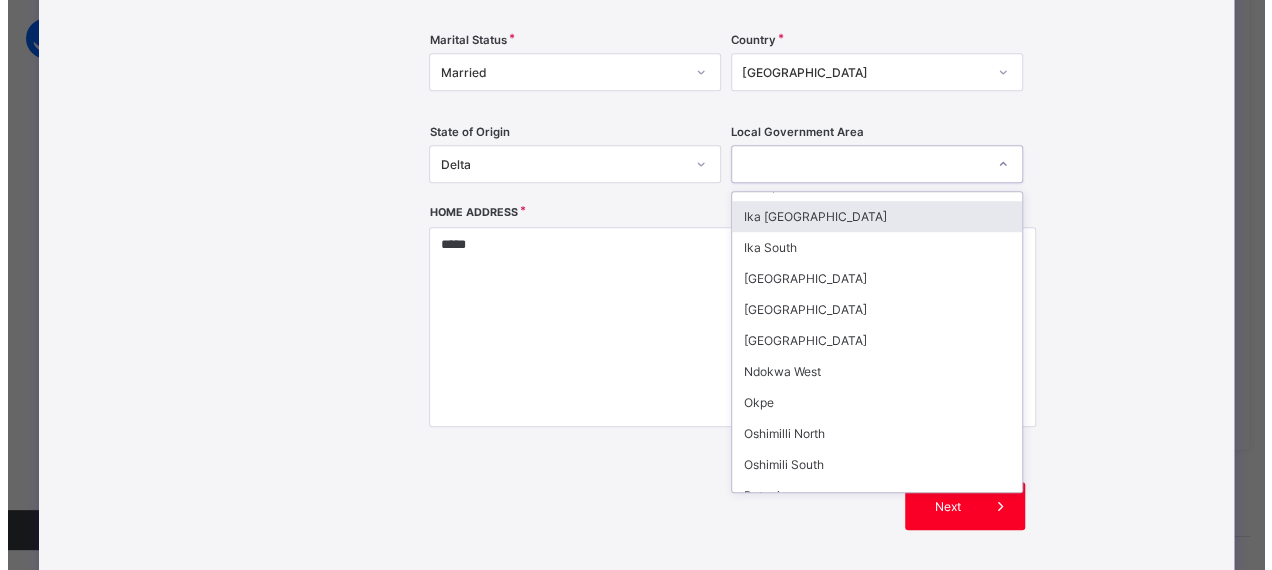 scroll, scrollTop: 178, scrollLeft: 0, axis: vertical 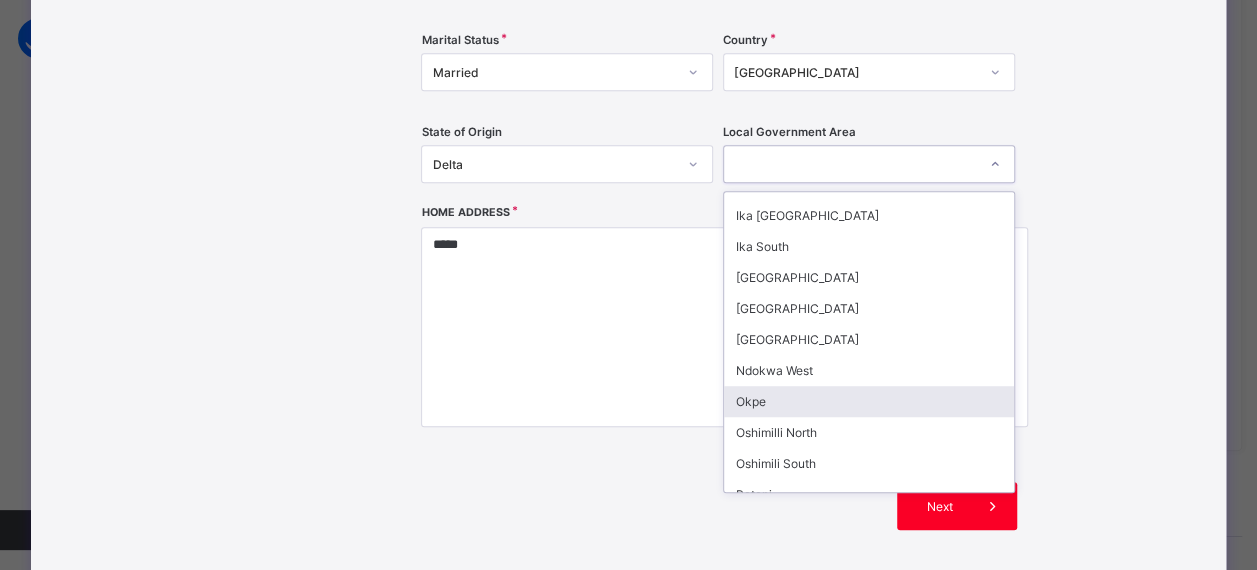 click on "Okpe" at bounding box center (869, 401) 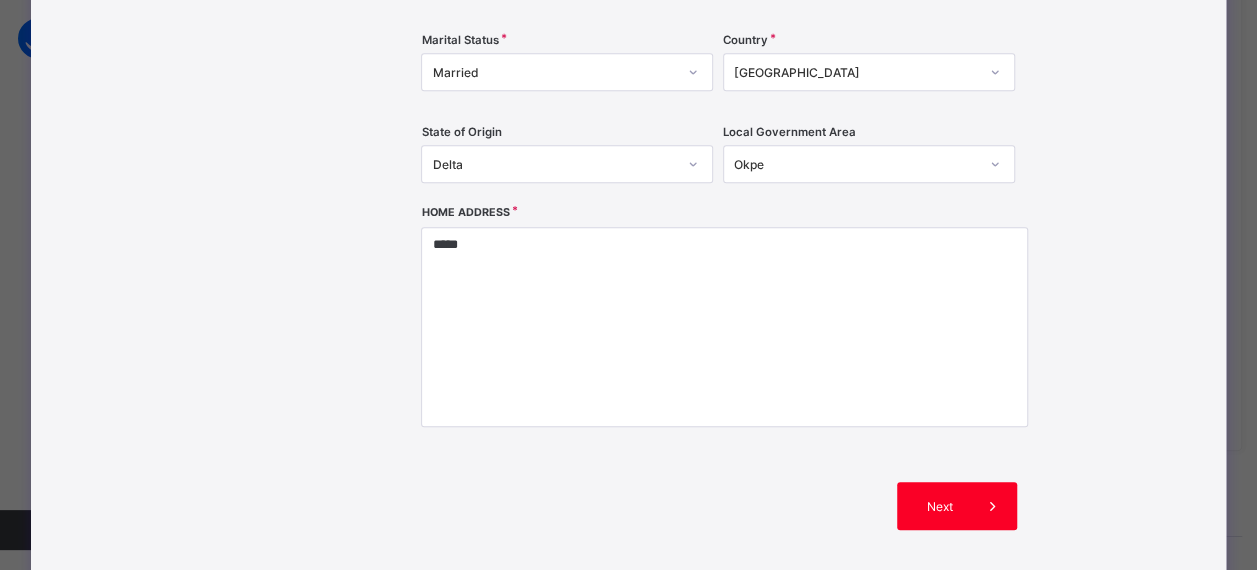 click on "Next" at bounding box center (957, 506) 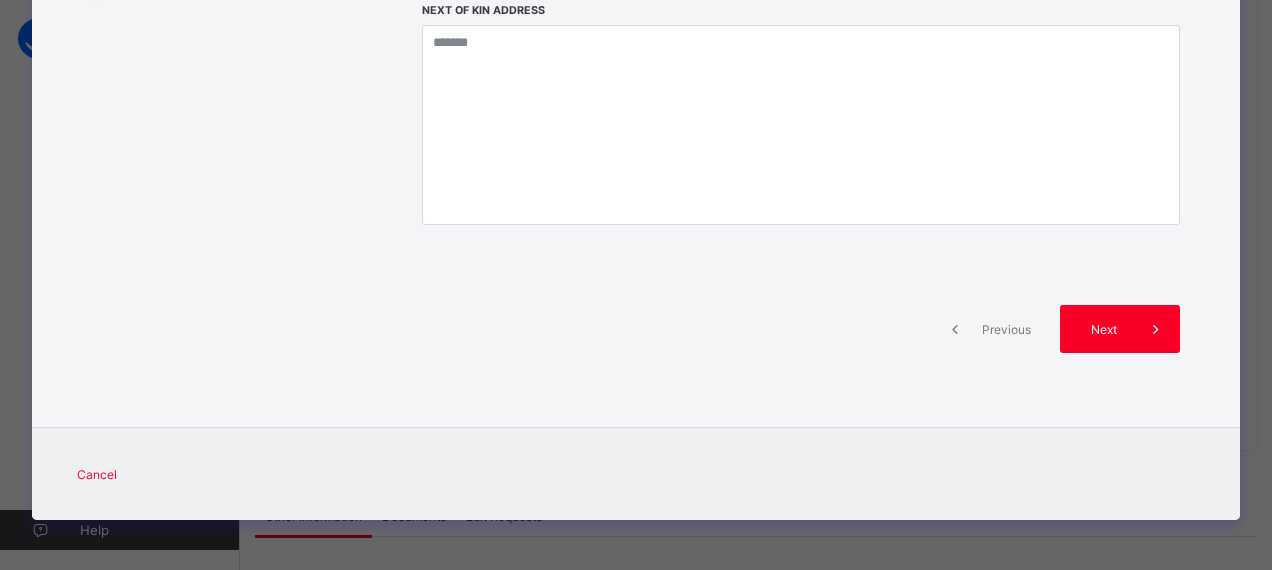 scroll, scrollTop: 470, scrollLeft: 0, axis: vertical 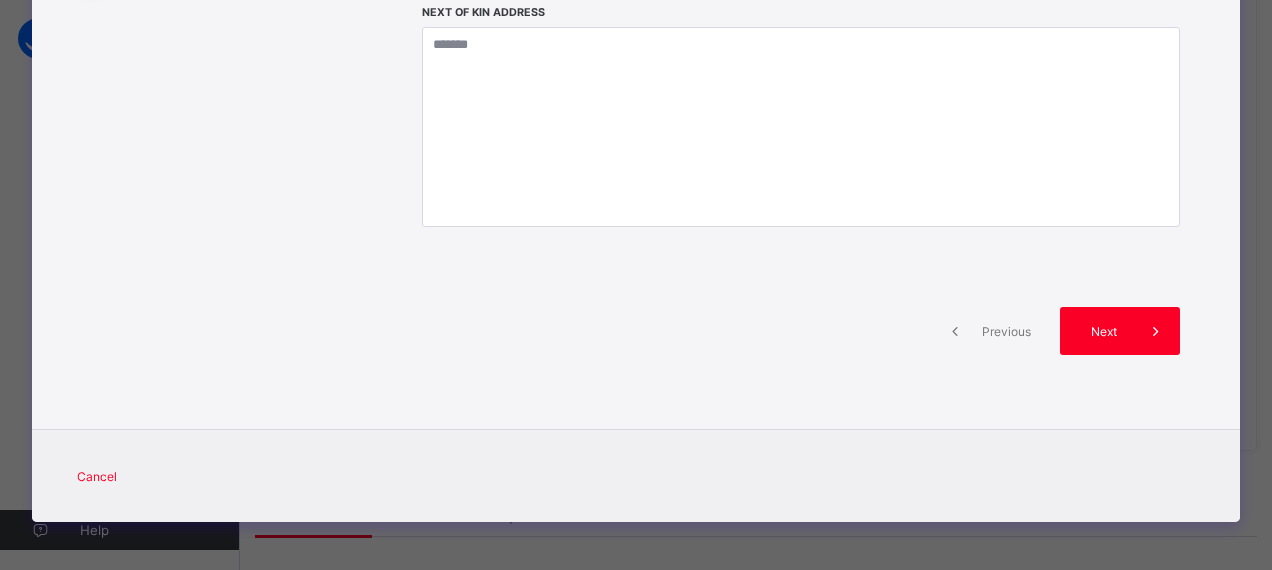 click on "Next" at bounding box center [1103, 331] 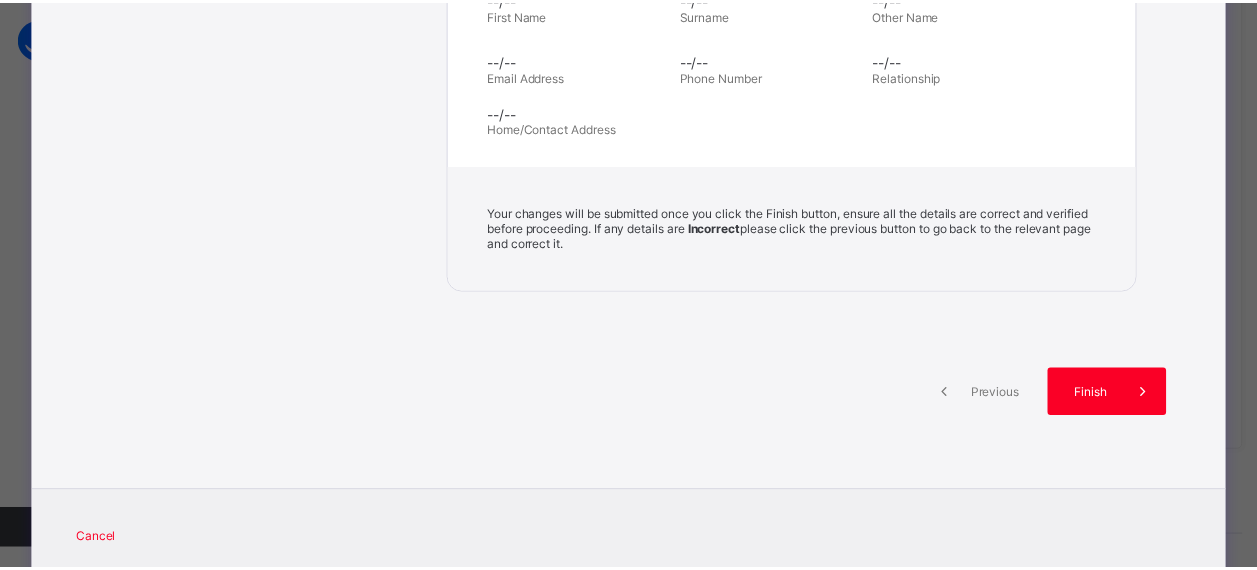 scroll, scrollTop: 852, scrollLeft: 0, axis: vertical 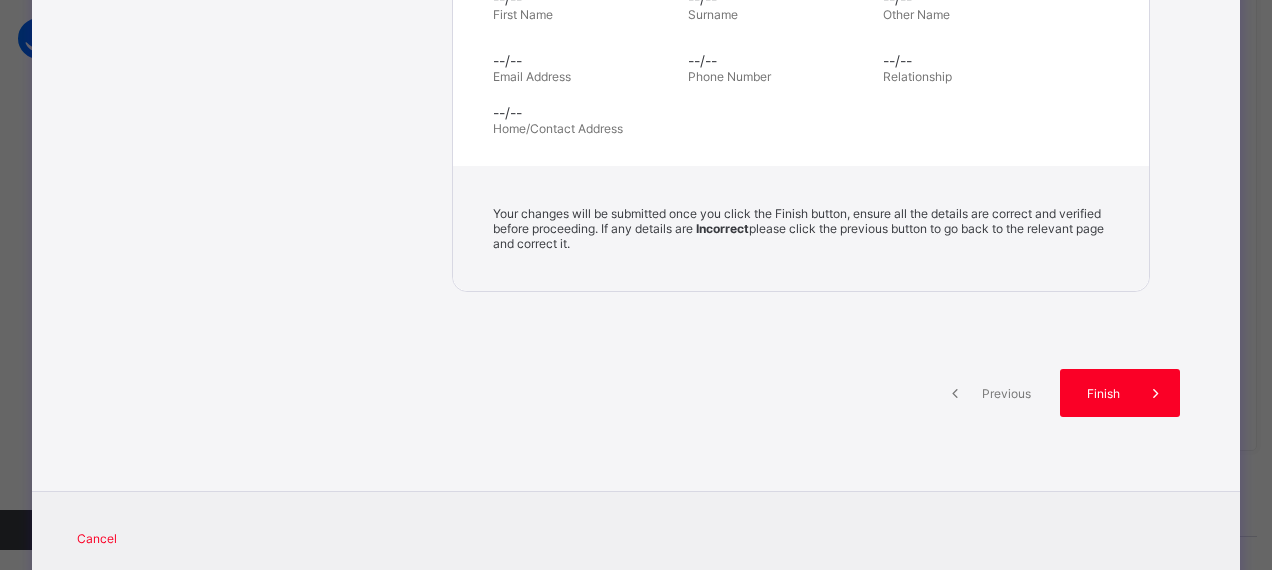 click on "Finish" at bounding box center (1103, 393) 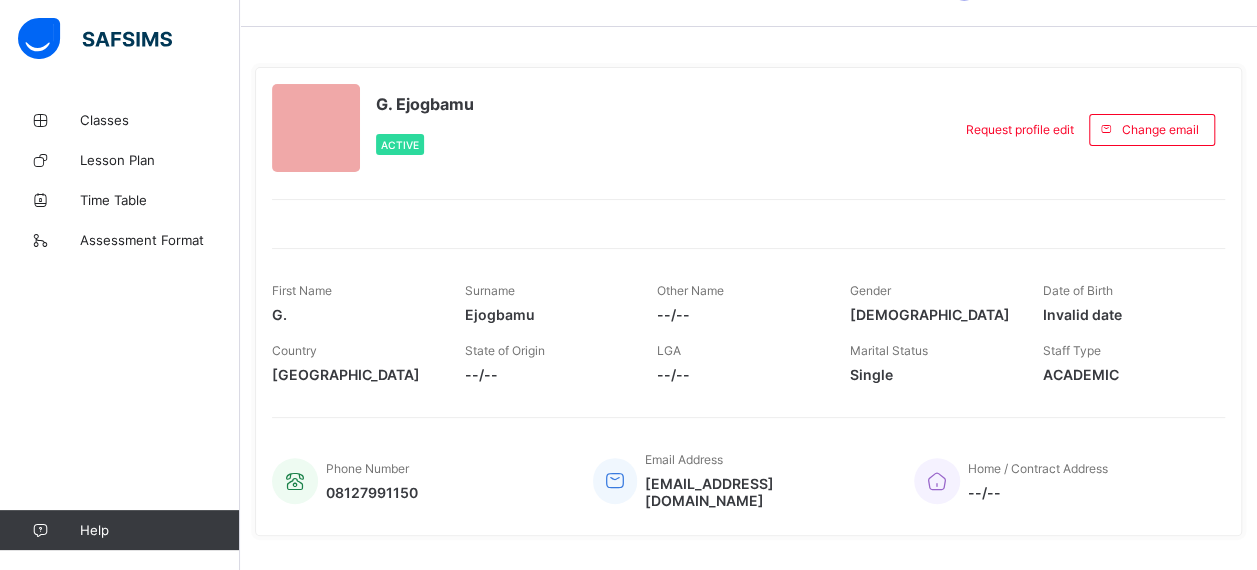 scroll, scrollTop: 55, scrollLeft: 0, axis: vertical 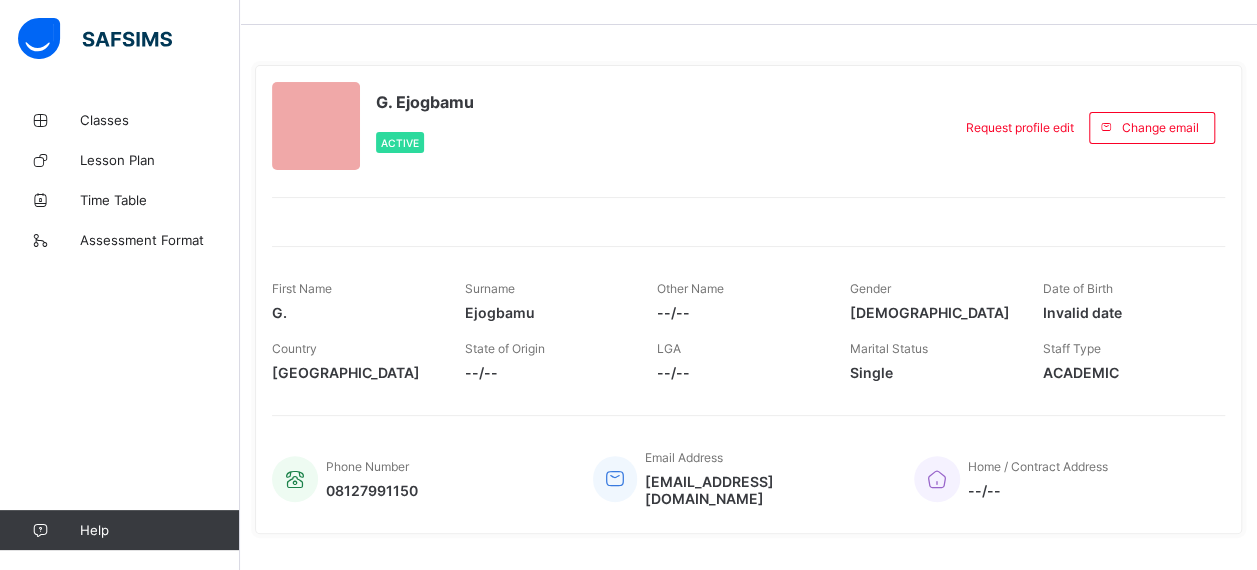 click on "Classes" at bounding box center [160, 120] 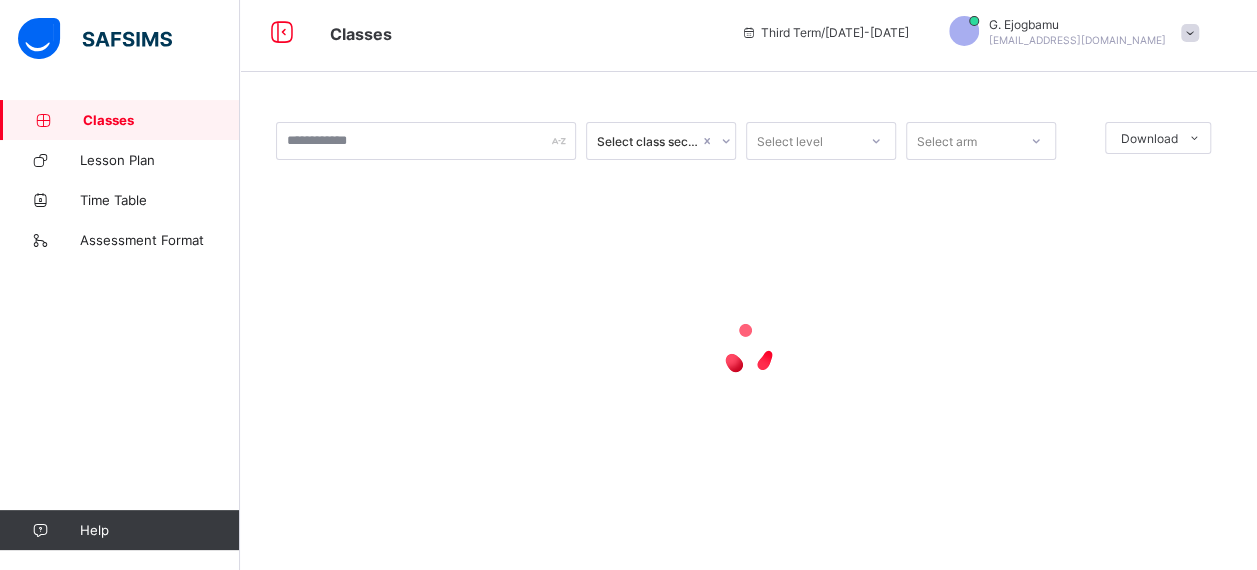 scroll, scrollTop: 55, scrollLeft: 0, axis: vertical 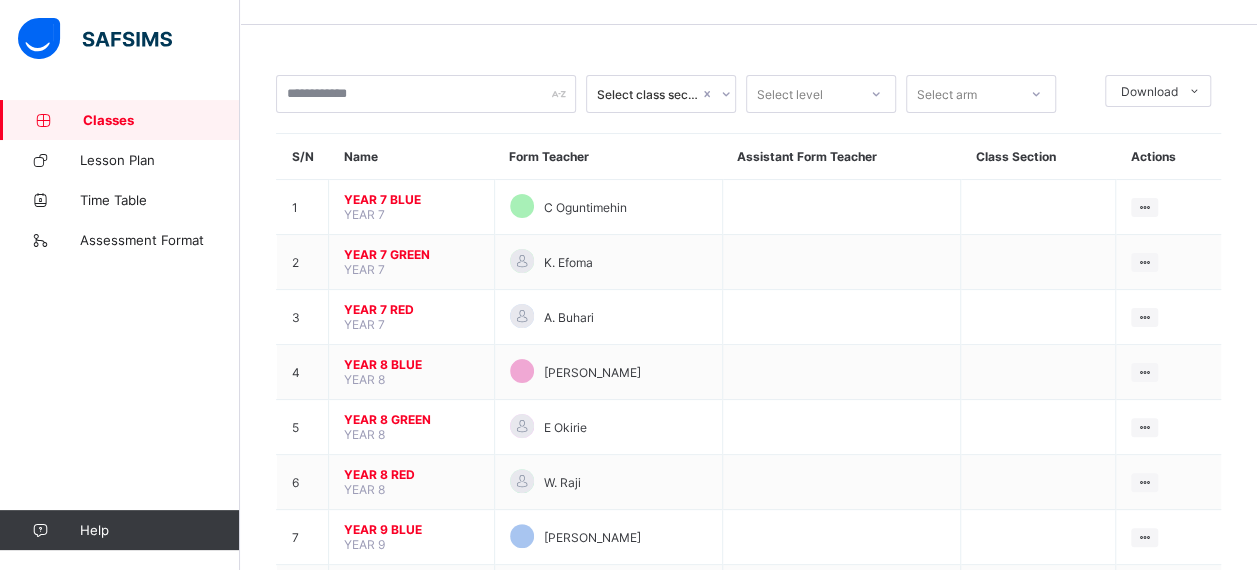 click on "YEAR 7   BLUE" at bounding box center [411, 199] 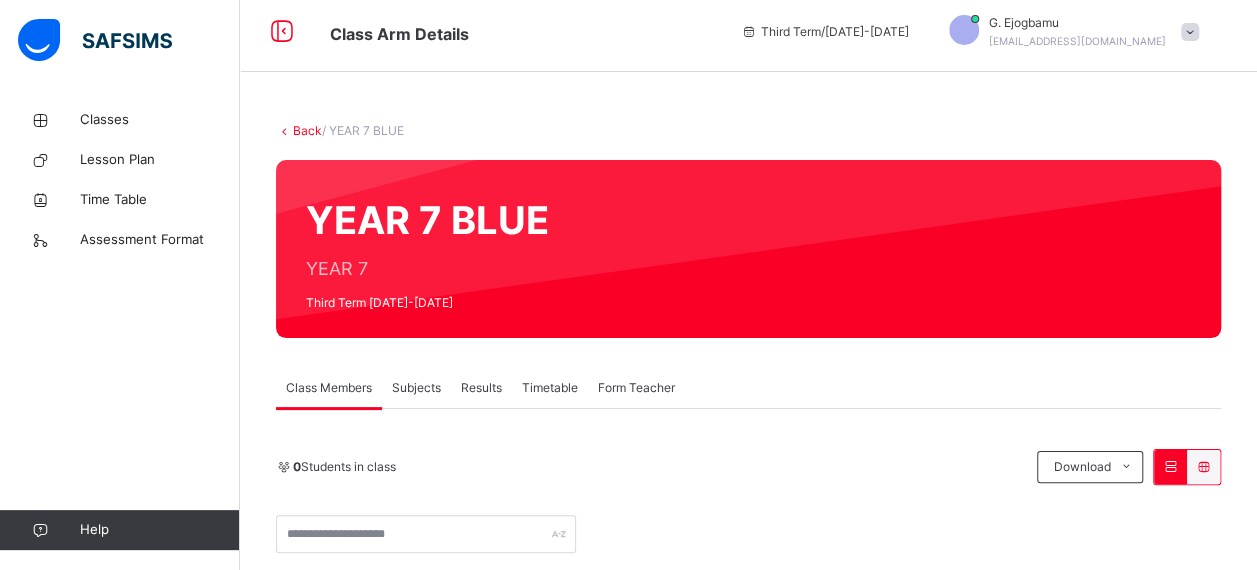 scroll, scrollTop: 55, scrollLeft: 0, axis: vertical 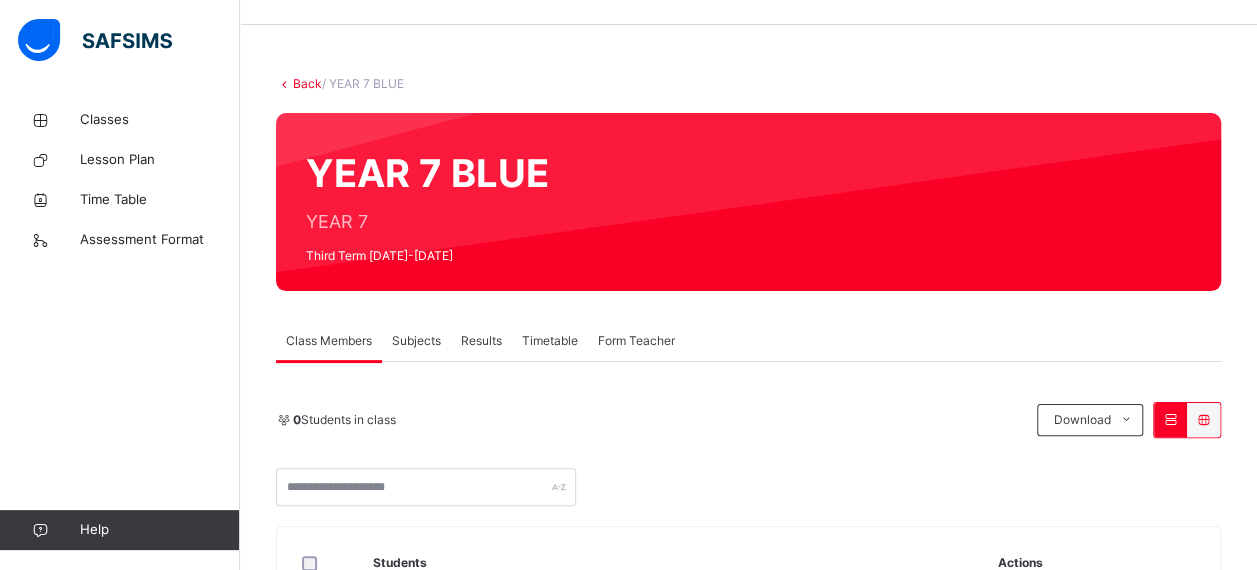 click on "Subjects" at bounding box center [416, 341] 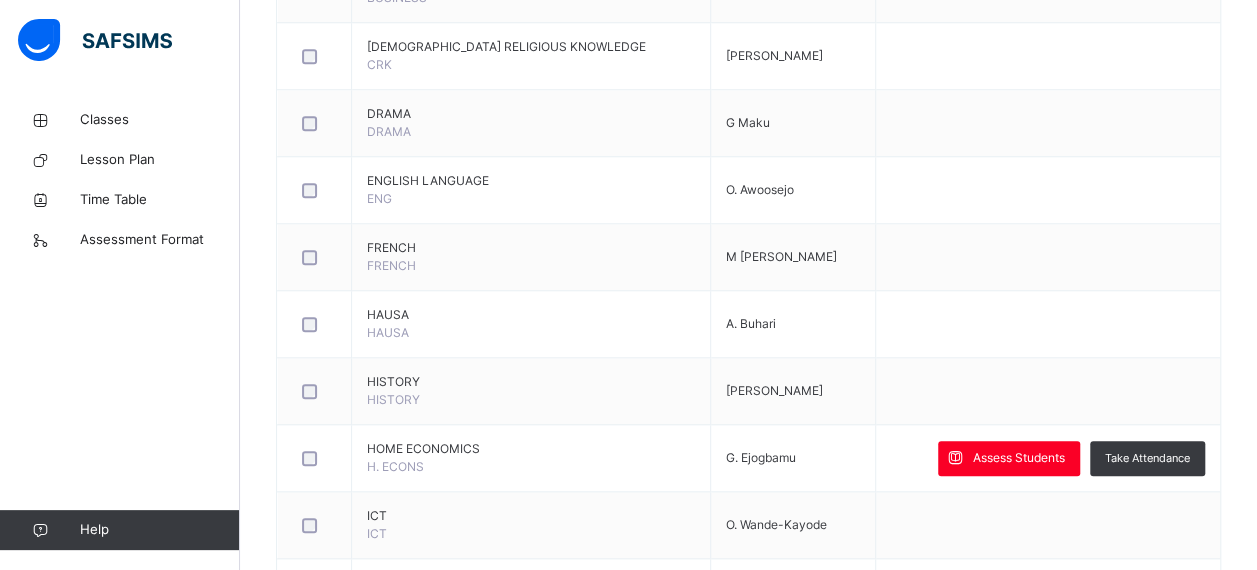 scroll, scrollTop: 844, scrollLeft: 0, axis: vertical 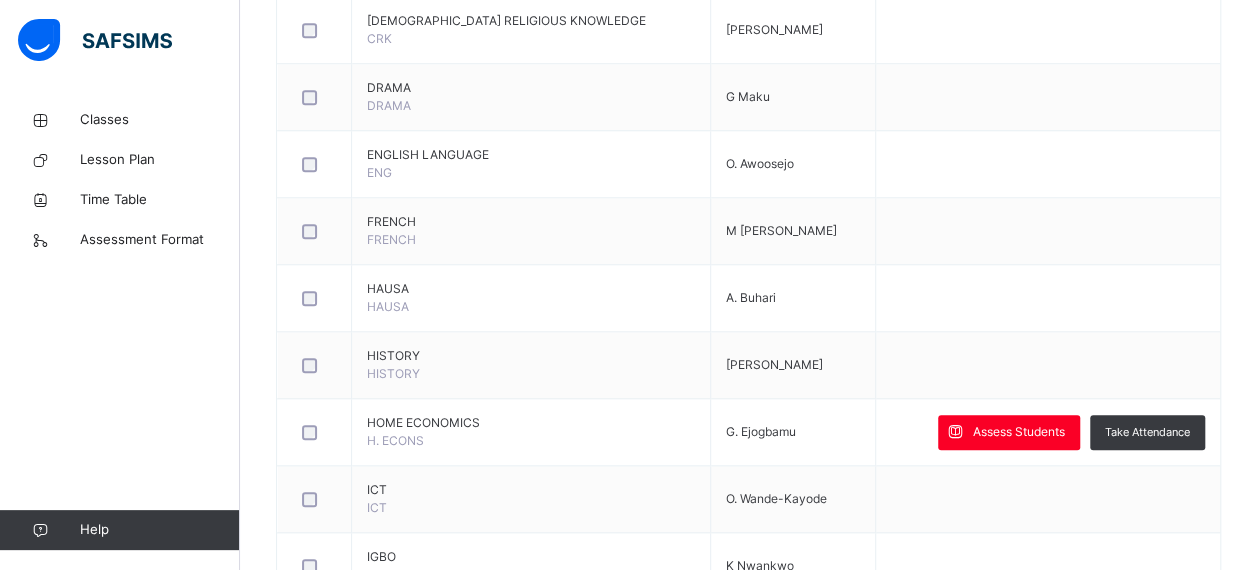 click on "Assess Students" at bounding box center (1009, 432) 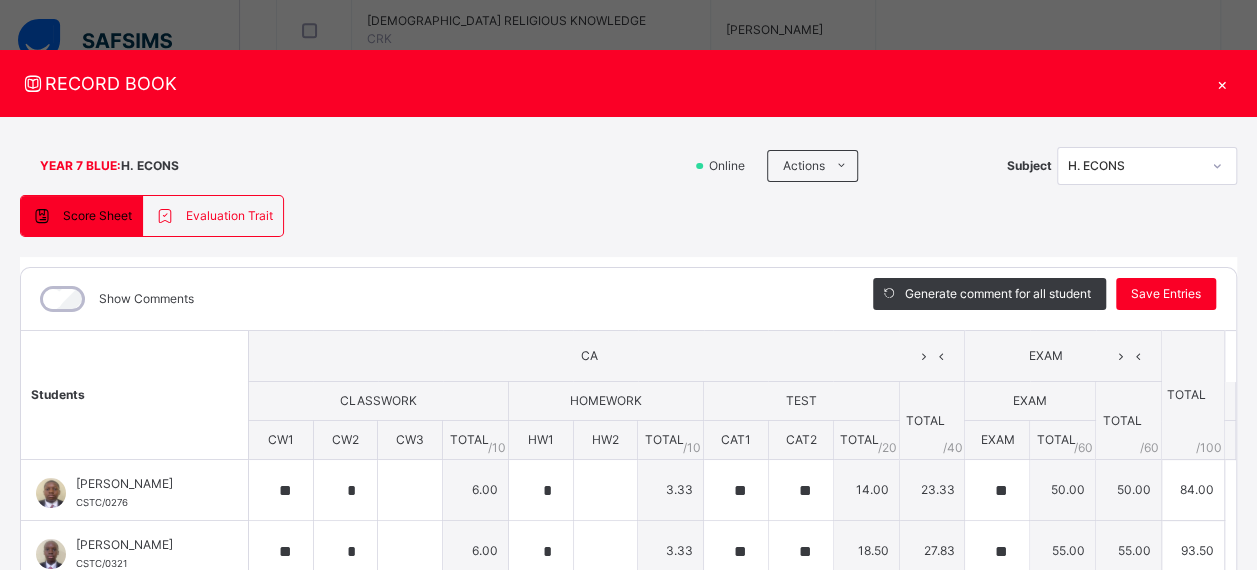 type on "**" 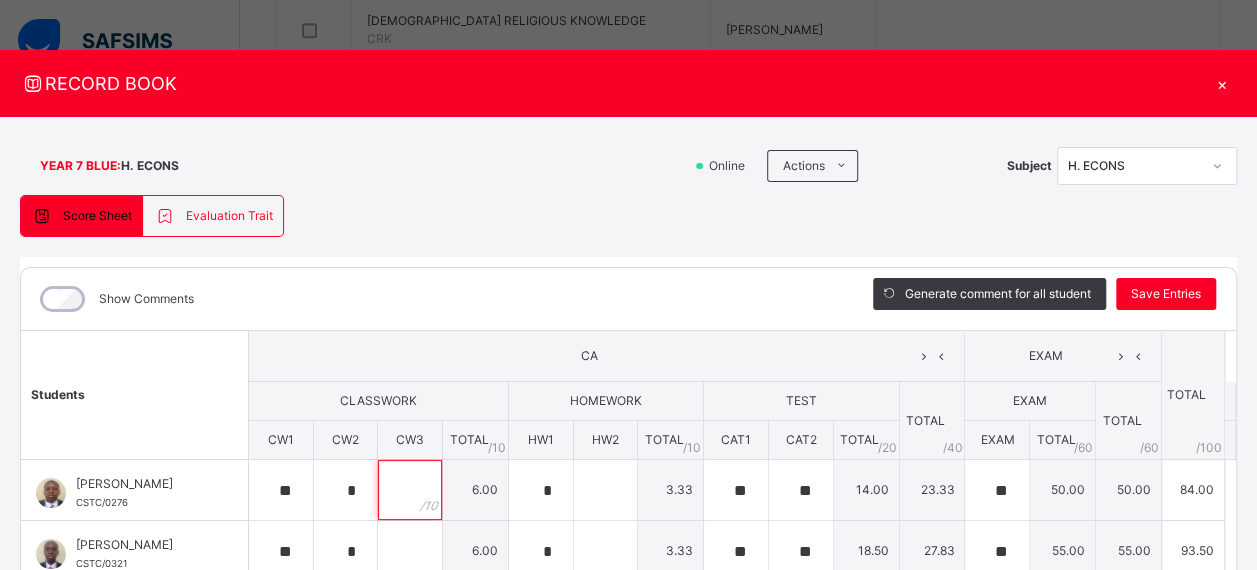 click at bounding box center (410, 490) 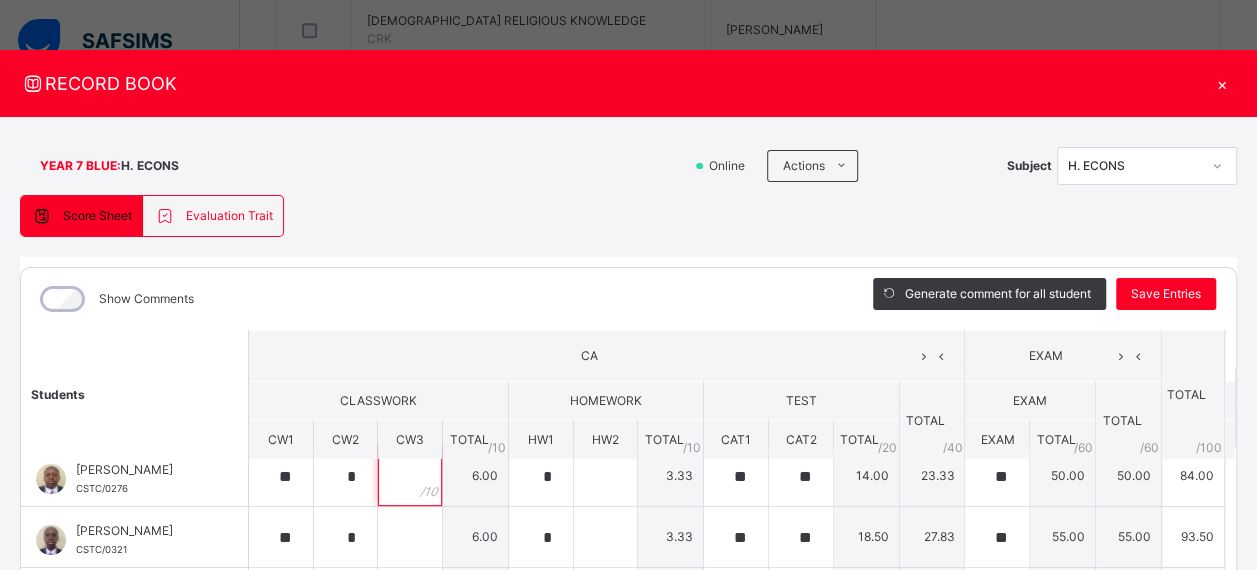 scroll, scrollTop: 0, scrollLeft: 0, axis: both 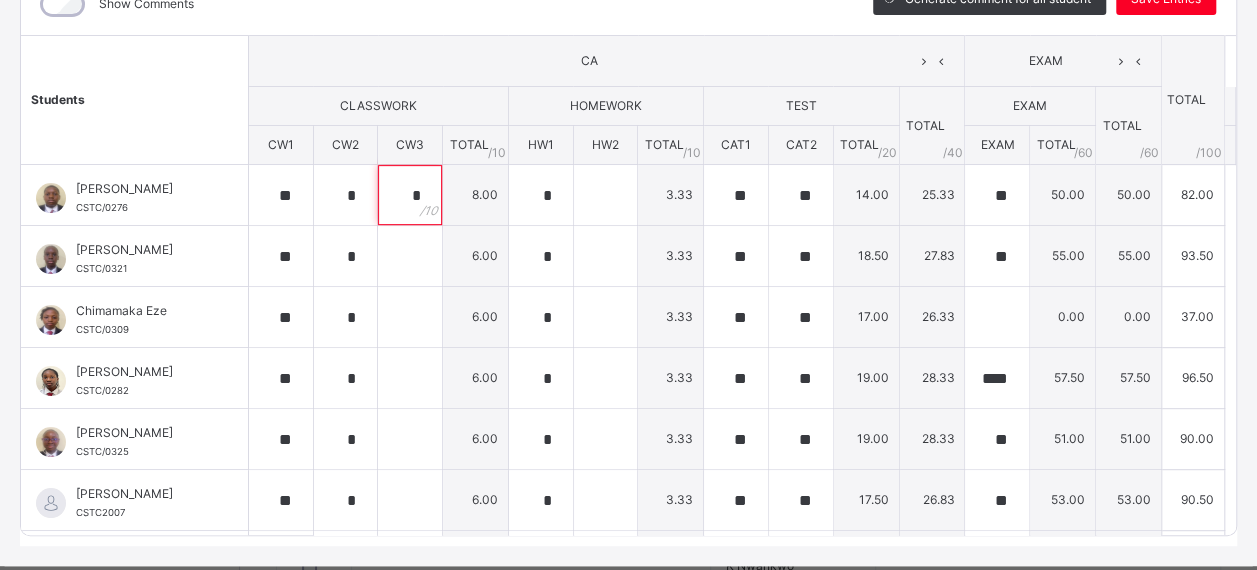 type on "*" 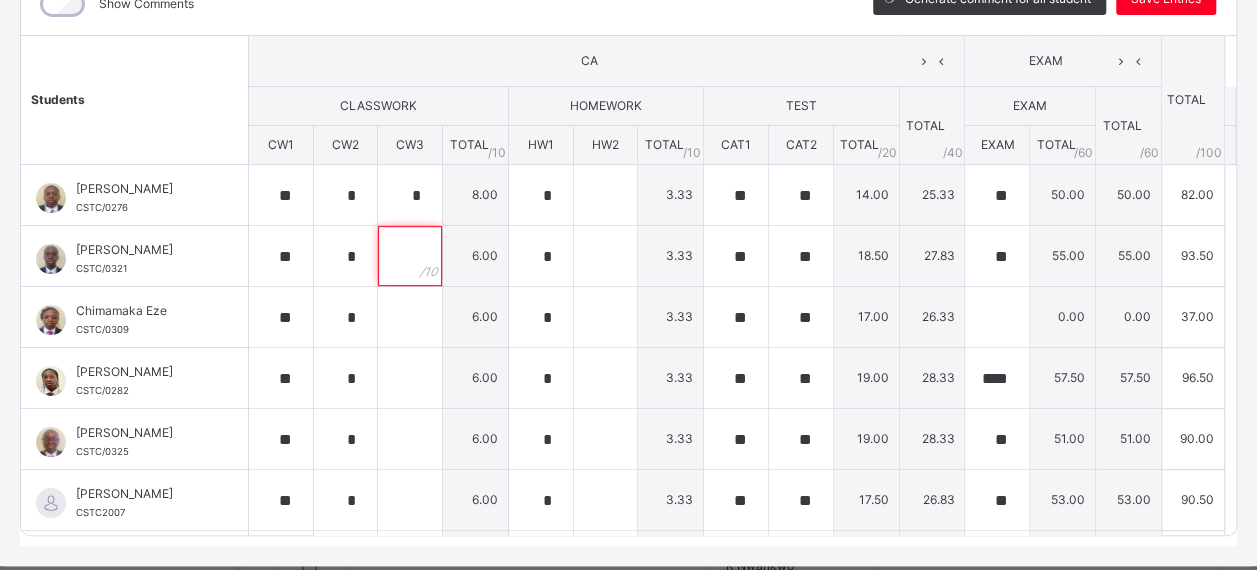 click at bounding box center [410, 256] 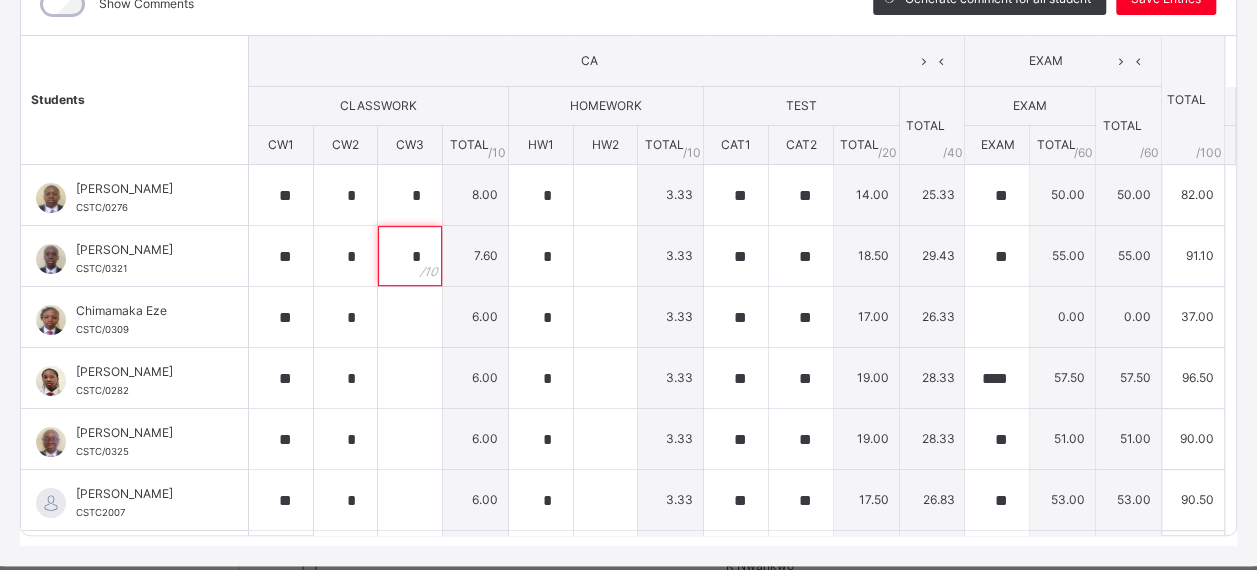 type on "*" 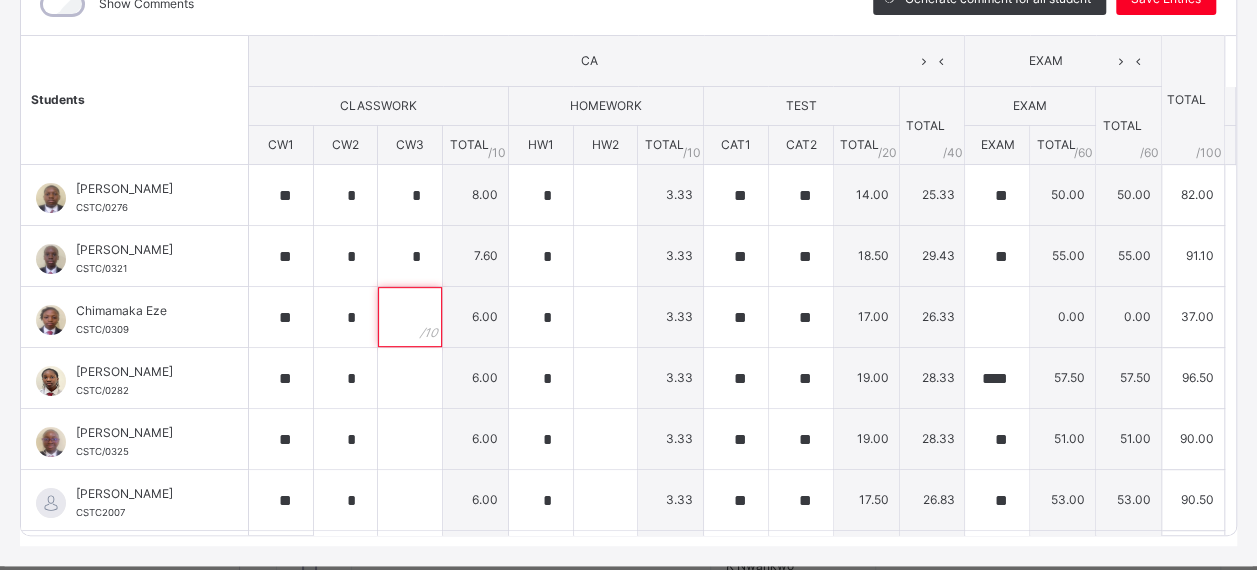 click at bounding box center (410, 317) 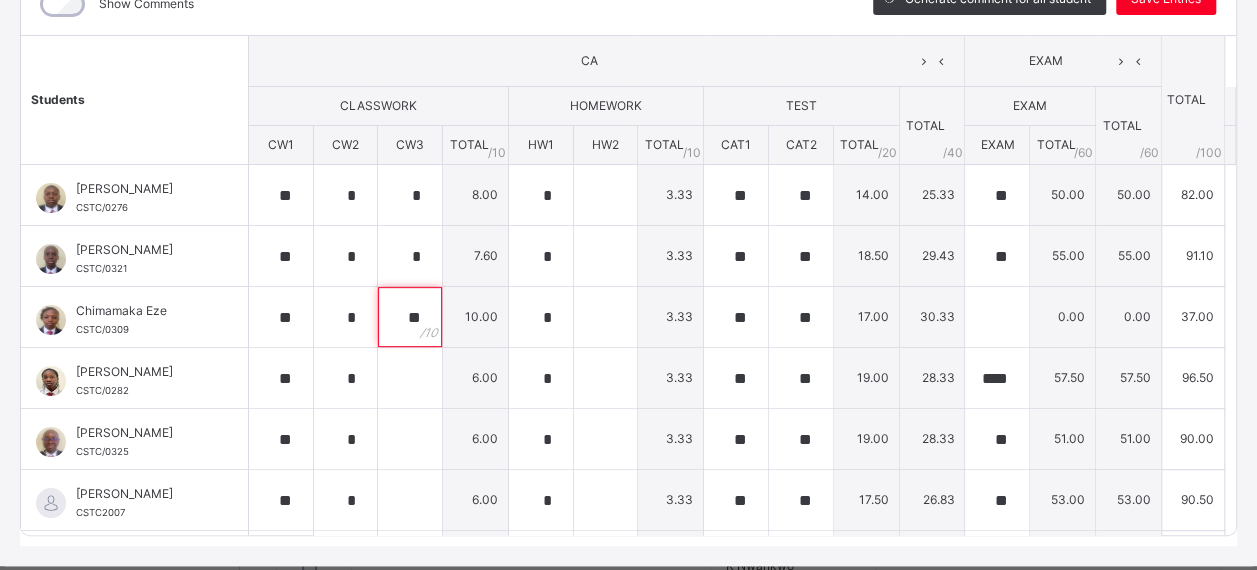 type on "**" 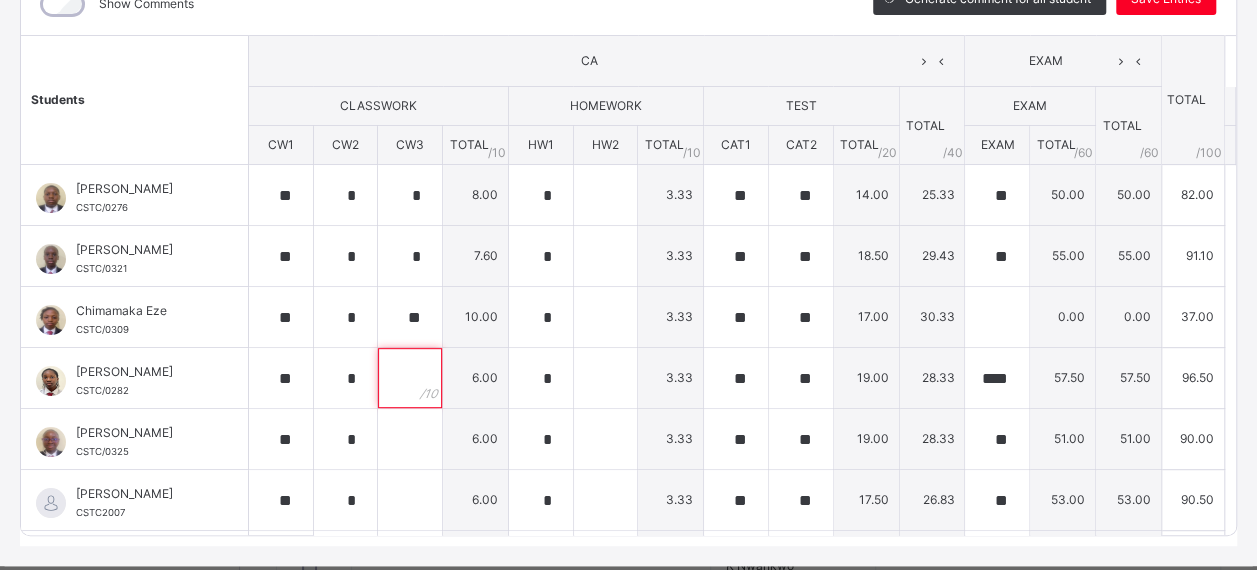 click at bounding box center [410, 378] 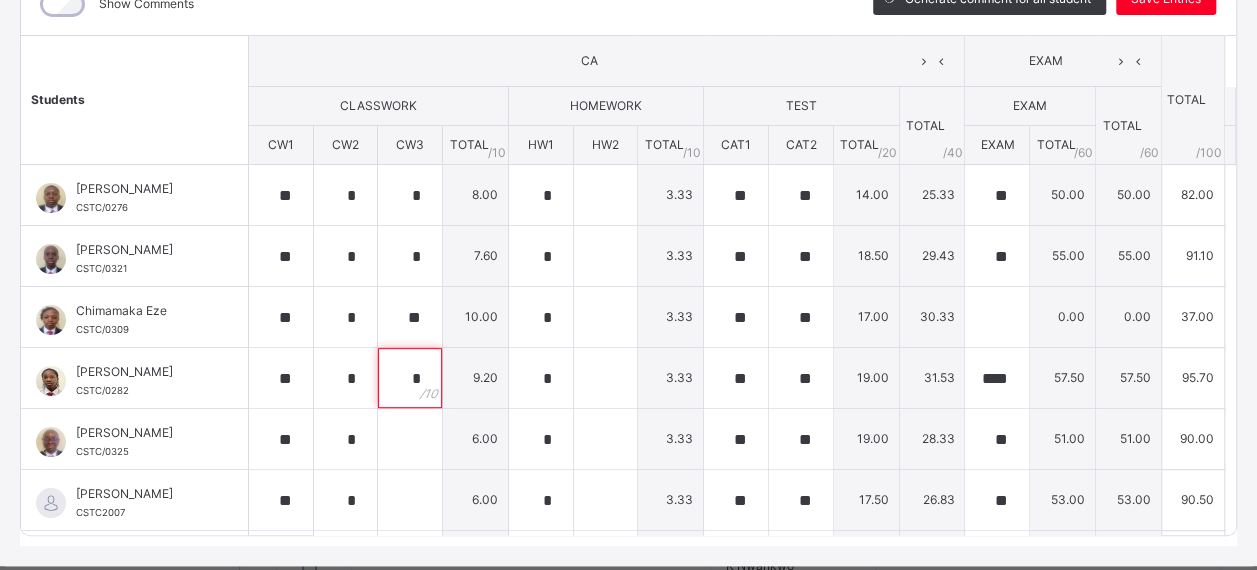 type on "*" 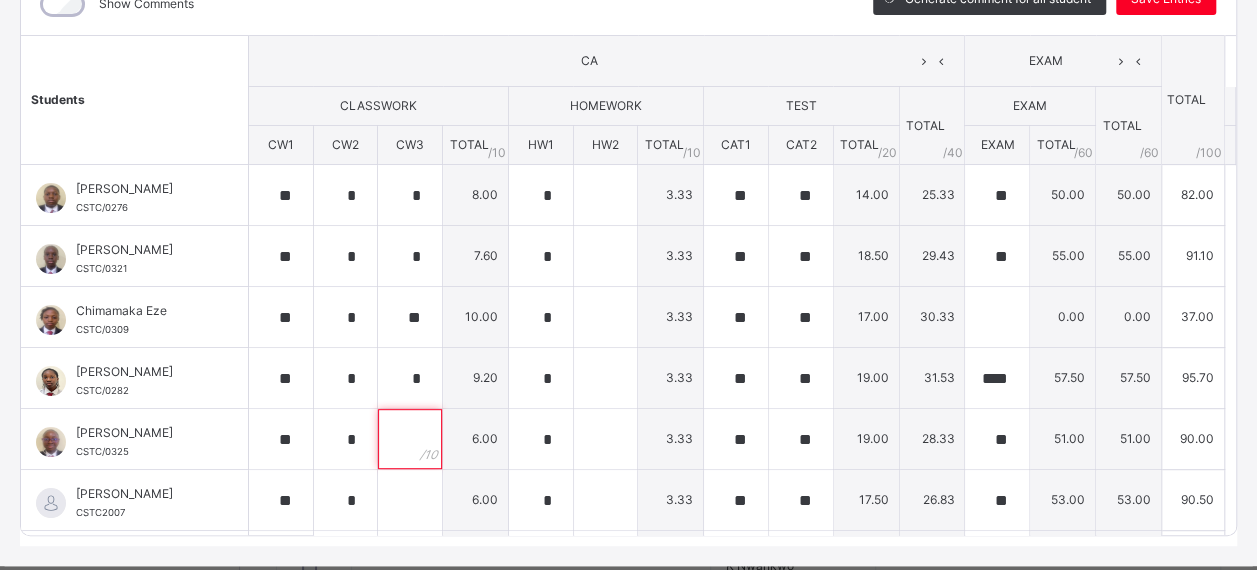 click at bounding box center (410, 439) 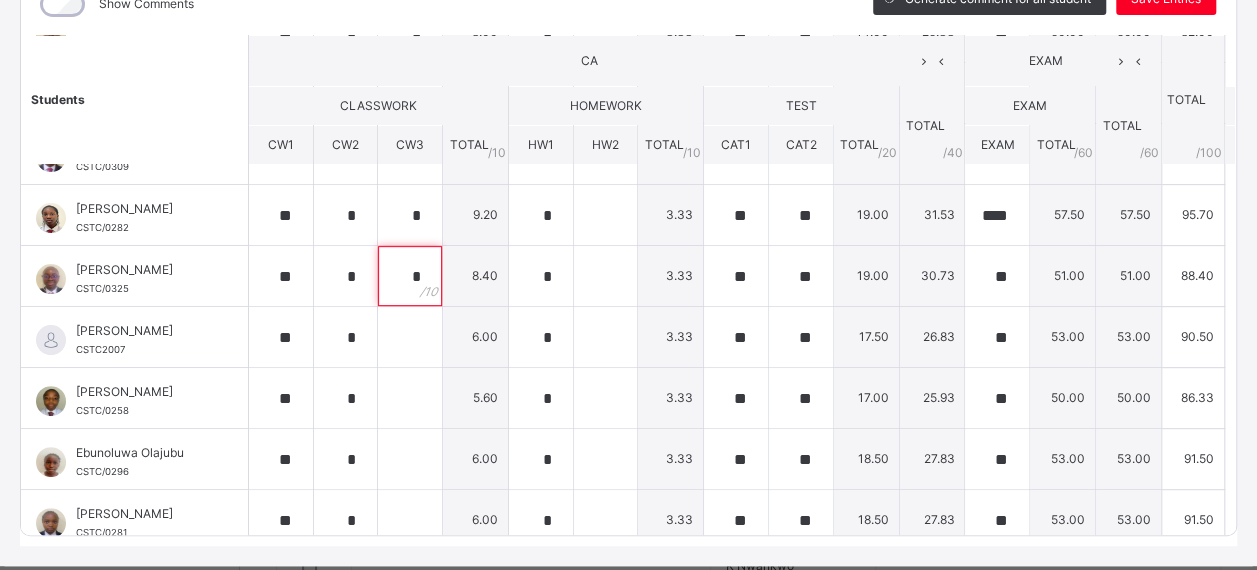 scroll, scrollTop: 164, scrollLeft: 0, axis: vertical 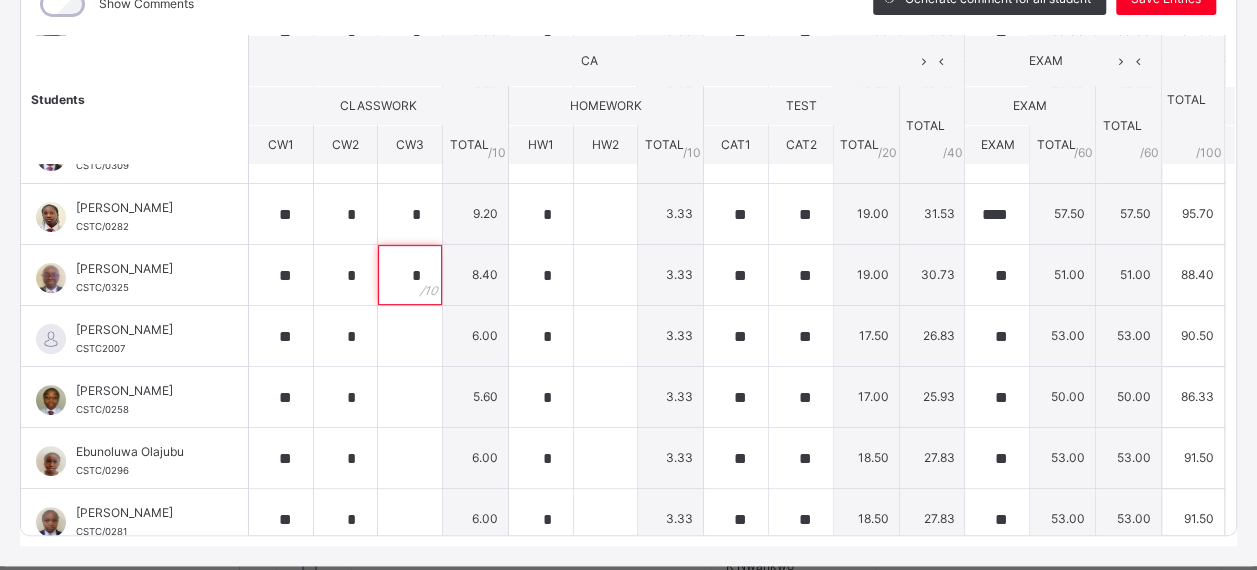 type on "*" 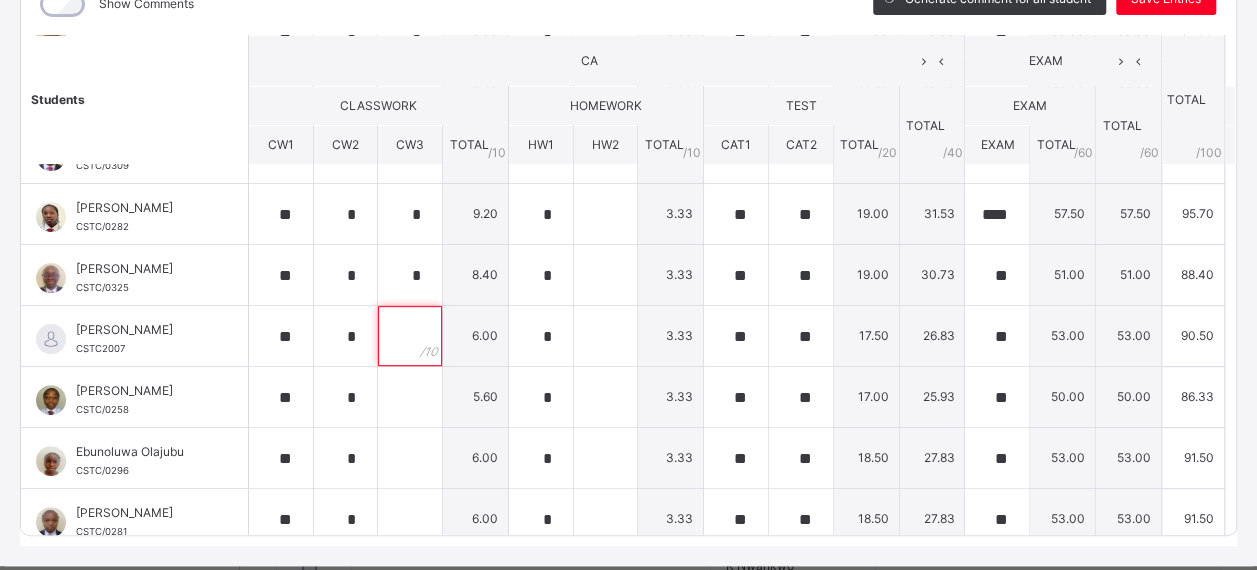 click at bounding box center [410, 336] 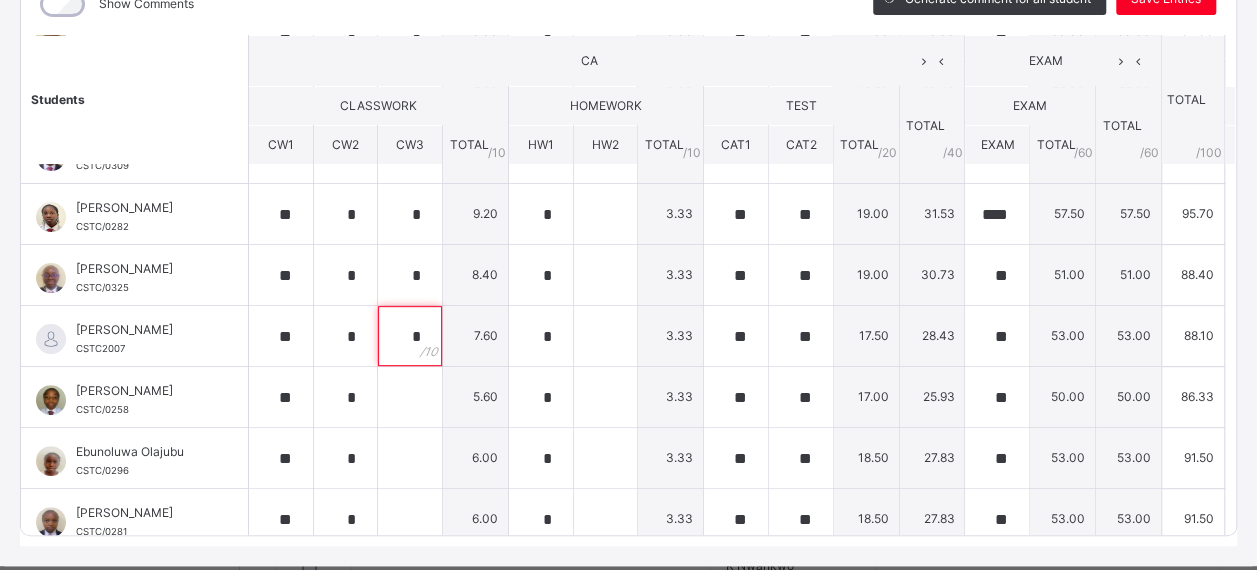 type on "*" 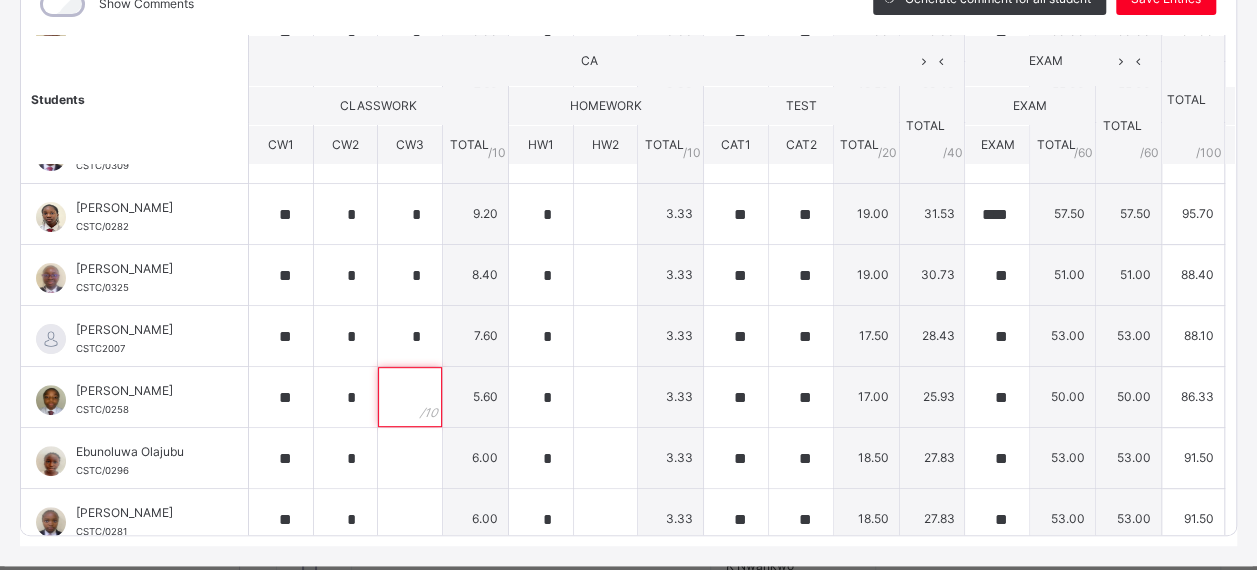 click at bounding box center [410, 397] 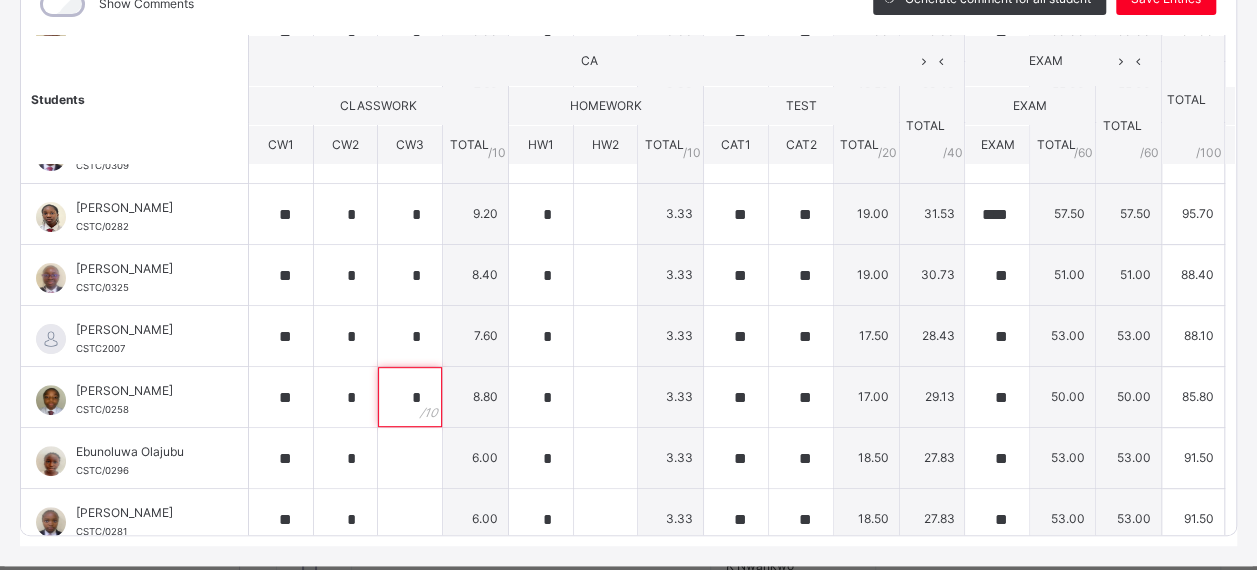 type on "*" 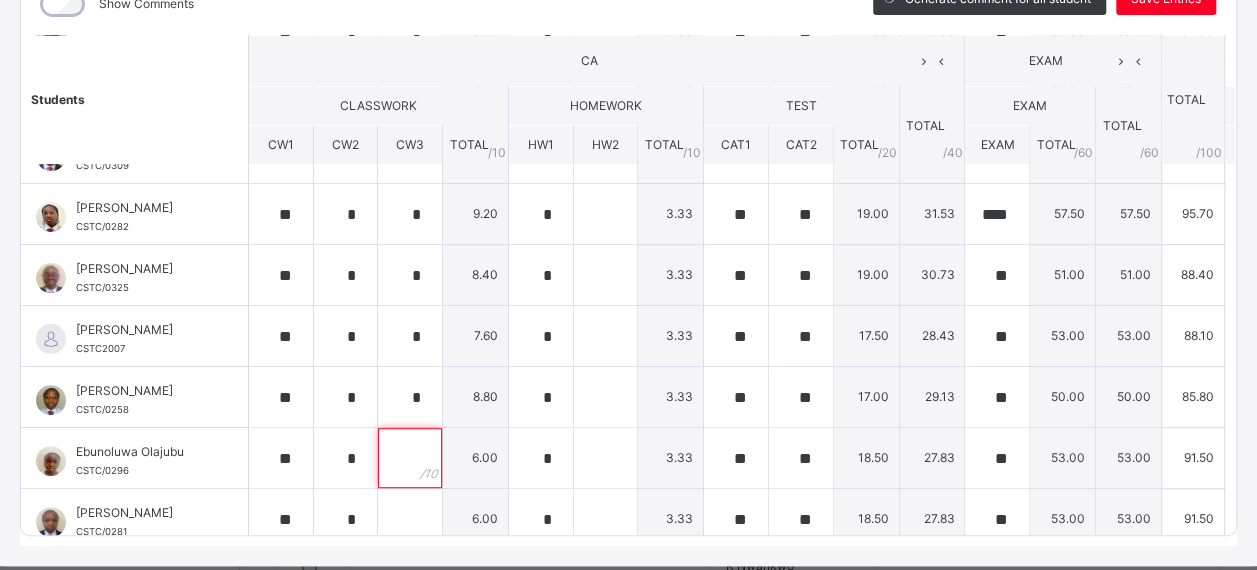click at bounding box center [410, 458] 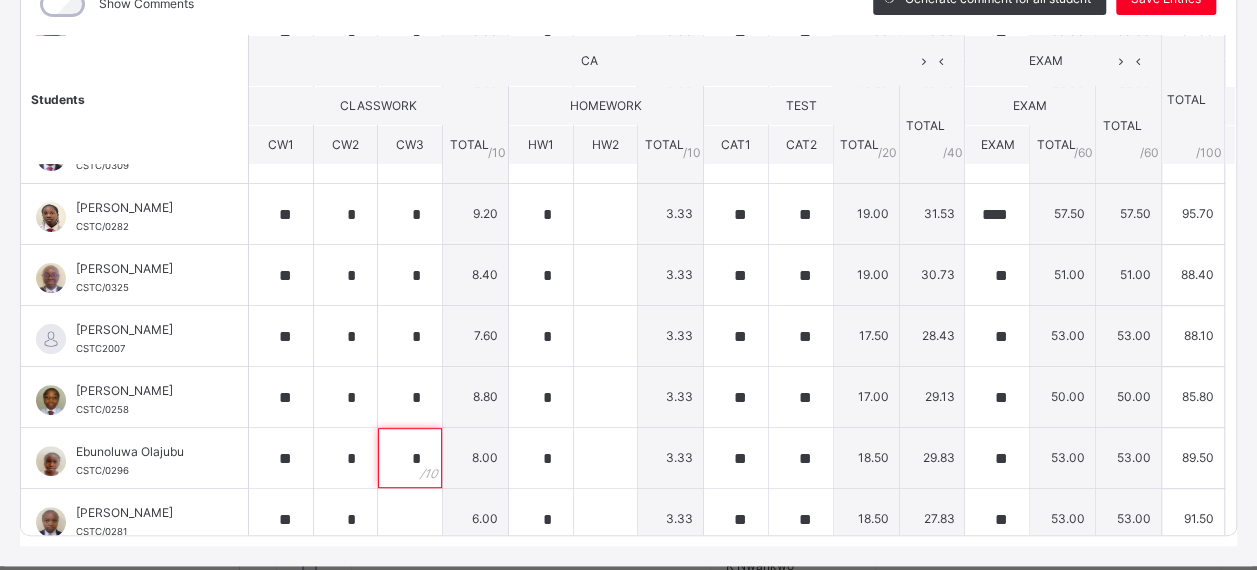 type on "*" 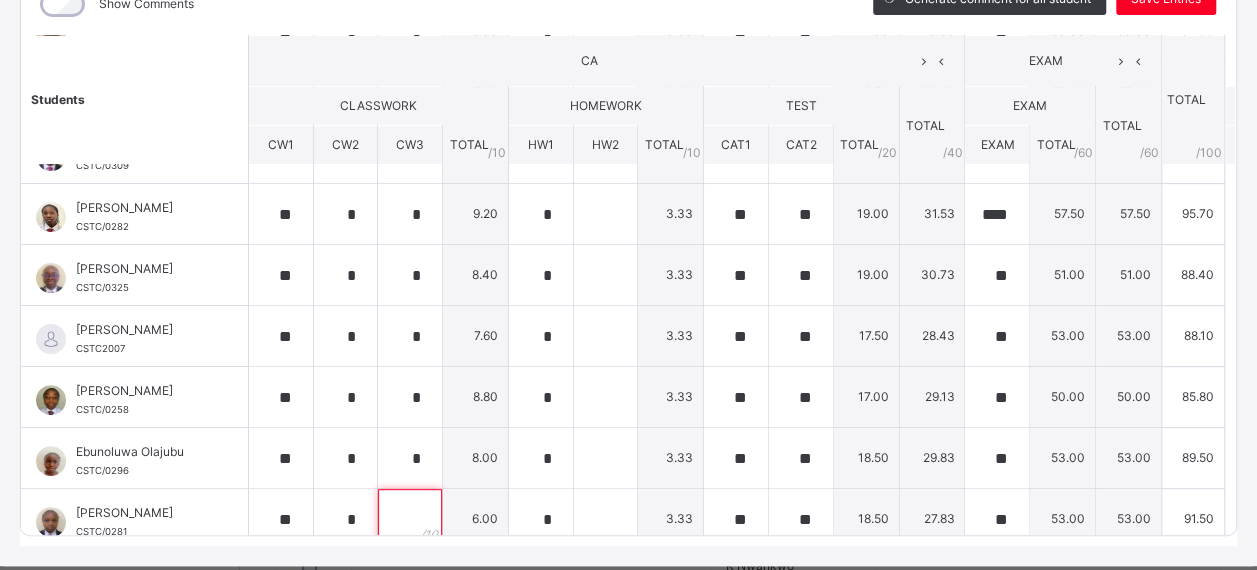 click at bounding box center (410, 519) 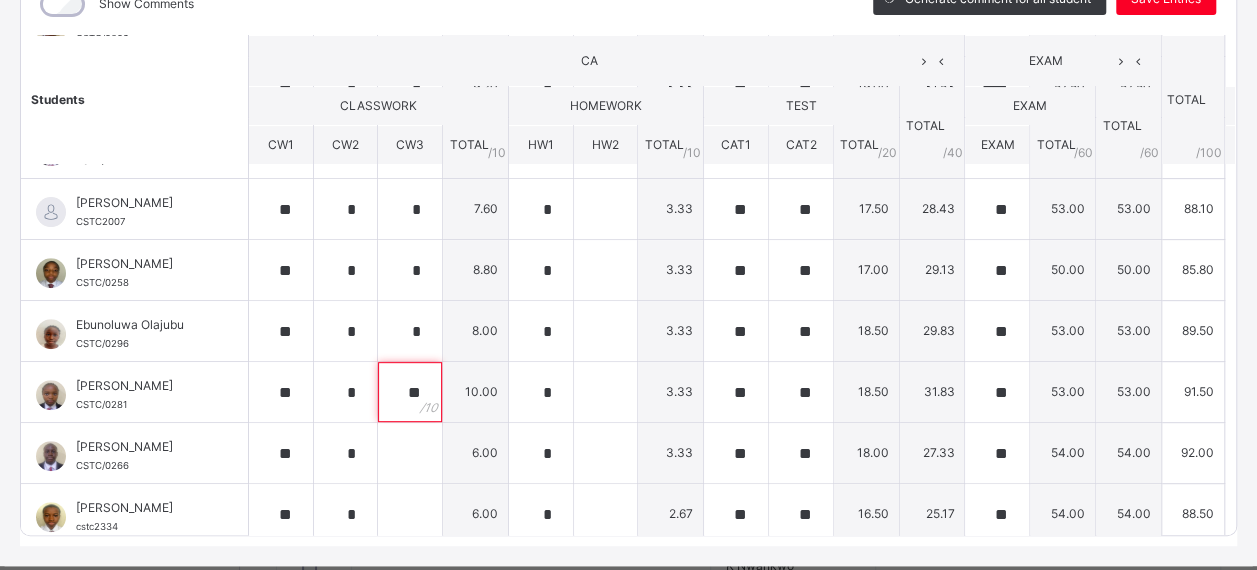 scroll, scrollTop: 299, scrollLeft: 0, axis: vertical 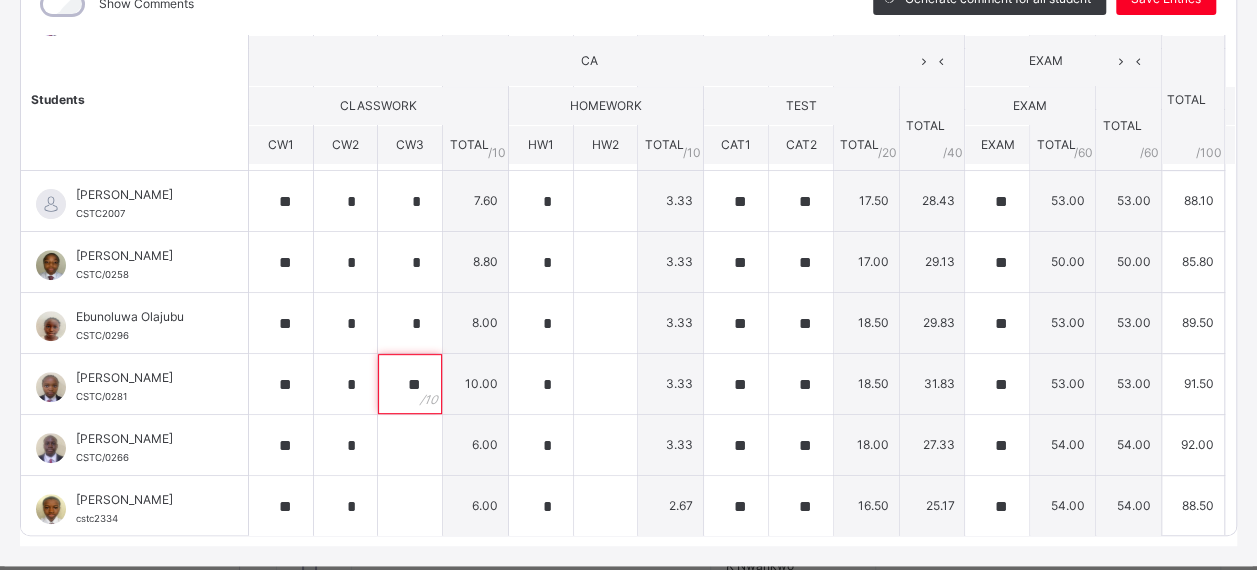 type on "**" 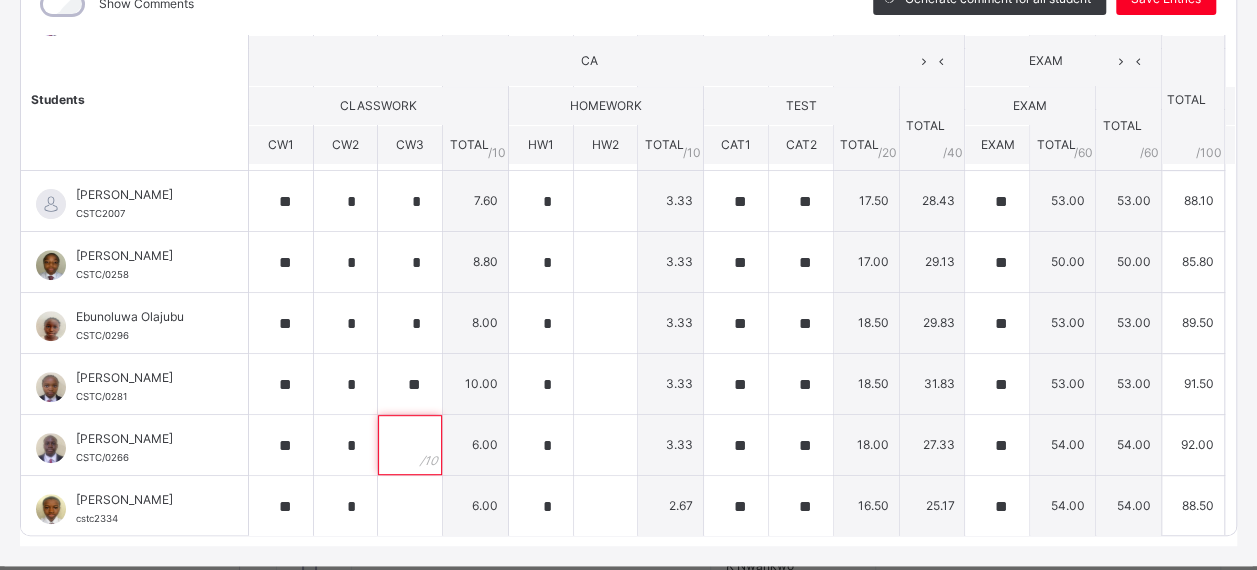 click at bounding box center [410, 445] 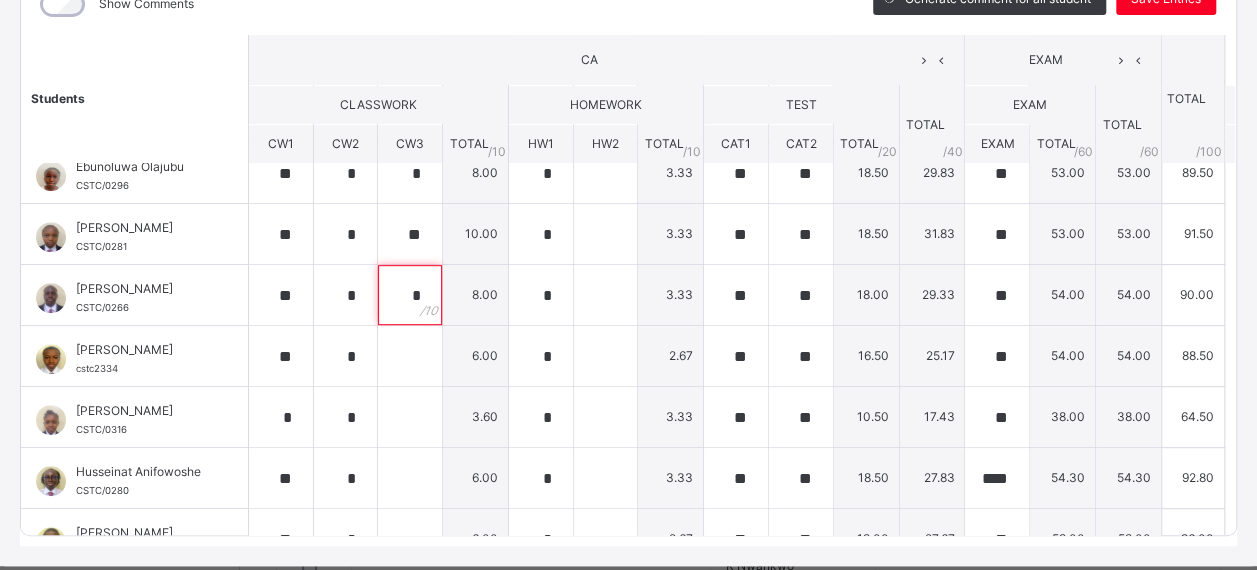 scroll, scrollTop: 477, scrollLeft: 0, axis: vertical 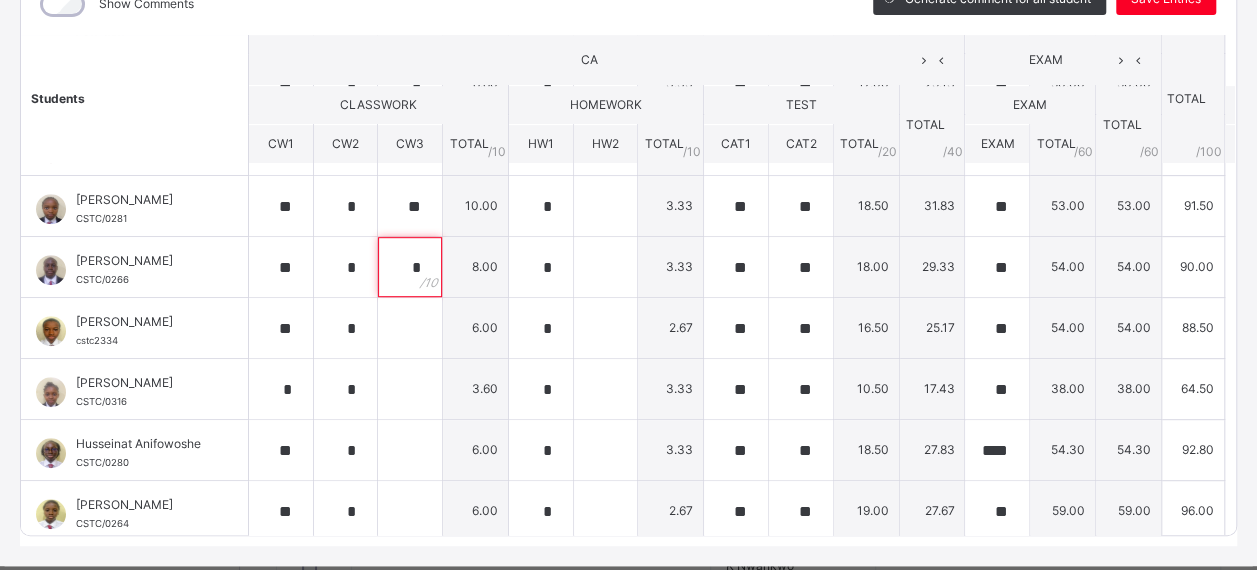 type on "*" 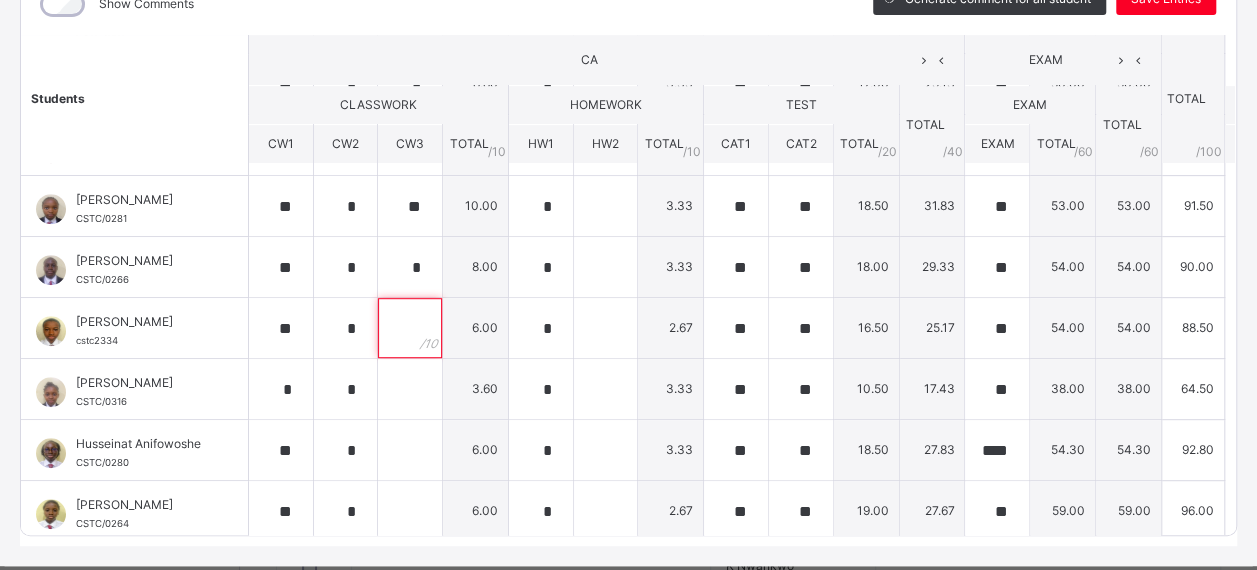 click at bounding box center (410, 328) 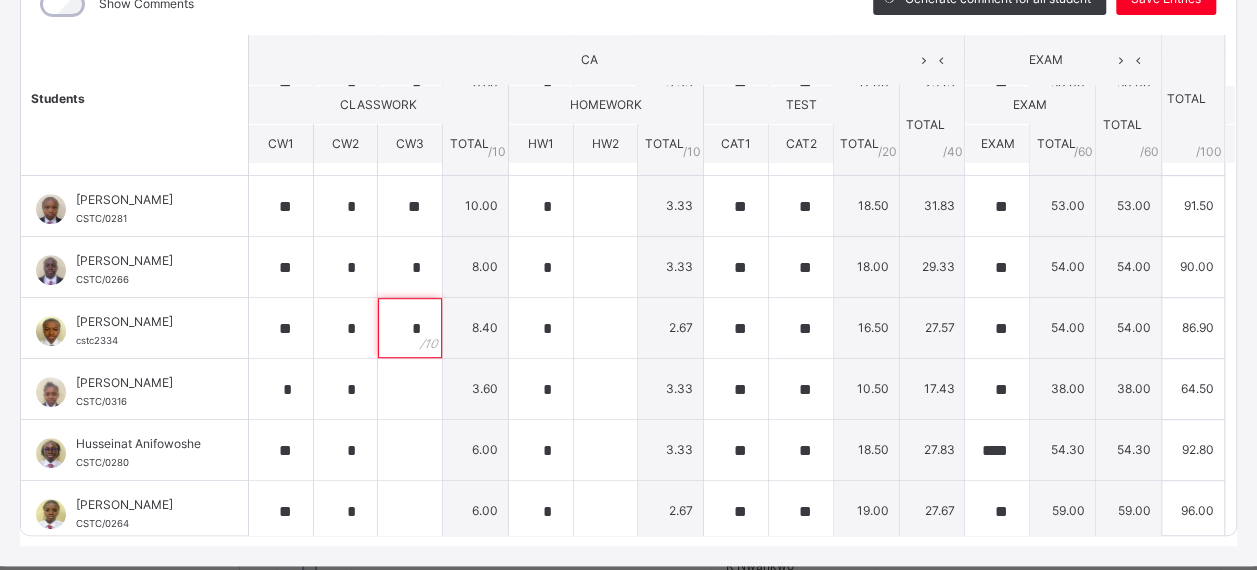 type on "*" 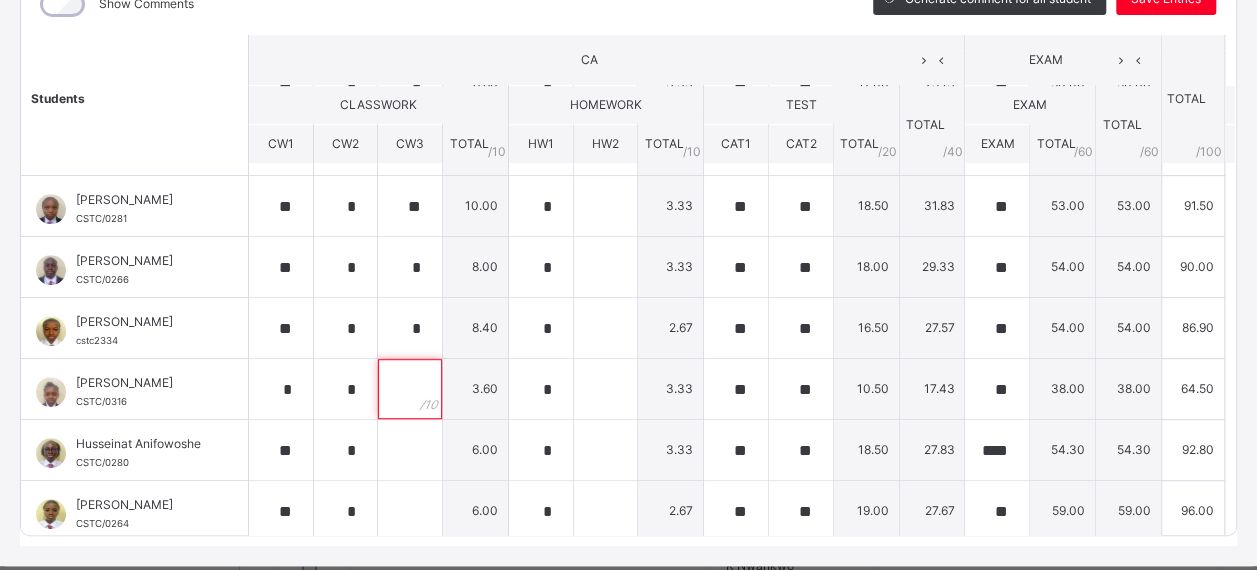 click at bounding box center (410, 389) 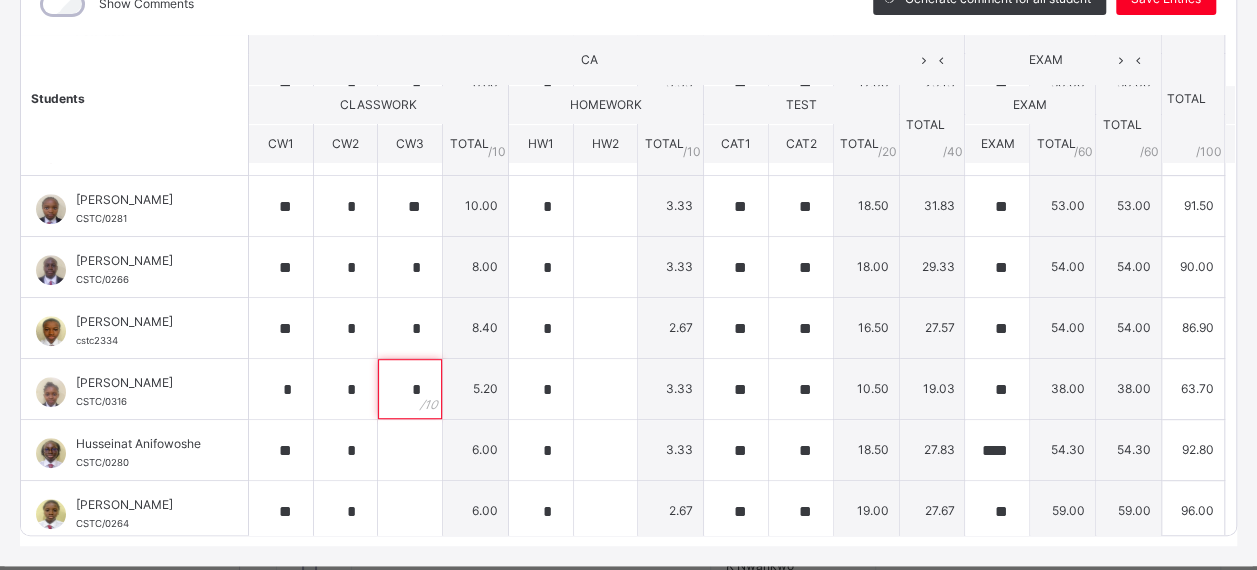 type on "*" 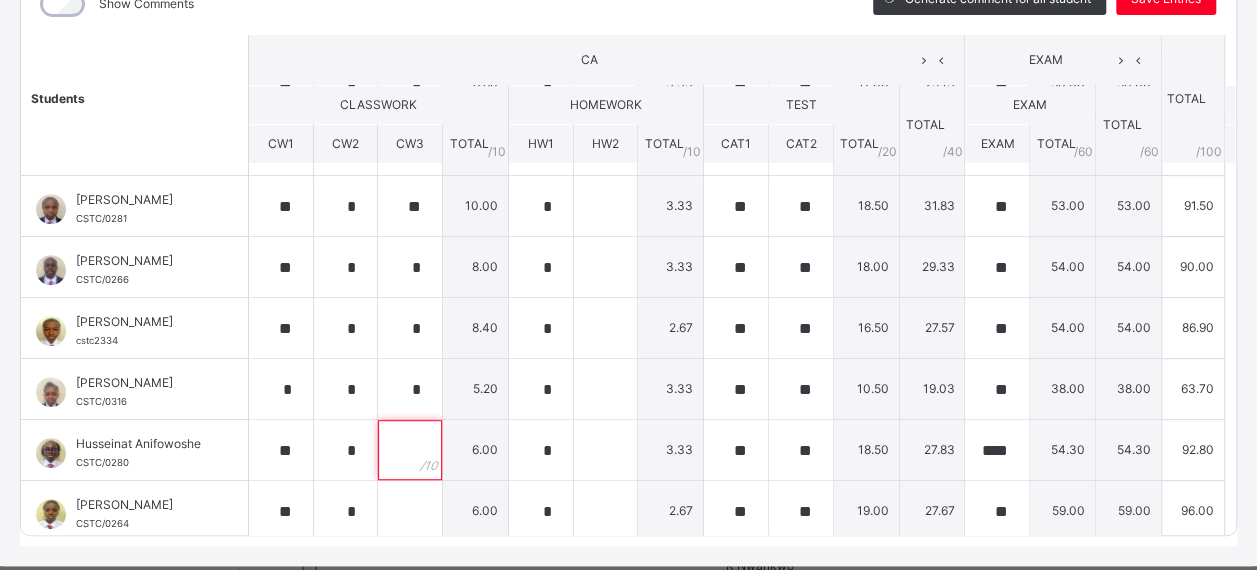 click at bounding box center (410, 450) 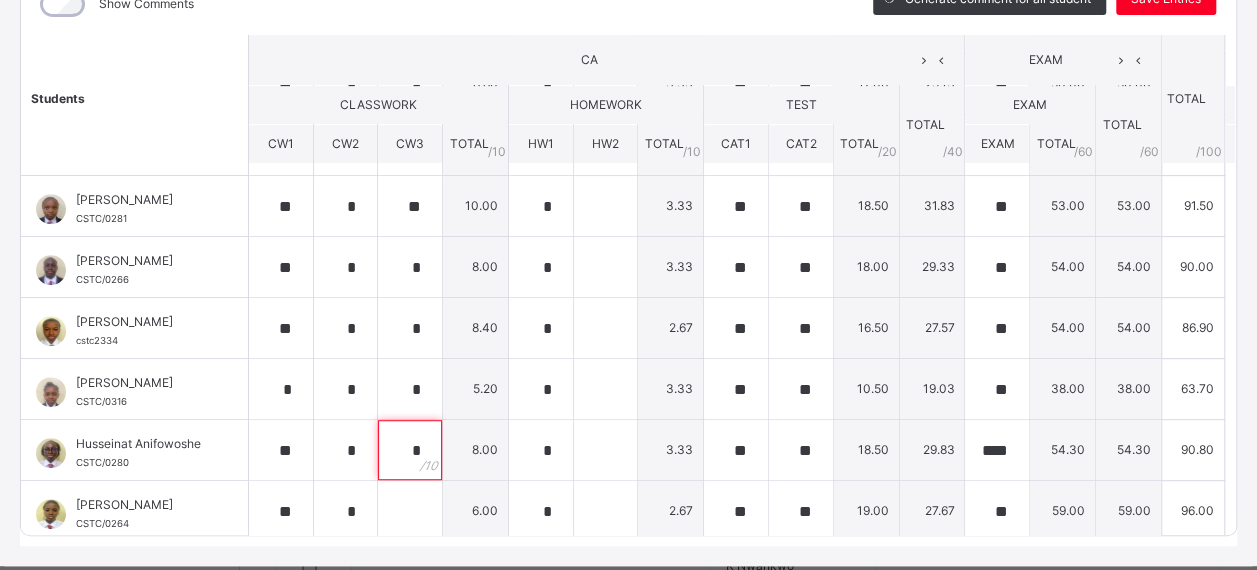 type on "*" 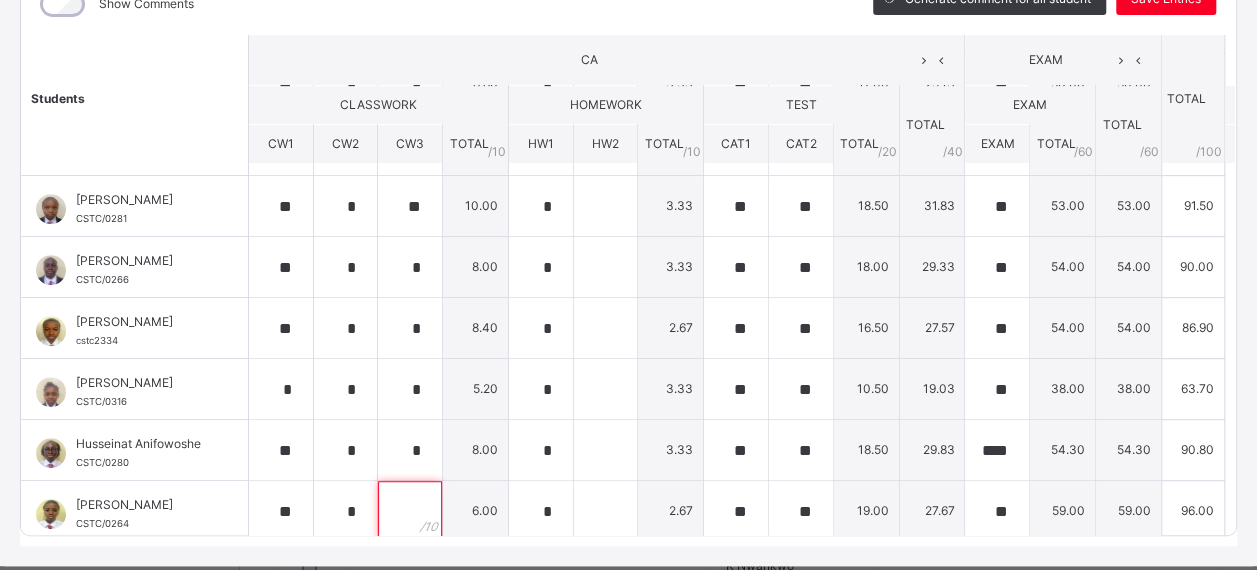 click at bounding box center [410, 511] 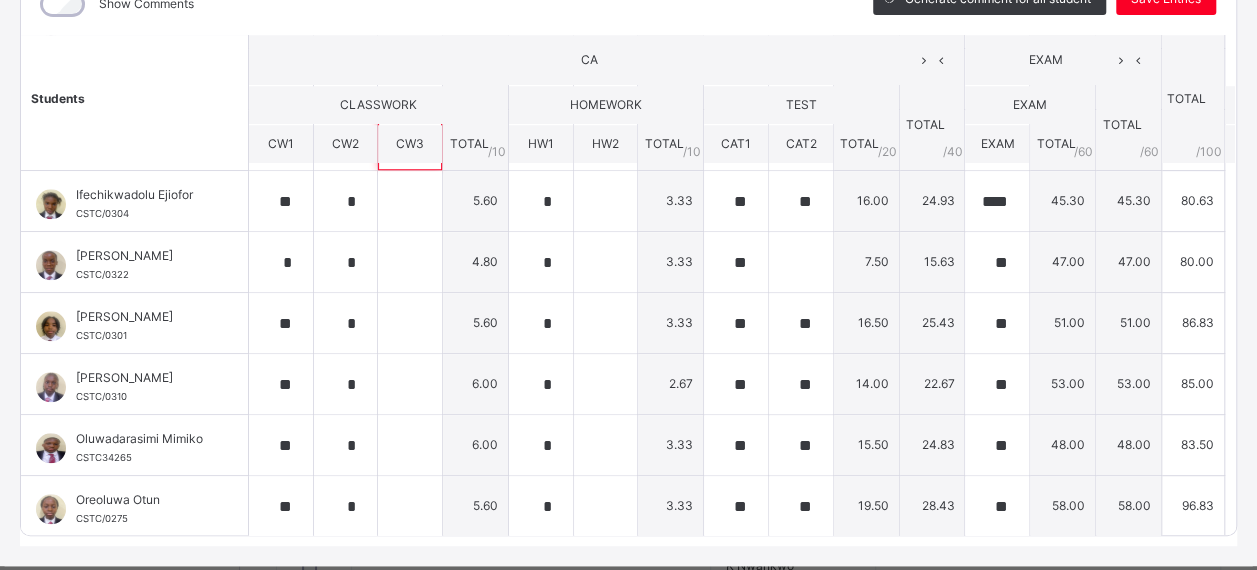 scroll, scrollTop: 849, scrollLeft: 0, axis: vertical 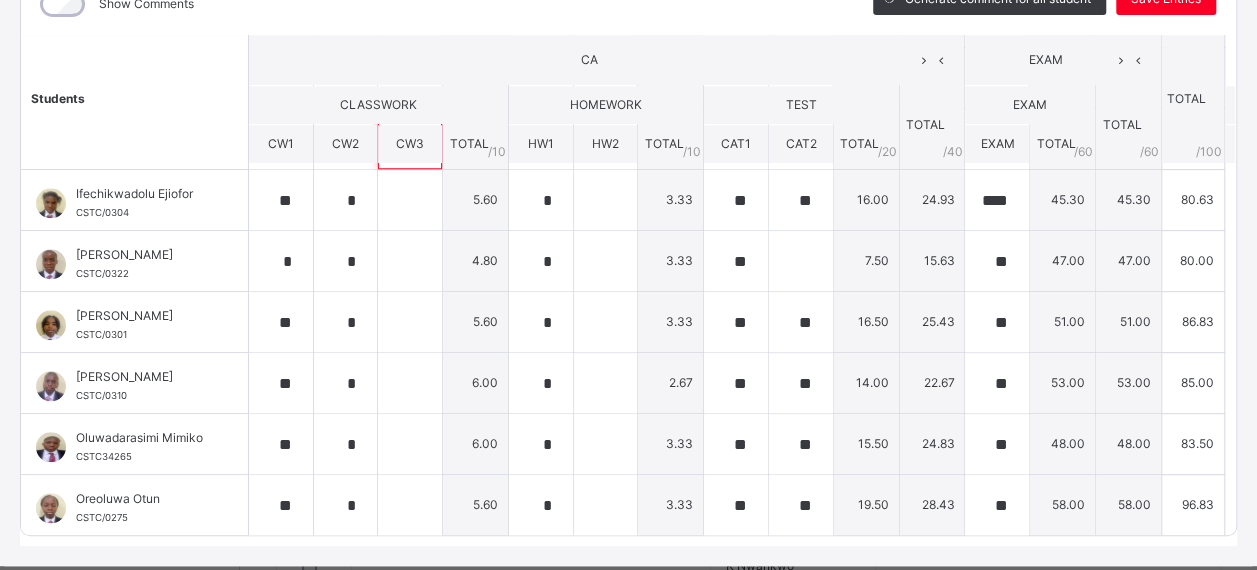 type on "*" 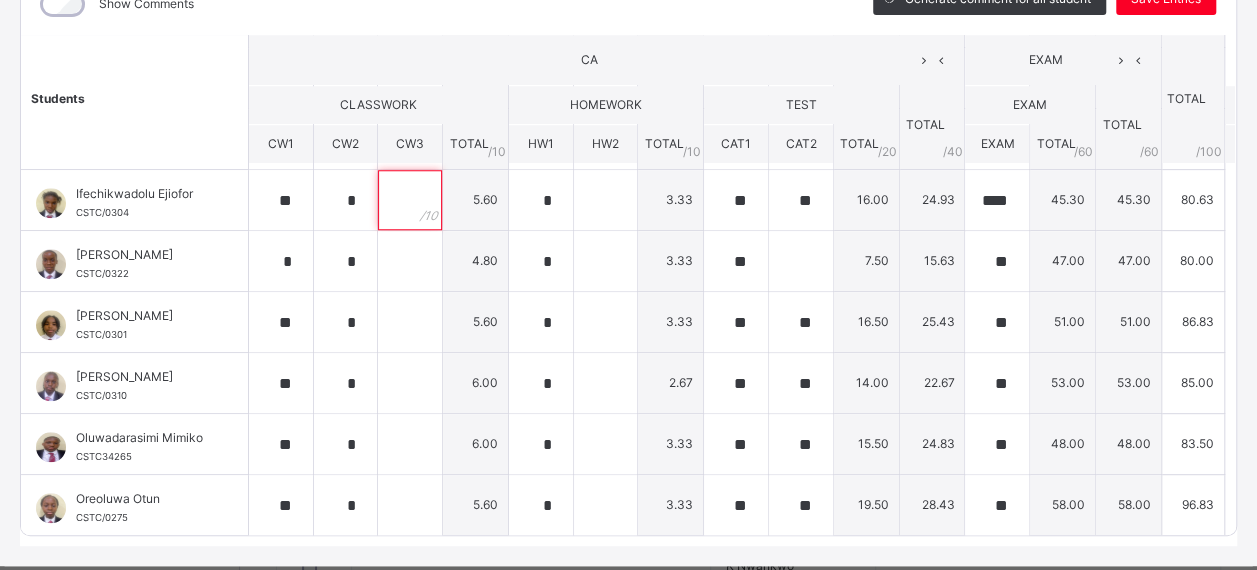 click at bounding box center (410, 200) 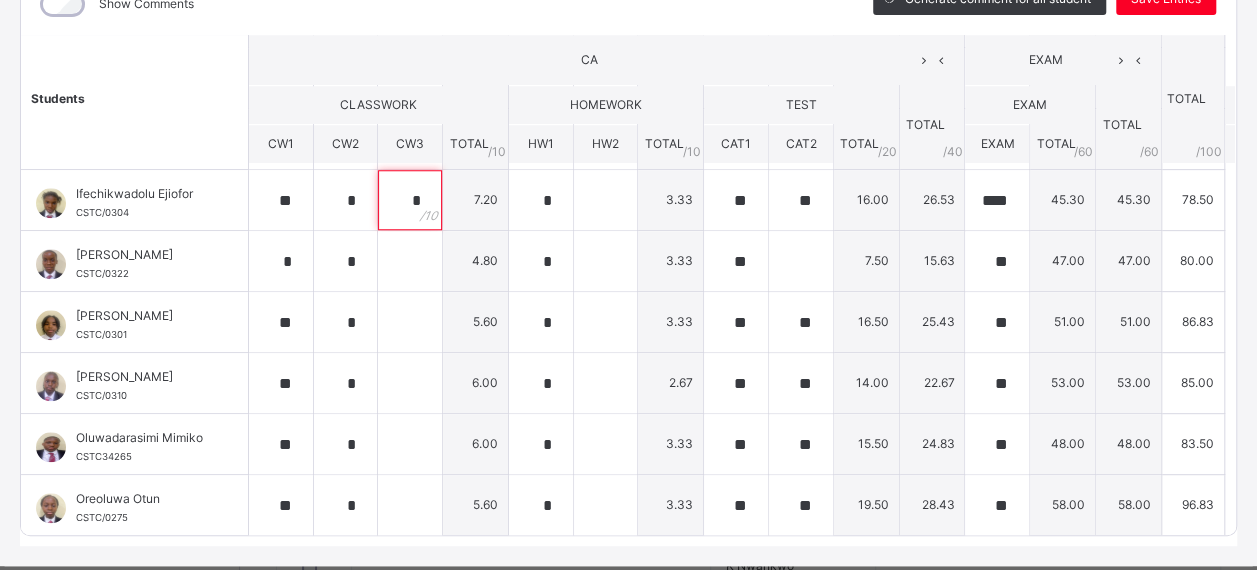 type on "*" 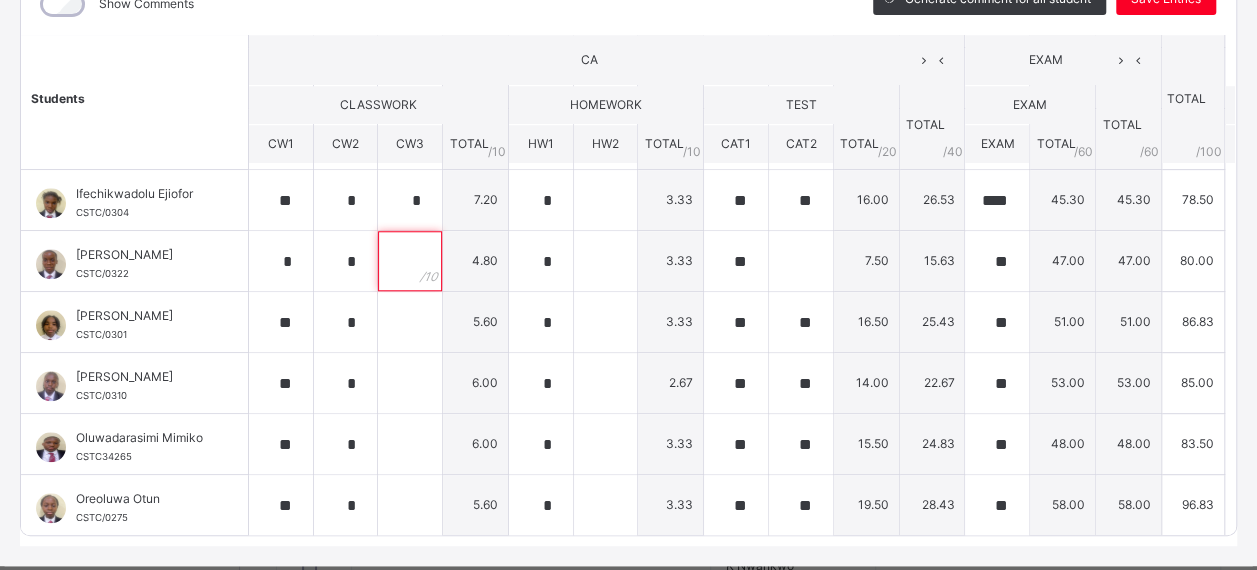 click at bounding box center [410, 261] 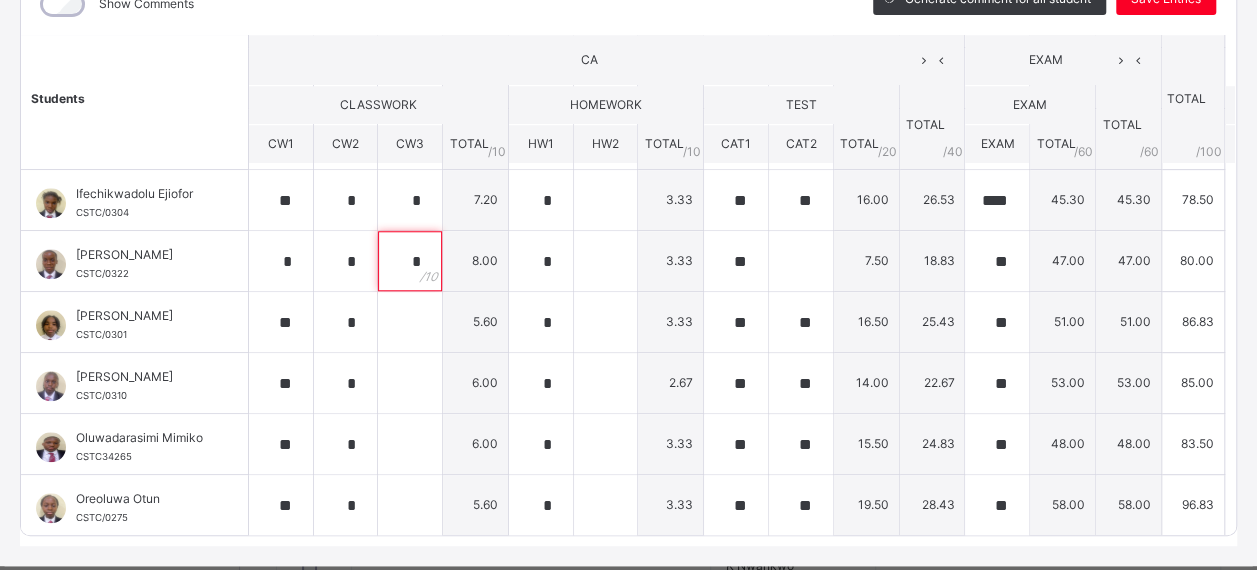 type on "*" 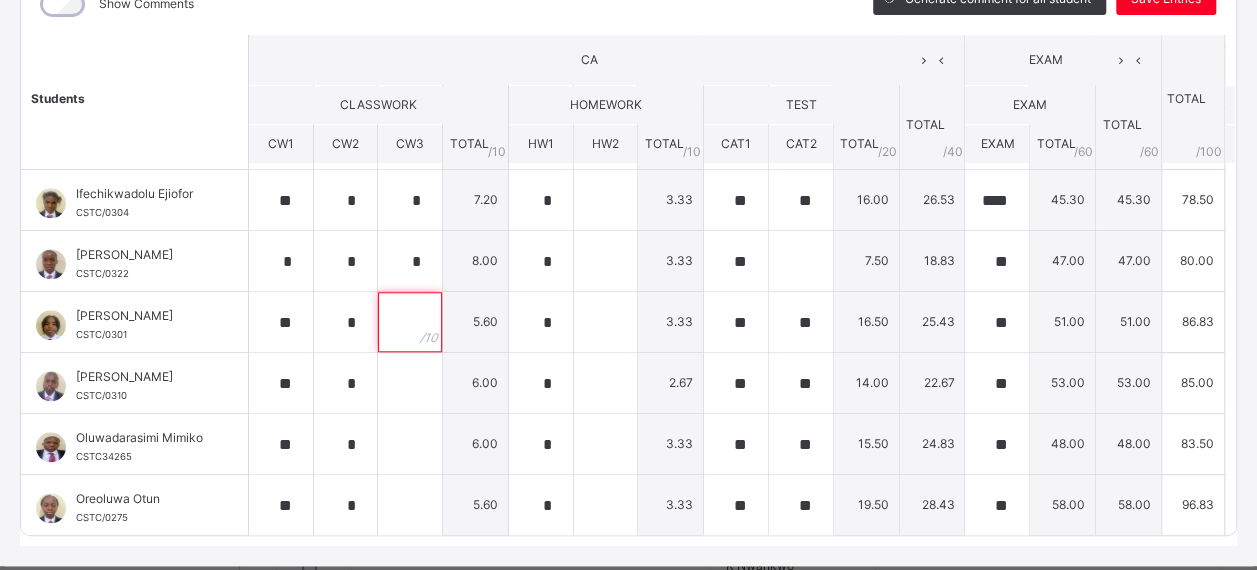 click at bounding box center (410, 322) 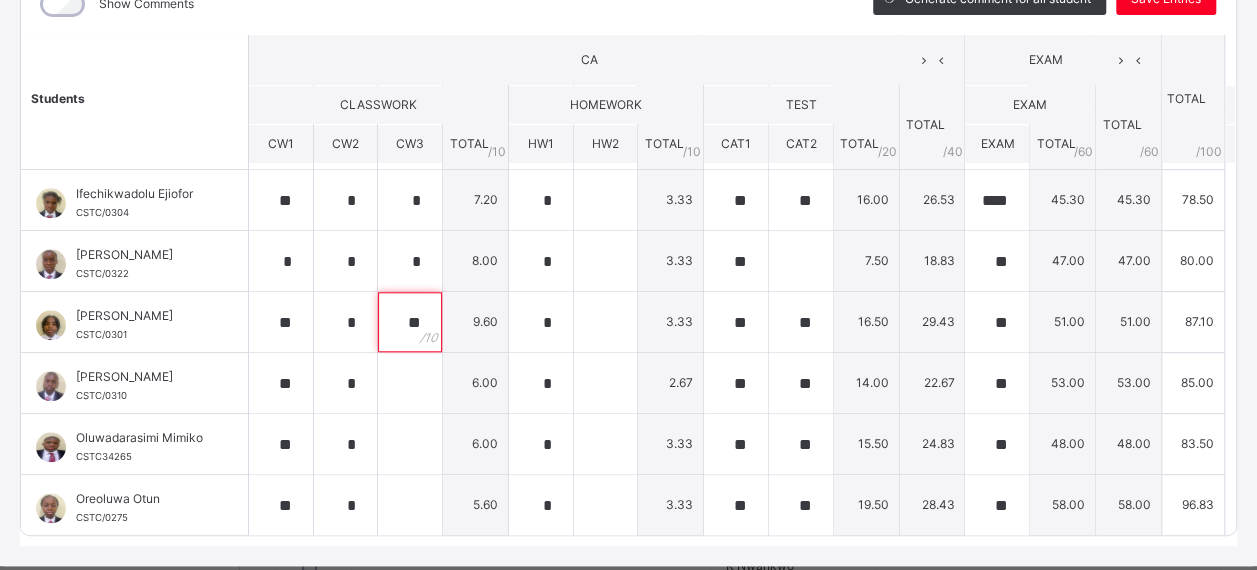 type on "**" 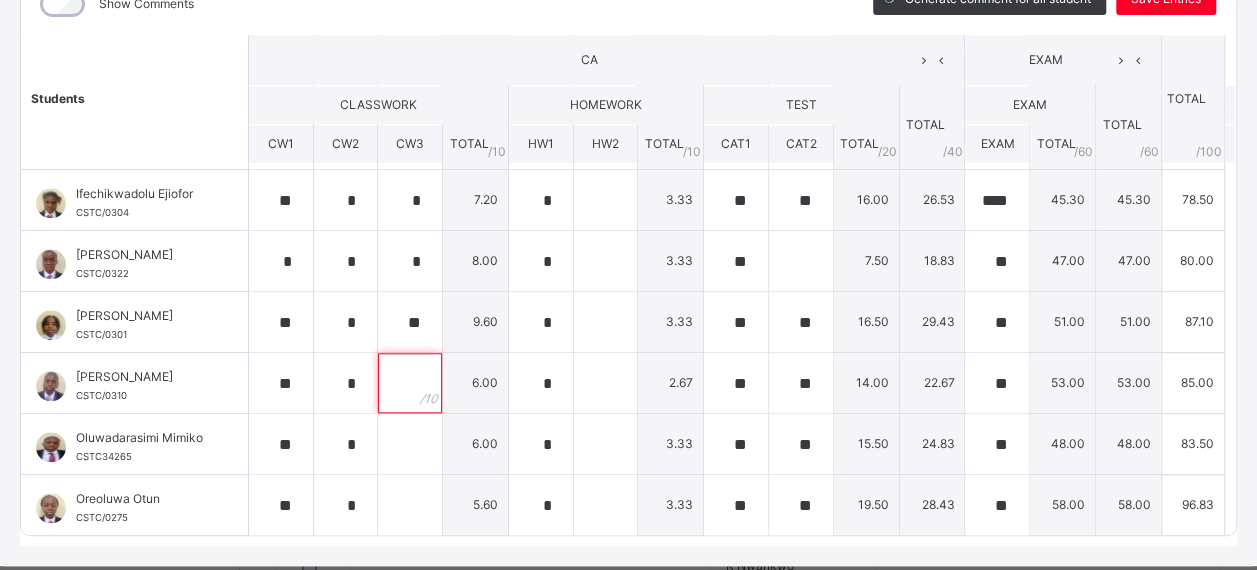 click at bounding box center [410, 383] 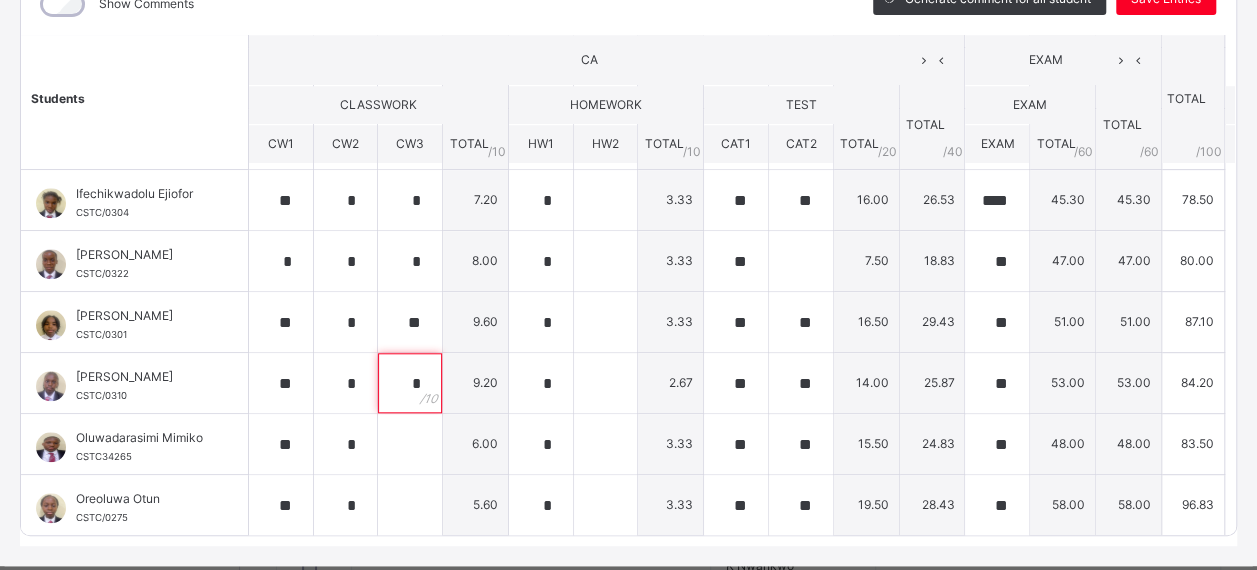 scroll, scrollTop: 963, scrollLeft: 0, axis: vertical 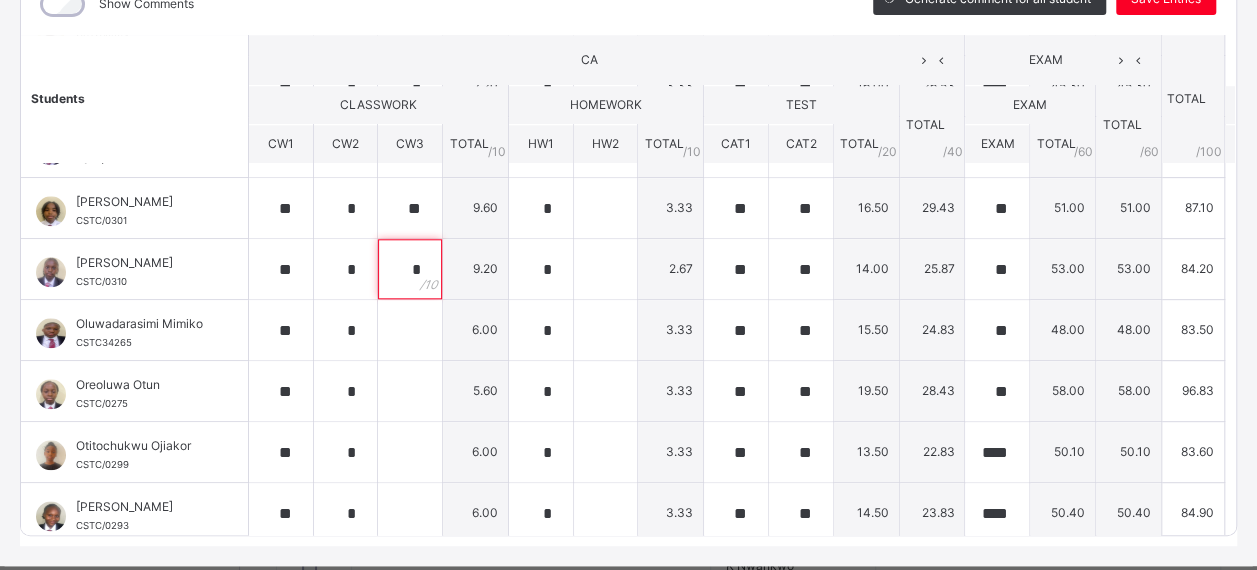 type on "*" 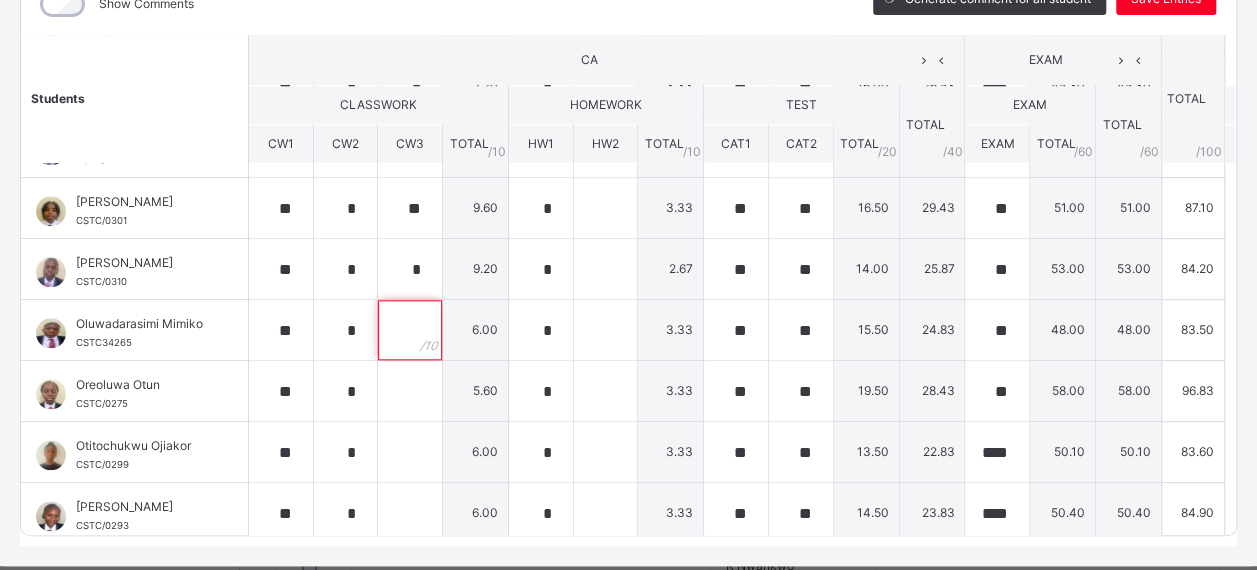 click at bounding box center (410, 330) 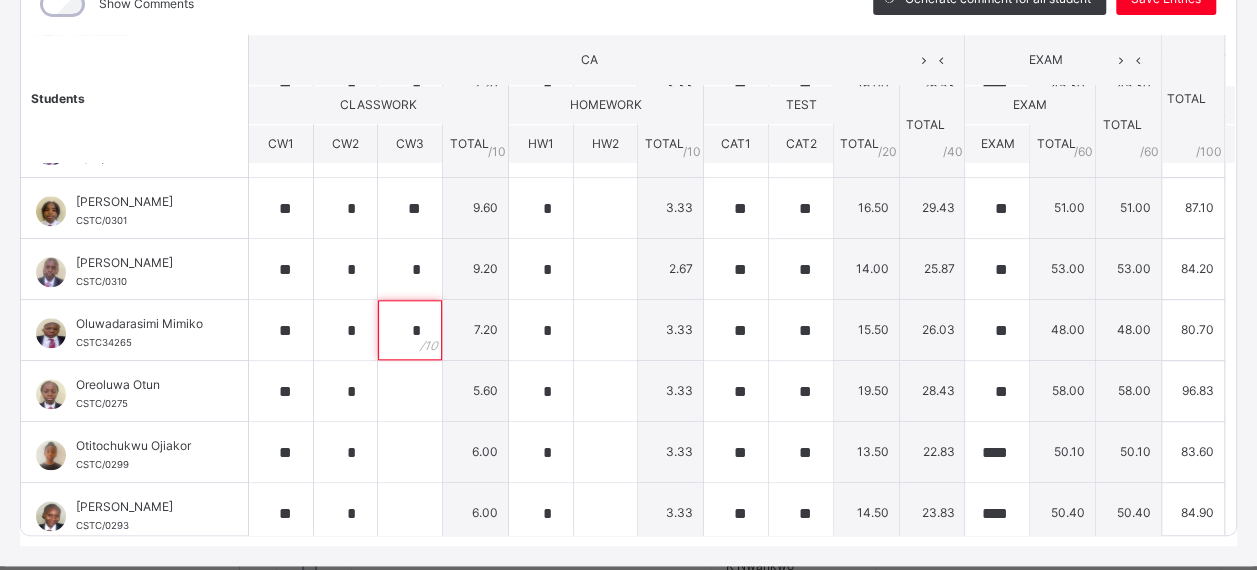 type on "*" 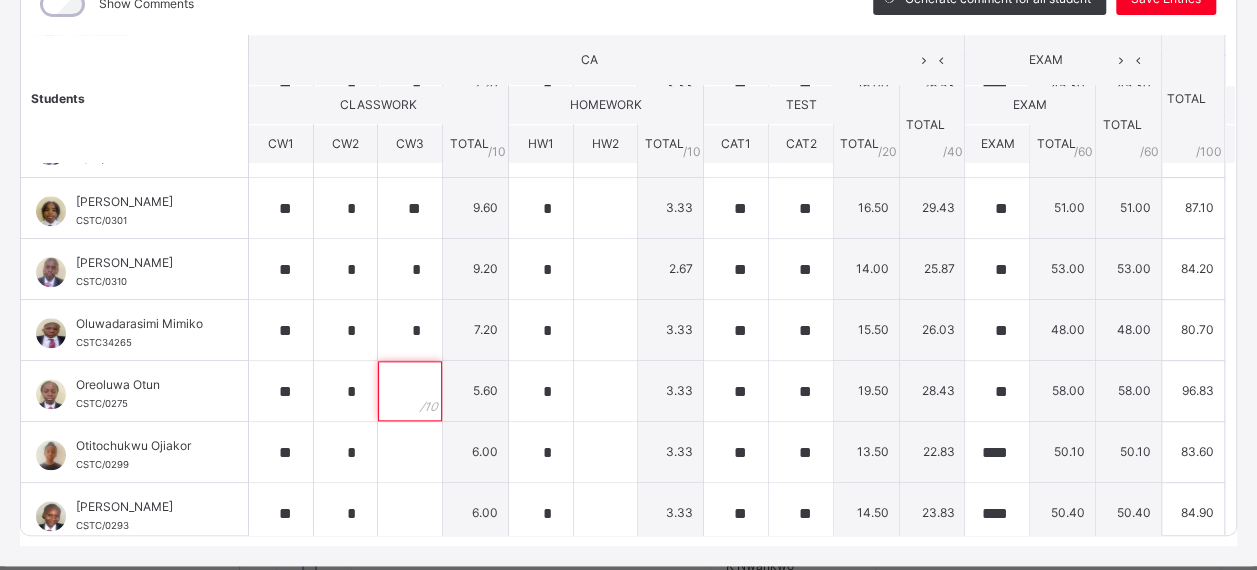 click at bounding box center (410, 391) 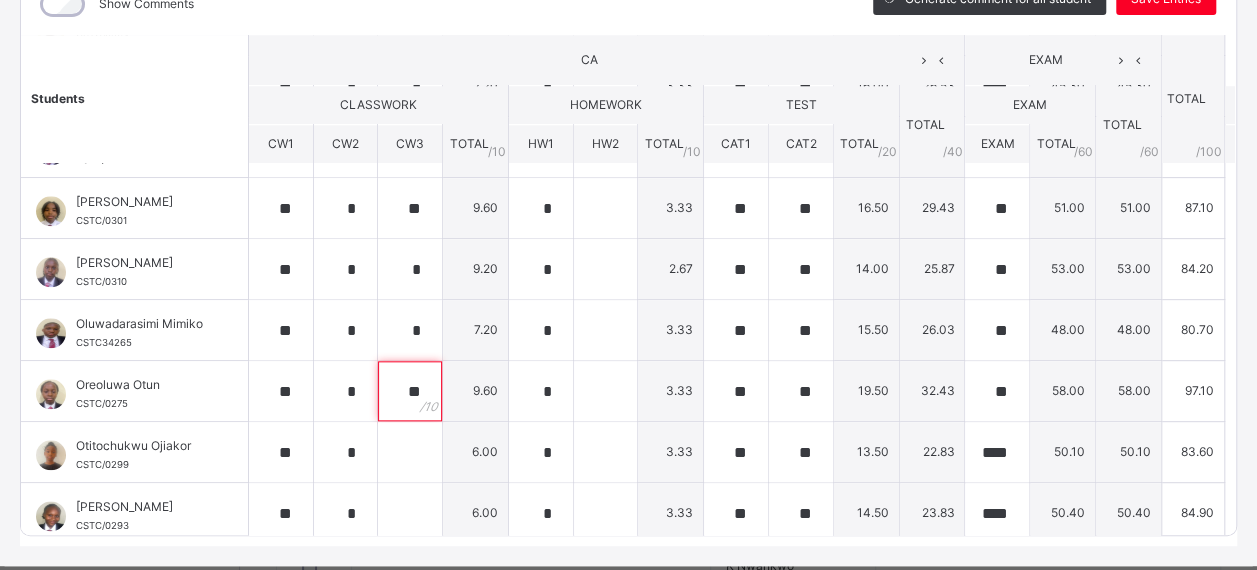 type on "**" 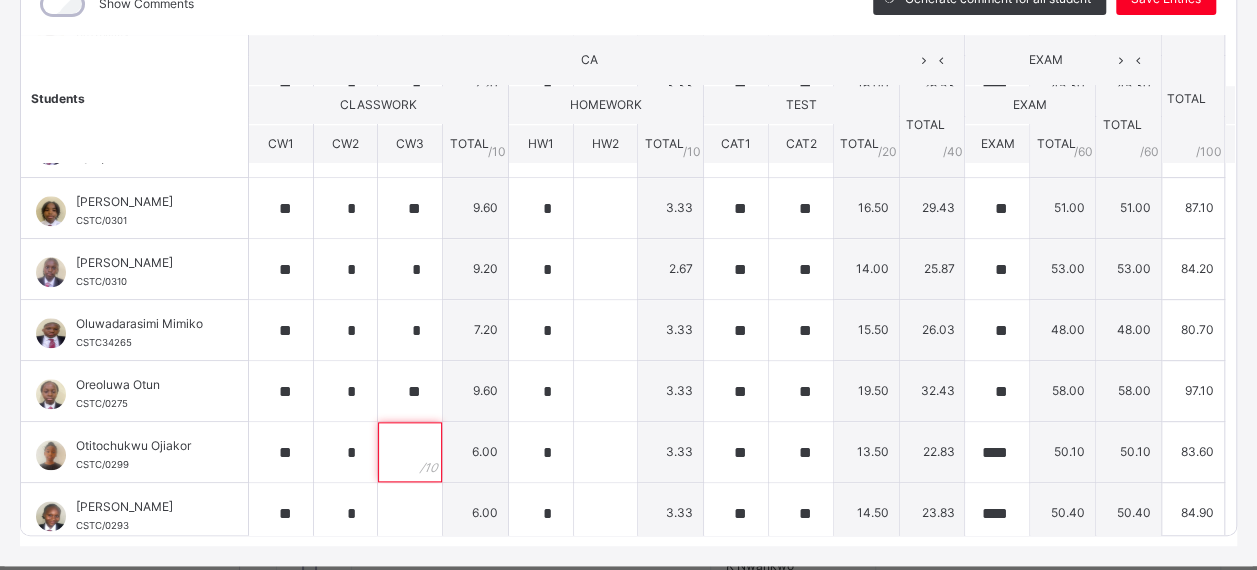 click at bounding box center (410, 452) 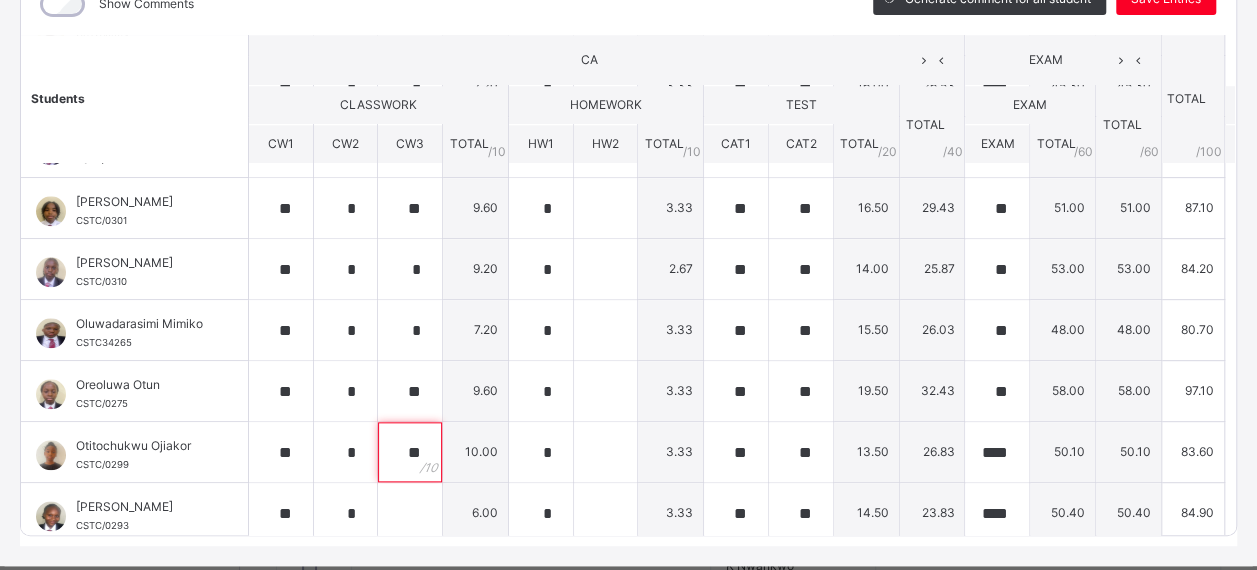 type on "**" 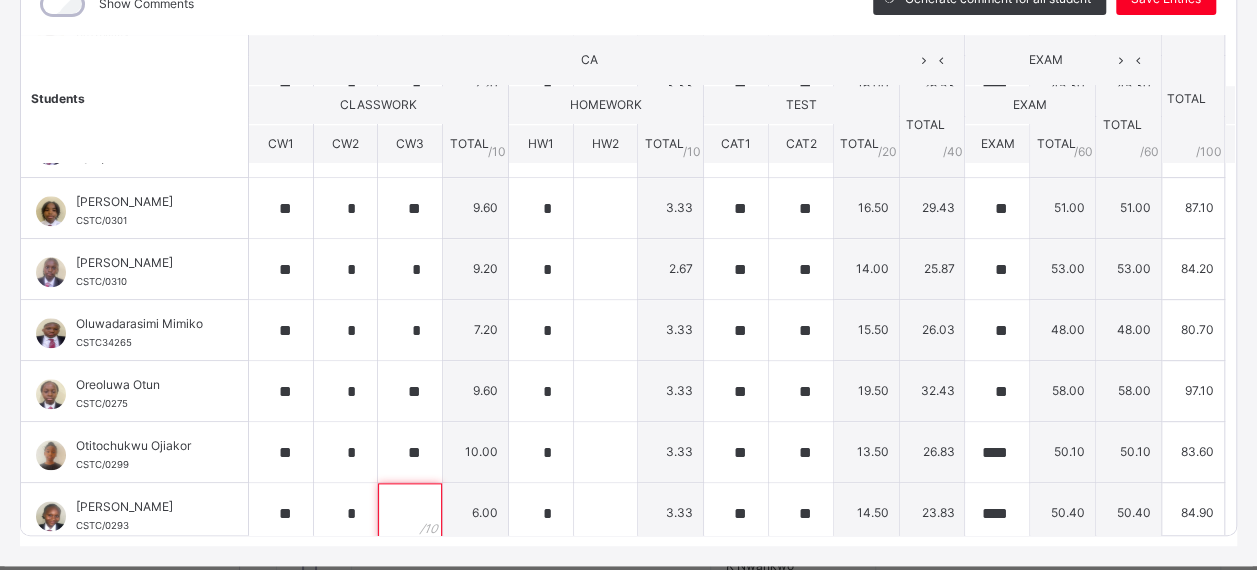 click at bounding box center [410, 513] 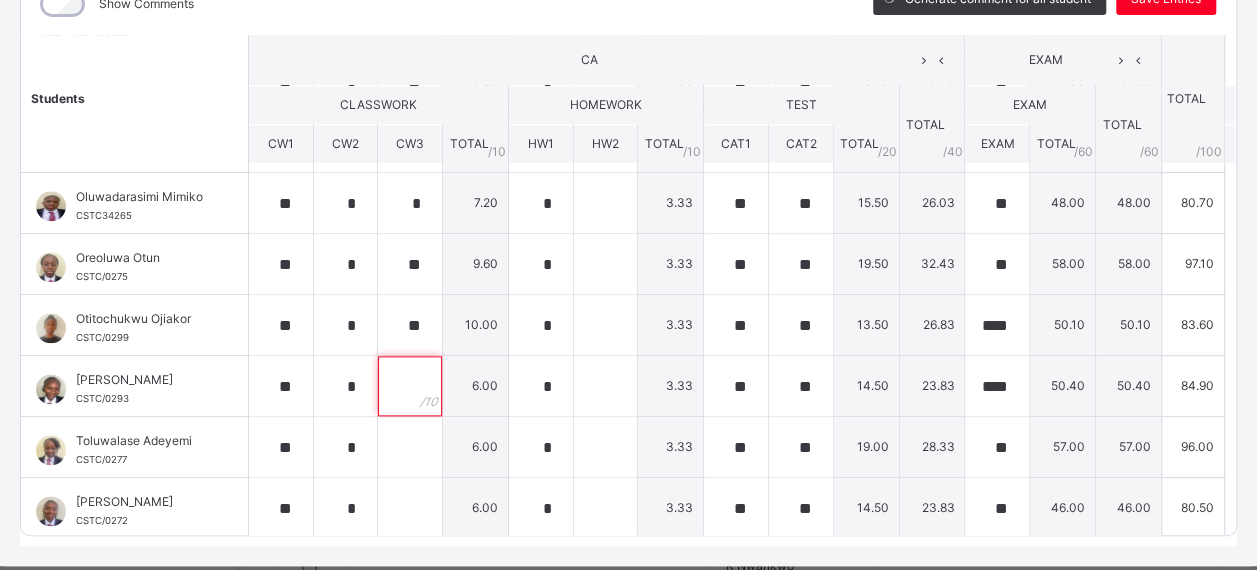 scroll, scrollTop: 1091, scrollLeft: 0, axis: vertical 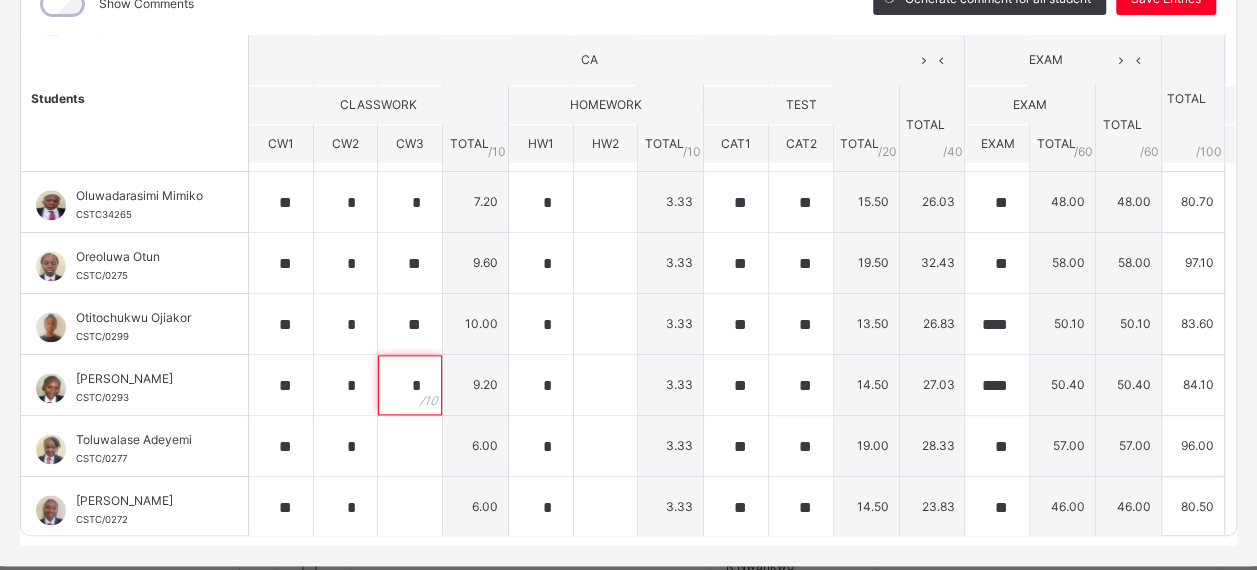 type on "*" 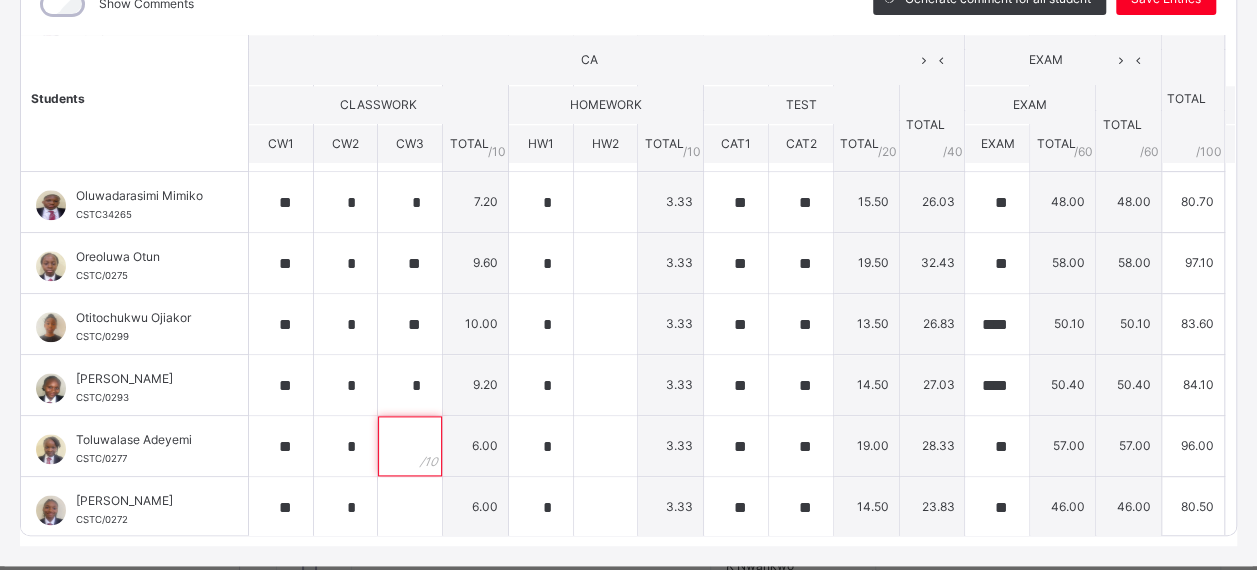 click at bounding box center [410, 446] 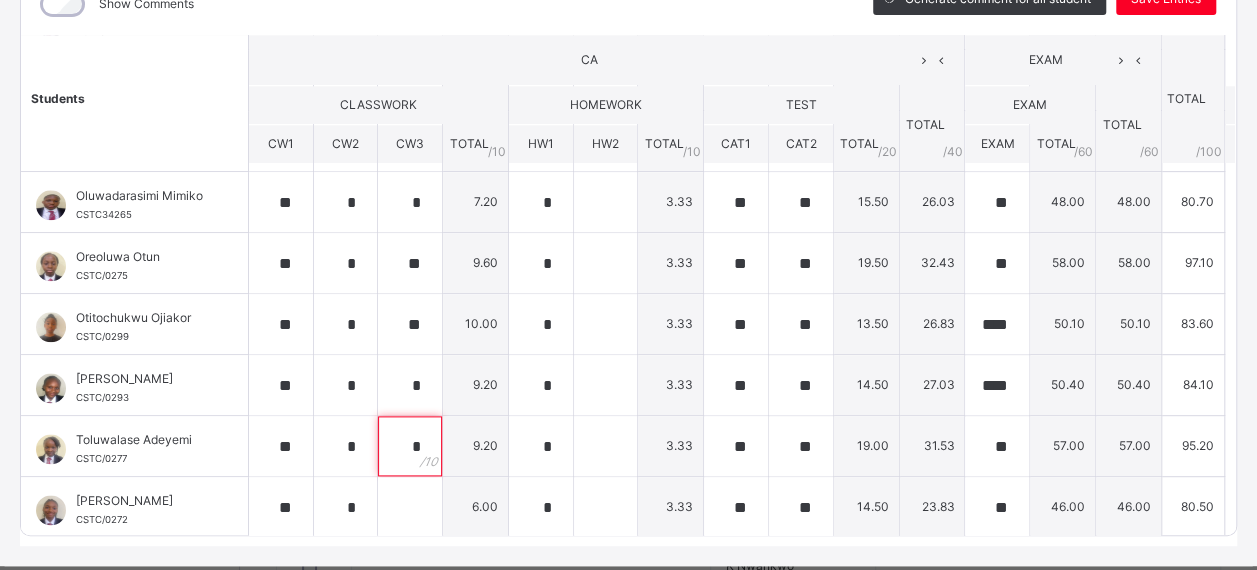 type on "*" 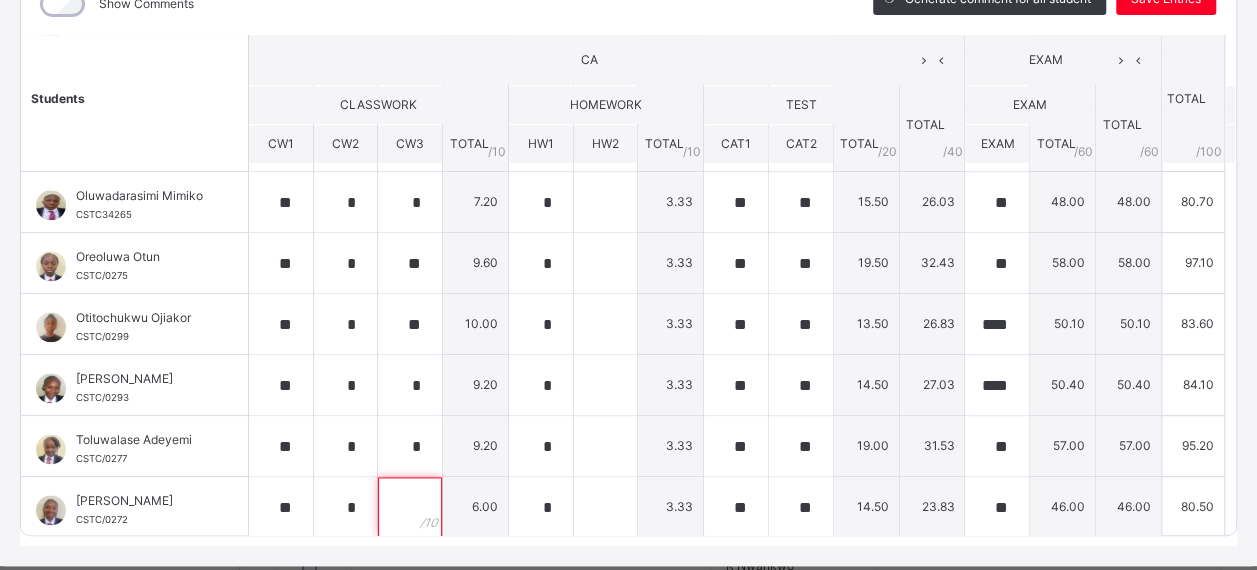 click at bounding box center (410, 507) 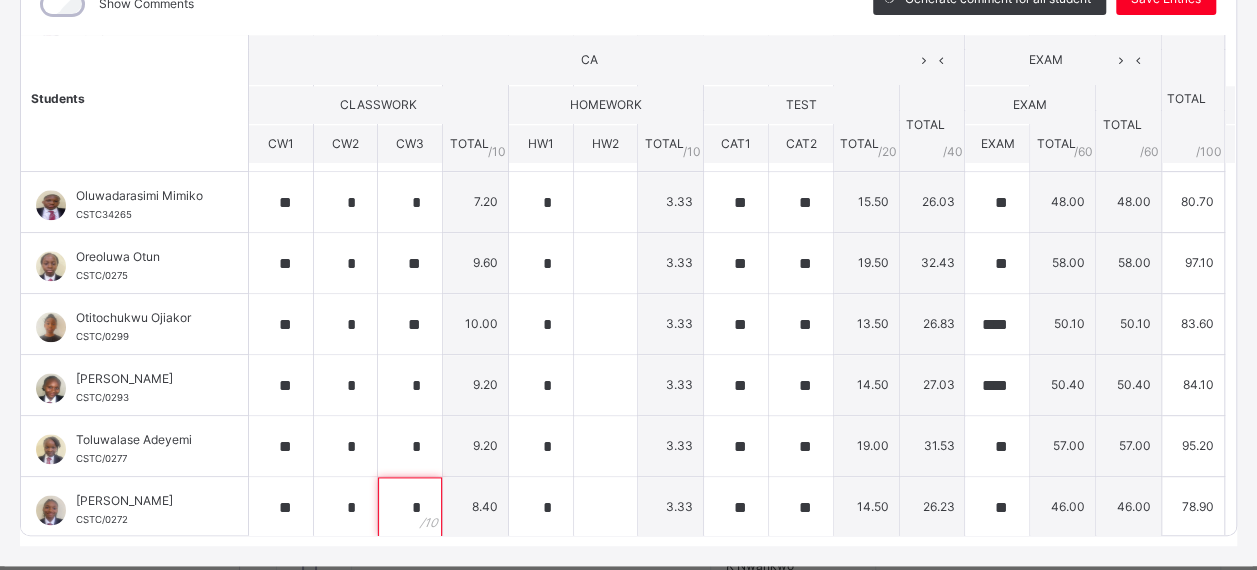 scroll, scrollTop: 1145, scrollLeft: 0, axis: vertical 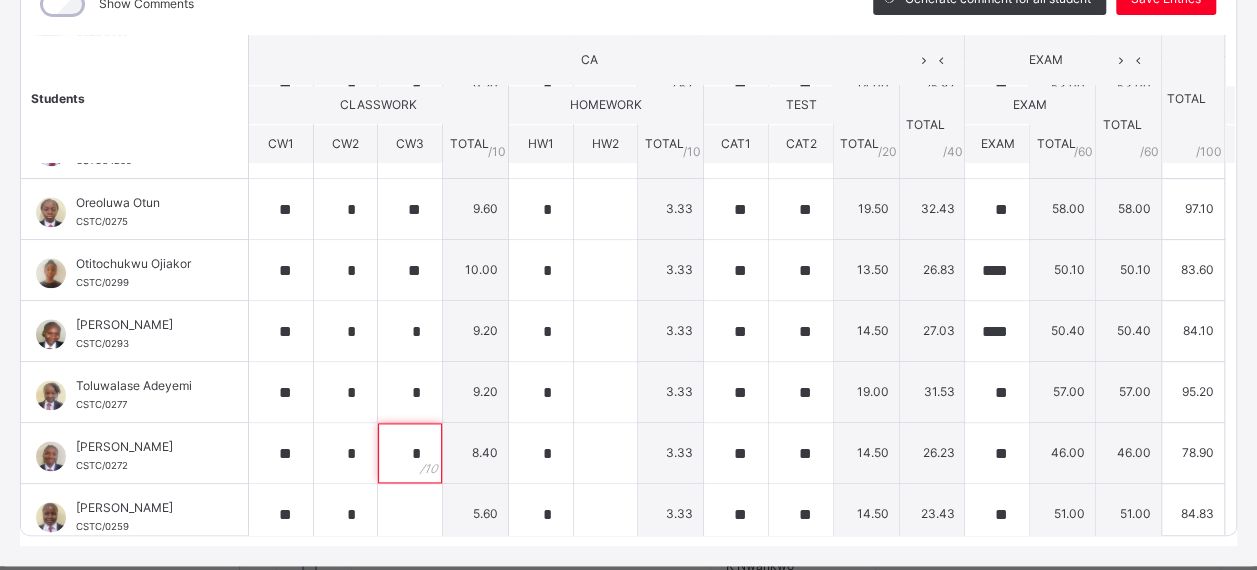 type on "*" 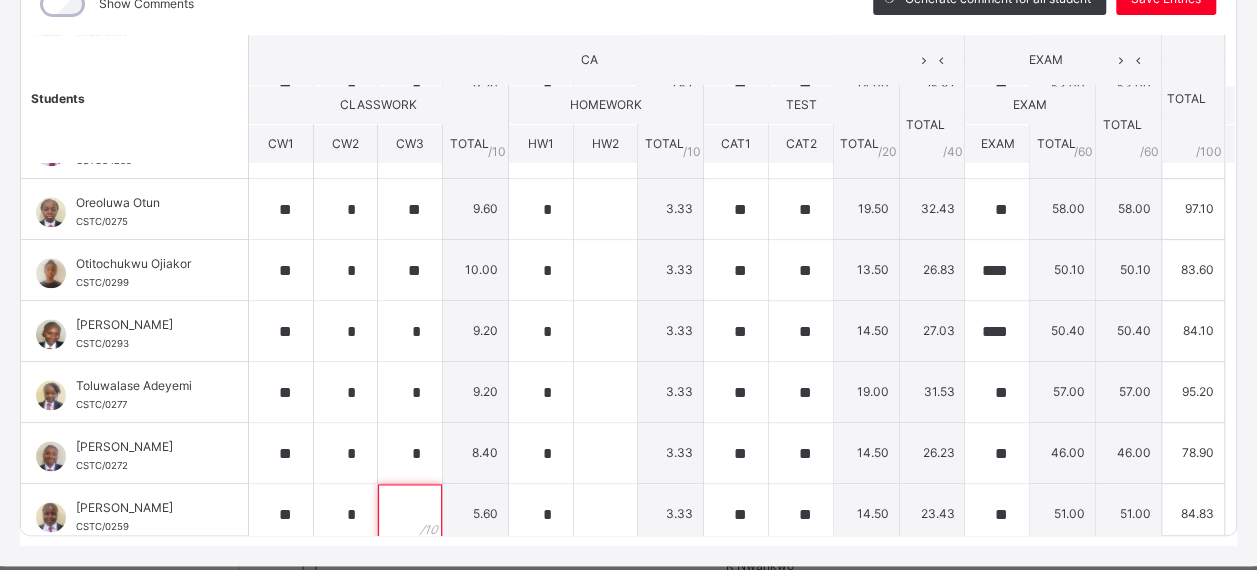 click at bounding box center [410, 514] 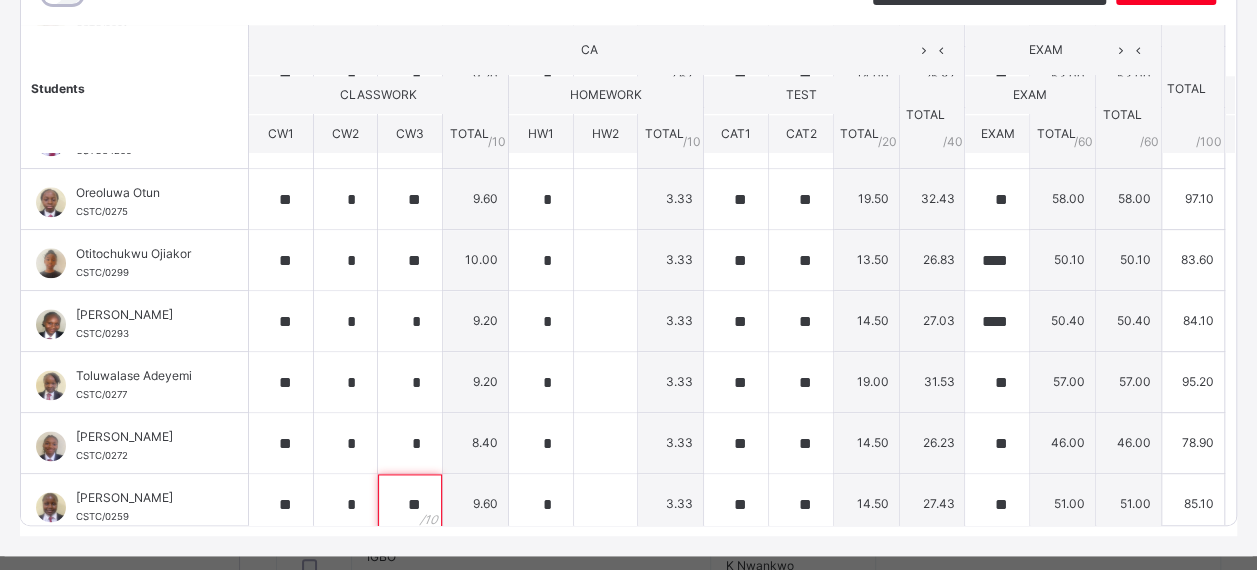 scroll, scrollTop: 304, scrollLeft: 0, axis: vertical 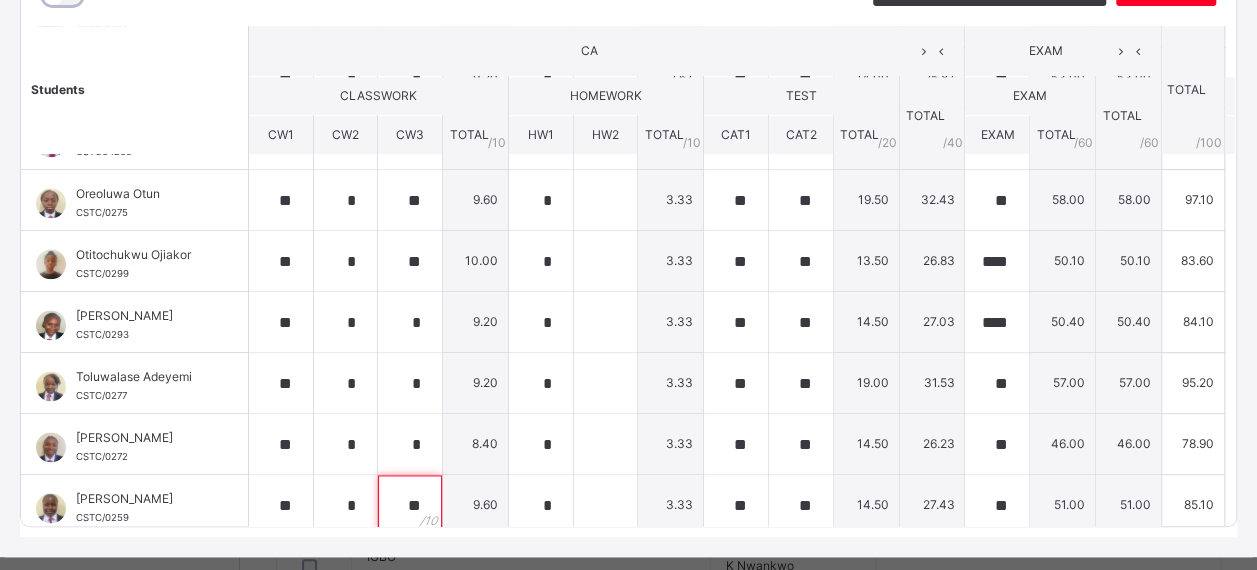 type on "**" 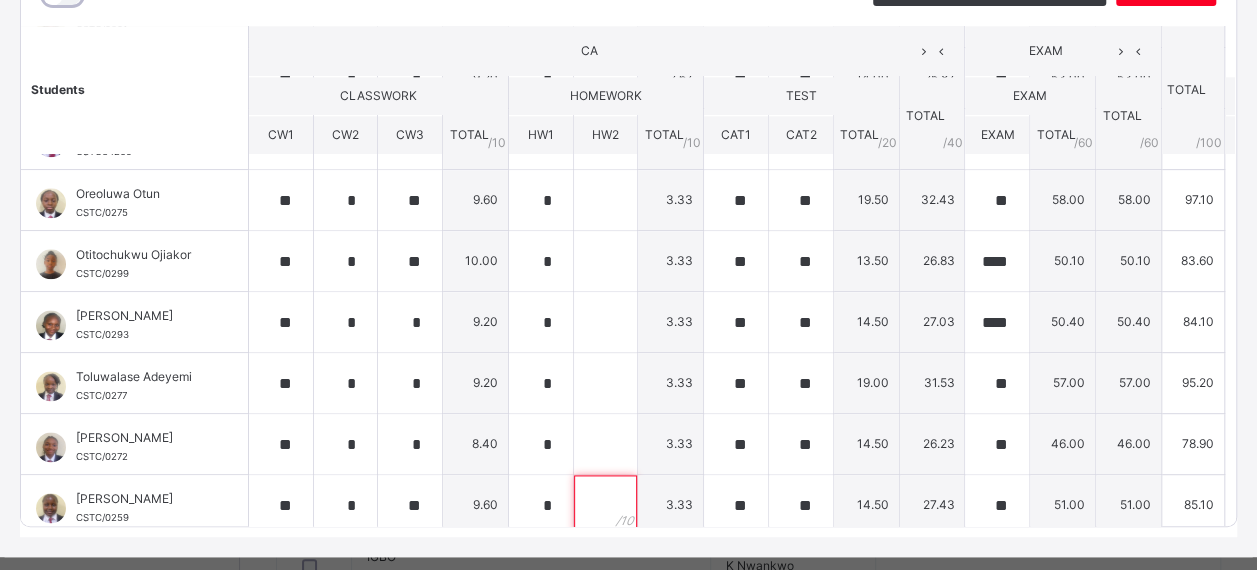 click at bounding box center (606, 505) 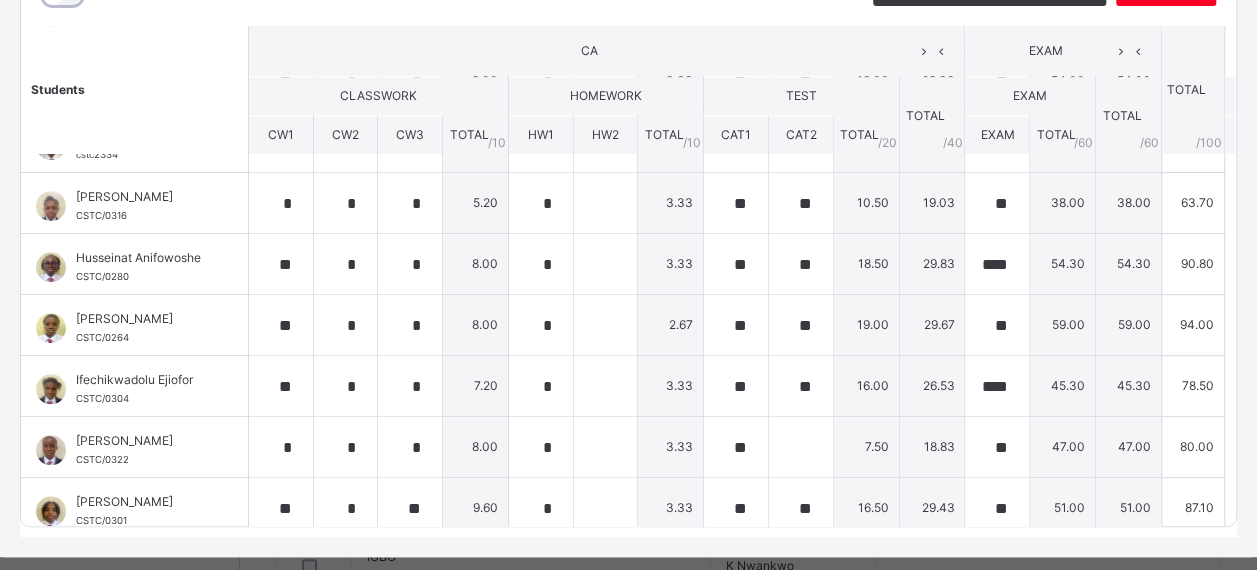 scroll, scrollTop: 653, scrollLeft: 0, axis: vertical 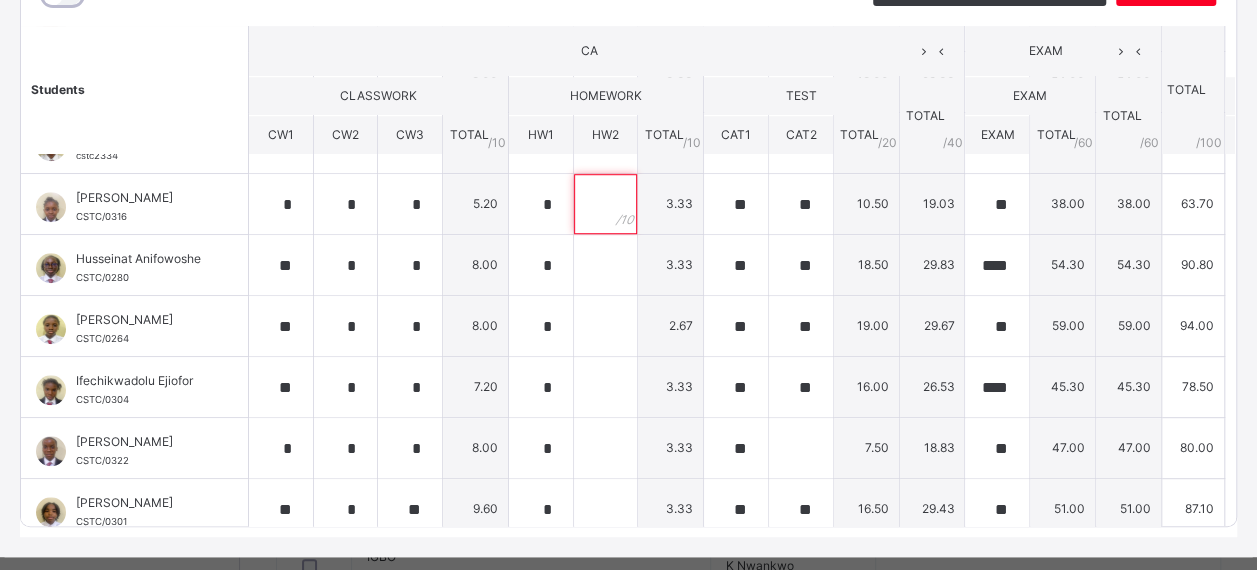 click at bounding box center (606, 204) 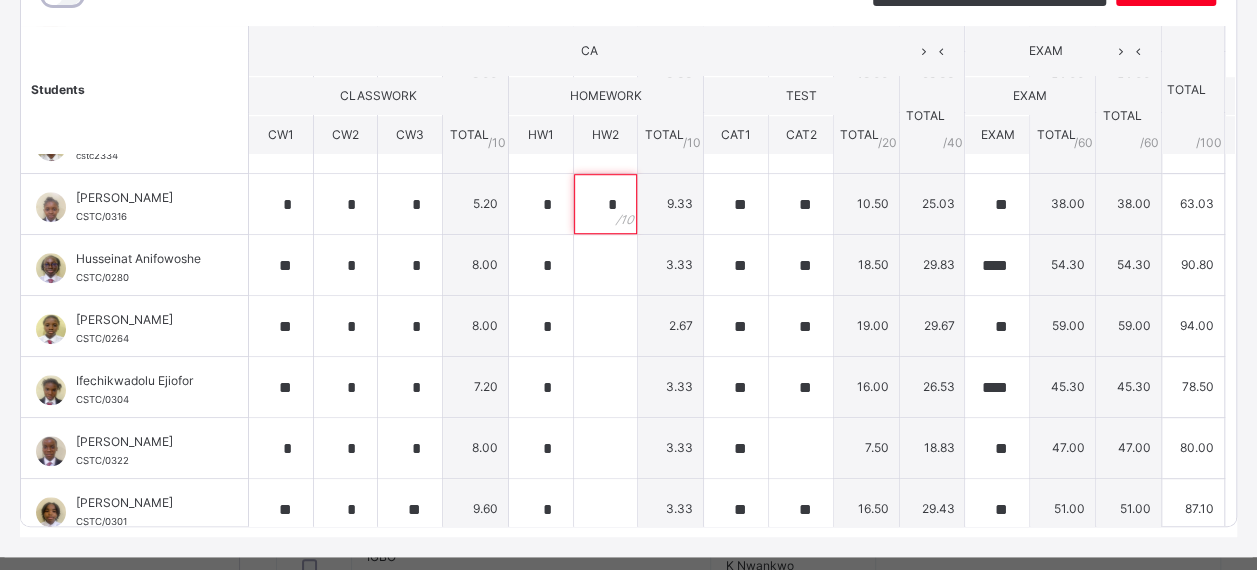 type on "*" 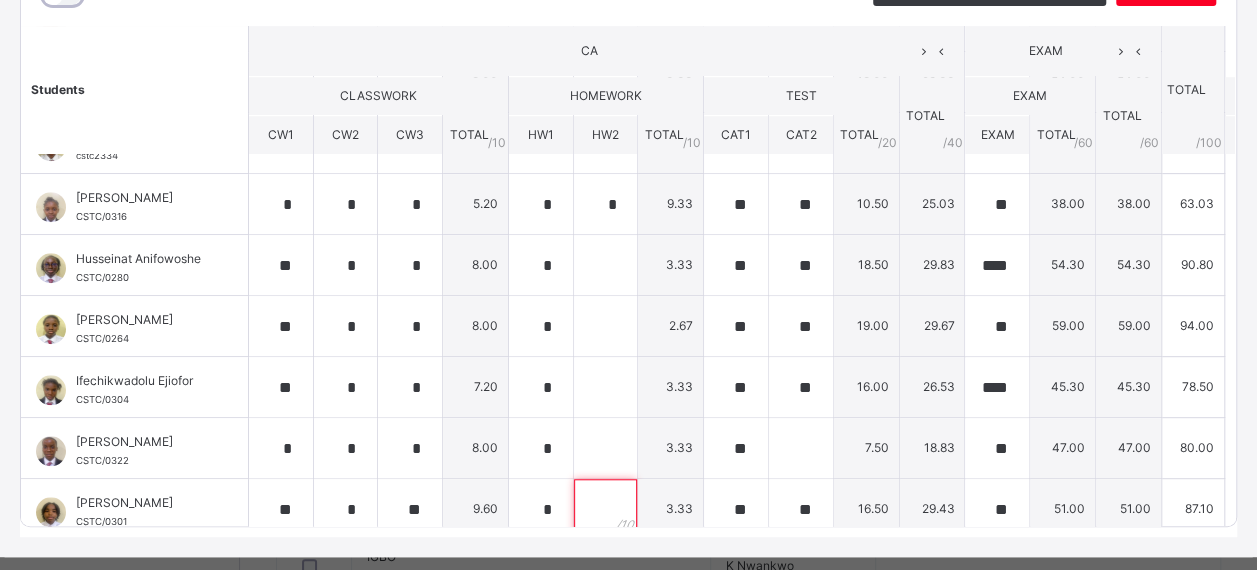 click at bounding box center (606, 509) 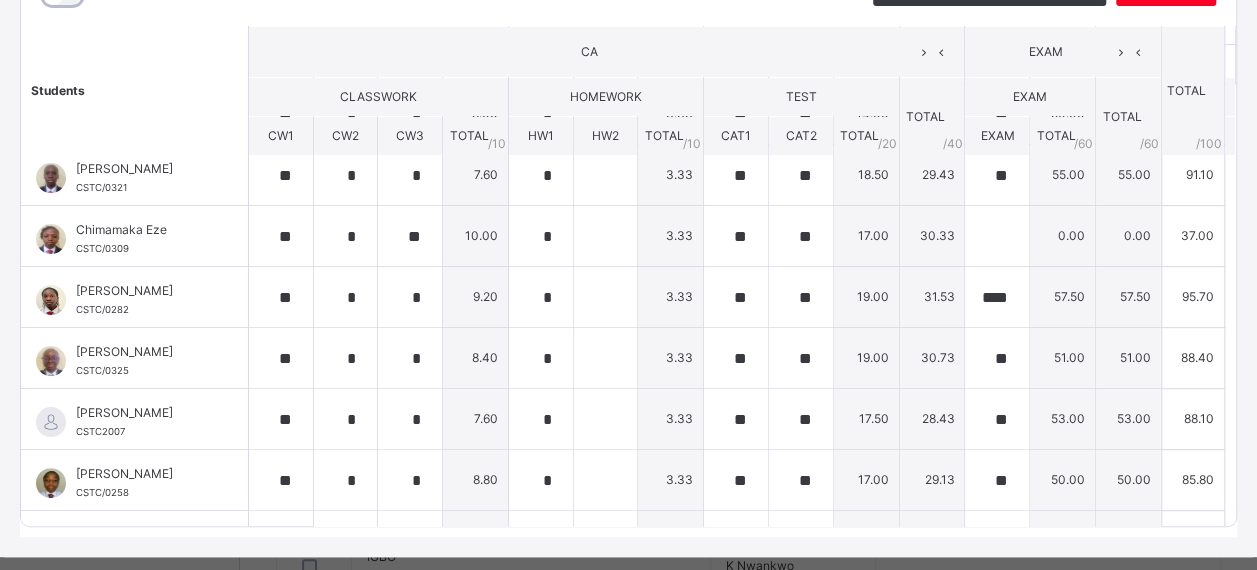 scroll, scrollTop: 0, scrollLeft: 0, axis: both 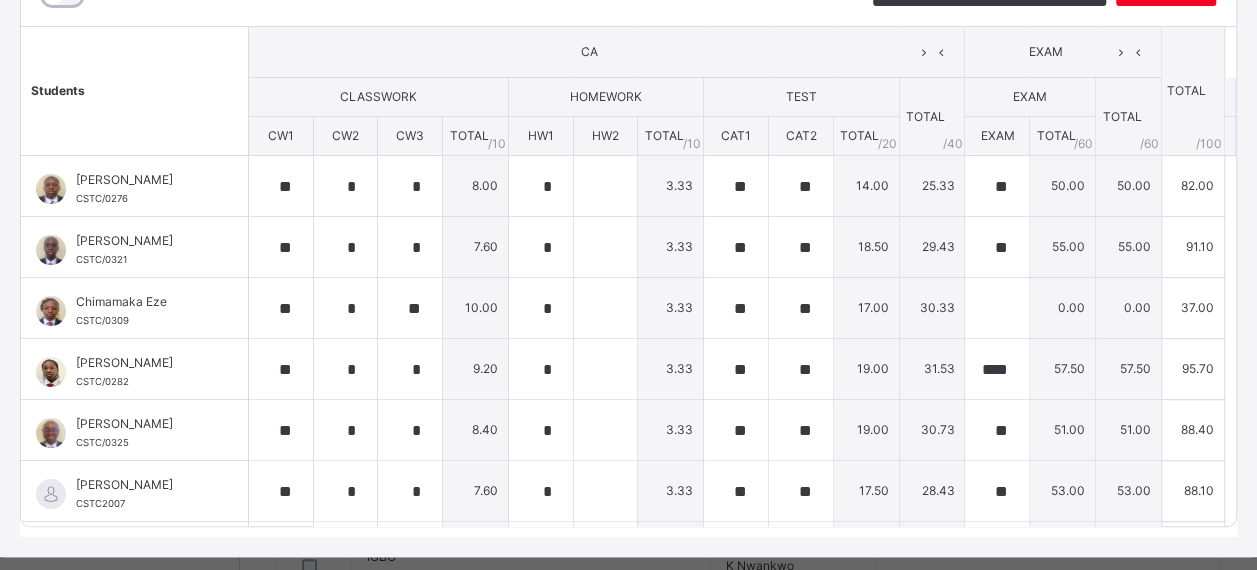 type on "*" 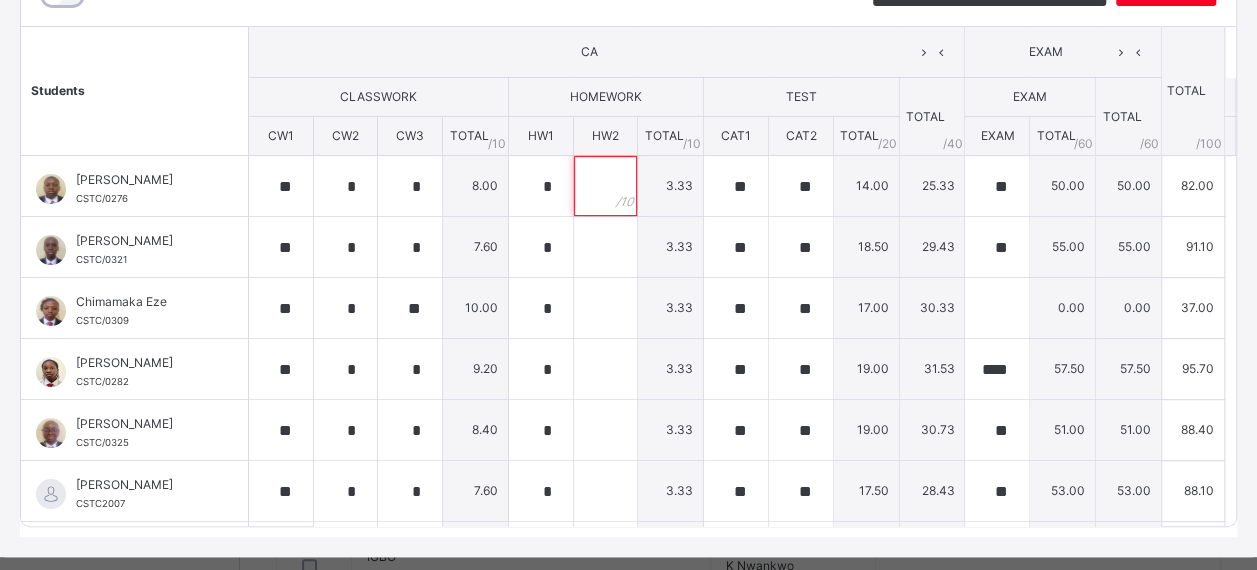 click at bounding box center (606, 186) 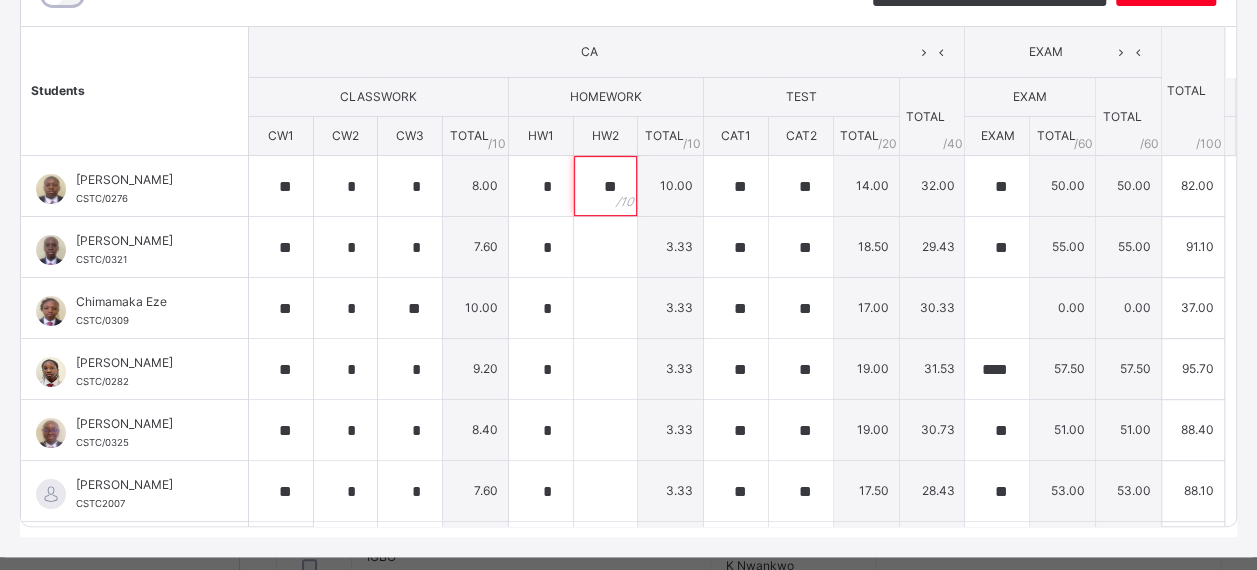 type on "**" 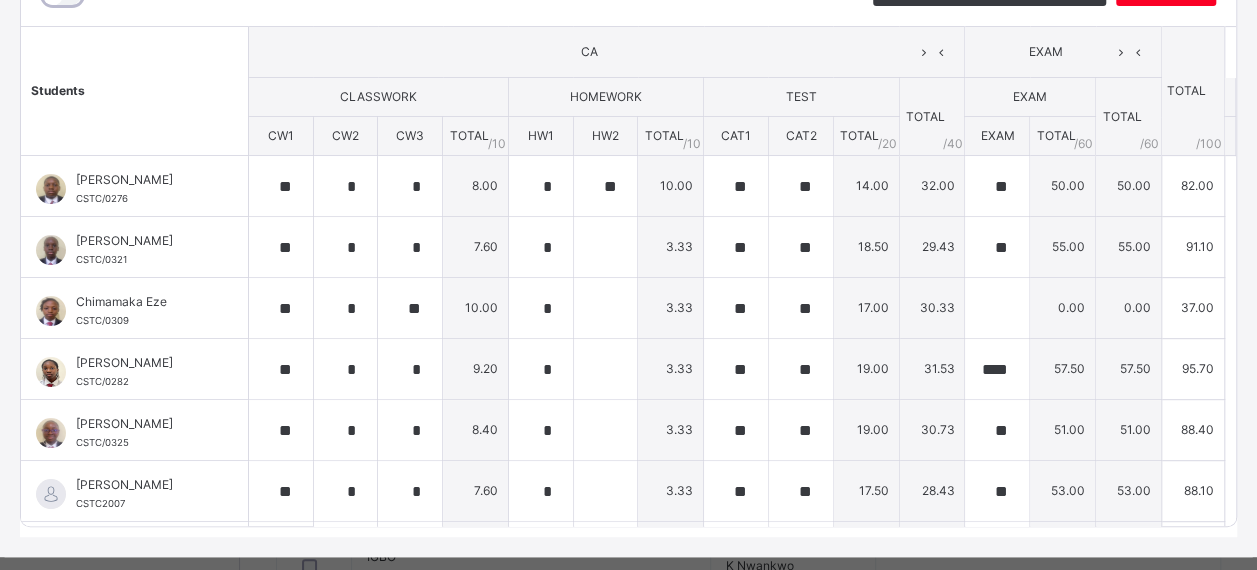 drag, startPoint x: 622, startPoint y: 182, endPoint x: 596, endPoint y: 183, distance: 26.019224 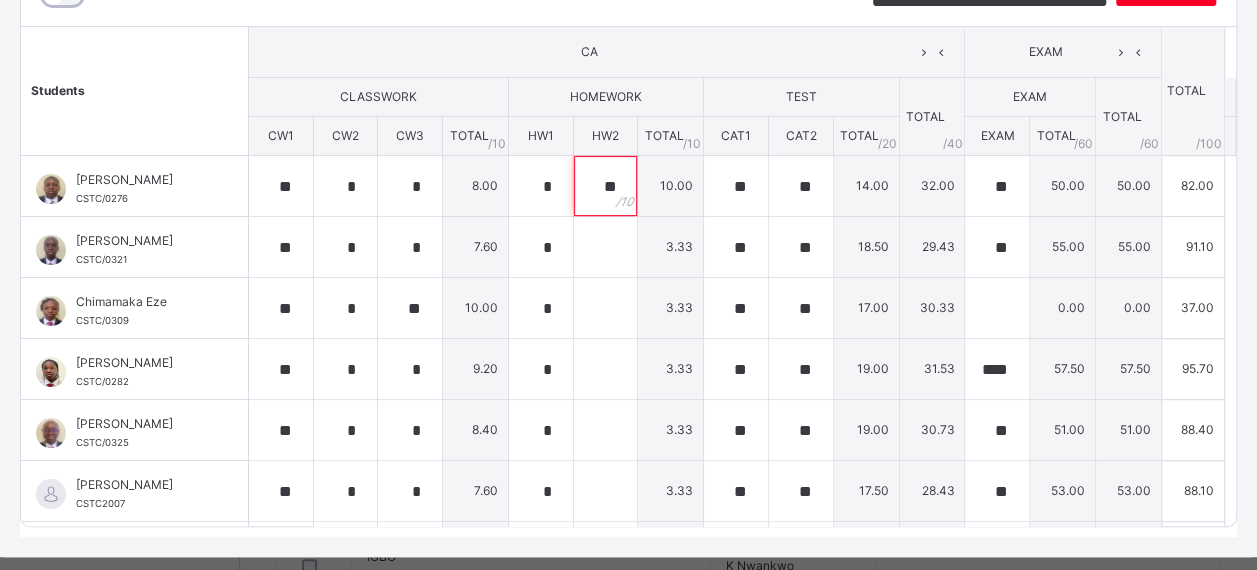 click on "**" at bounding box center [606, 186] 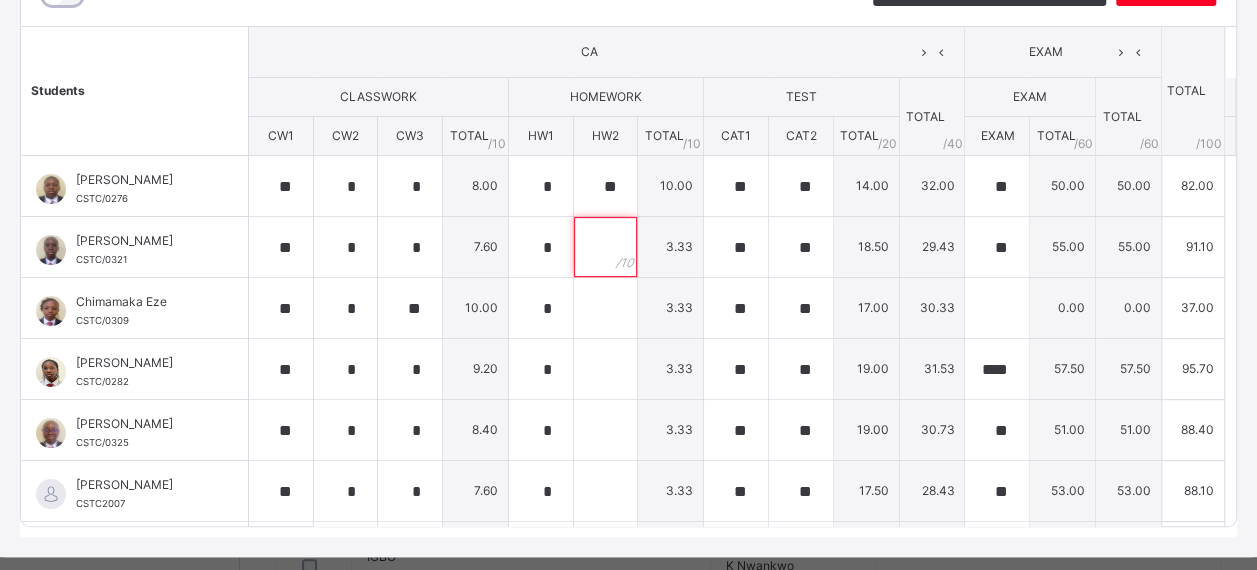 click at bounding box center (606, 247) 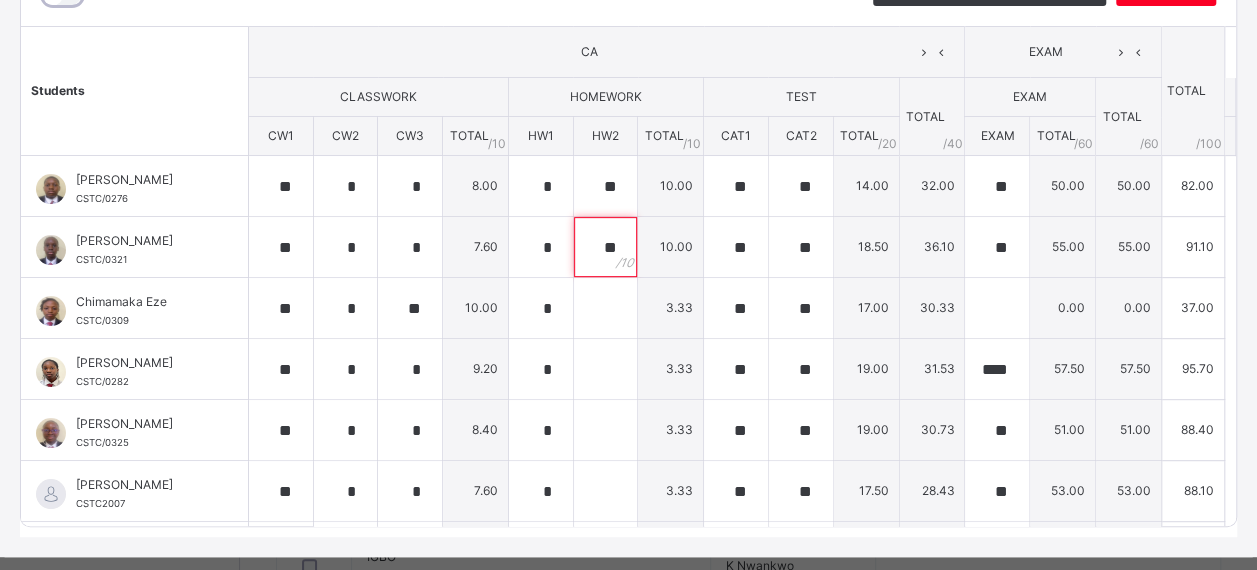 type on "**" 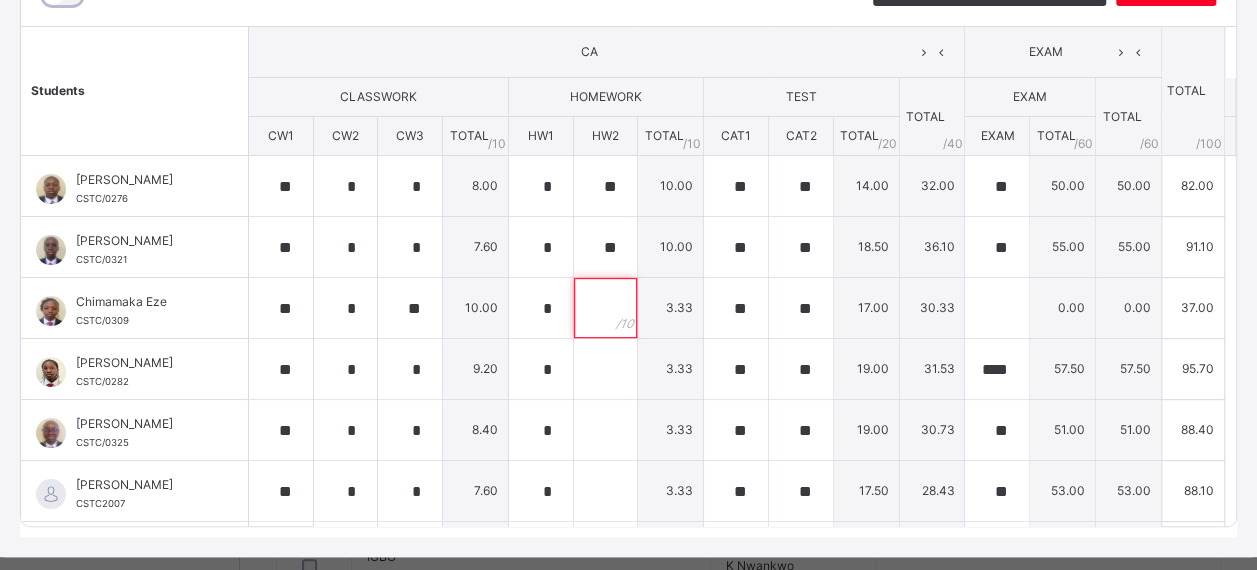 click at bounding box center [606, 308] 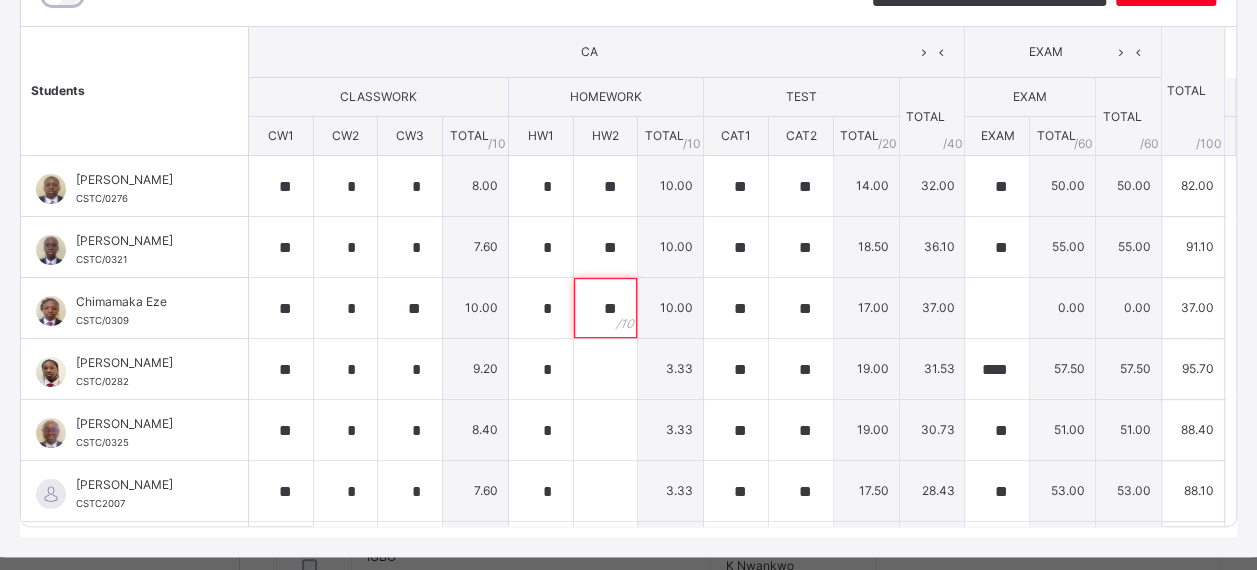type on "**" 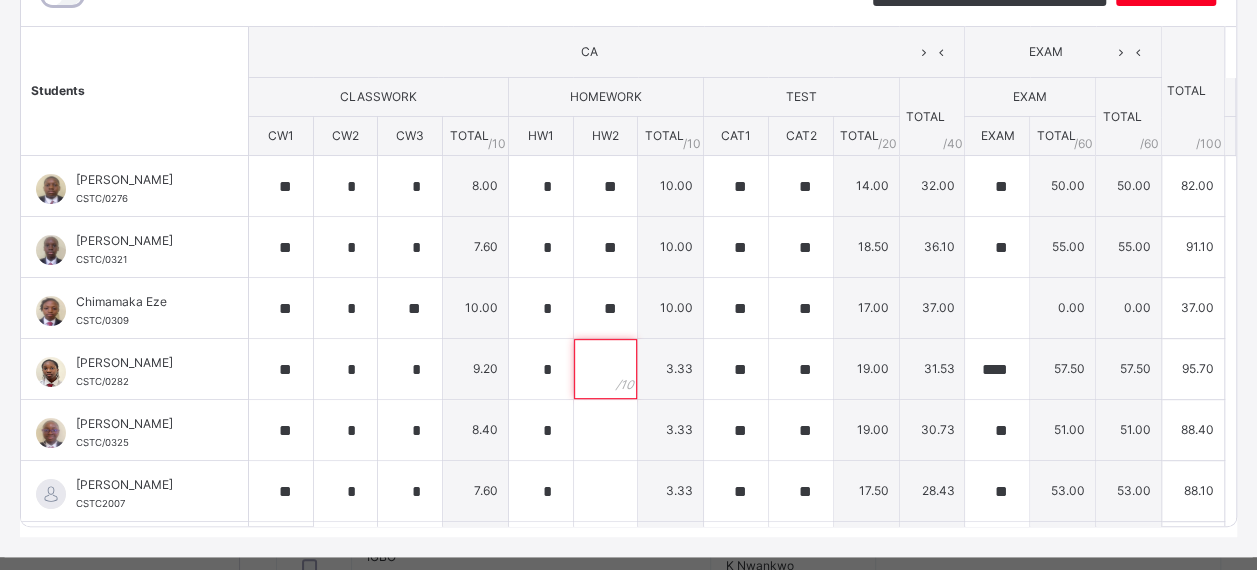 click at bounding box center (606, 369) 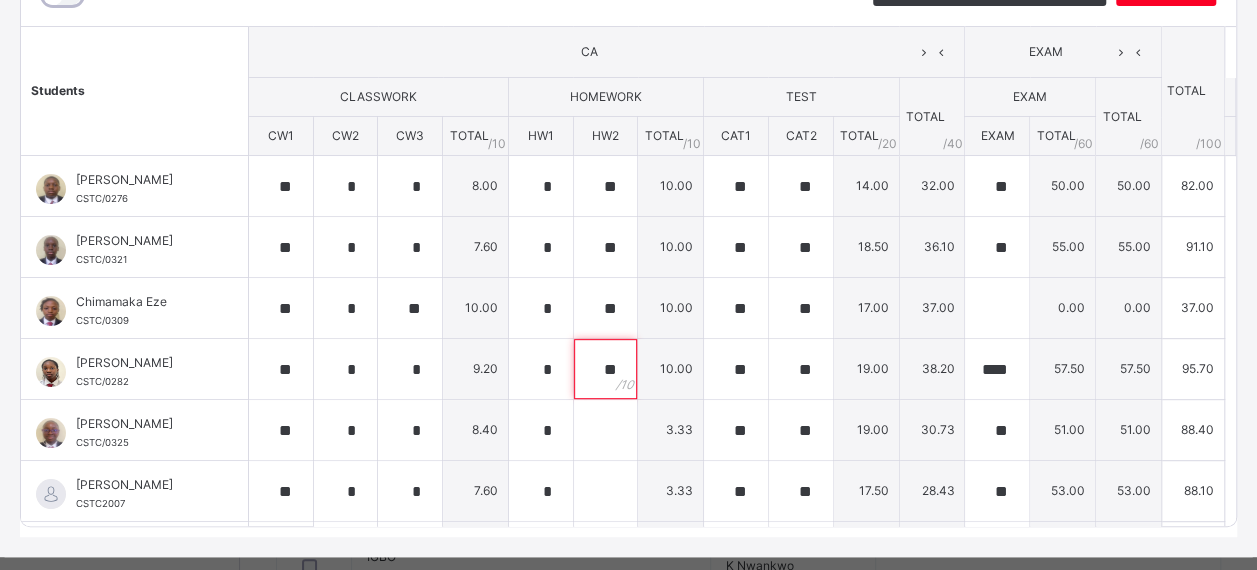 type on "**" 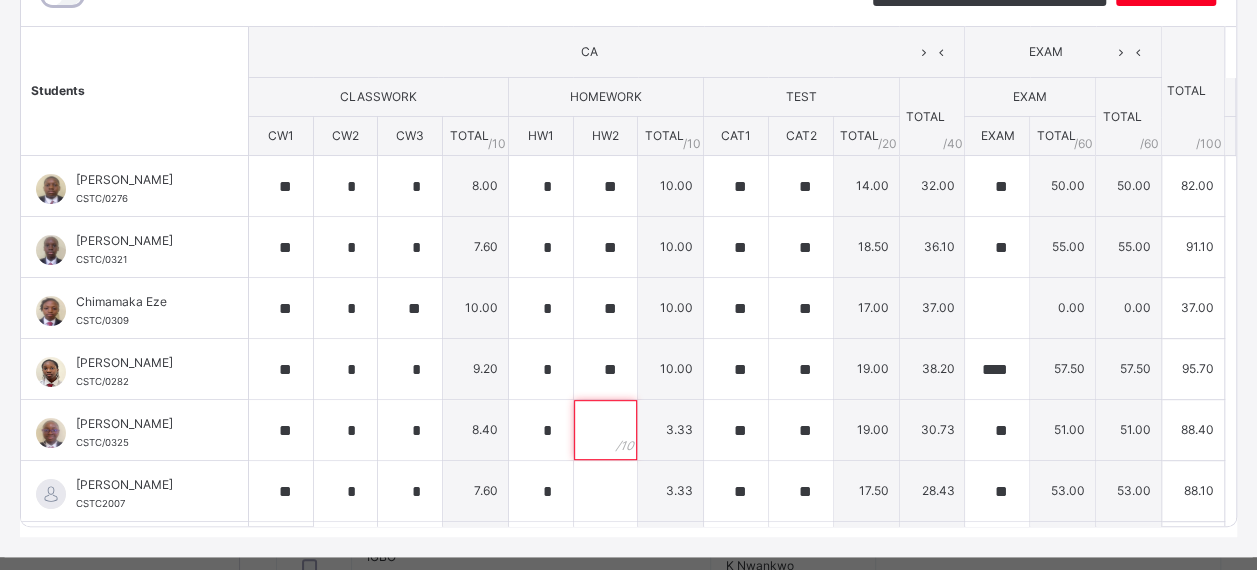 click at bounding box center [606, 430] 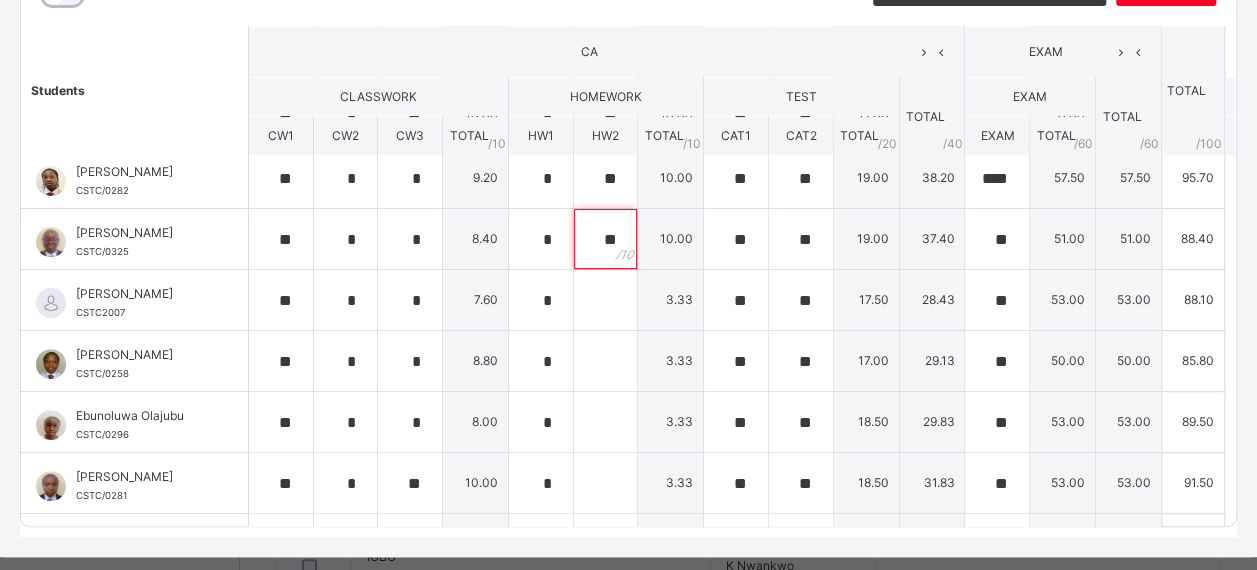 scroll, scrollTop: 197, scrollLeft: 0, axis: vertical 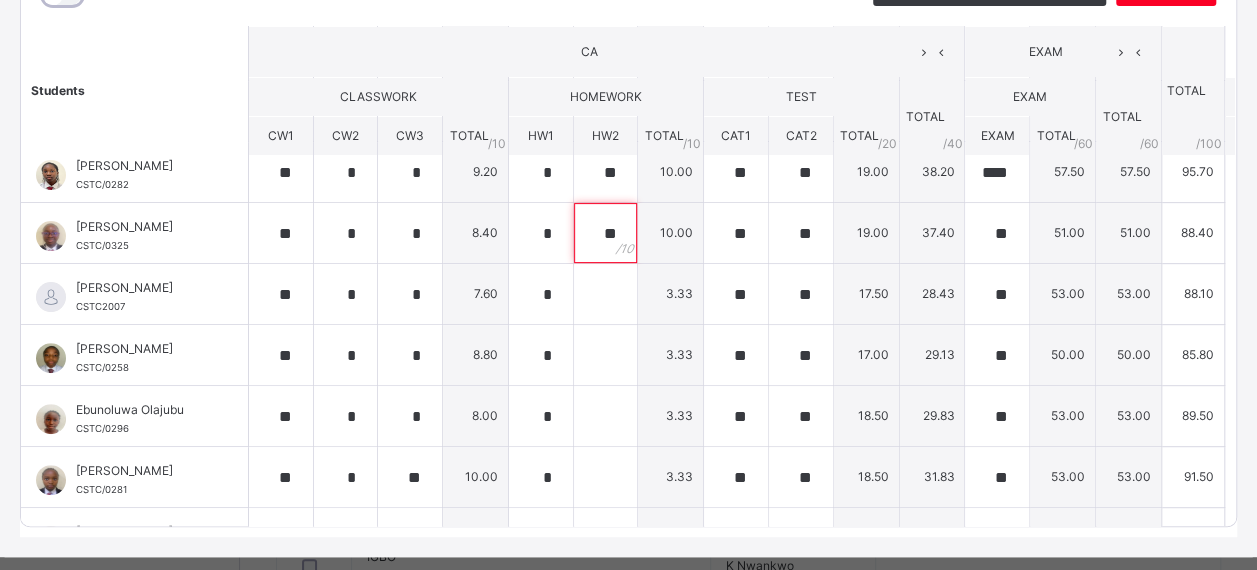 type on "**" 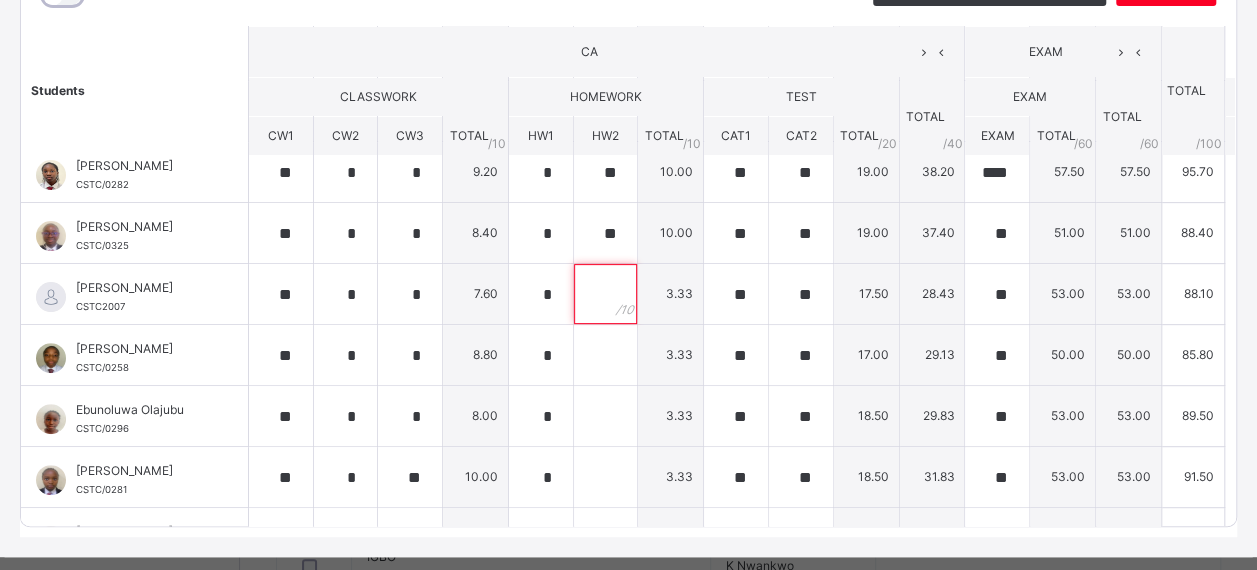 click at bounding box center [606, 294] 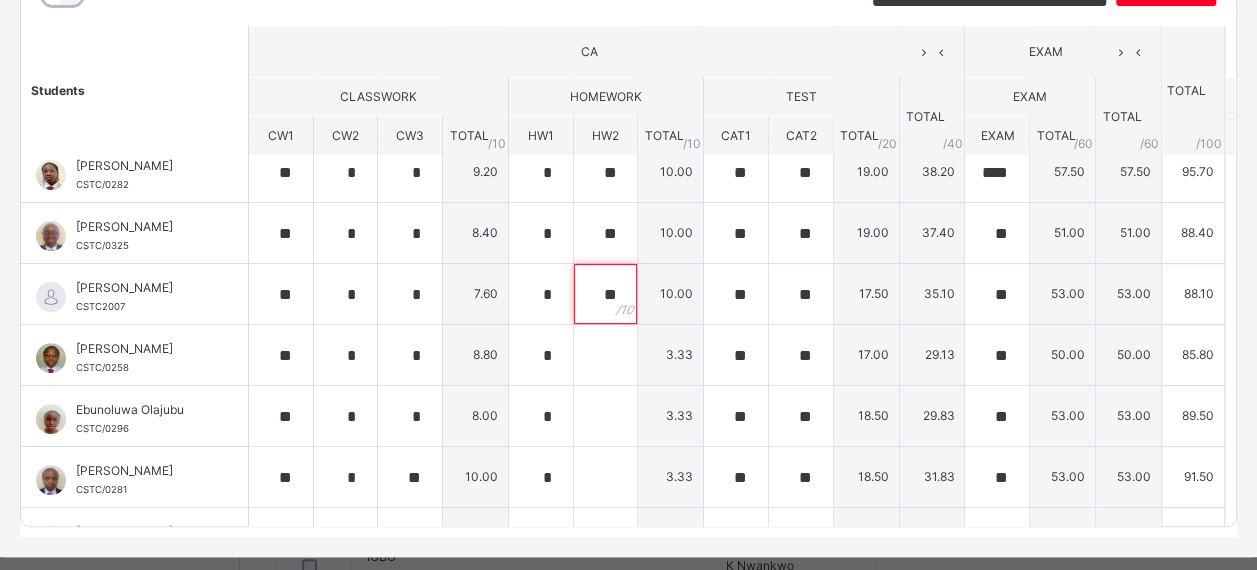 type on "**" 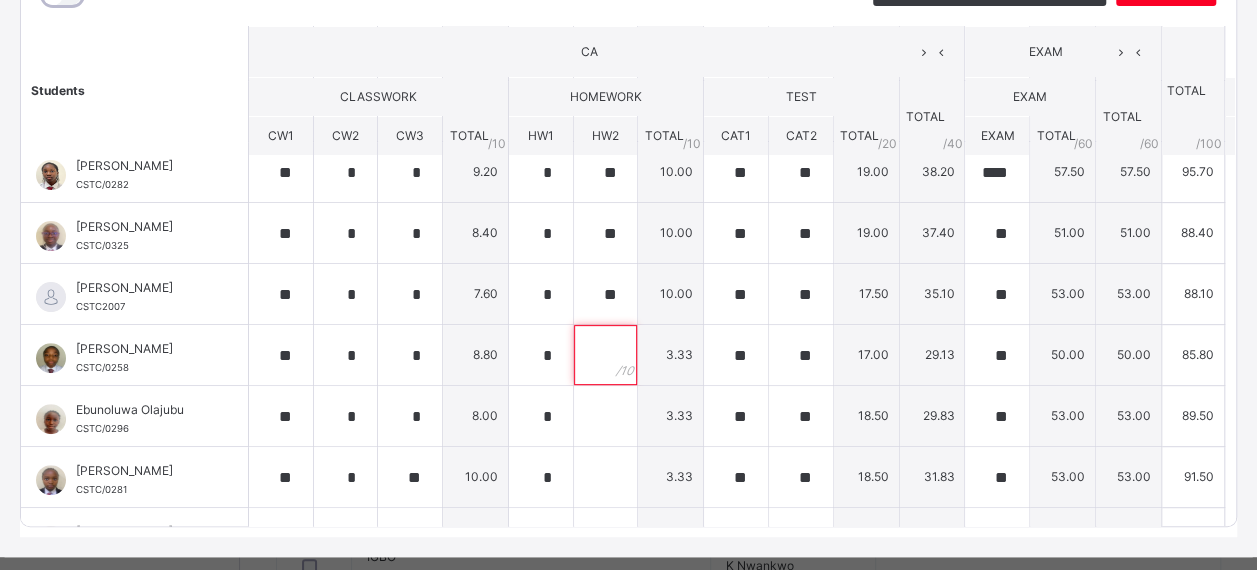 click at bounding box center [606, 355] 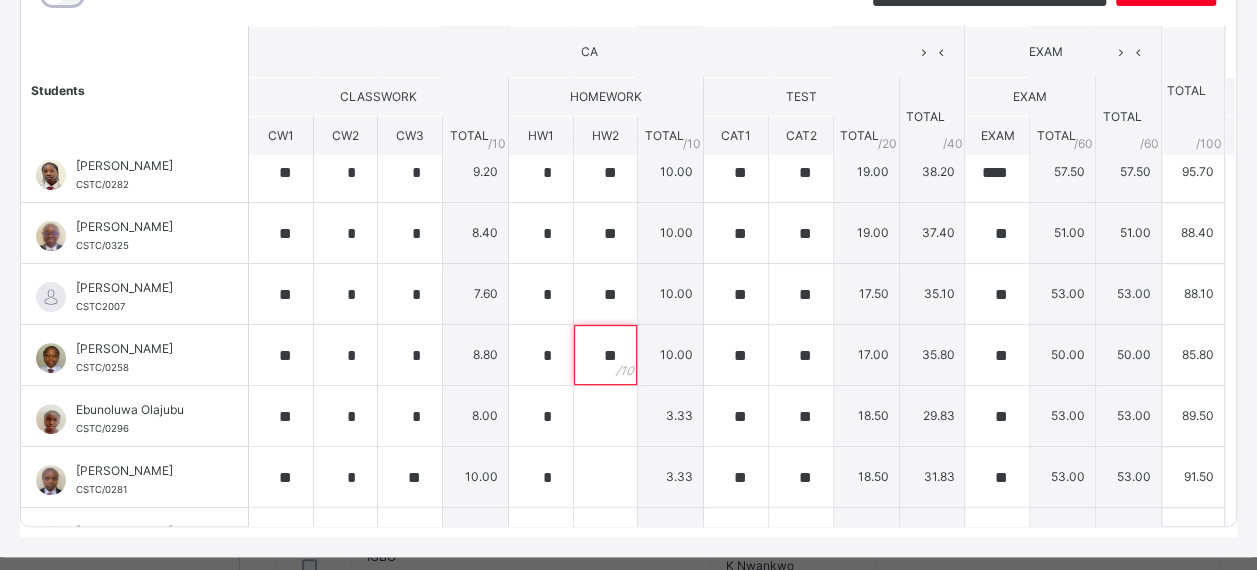 type on "**" 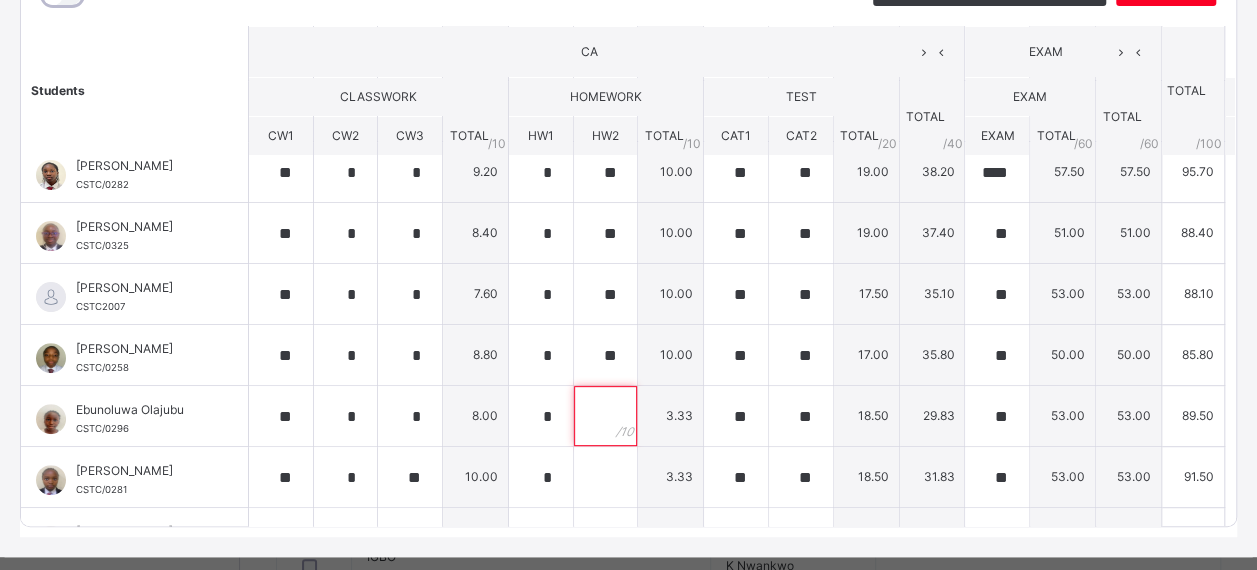 click at bounding box center (606, 416) 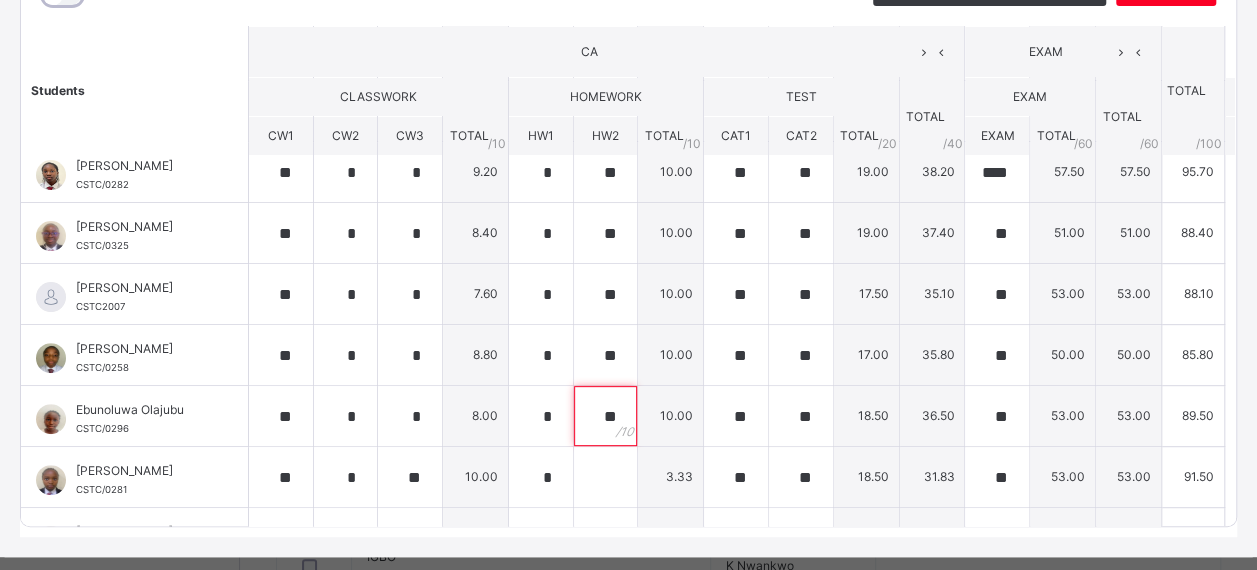 type on "**" 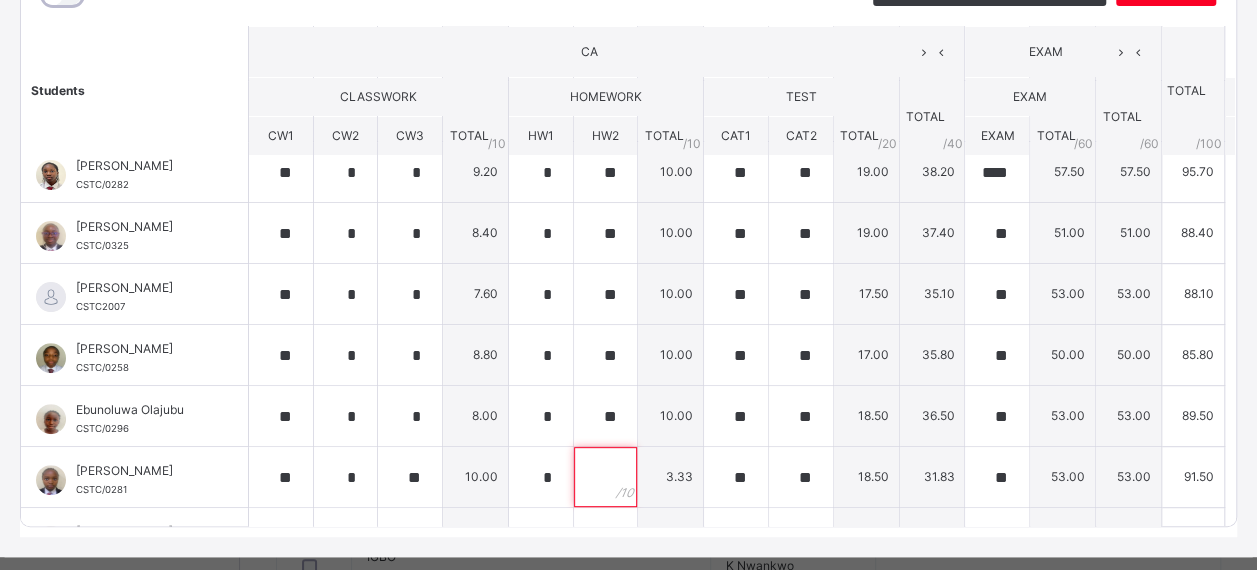 click at bounding box center (606, 477) 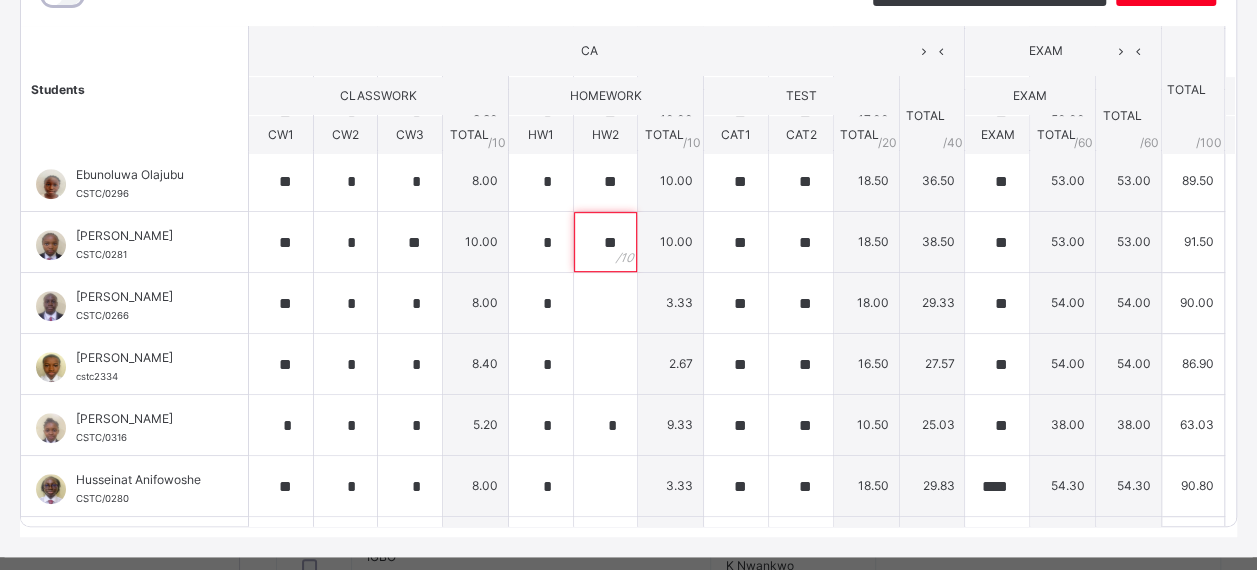 scroll, scrollTop: 433, scrollLeft: 0, axis: vertical 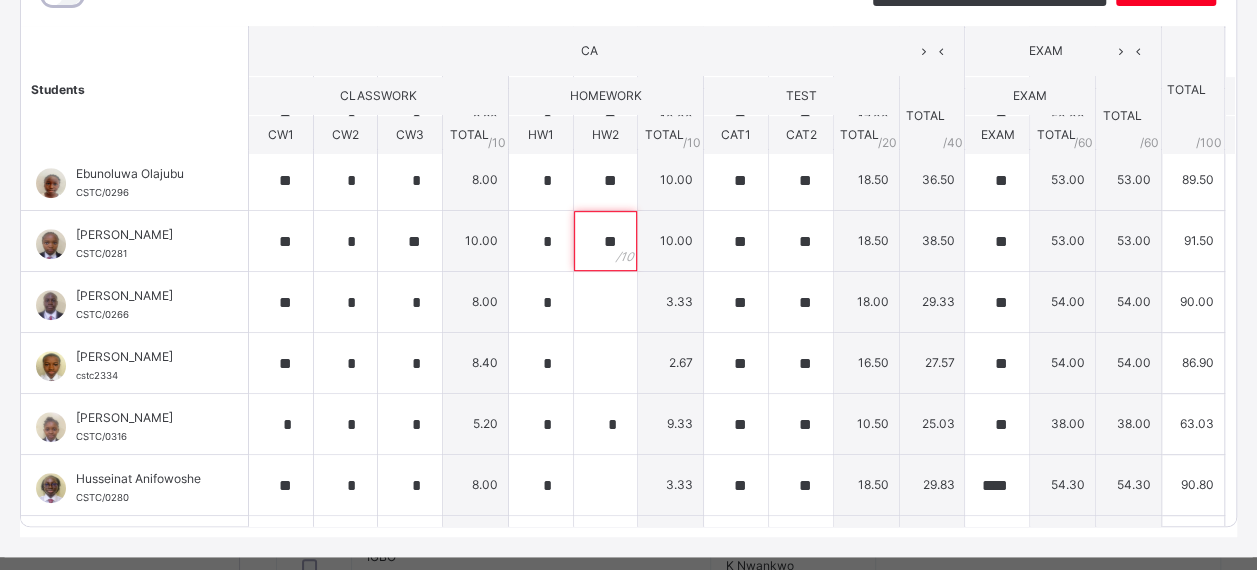 type on "**" 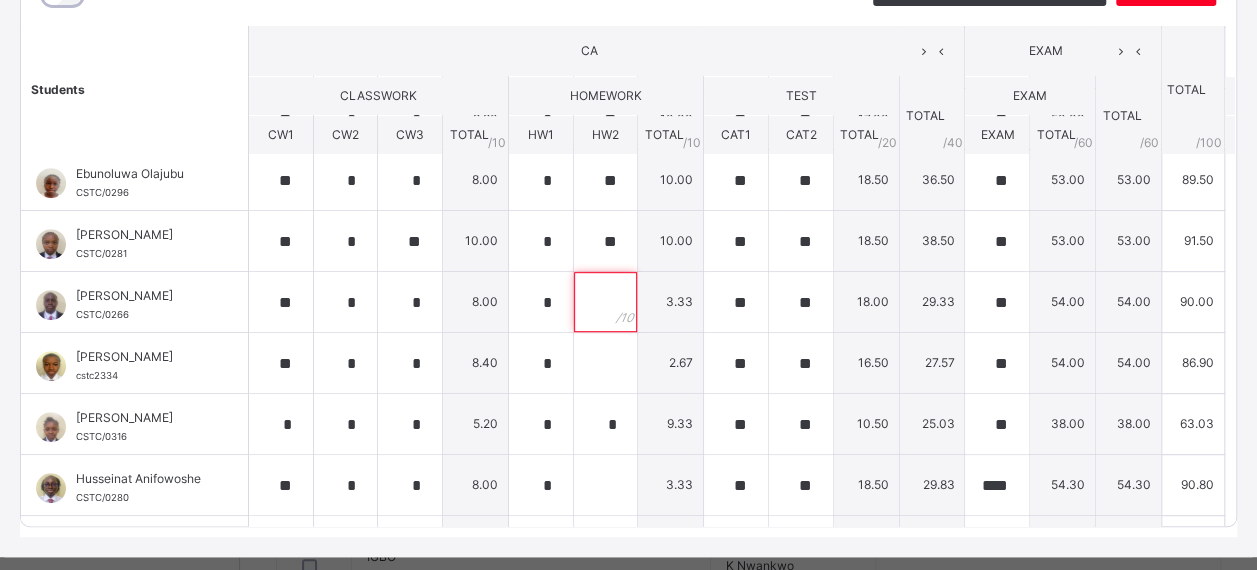 click at bounding box center [606, 302] 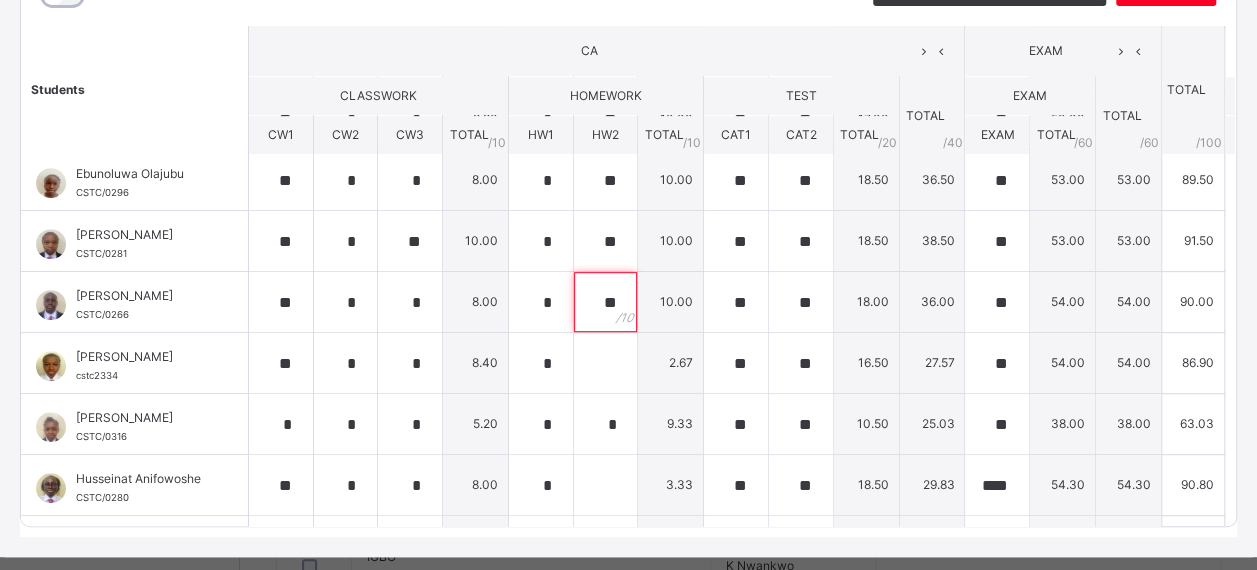 type on "**" 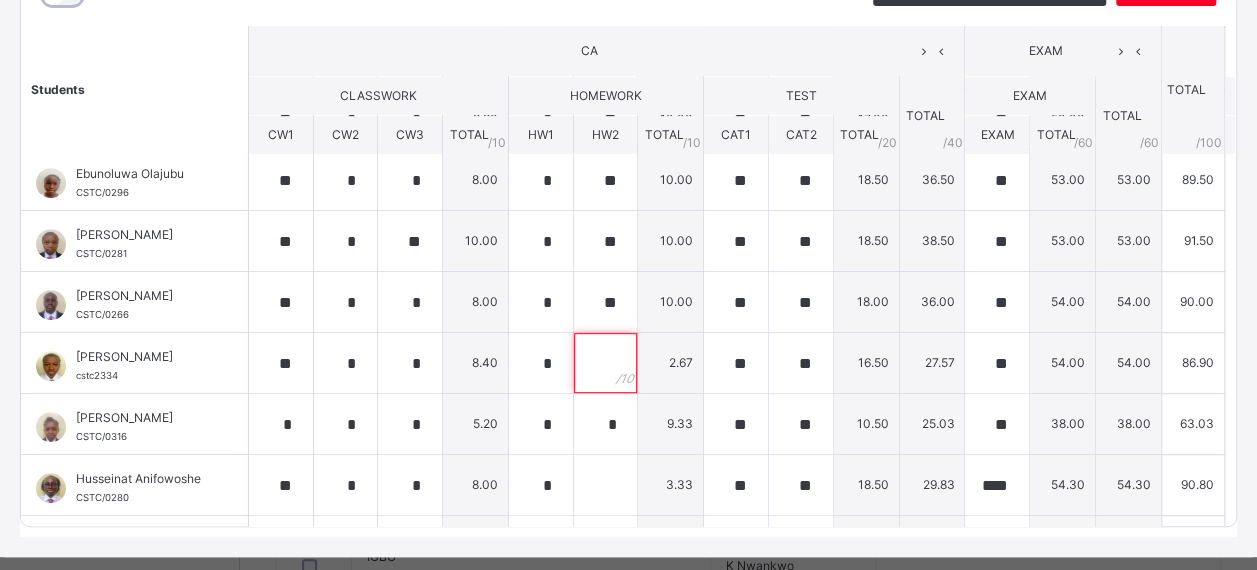 click at bounding box center (606, 363) 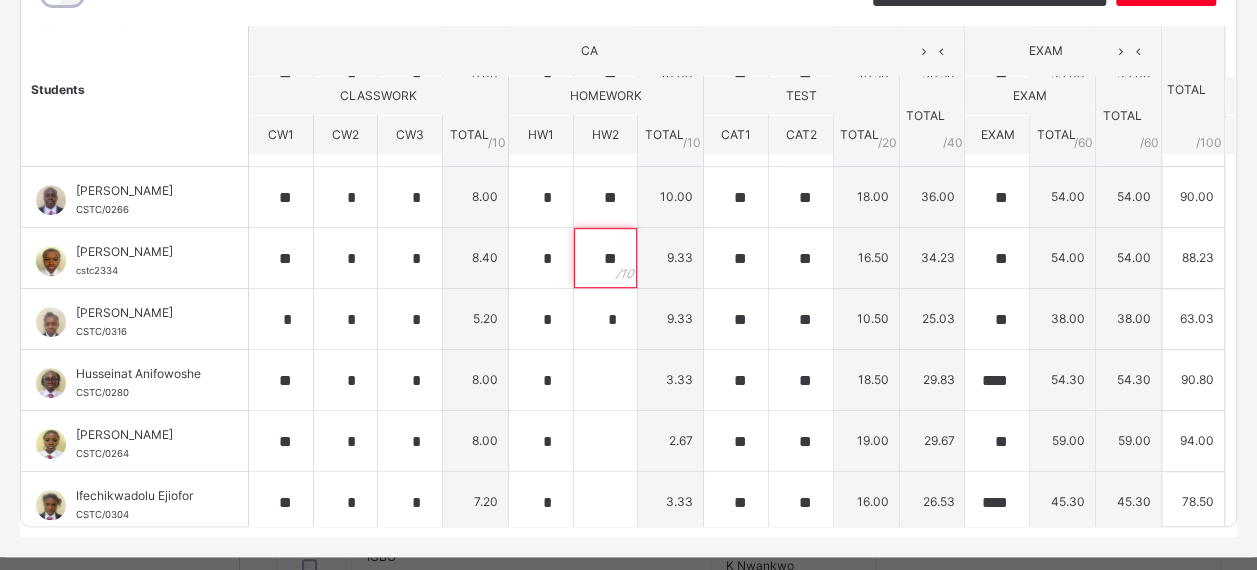 scroll, scrollTop: 539, scrollLeft: 0, axis: vertical 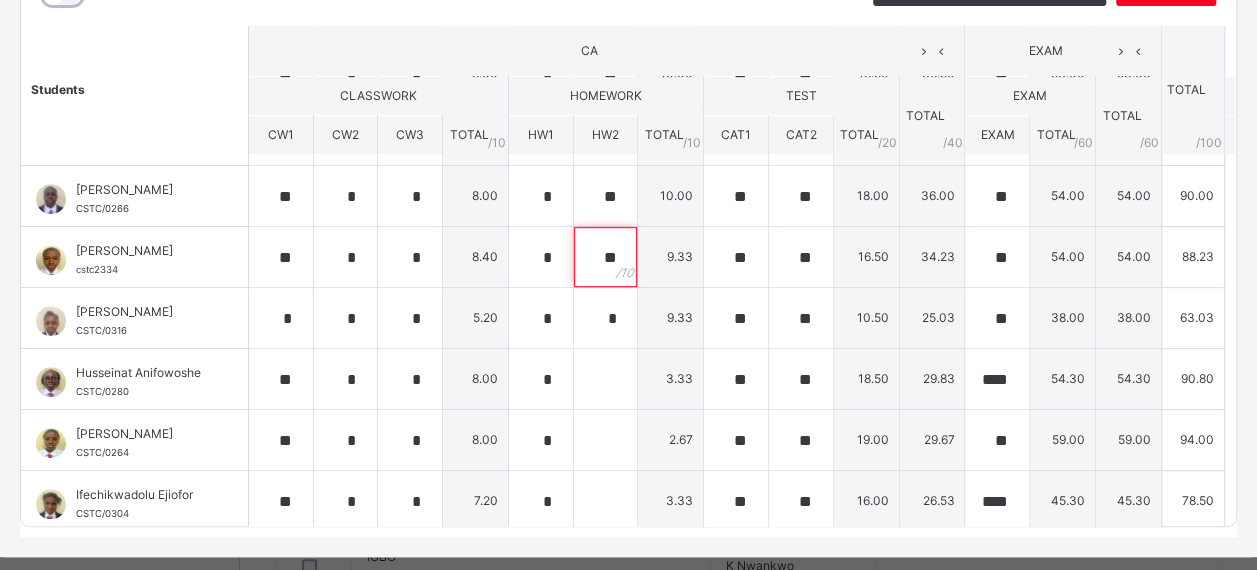 type on "**" 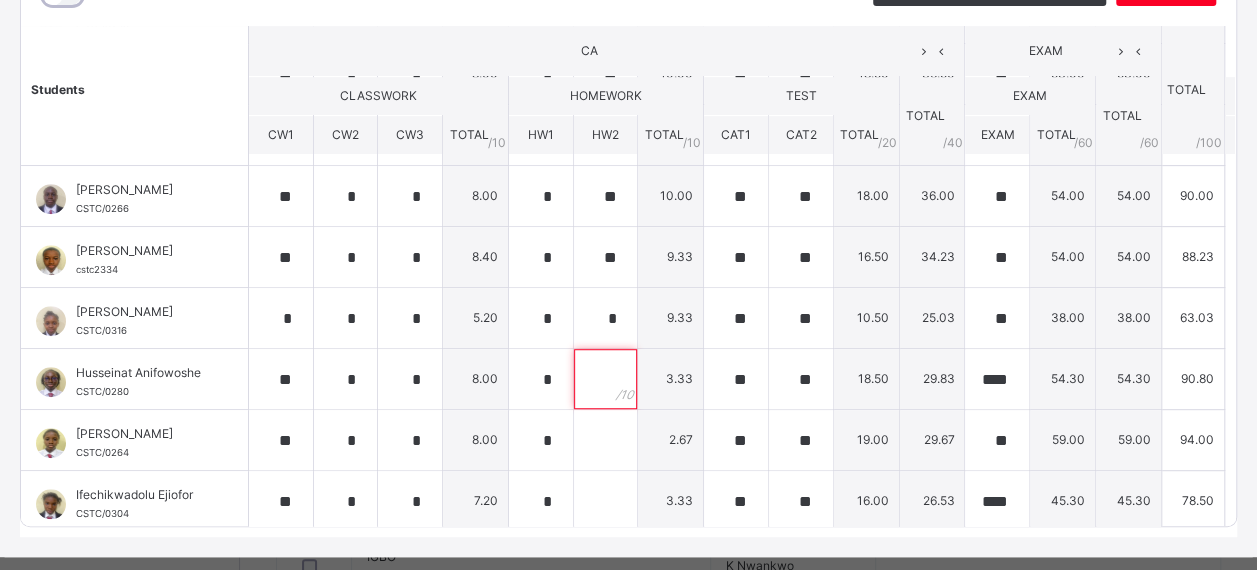 click at bounding box center [606, 379] 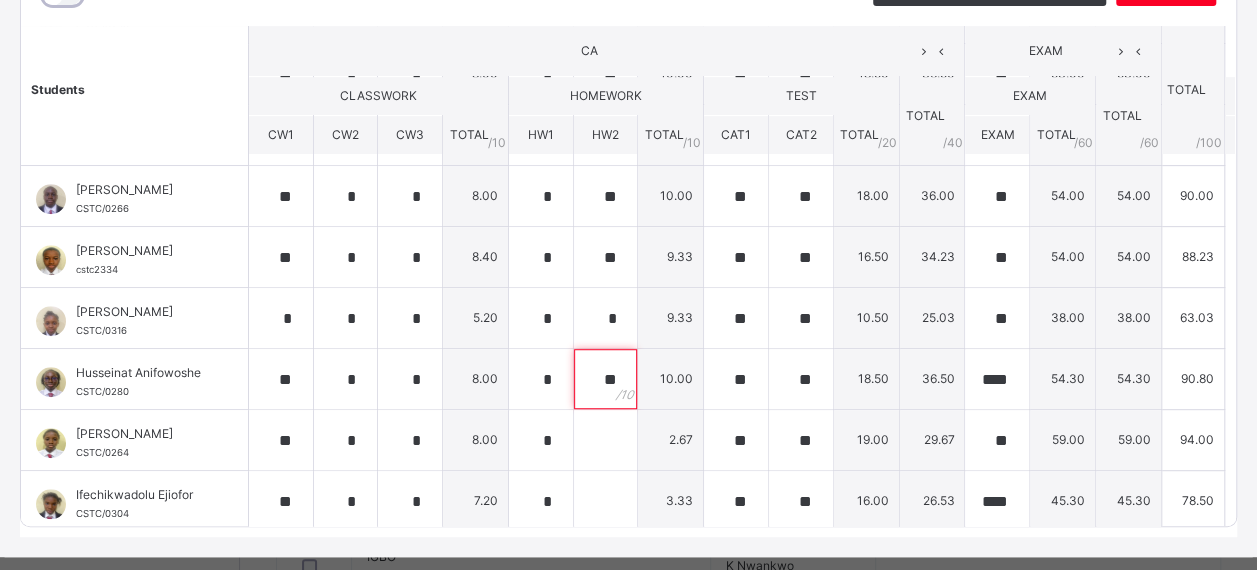 scroll, scrollTop: 657, scrollLeft: 0, axis: vertical 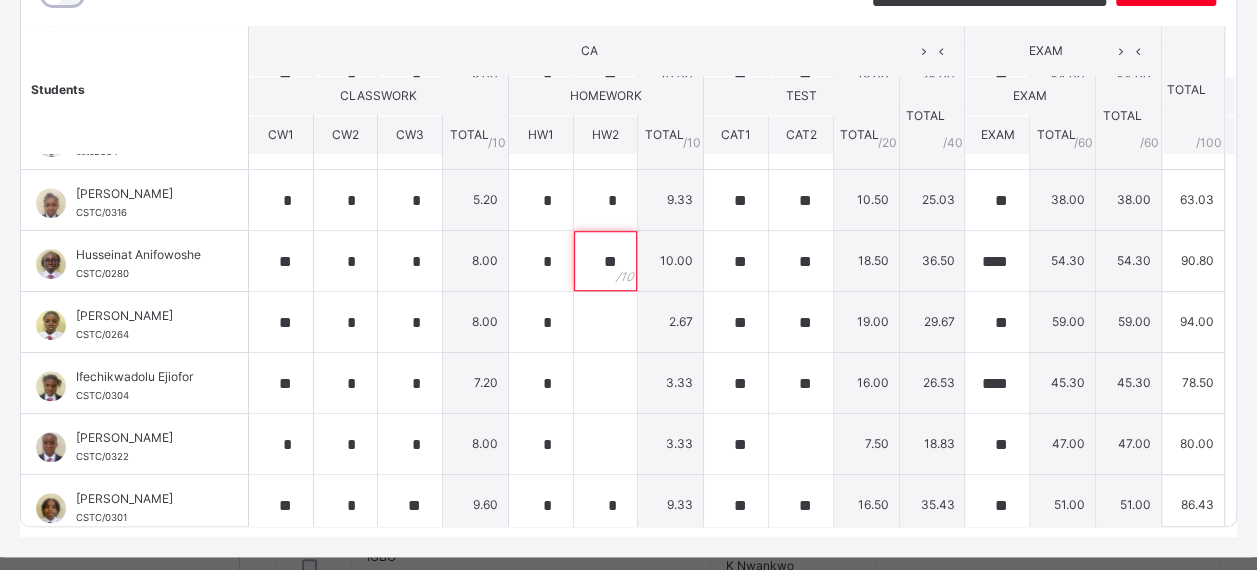 type on "**" 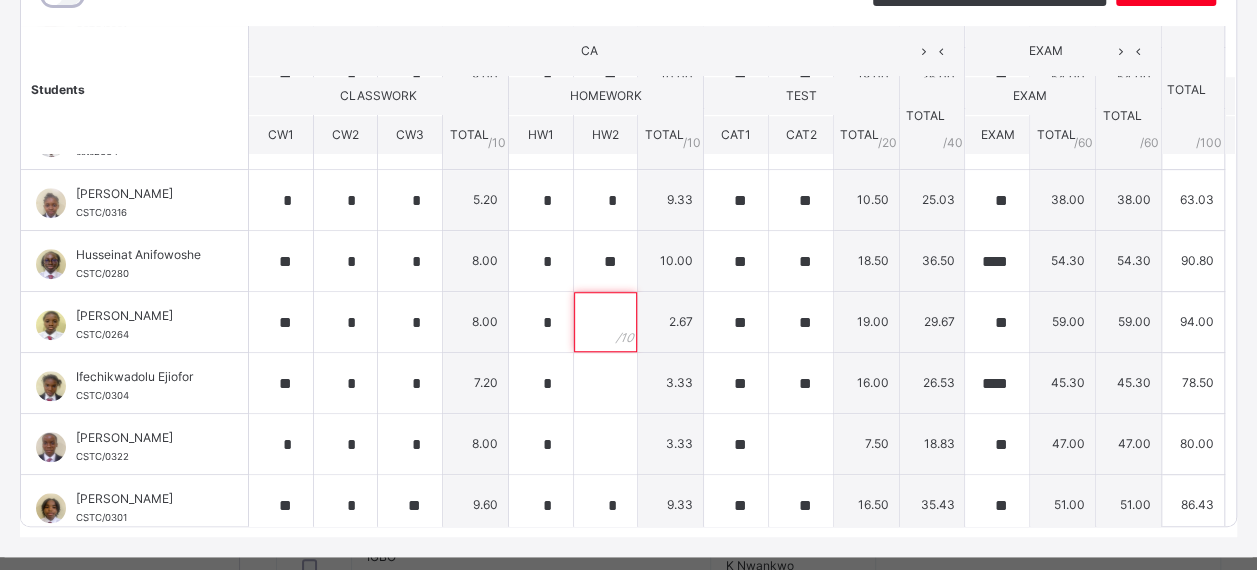 click at bounding box center (606, 322) 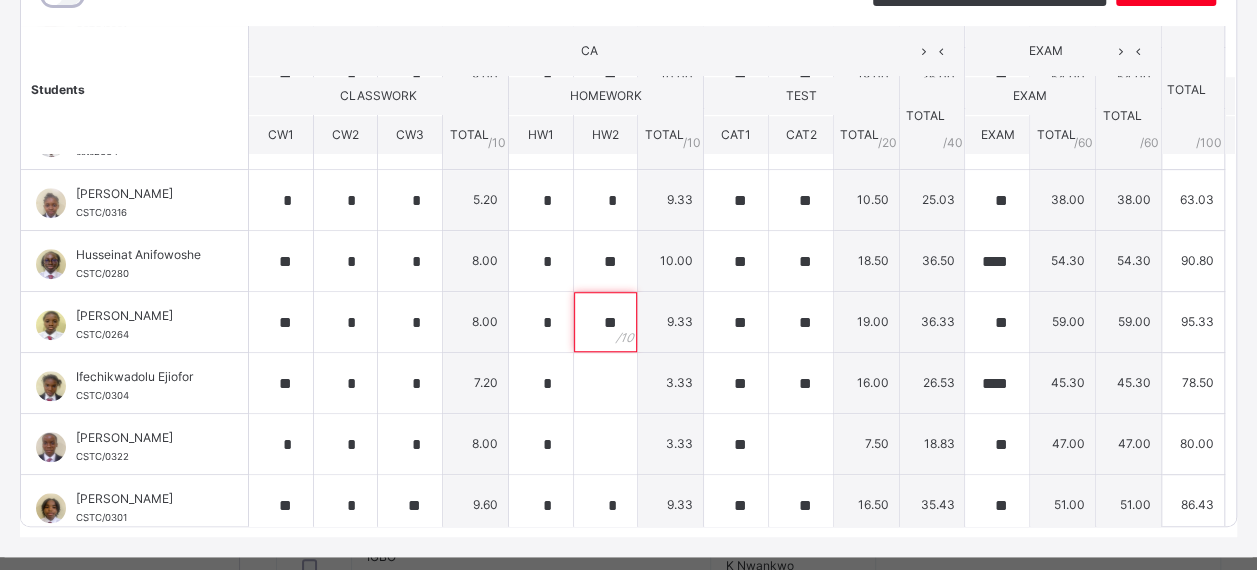 type on "**" 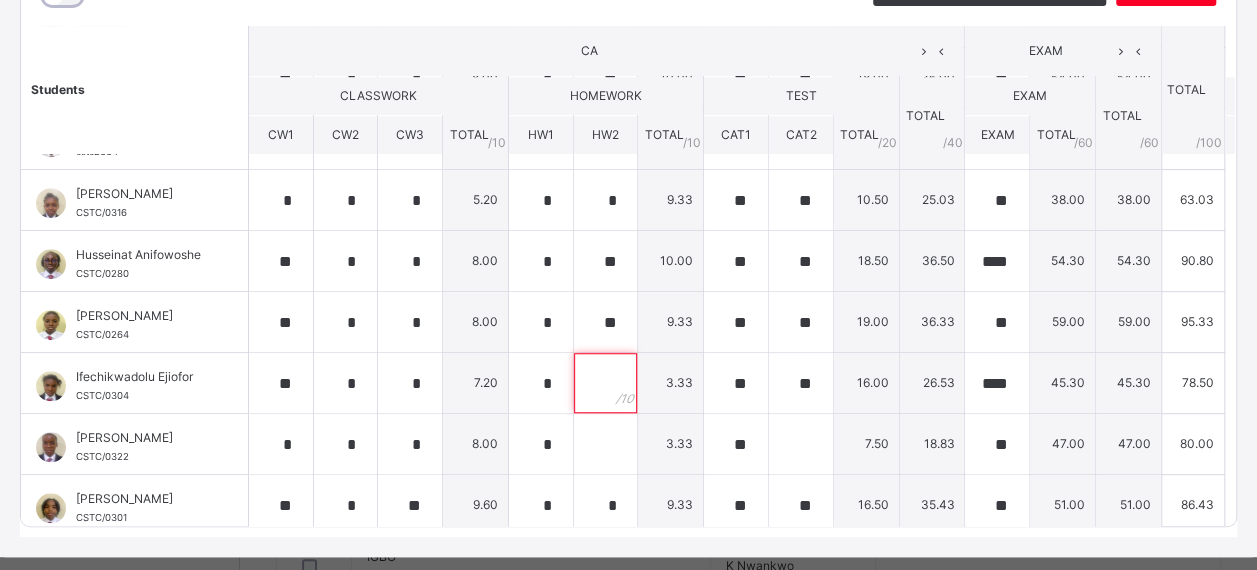 click at bounding box center [606, 383] 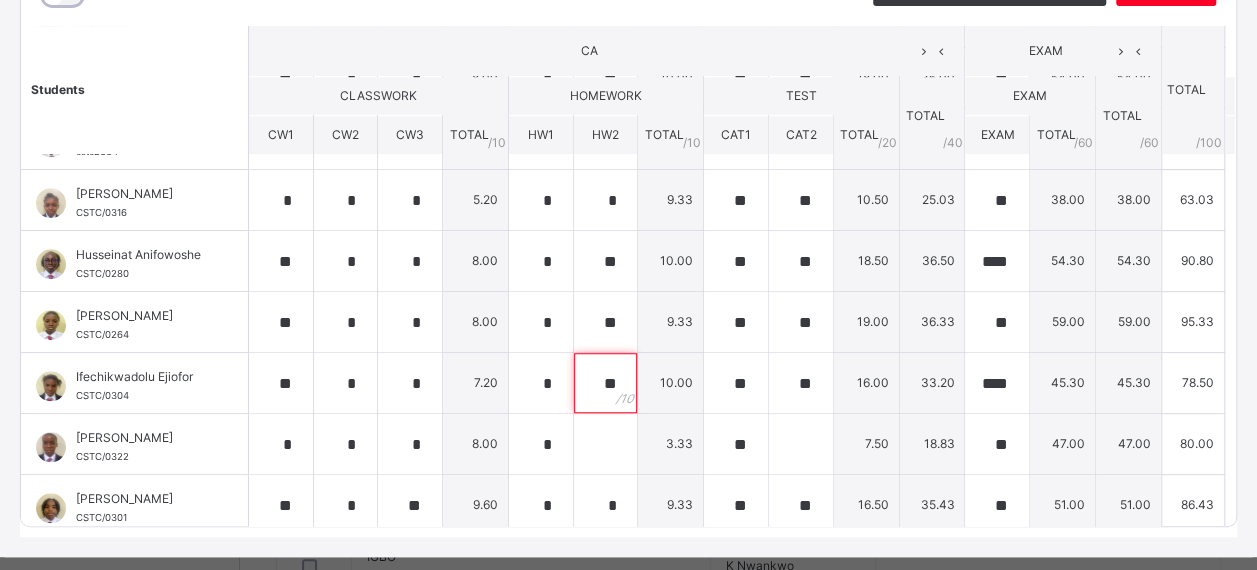 type on "**" 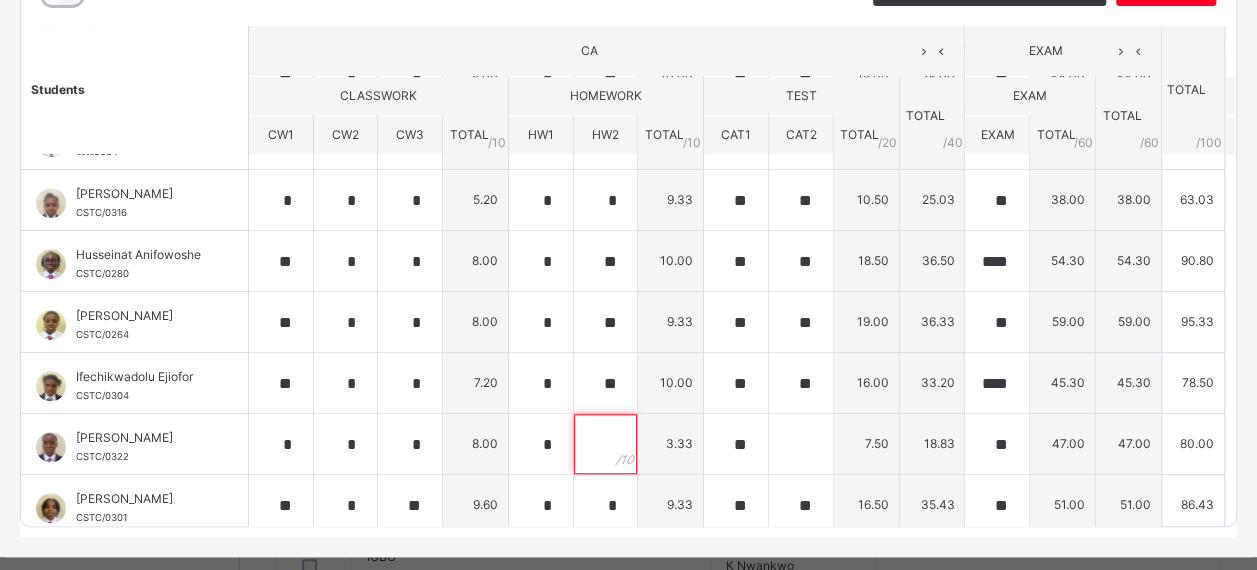 click at bounding box center [606, 444] 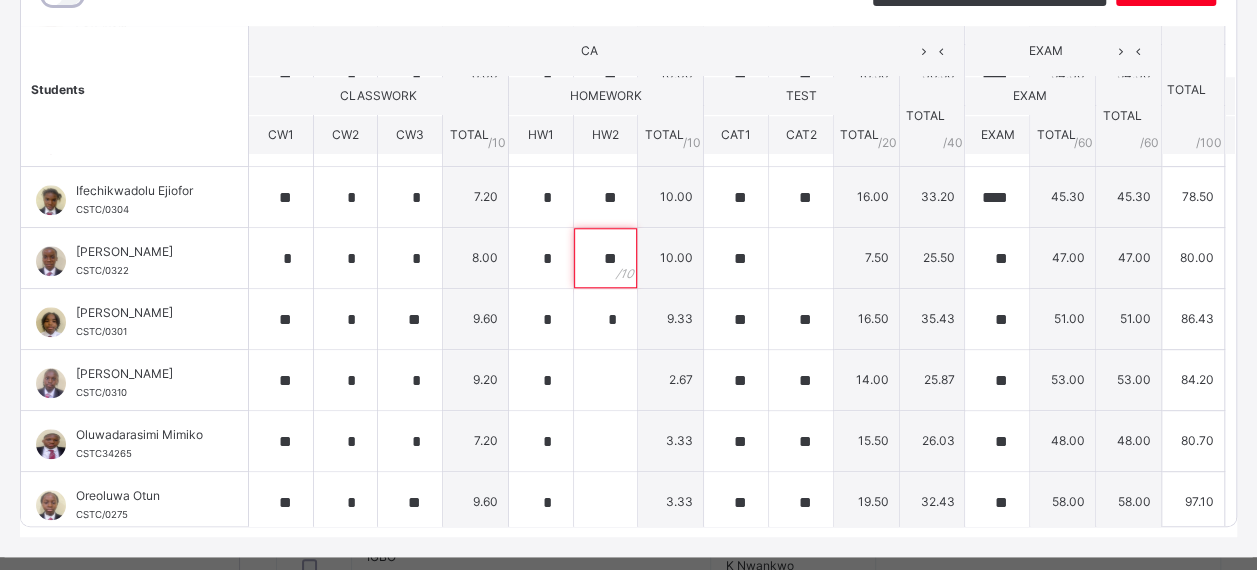 scroll, scrollTop: 856, scrollLeft: 0, axis: vertical 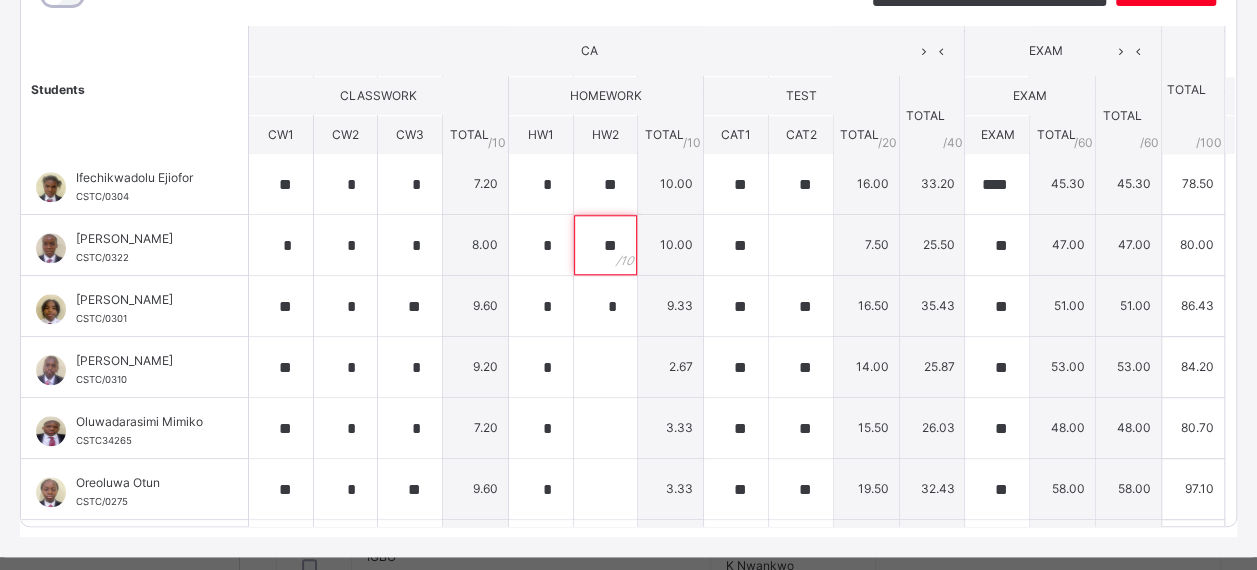 type on "**" 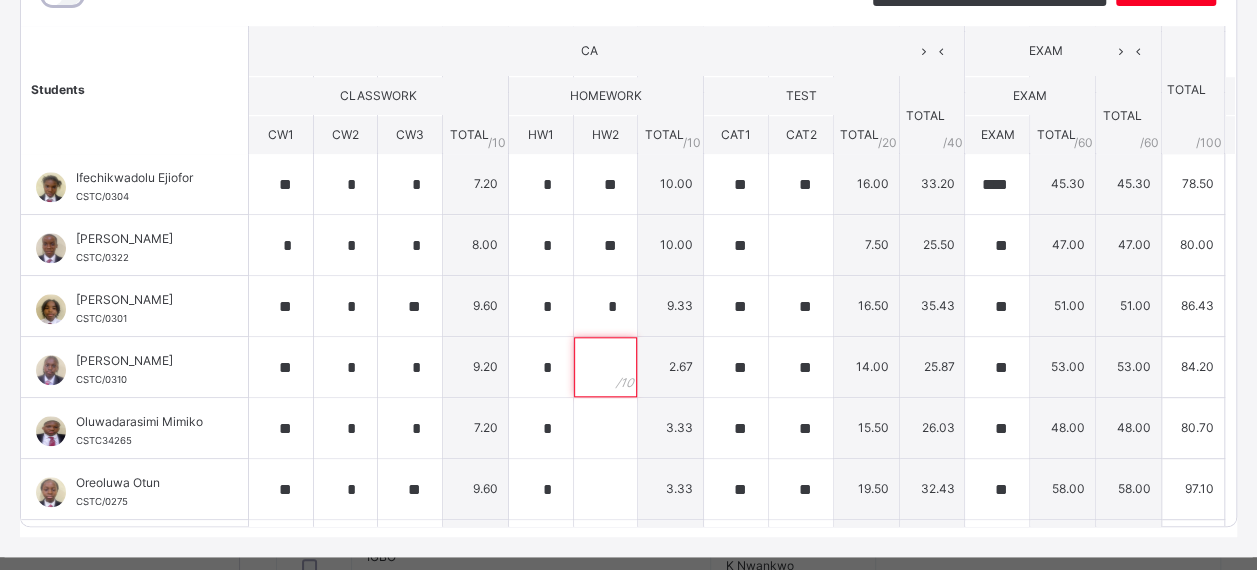 click at bounding box center [606, 367] 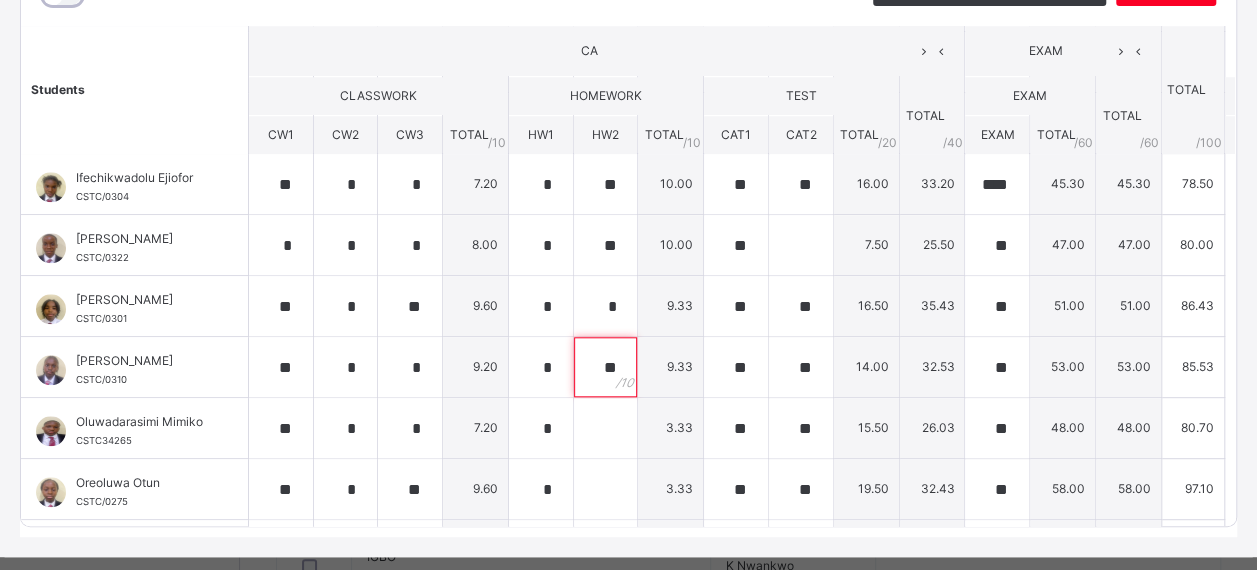 type on "**" 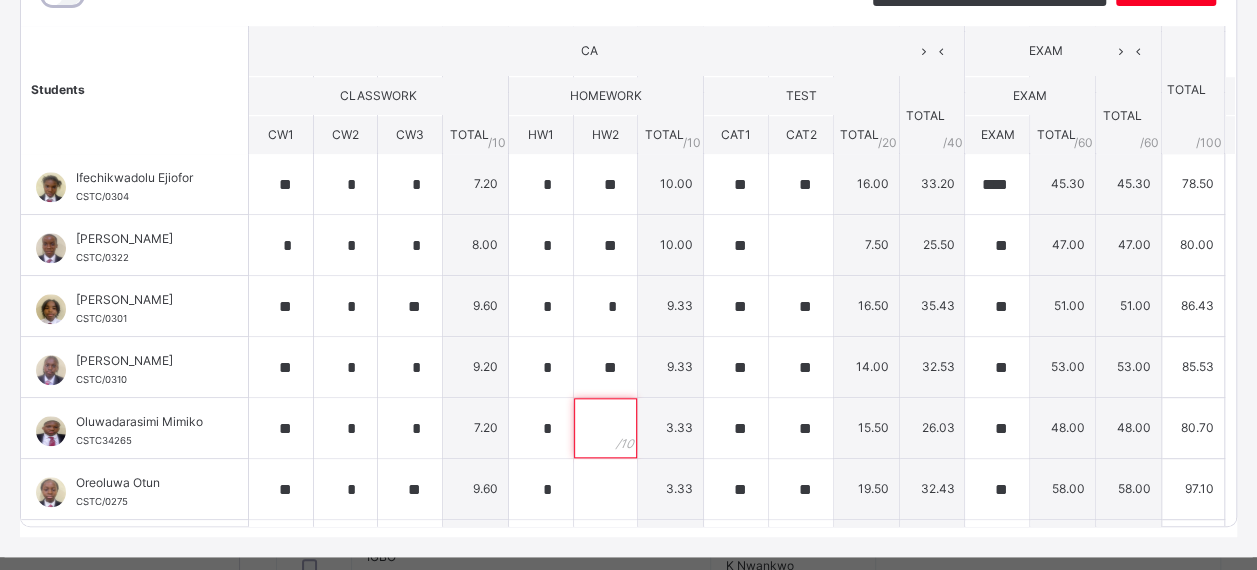click at bounding box center [606, 428] 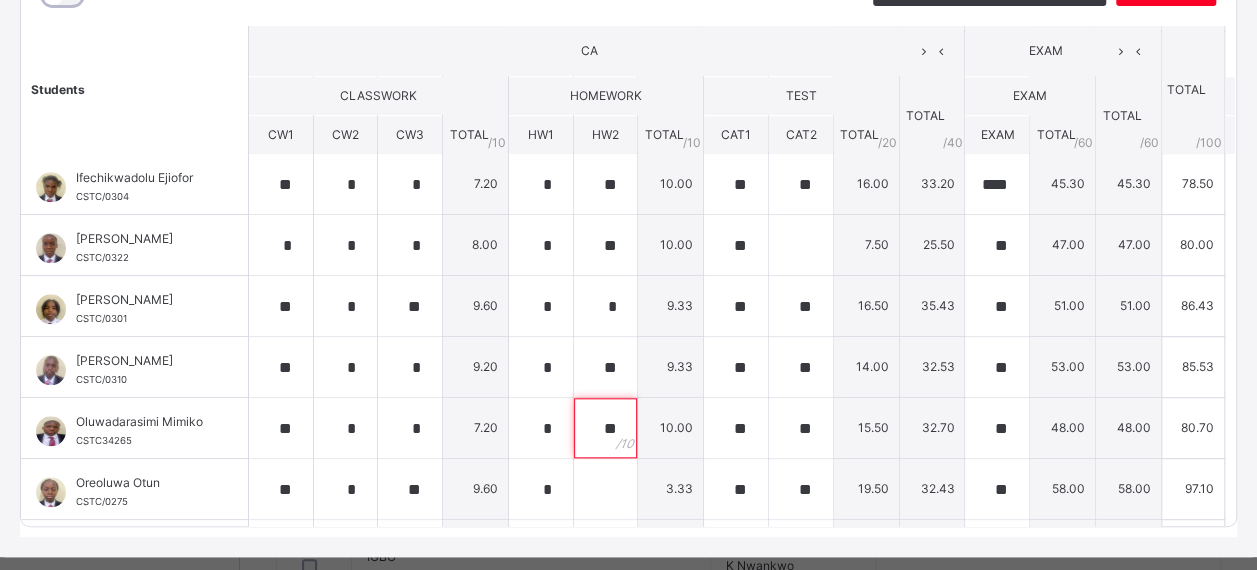 type on "**" 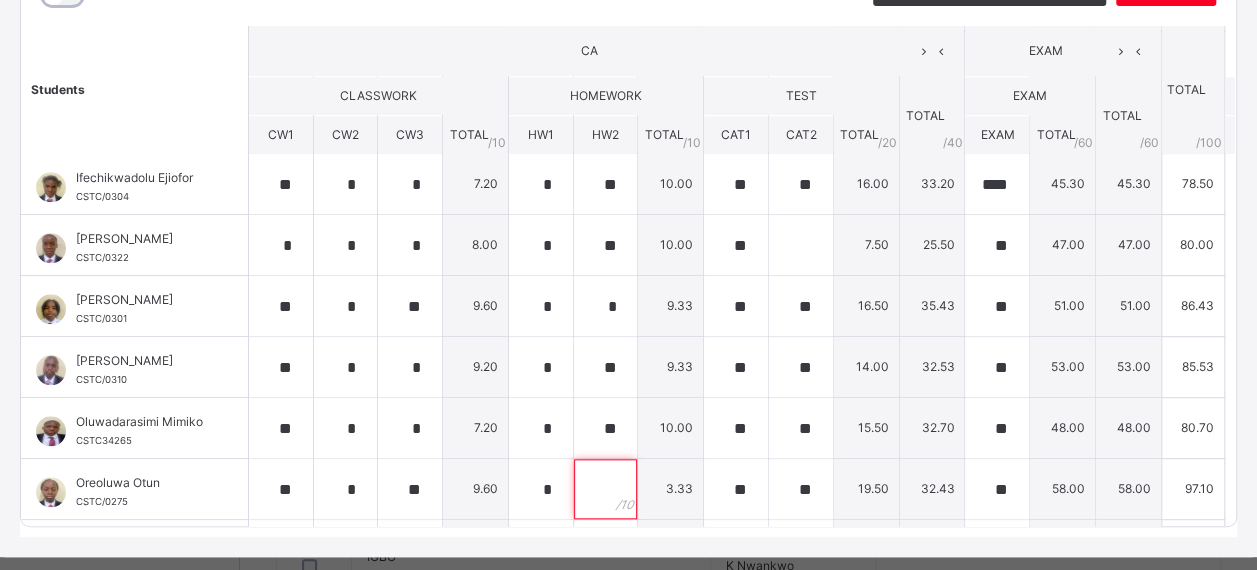 click at bounding box center [606, 489] 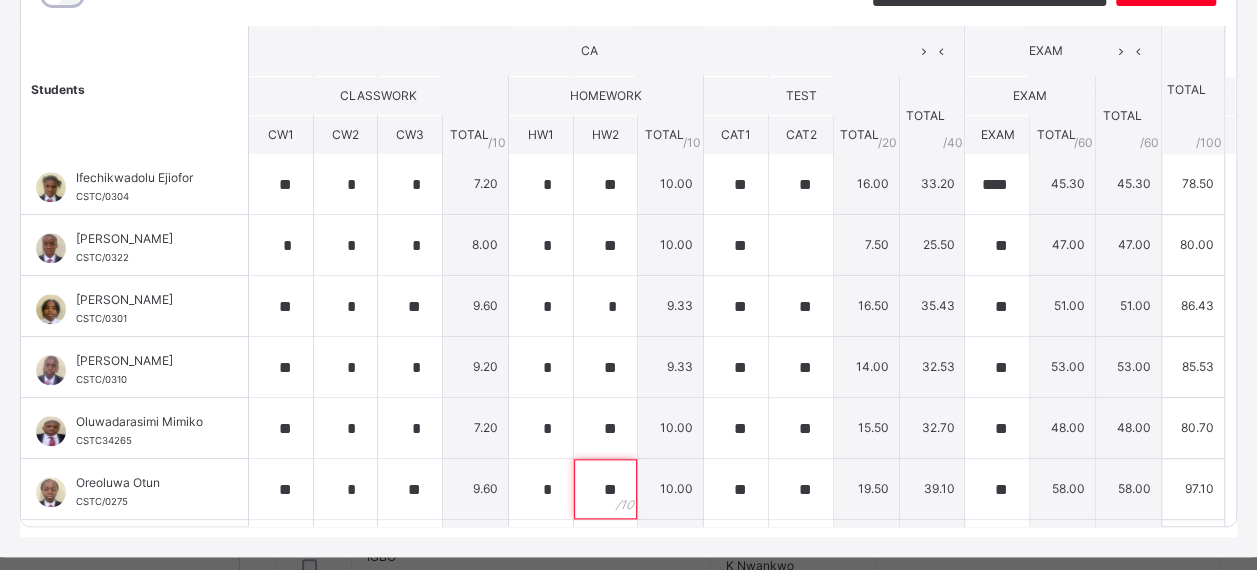 scroll, scrollTop: 1145, scrollLeft: 0, axis: vertical 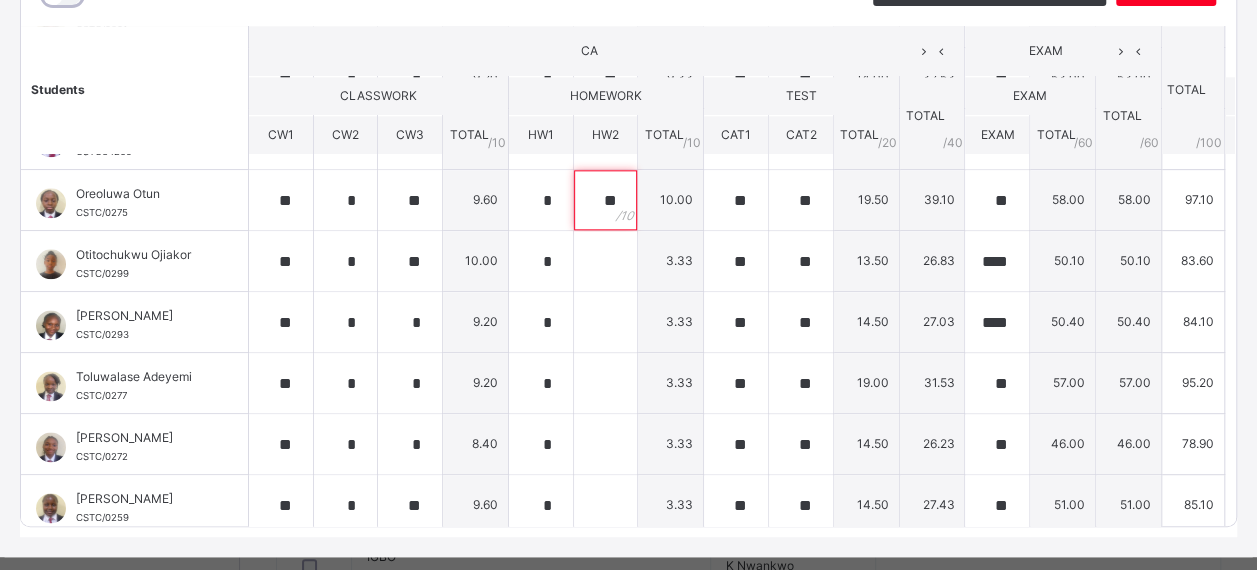 type on "**" 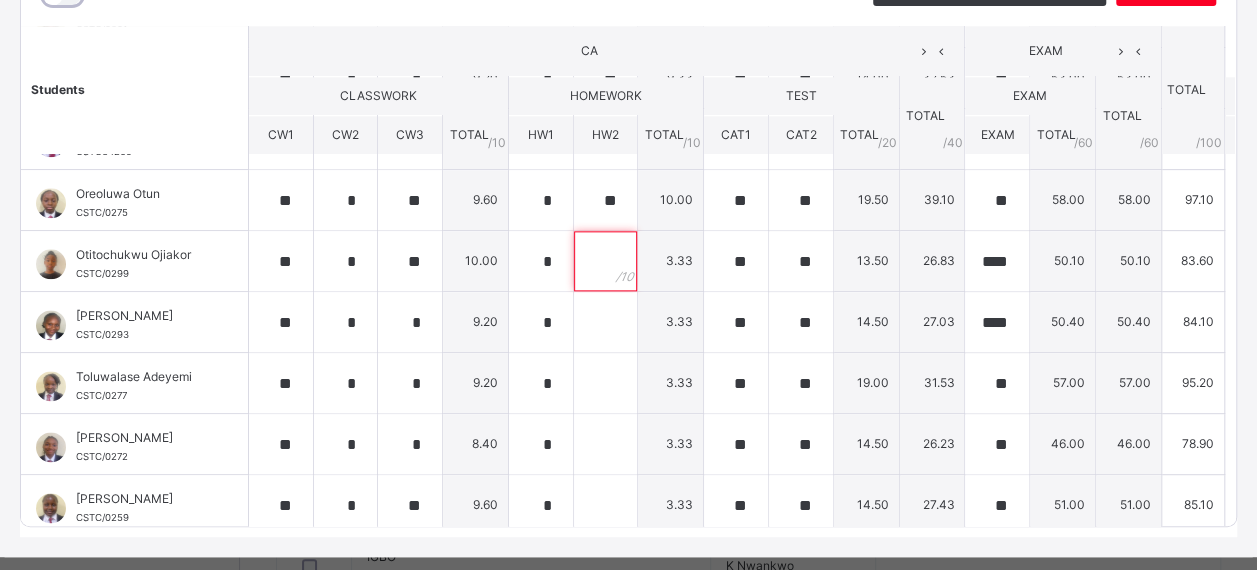 click at bounding box center (606, 261) 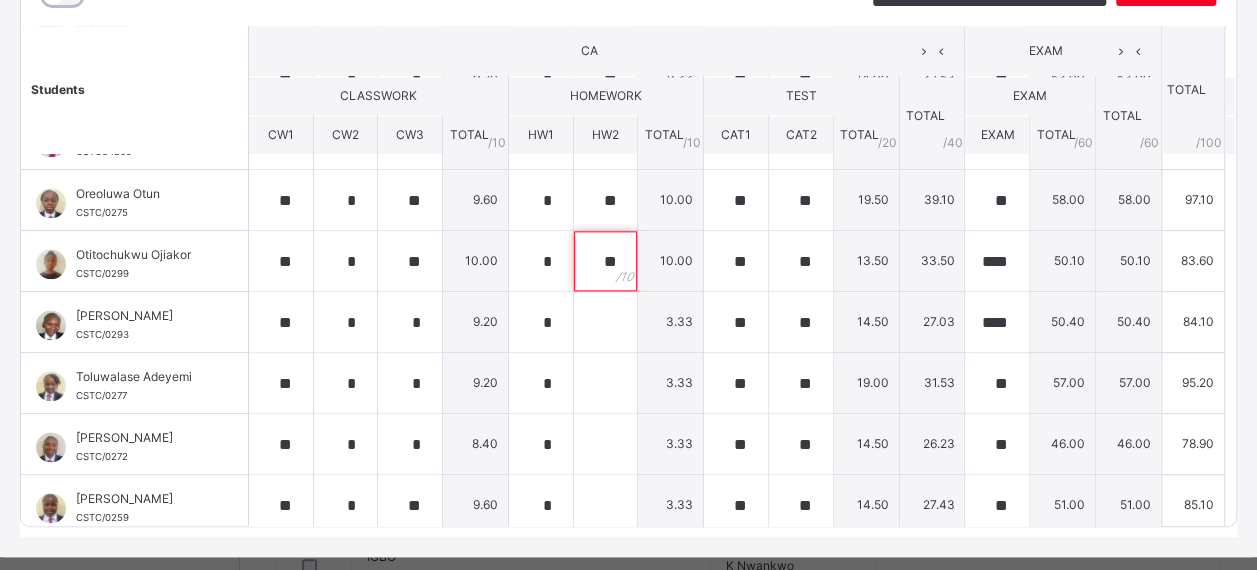 type on "**" 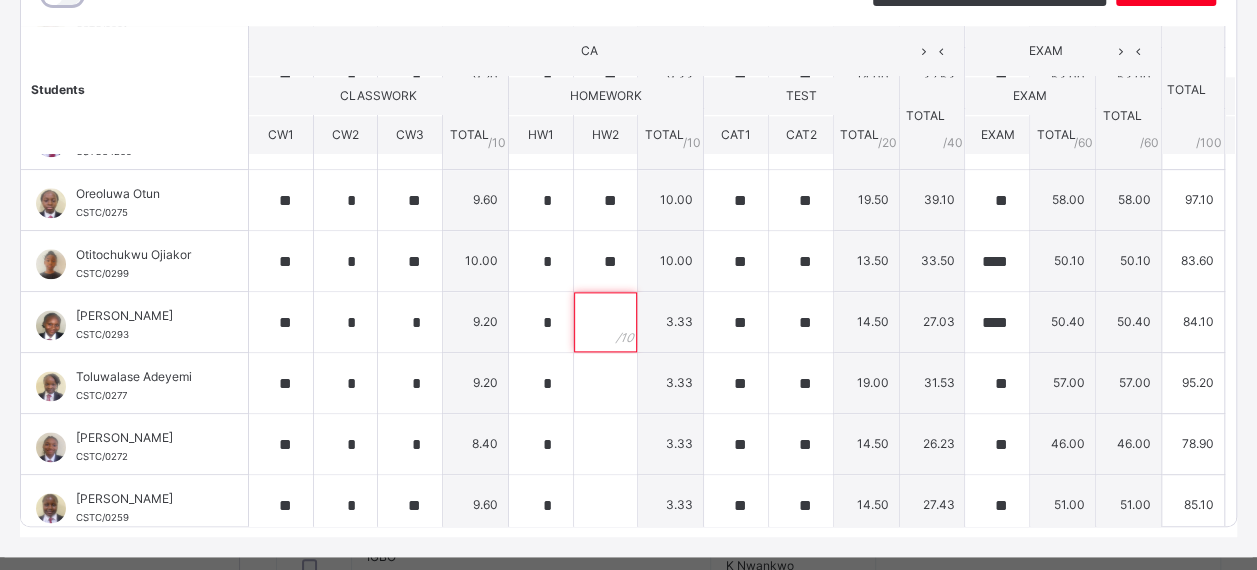 click at bounding box center (606, 322) 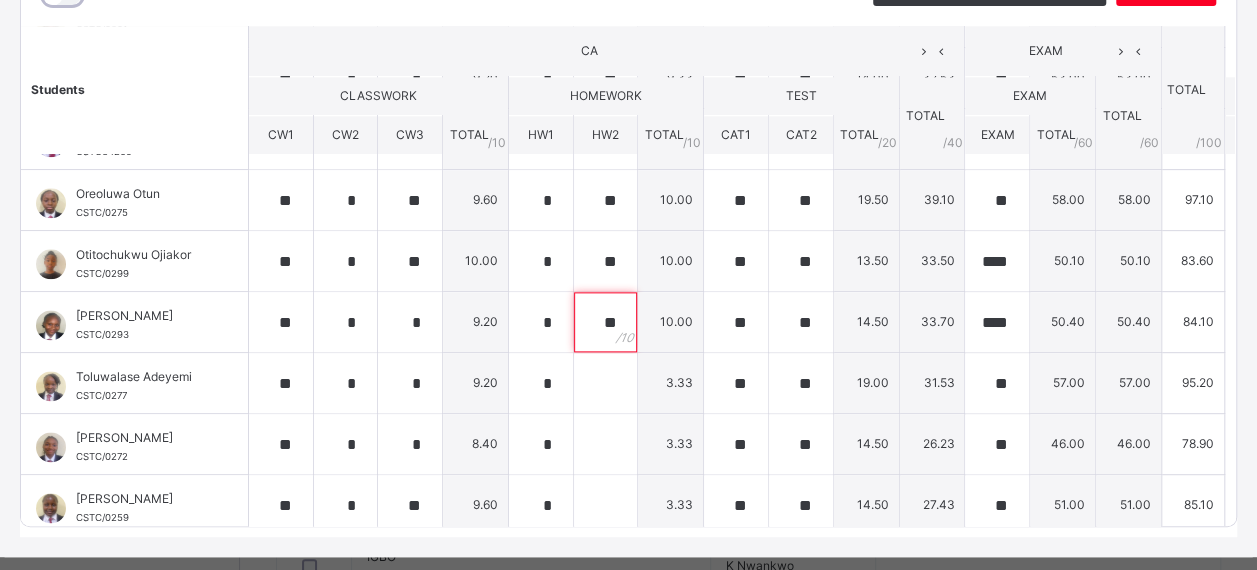 type on "**" 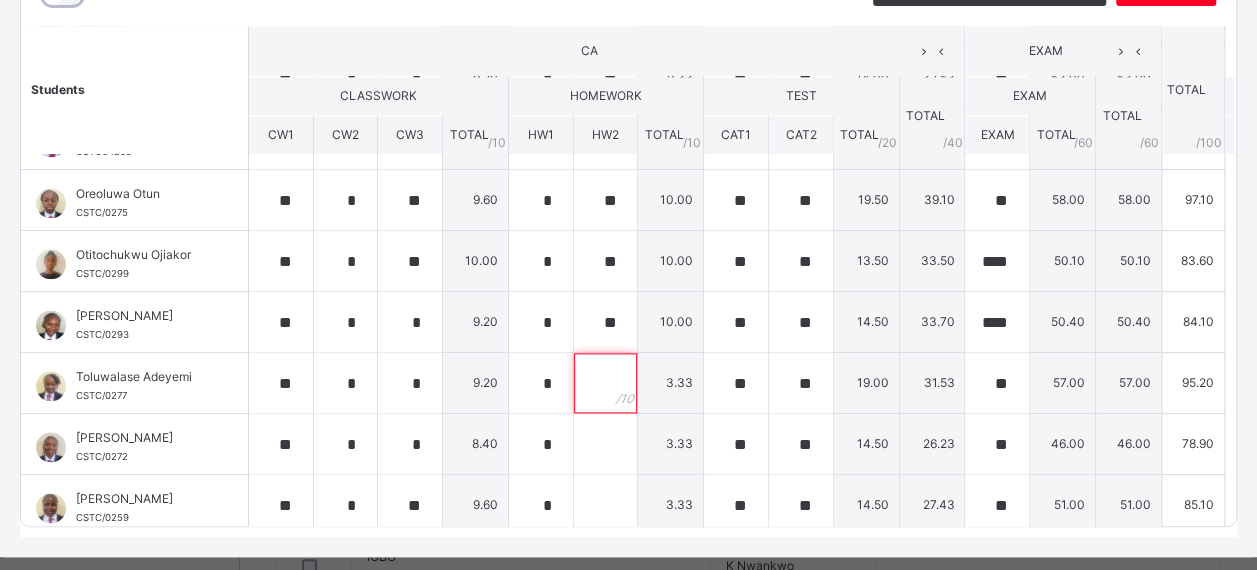 click at bounding box center (606, 383) 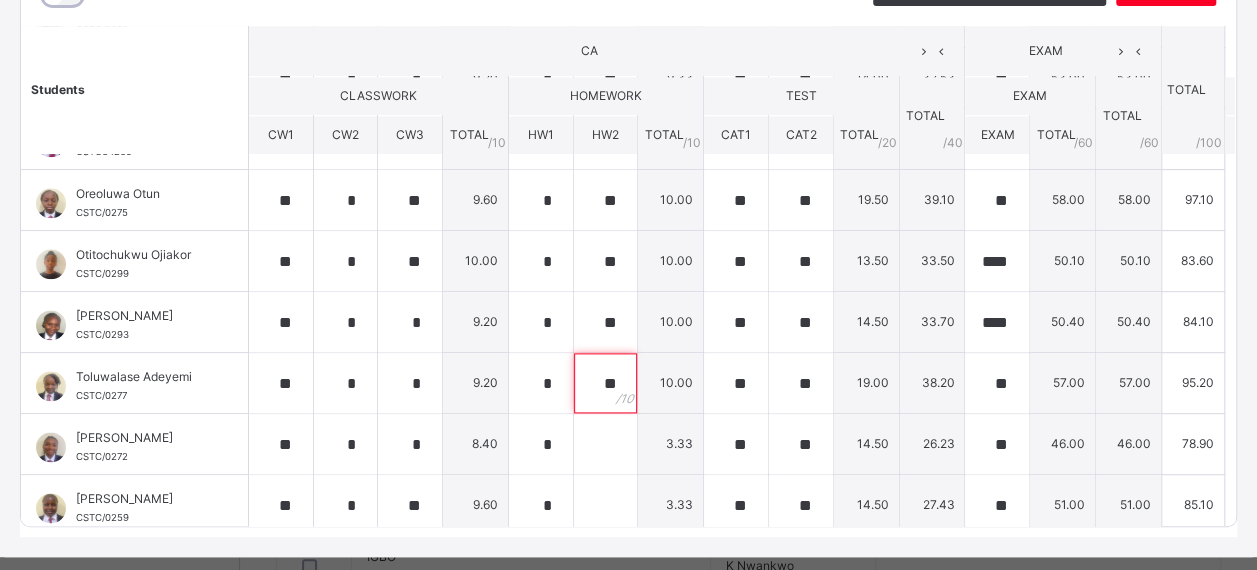 type on "**" 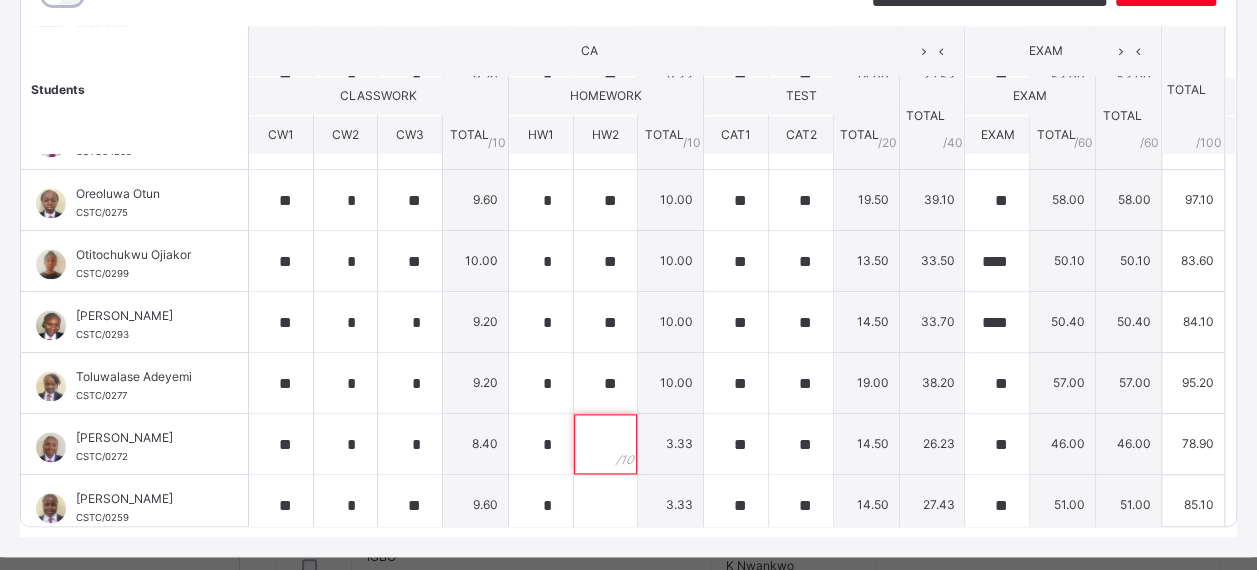 click at bounding box center [606, 444] 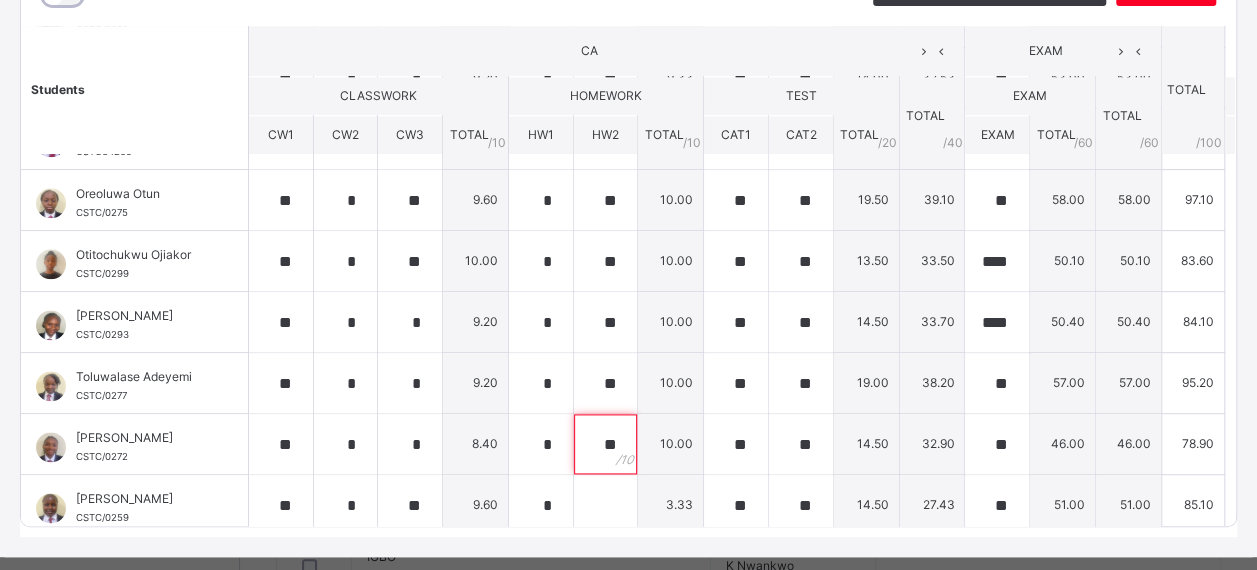 scroll, scrollTop: 340, scrollLeft: 0, axis: vertical 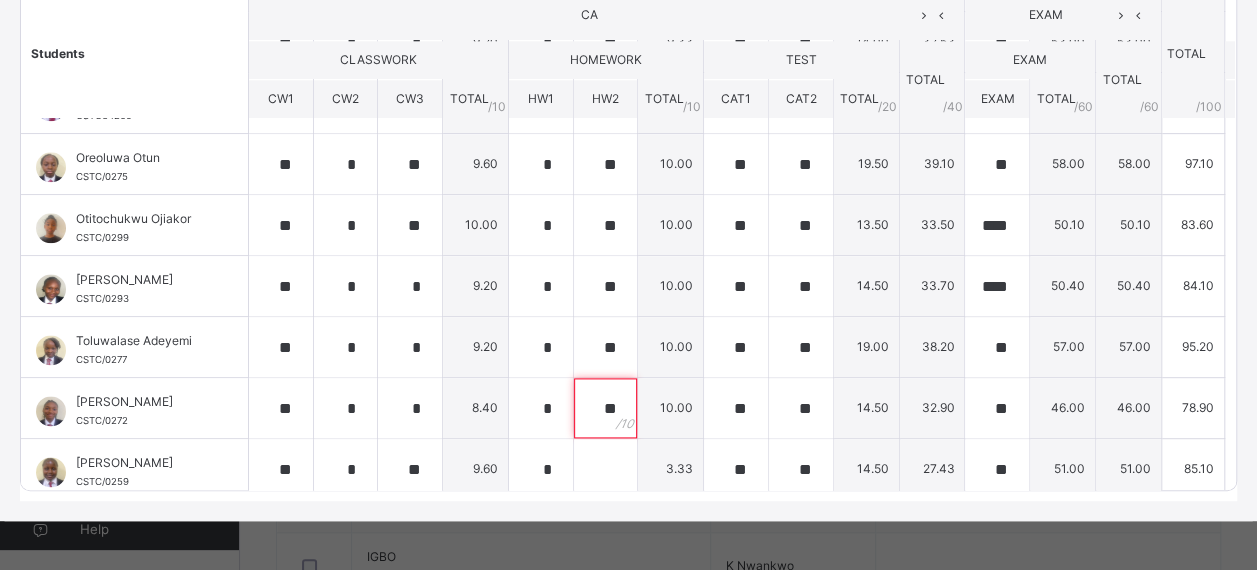 type on "**" 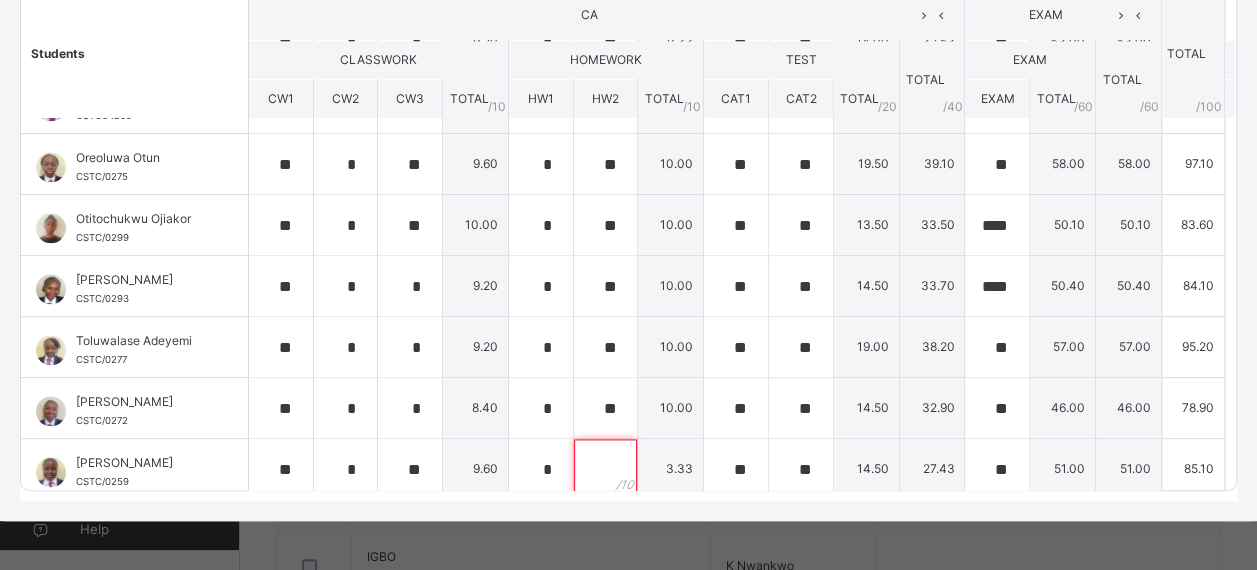 click at bounding box center [606, 469] 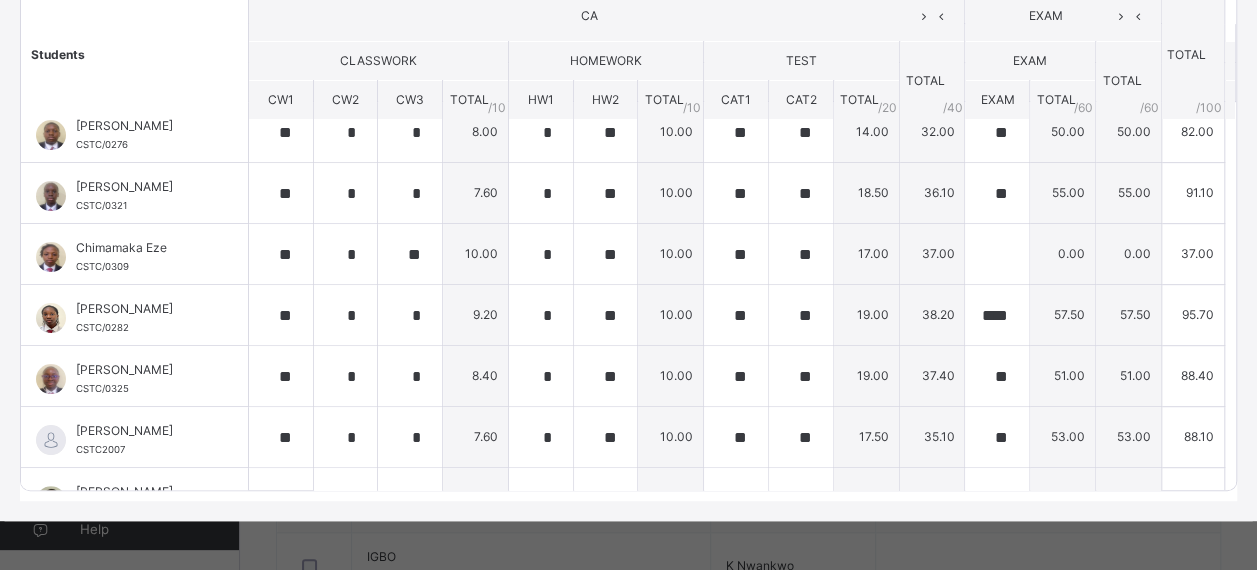 scroll, scrollTop: 0, scrollLeft: 0, axis: both 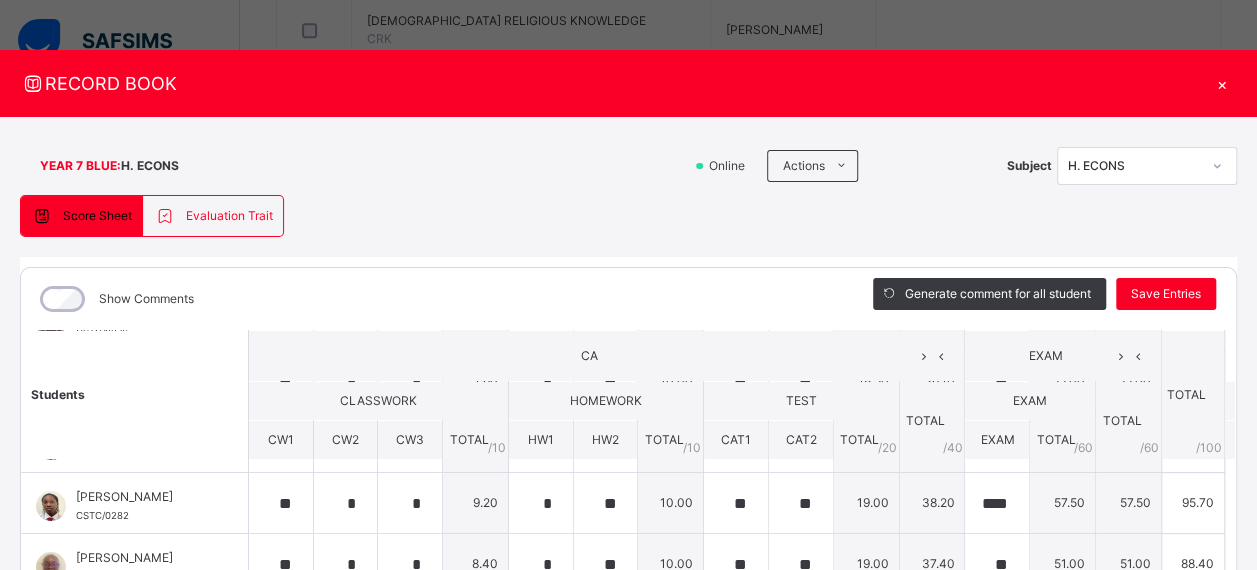 type on "**" 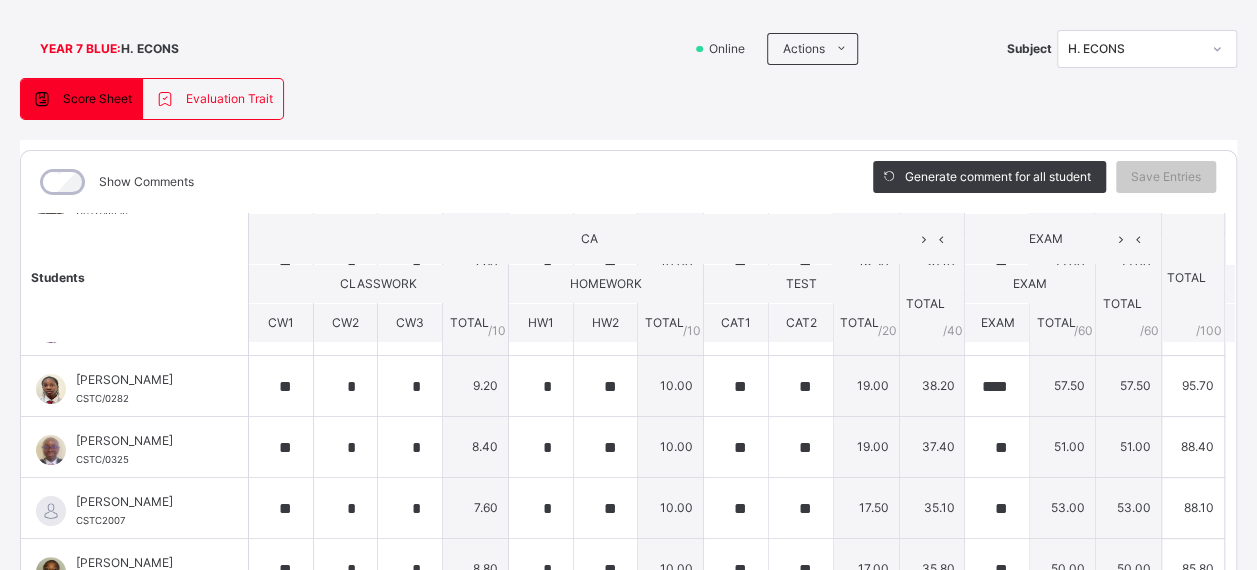 scroll, scrollTop: 126, scrollLeft: 0, axis: vertical 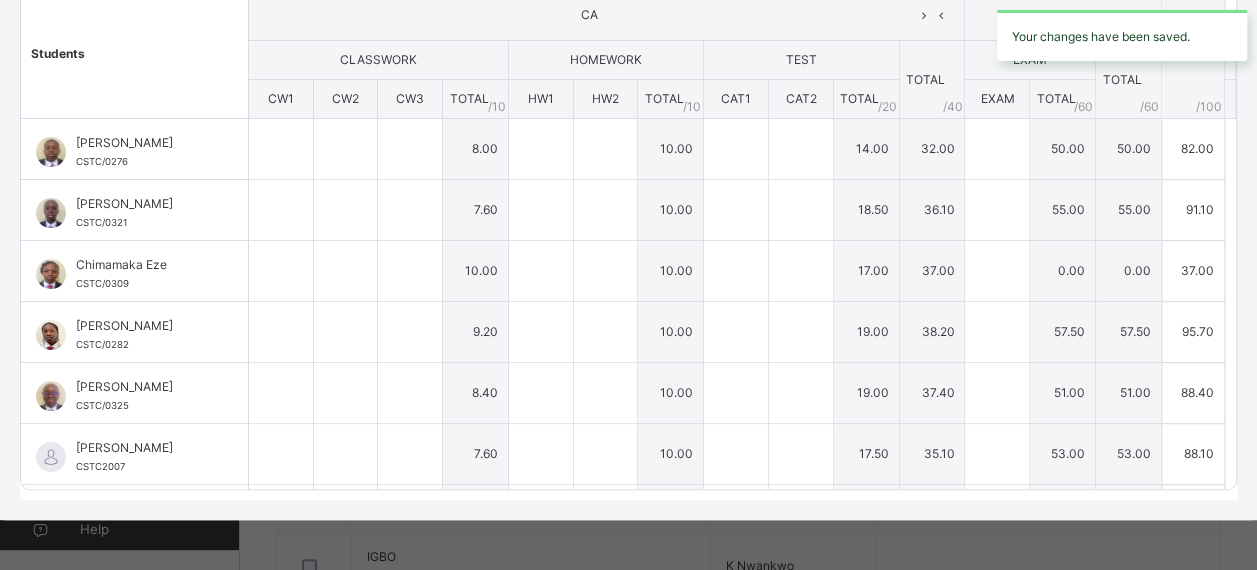 type on "**" 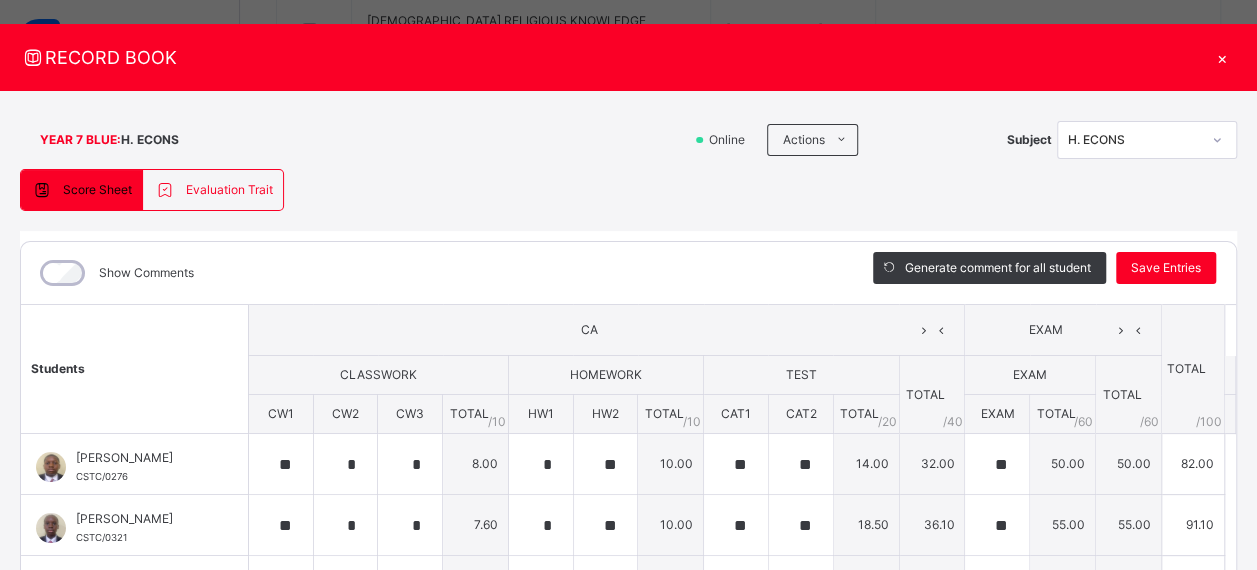 scroll, scrollTop: 0, scrollLeft: 0, axis: both 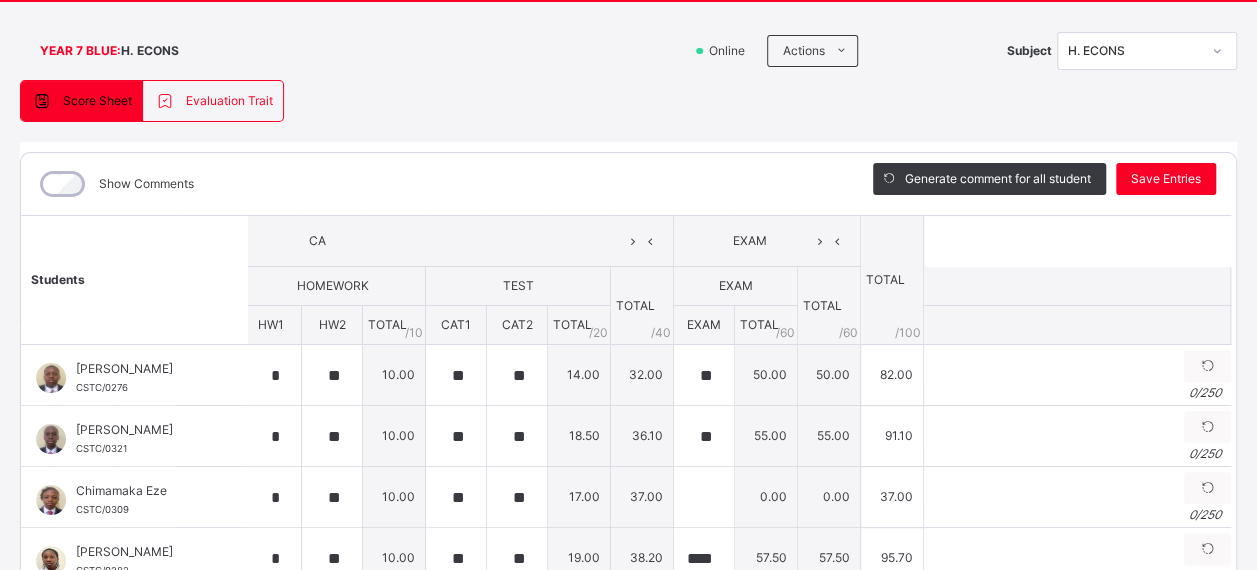click at bounding box center [1207, 366] 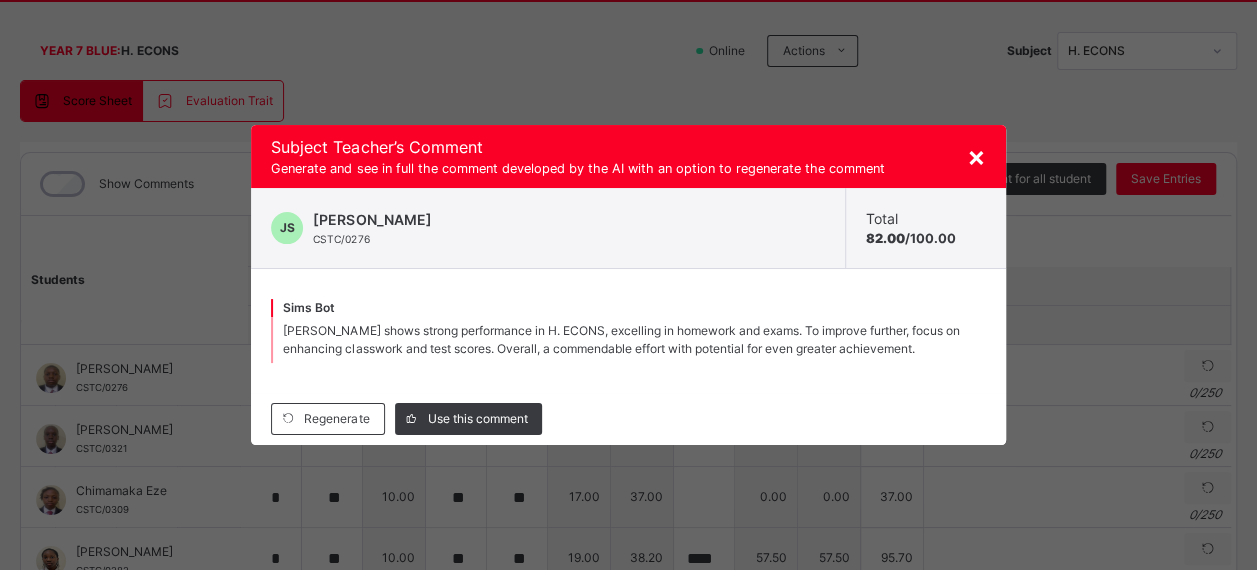 click on "Regenerate" at bounding box center (328, 419) 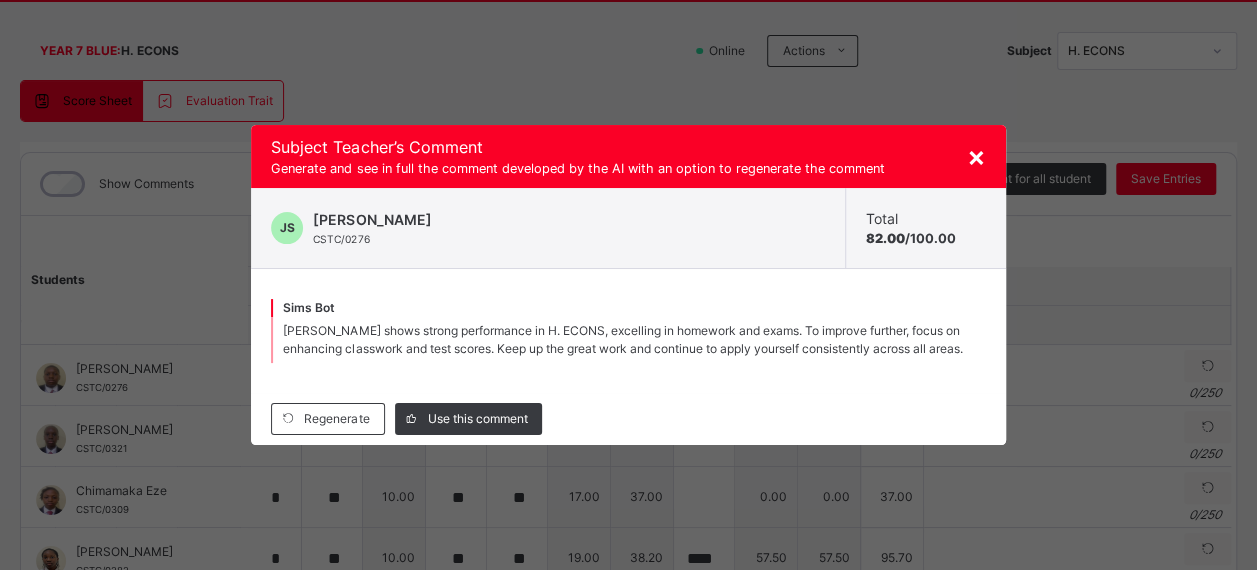 click on "Regenerate" at bounding box center [336, 419] 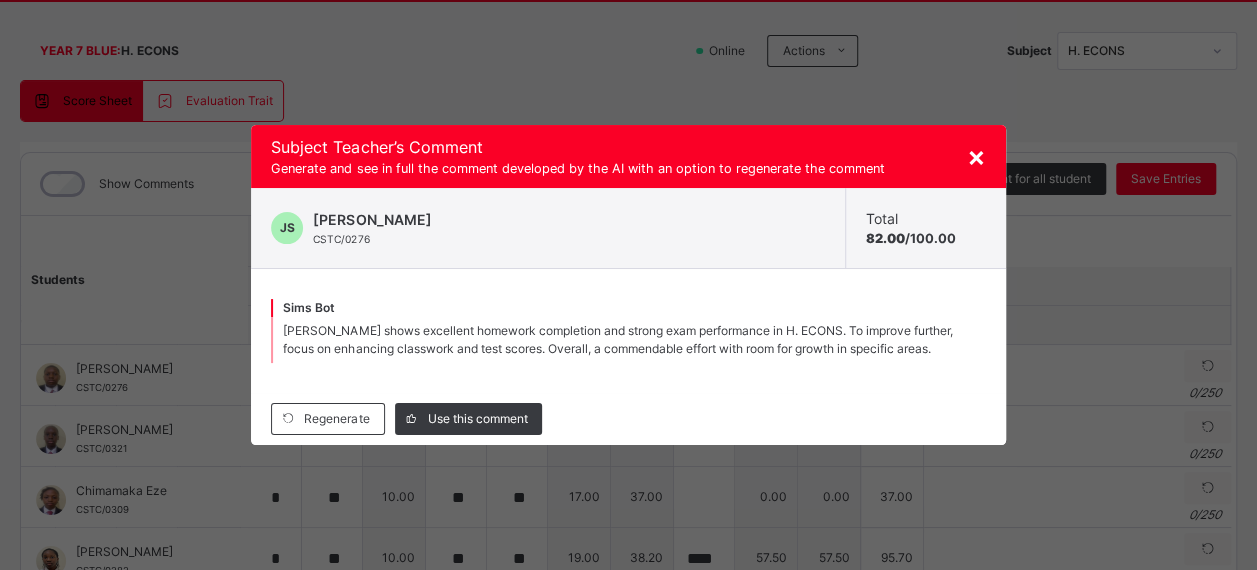 click on "Regenerate" at bounding box center (336, 419) 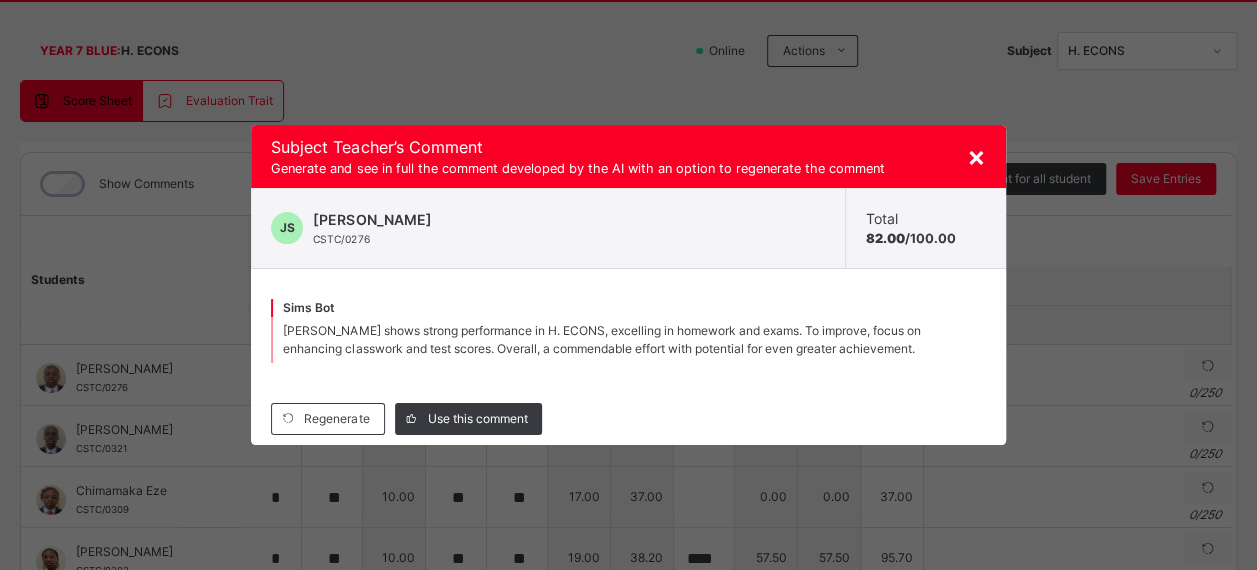 click on "Regenerate" at bounding box center (336, 419) 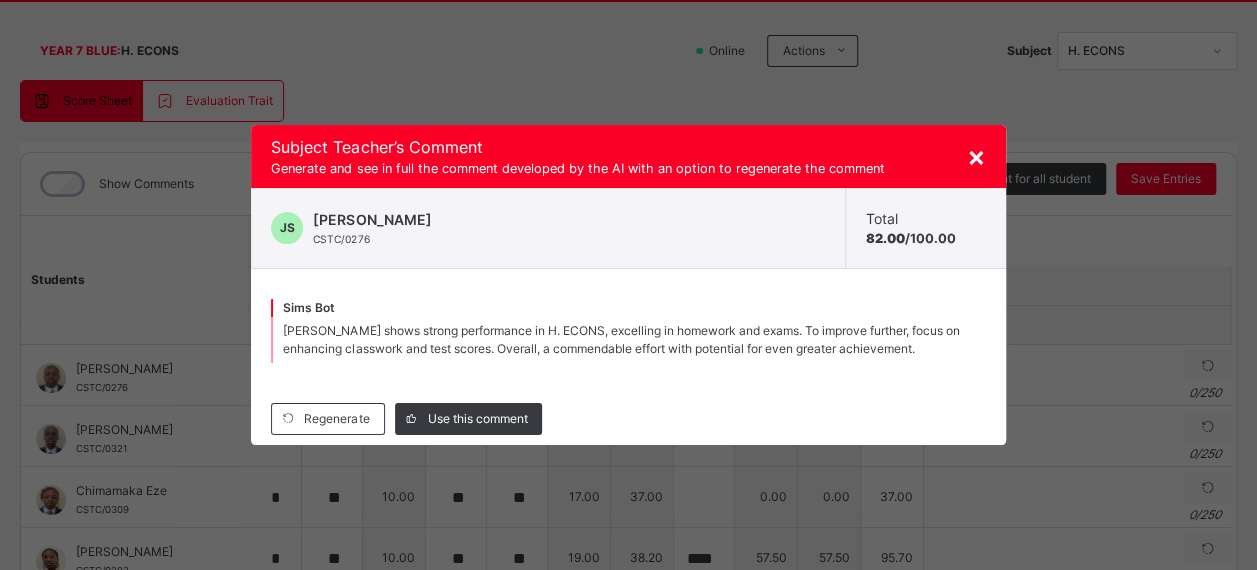 click on "Regenerate" at bounding box center (328, 419) 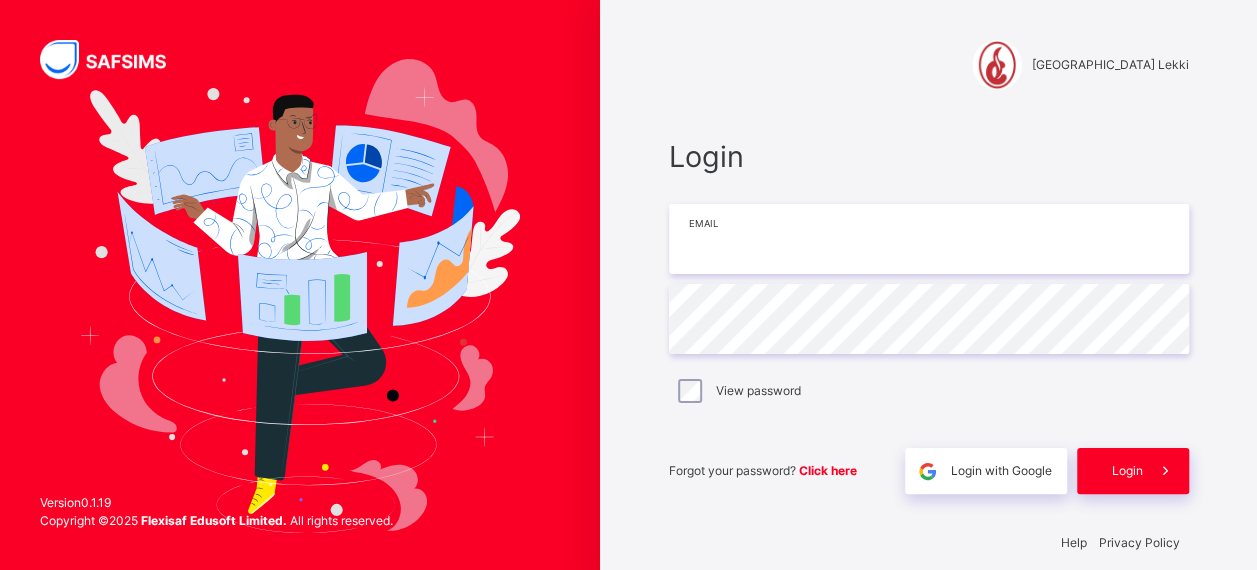 click at bounding box center (929, 239) 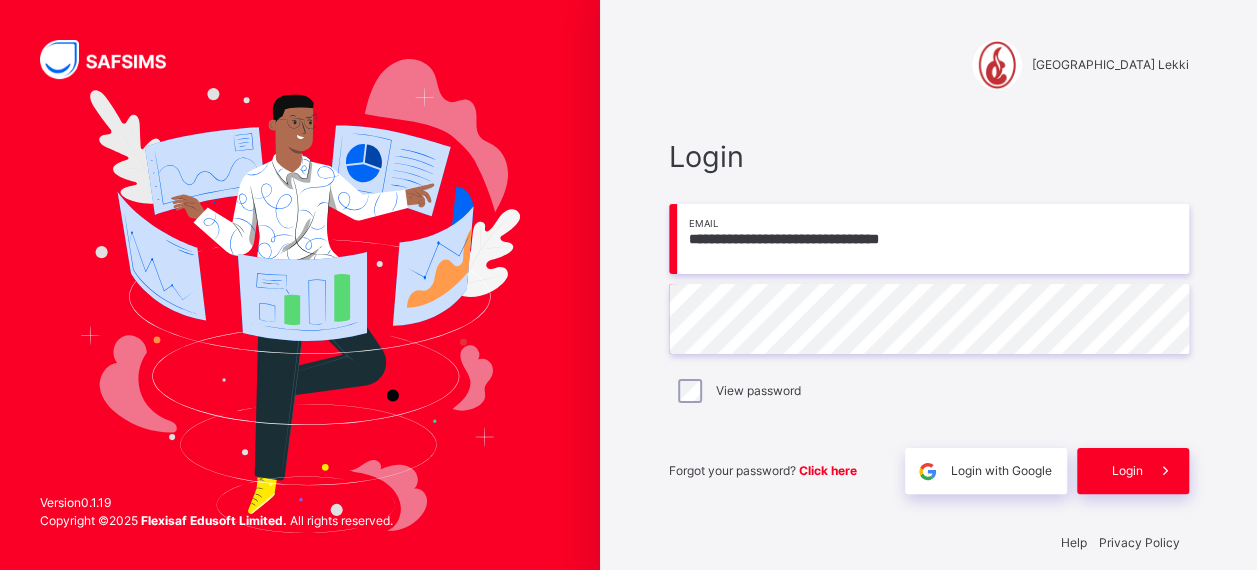 click on "Login" at bounding box center (1127, 471) 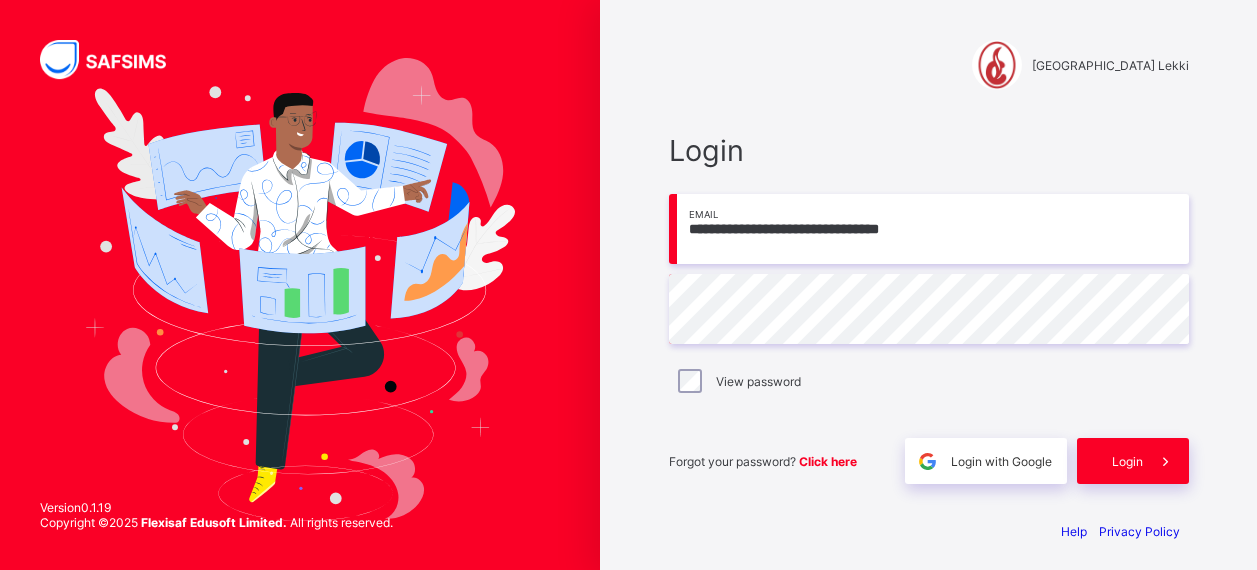 scroll, scrollTop: 0, scrollLeft: 0, axis: both 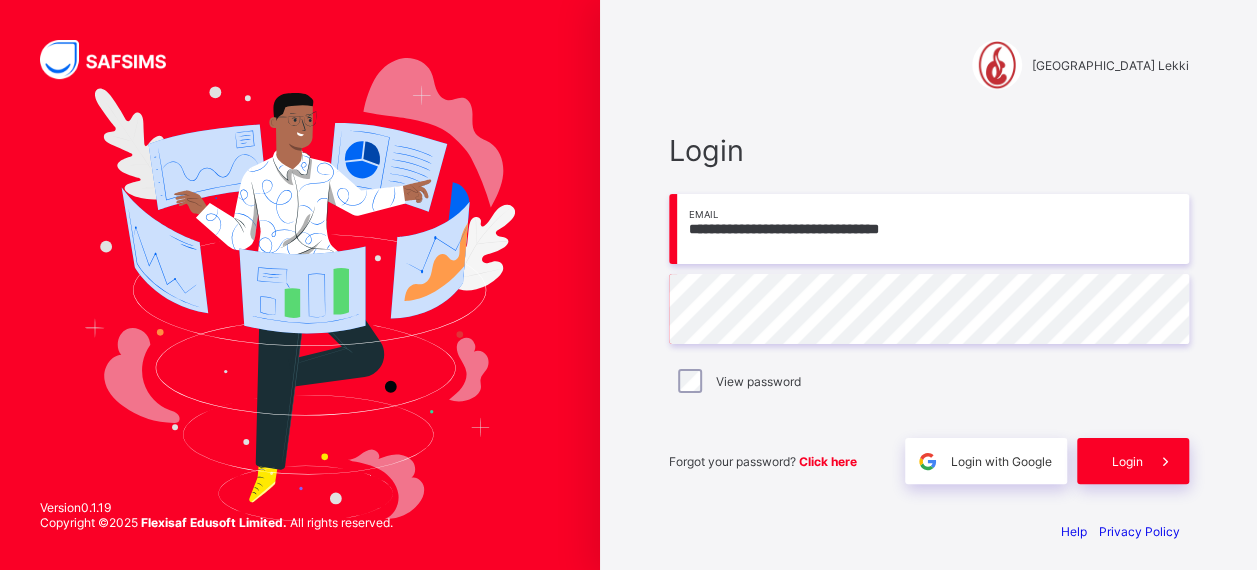 click on "Login" at bounding box center (1133, 461) 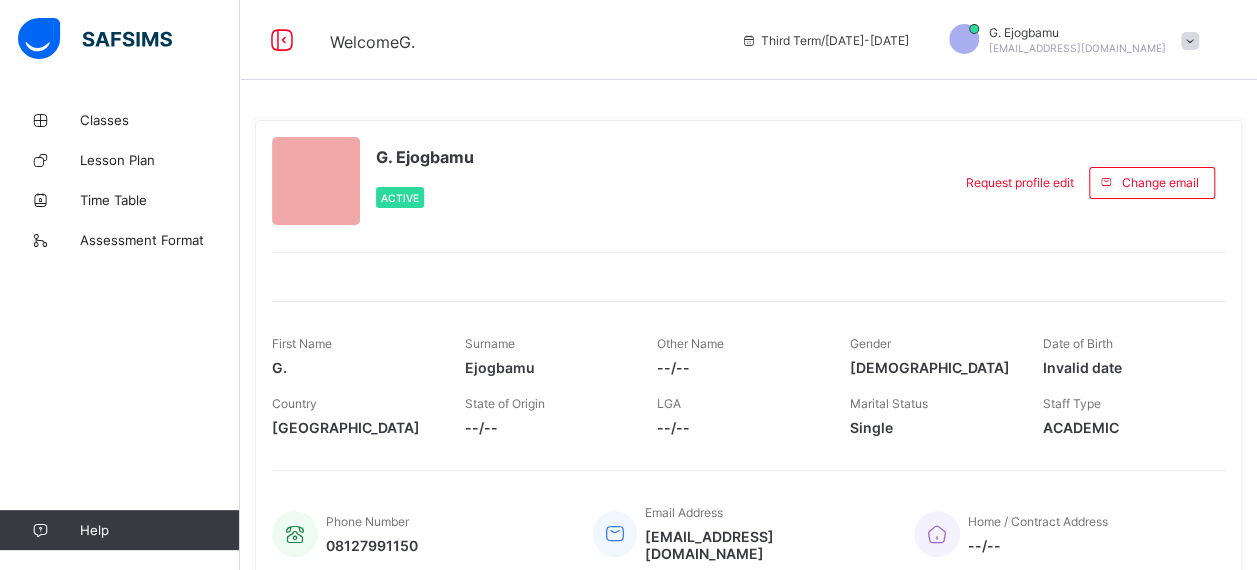 click on "Classes" at bounding box center (160, 120) 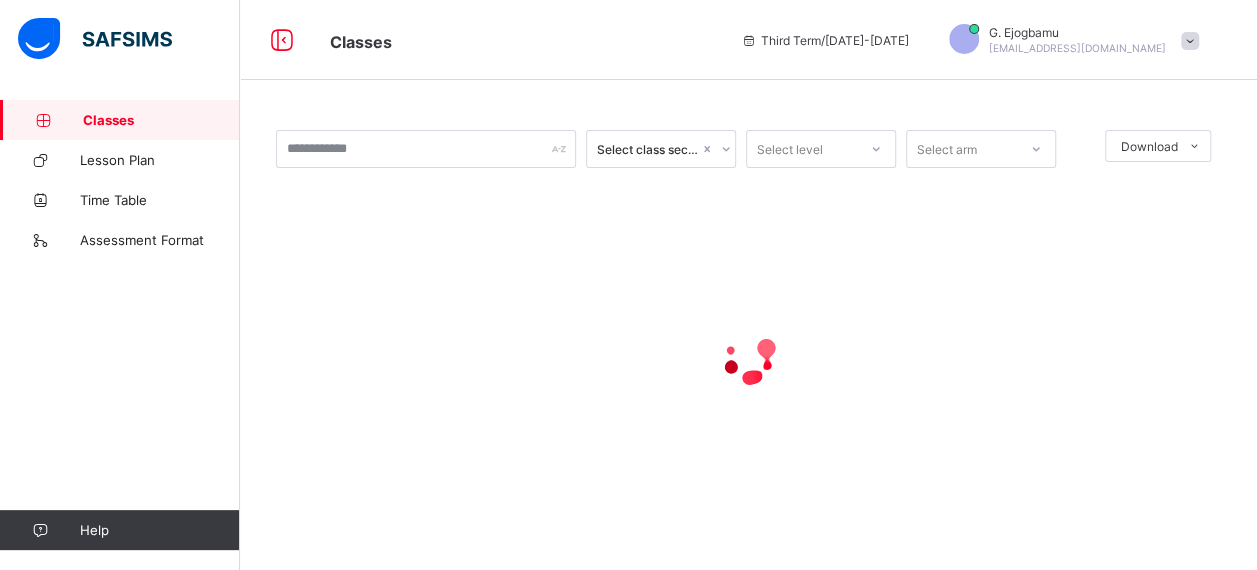 scroll, scrollTop: 8, scrollLeft: 0, axis: vertical 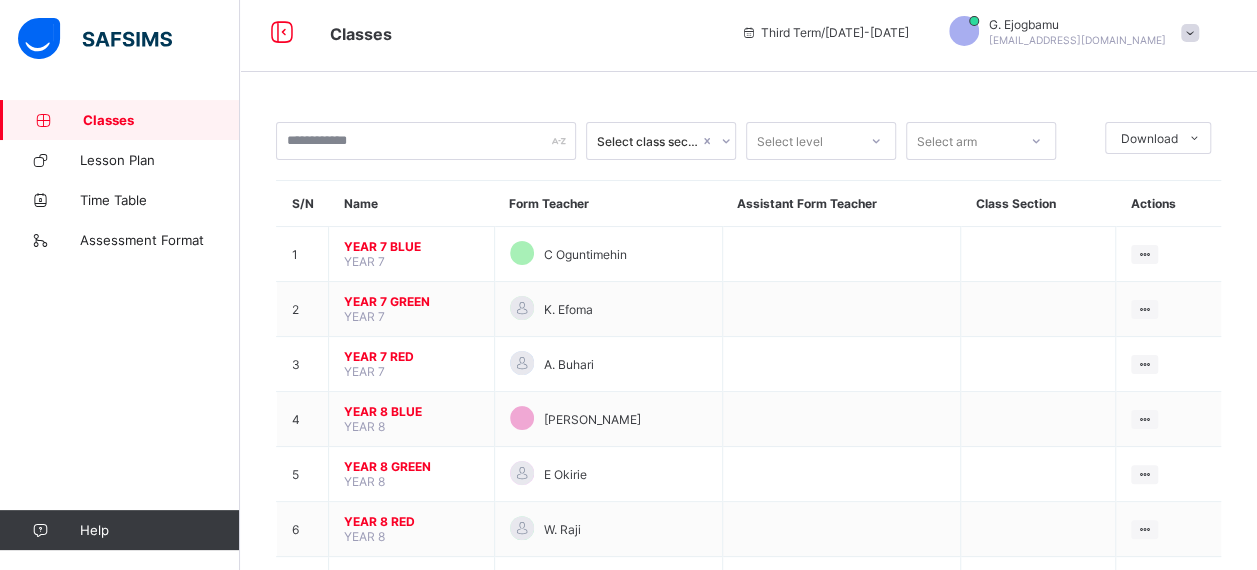 click on "YEAR 7   BLUE" at bounding box center (411, 246) 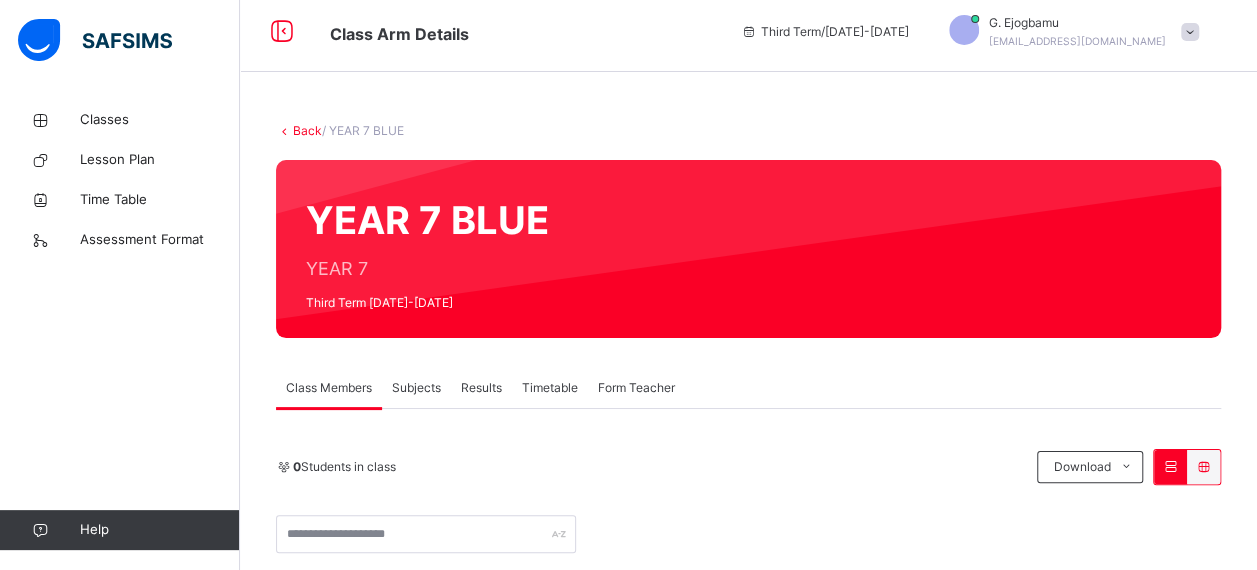 scroll, scrollTop: 24, scrollLeft: 0, axis: vertical 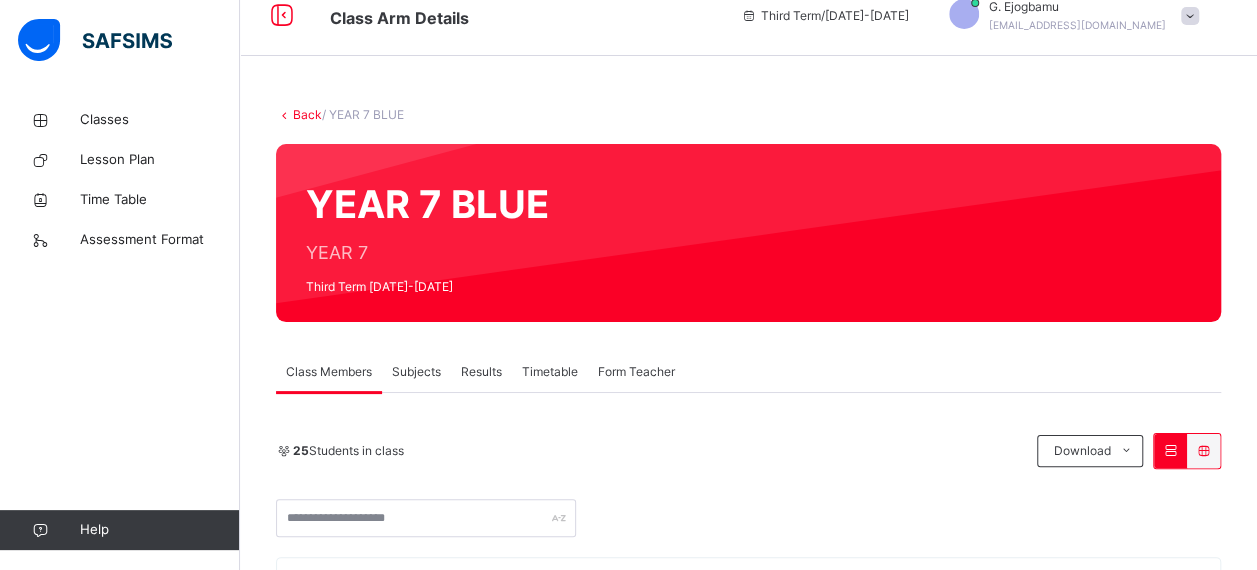 click on "Subjects" at bounding box center (416, 372) 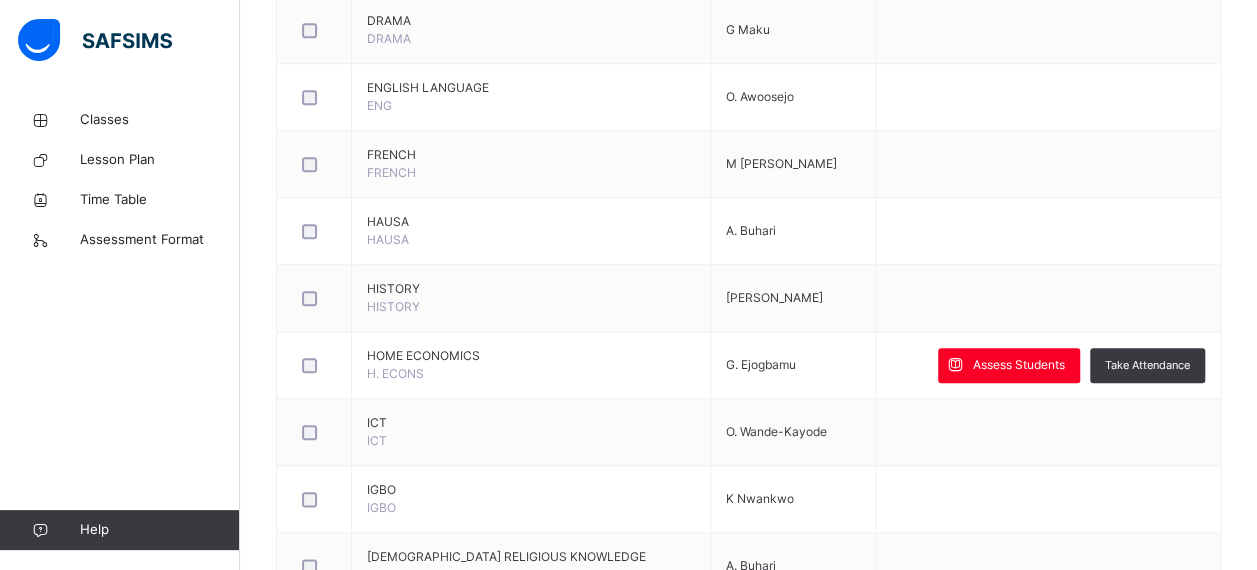 scroll, scrollTop: 912, scrollLeft: 0, axis: vertical 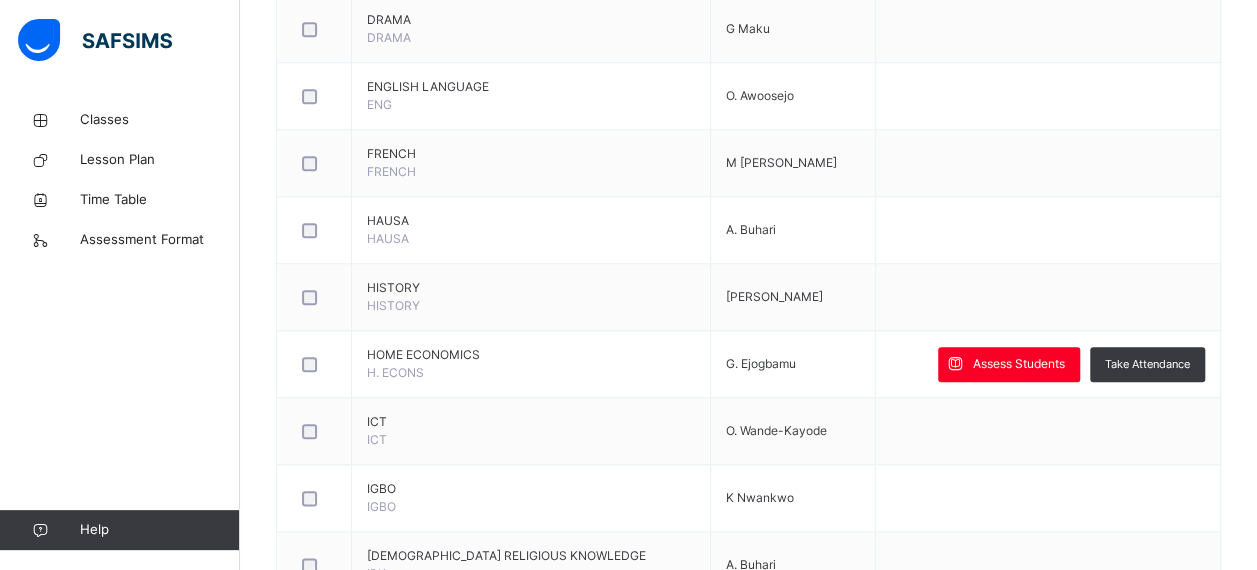 click on "Assess Students" at bounding box center [1009, 364] 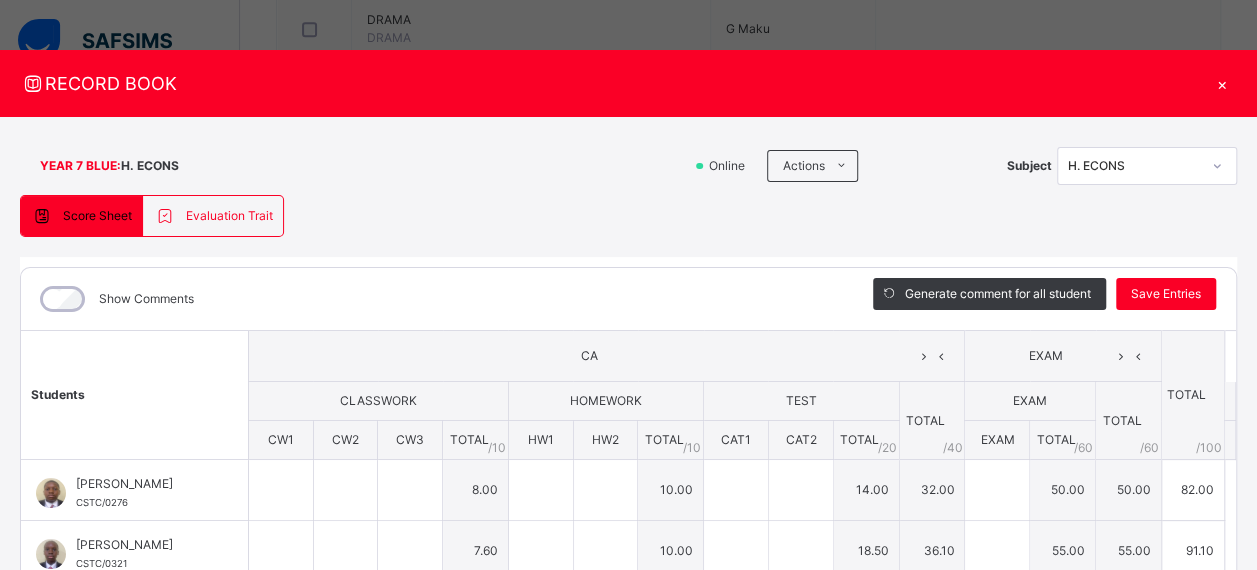type on "**" 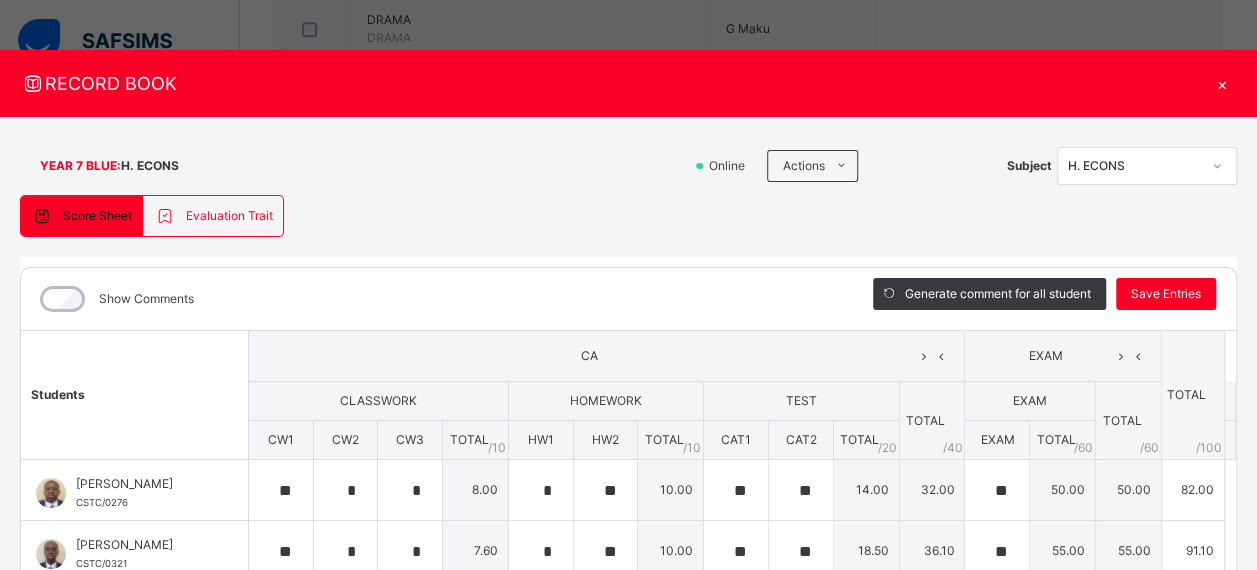 type on "**" 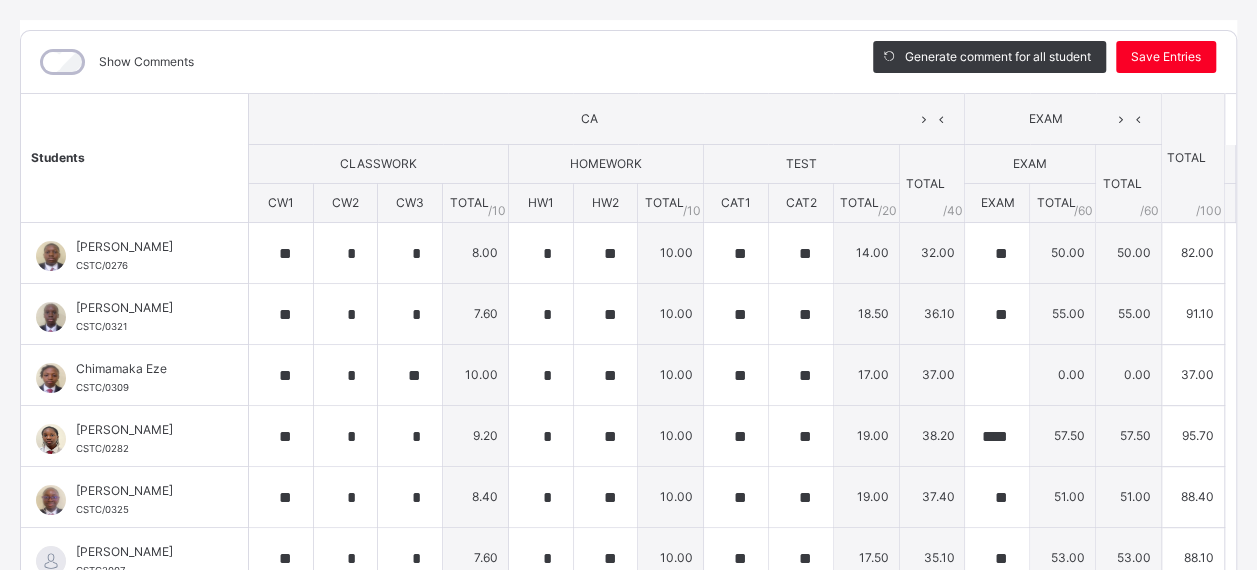 scroll, scrollTop: 0, scrollLeft: 0, axis: both 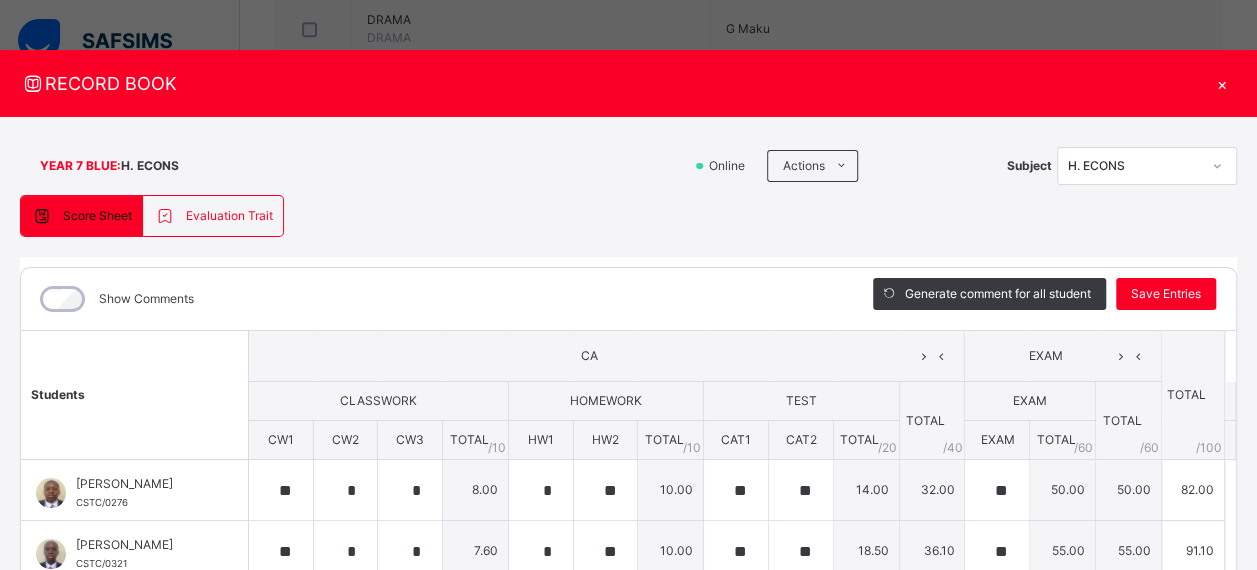 click on "Show Comments" at bounding box center [146, 299] 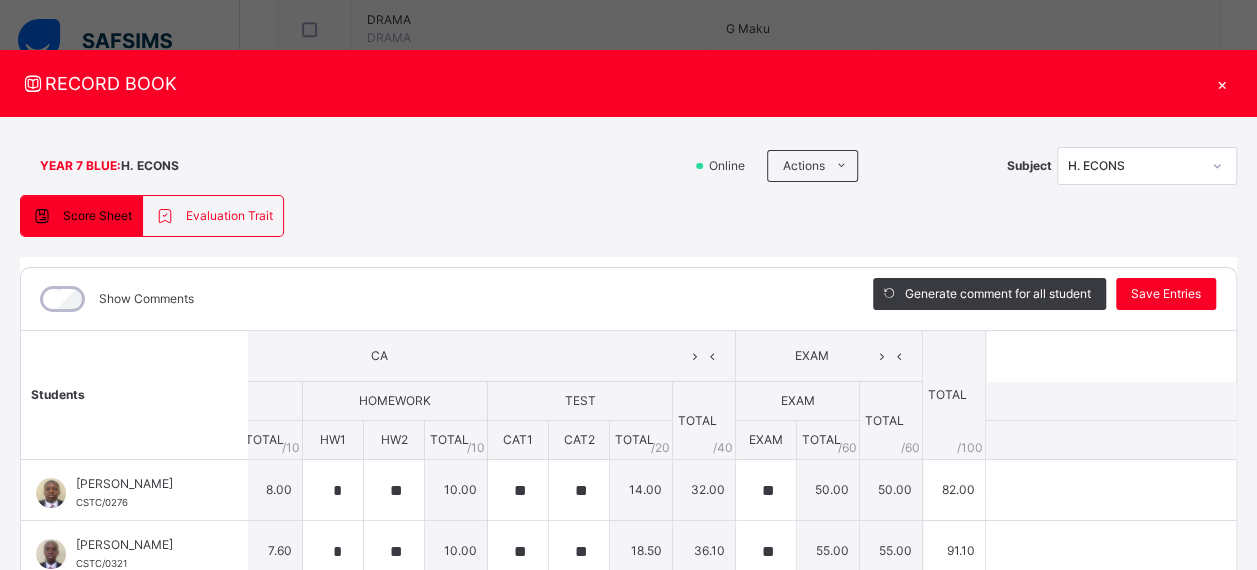scroll, scrollTop: 0, scrollLeft: 233, axis: horizontal 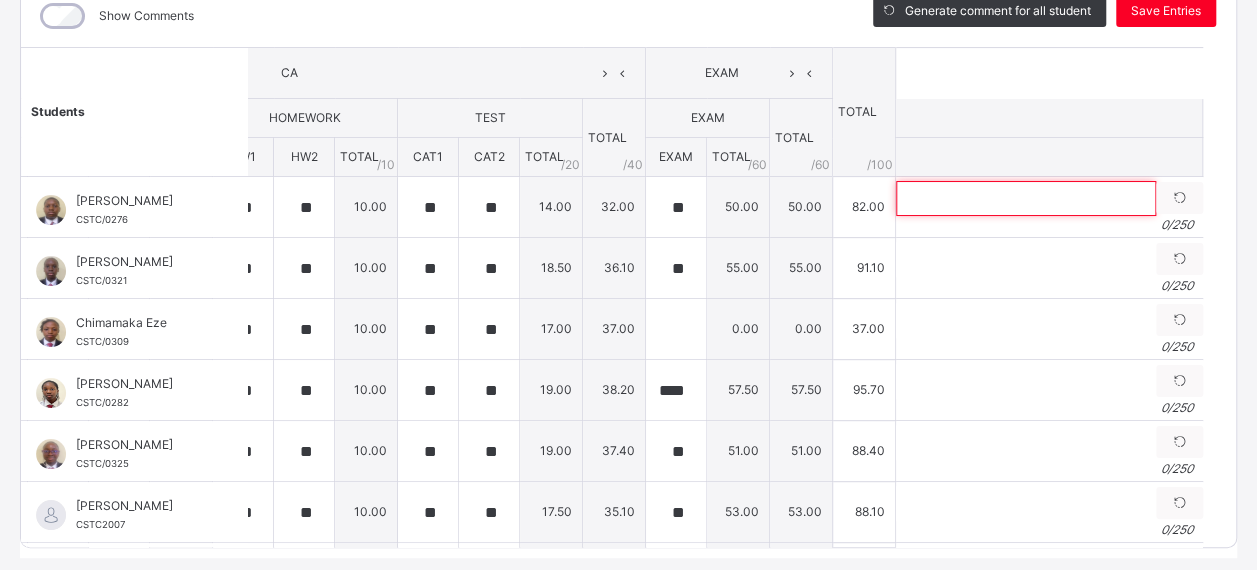 click at bounding box center [1026, 198] 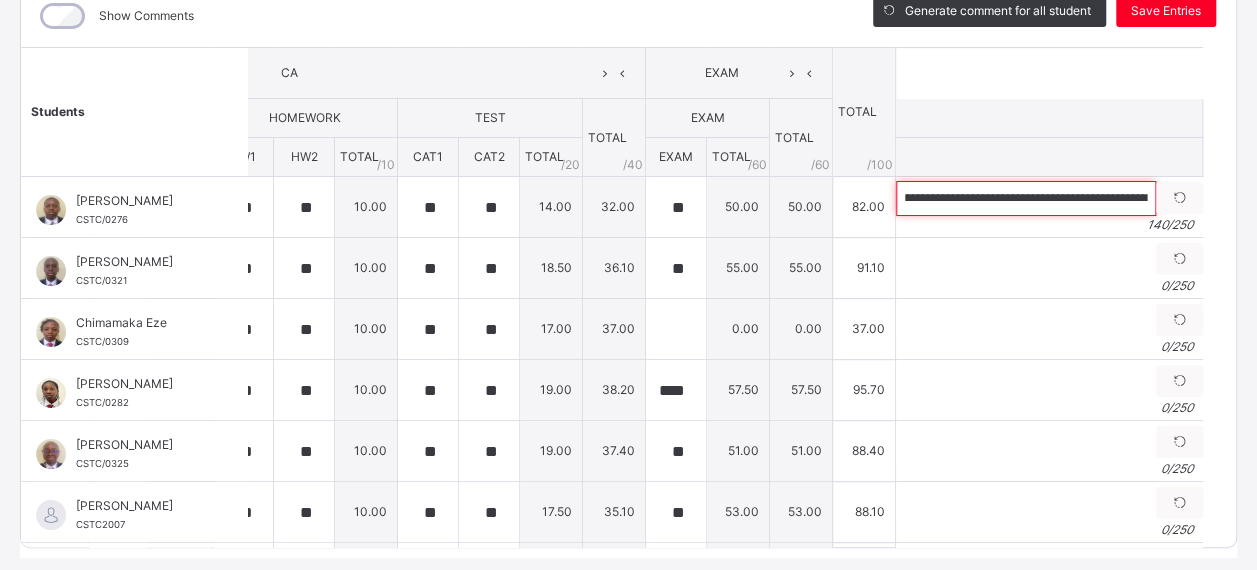 scroll, scrollTop: 0, scrollLeft: 0, axis: both 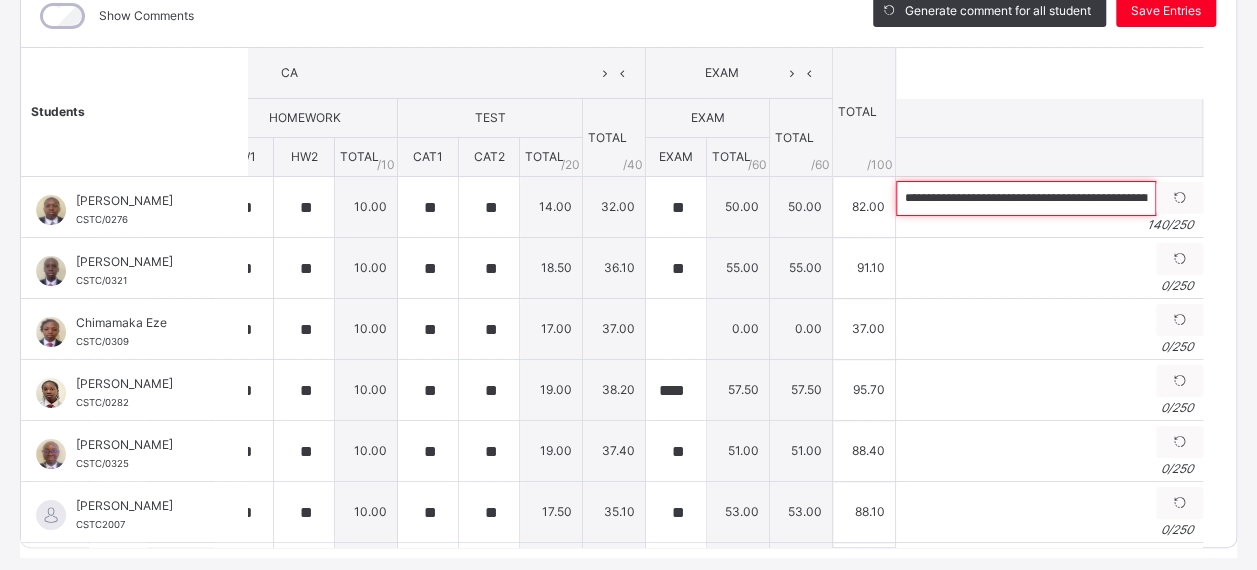 click on "**********" at bounding box center [1026, 198] 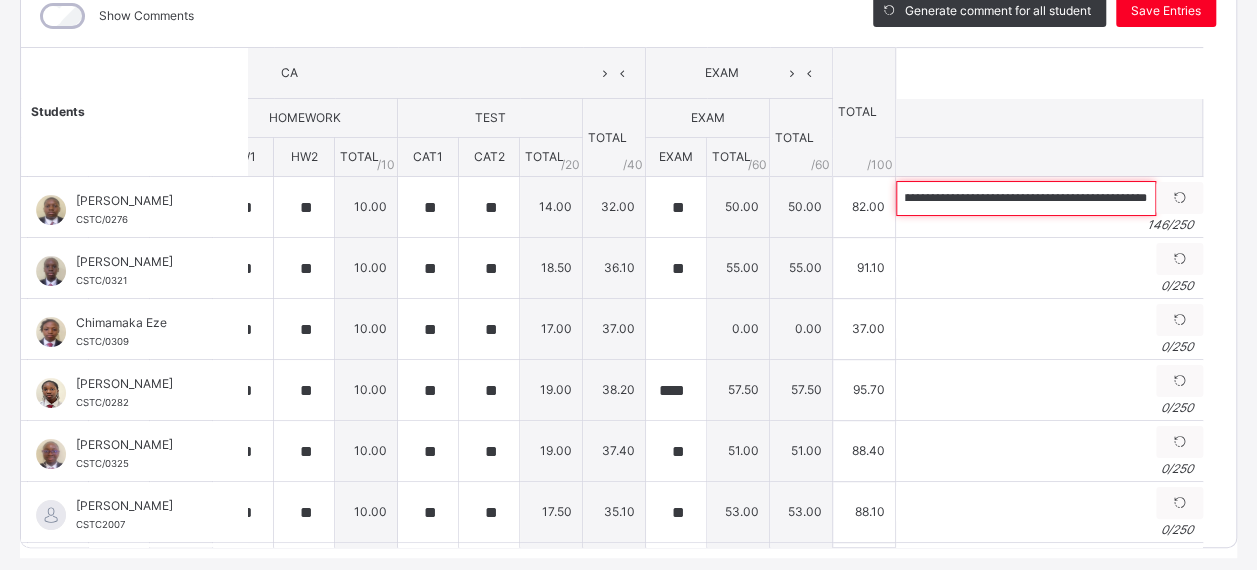 scroll, scrollTop: 0, scrollLeft: 578, axis: horizontal 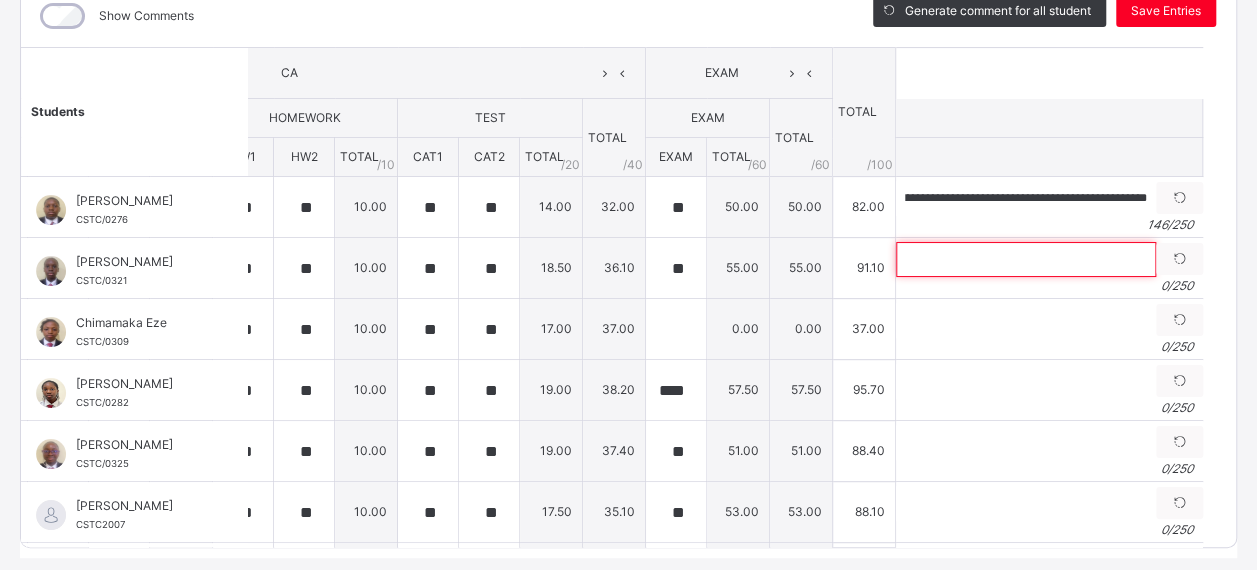 click at bounding box center [1026, 259] 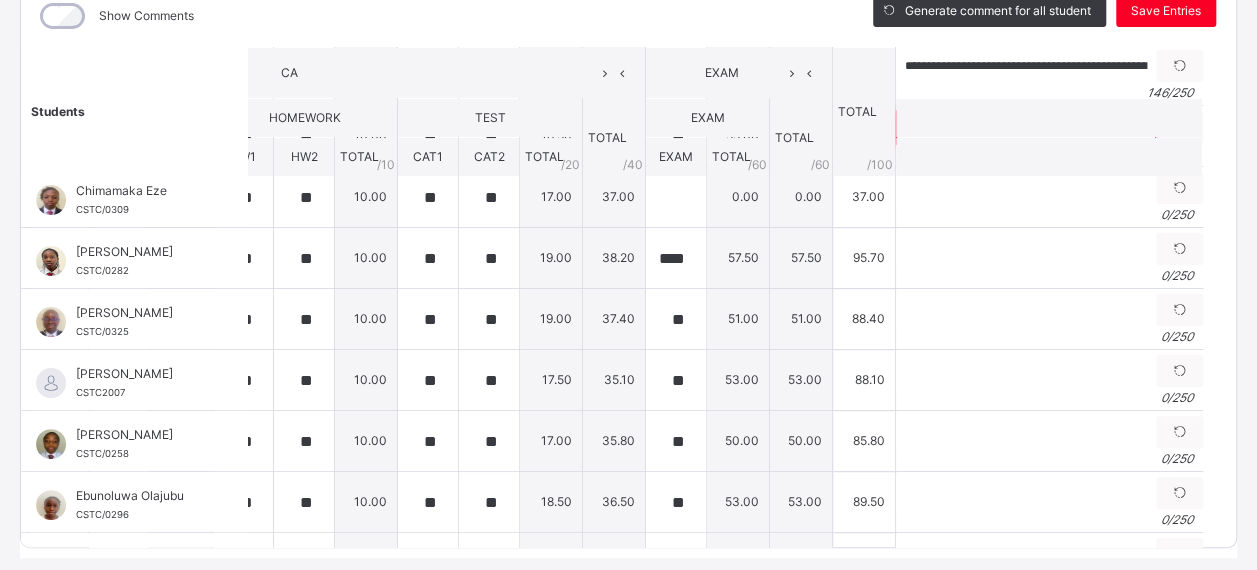 scroll, scrollTop: 139, scrollLeft: 282, axis: both 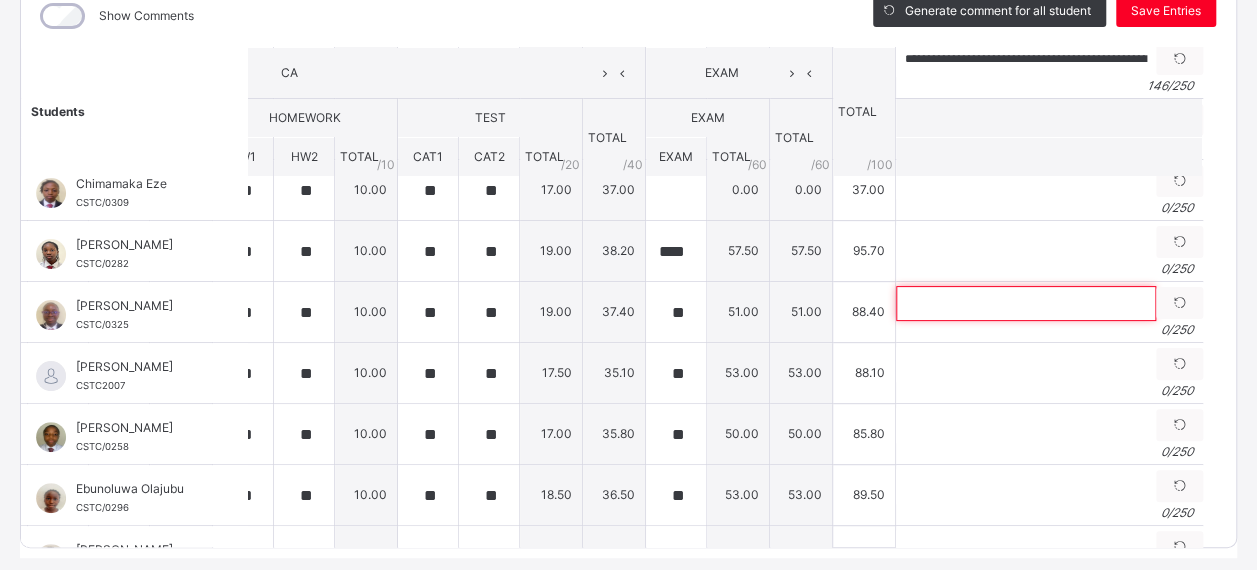 click at bounding box center (1026, 303) 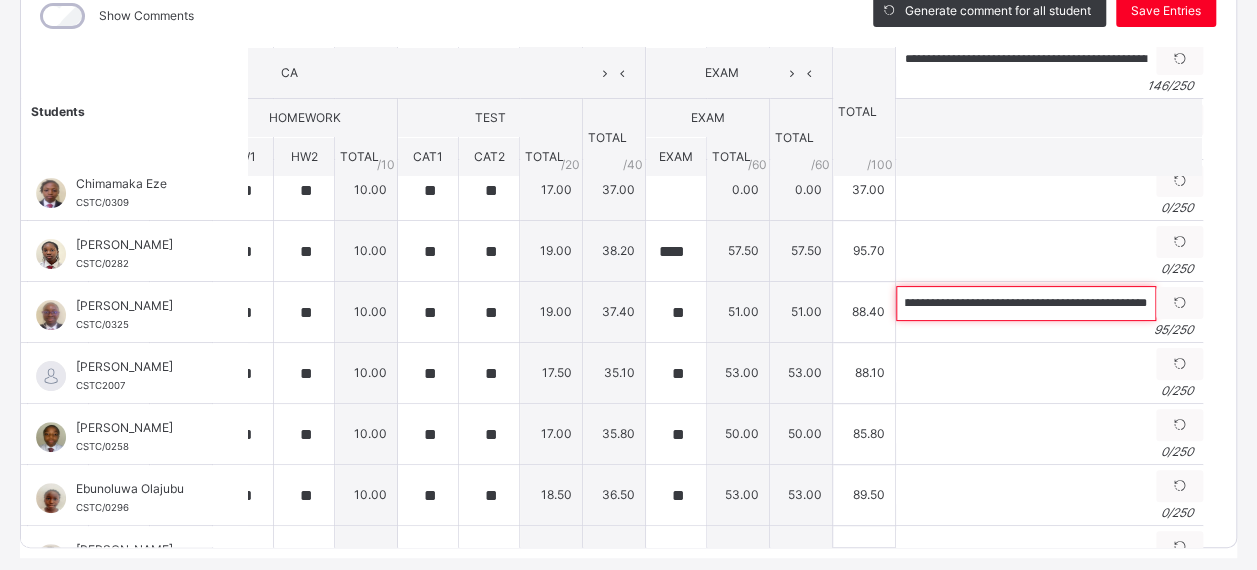 scroll, scrollTop: 0, scrollLeft: 0, axis: both 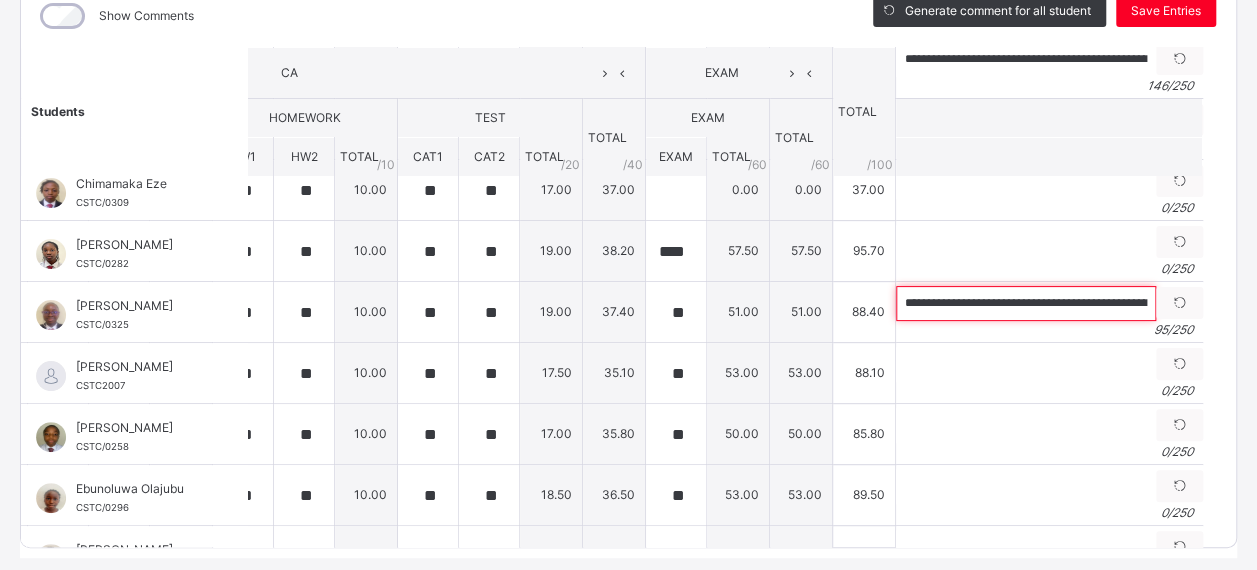 click on "**********" at bounding box center (1026, 303) 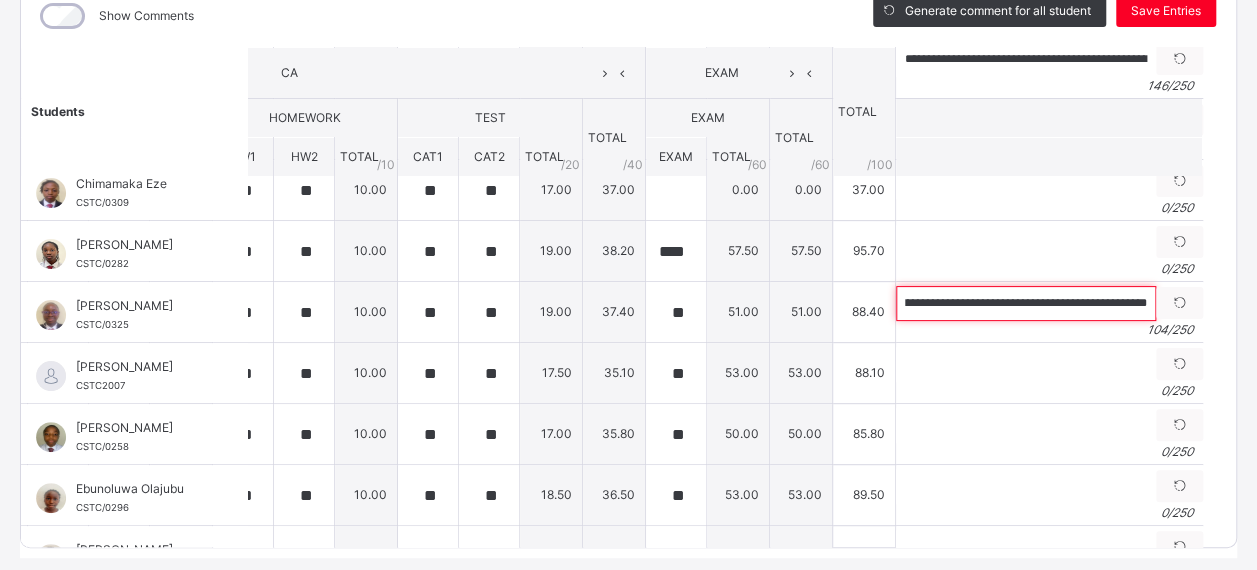 scroll, scrollTop: 0, scrollLeft: 338, axis: horizontal 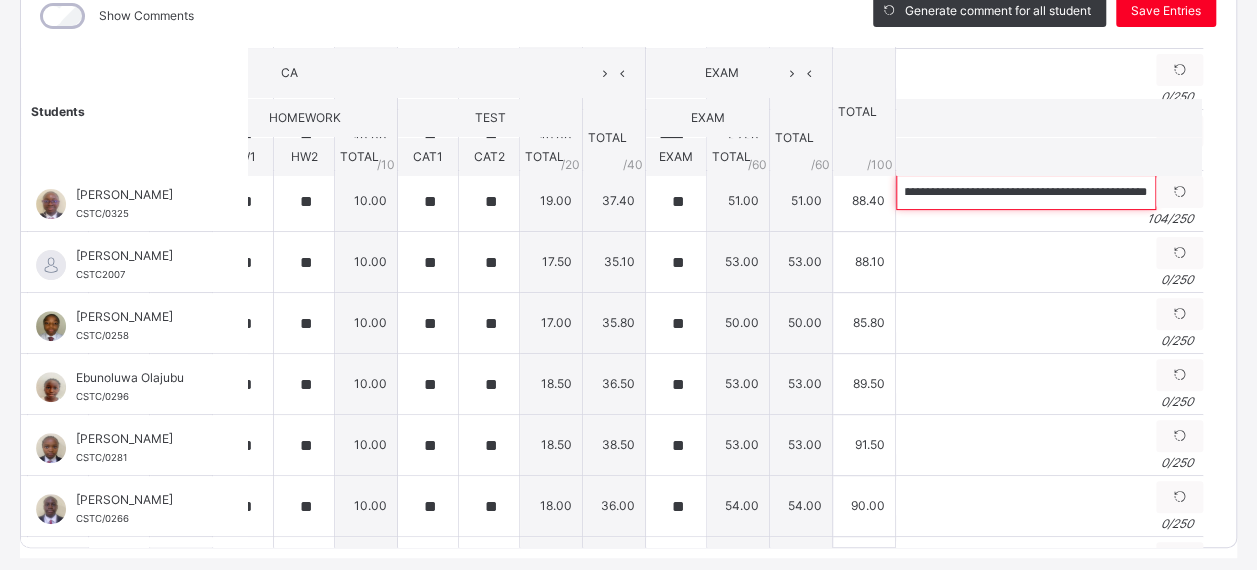 type on "**********" 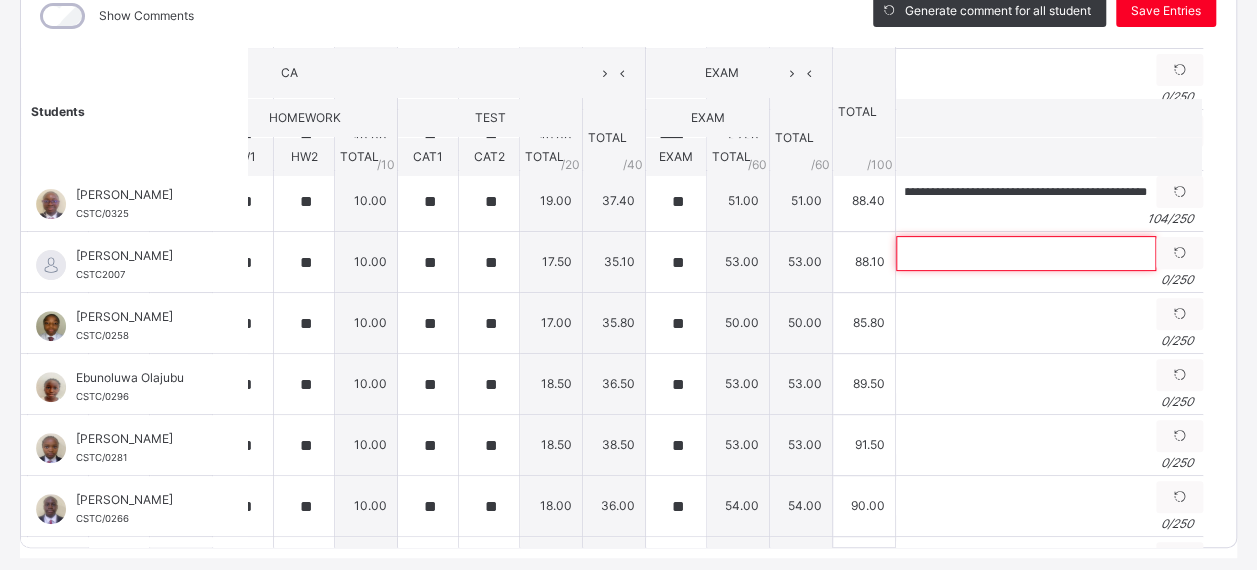 click at bounding box center [1026, 253] 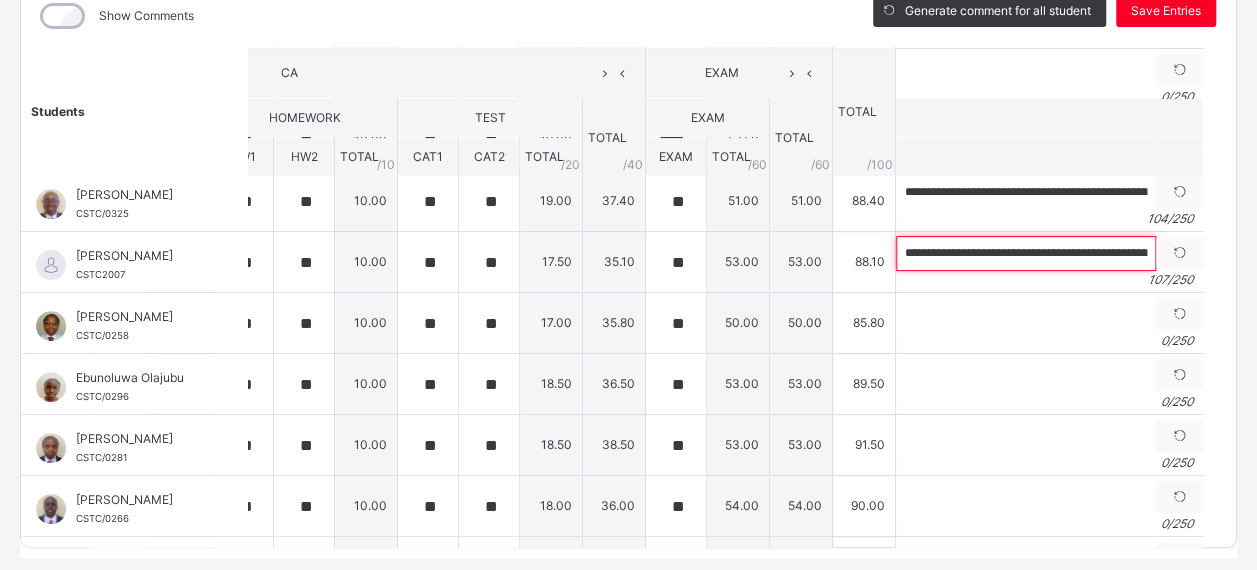 click on "**********" at bounding box center [1026, 253] 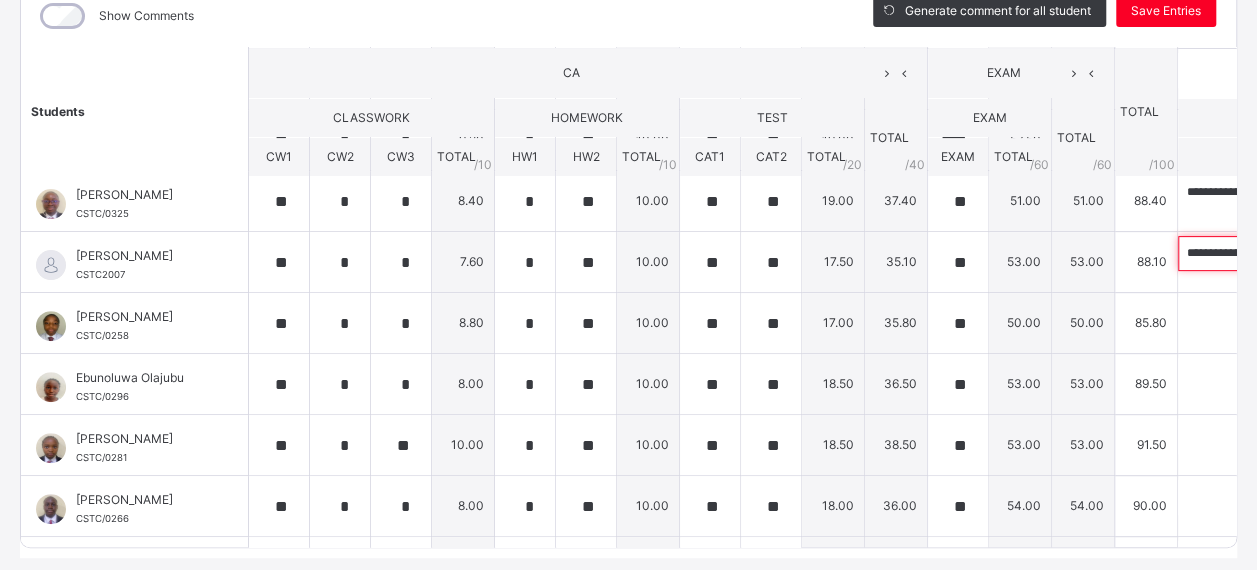 scroll, scrollTop: 250, scrollLeft: 282, axis: both 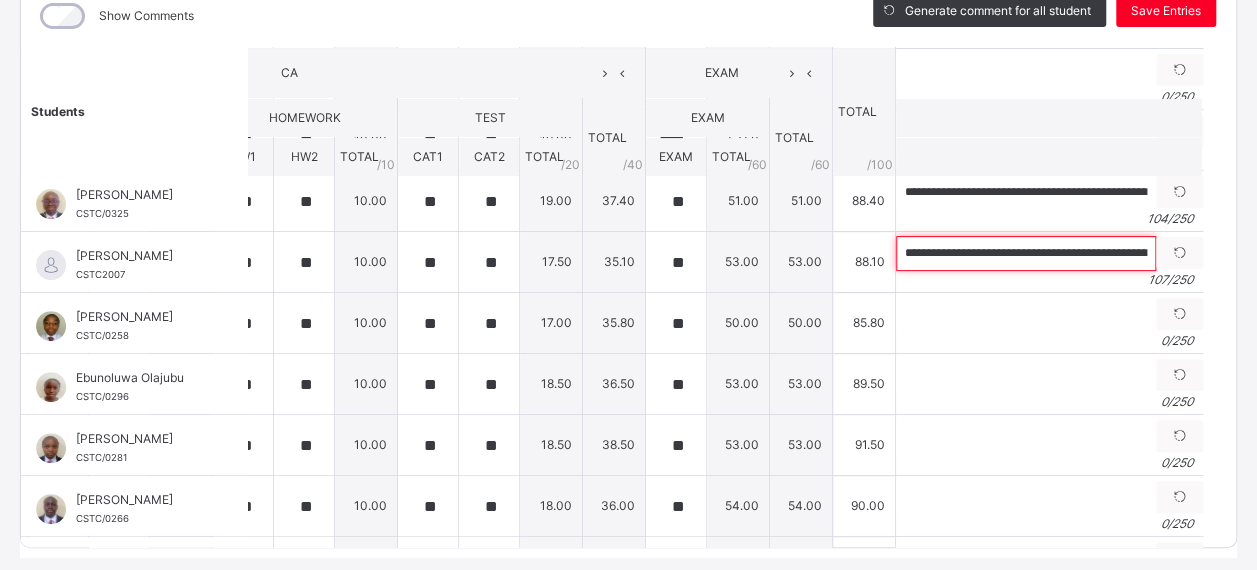 click on "**********" at bounding box center (1026, 253) 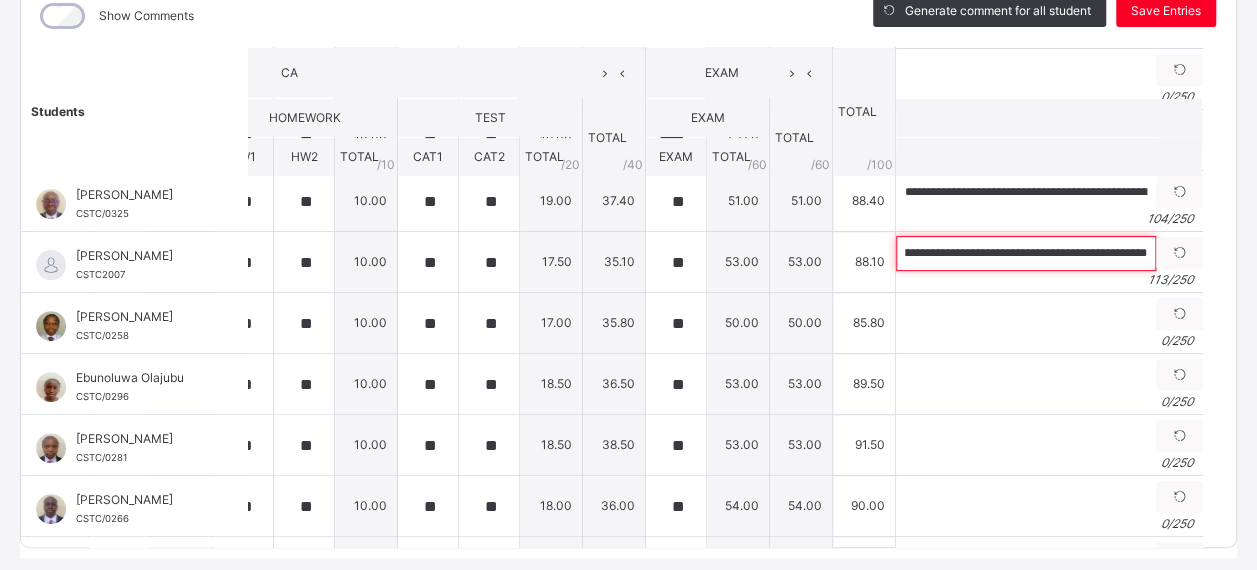 scroll, scrollTop: 0, scrollLeft: 382, axis: horizontal 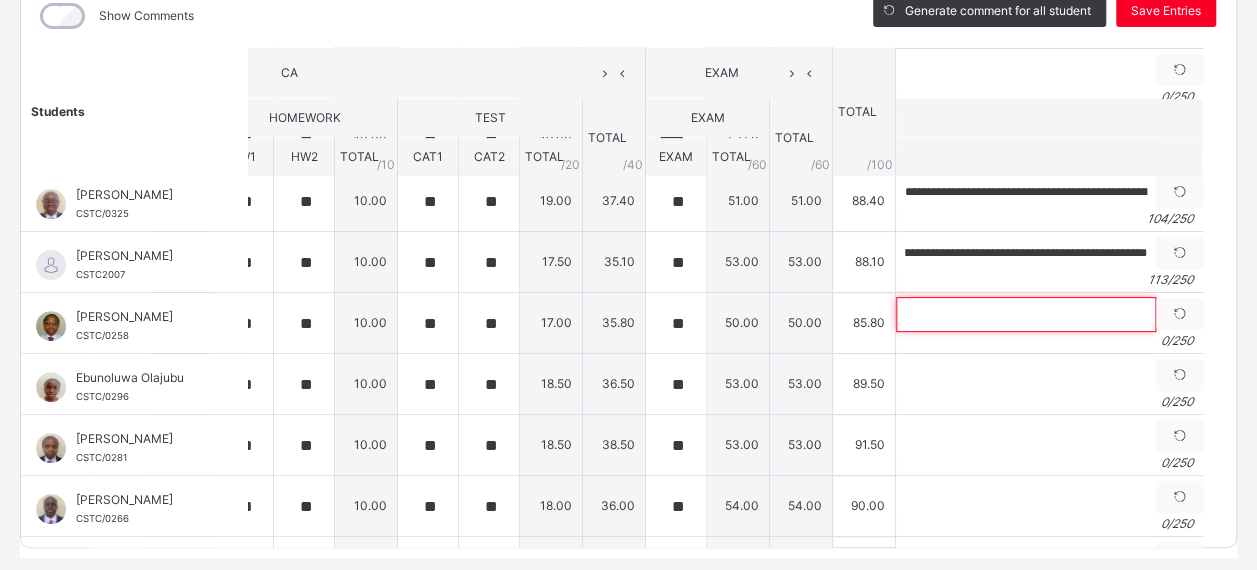 click at bounding box center (1026, 314) 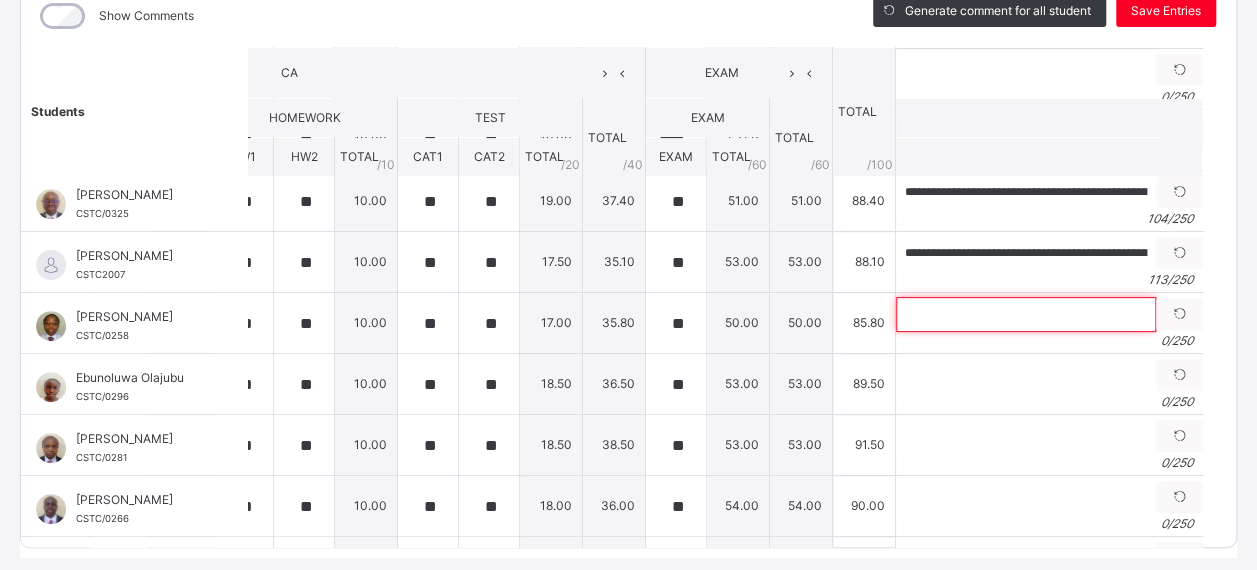 click at bounding box center [1026, 314] 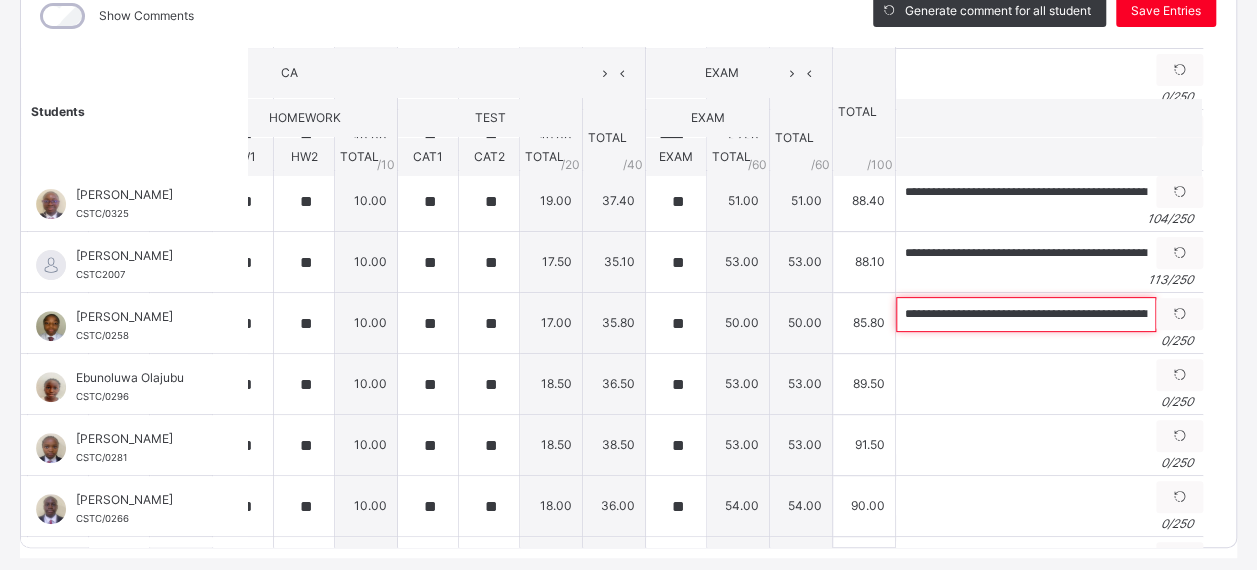 scroll, scrollTop: 0, scrollLeft: 560, axis: horizontal 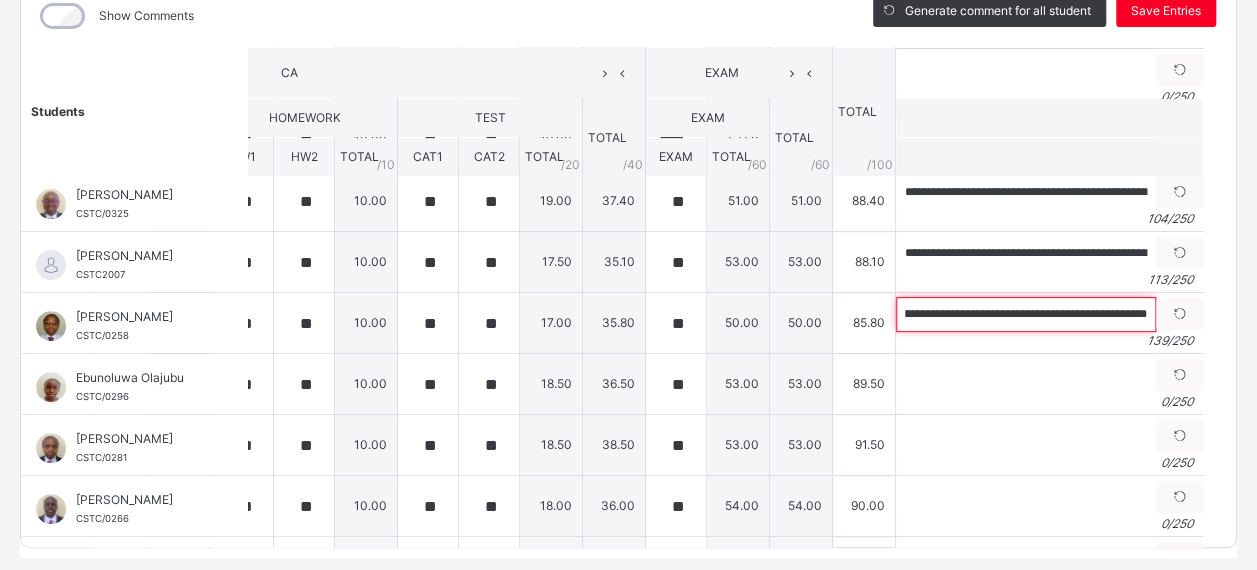 click on "**********" at bounding box center [1026, 314] 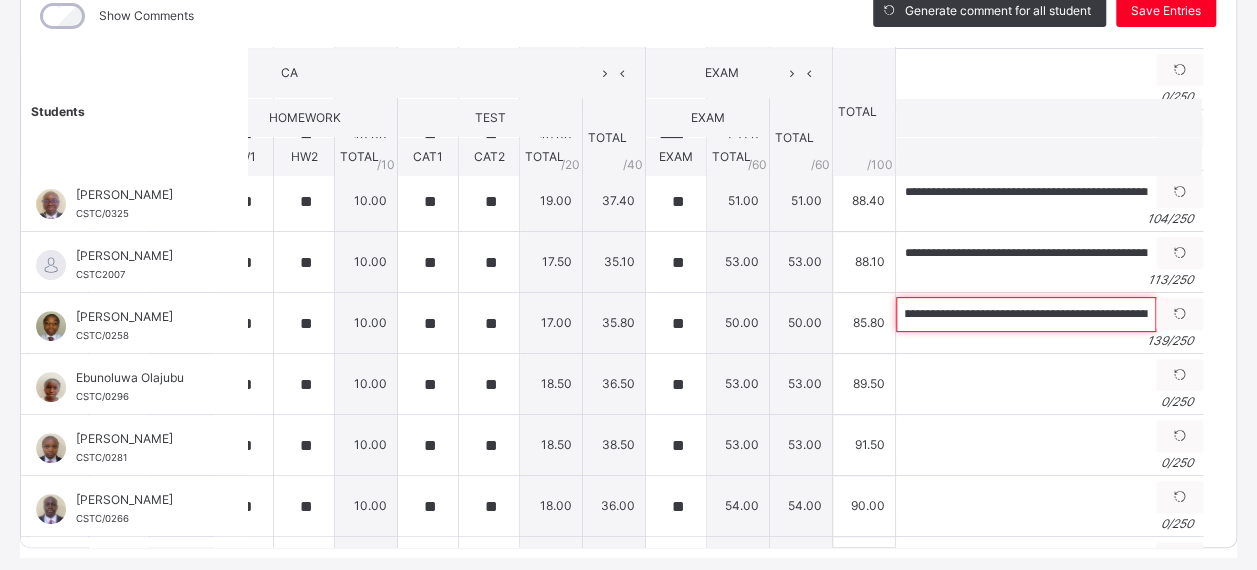 scroll, scrollTop: 0, scrollLeft: 346, axis: horizontal 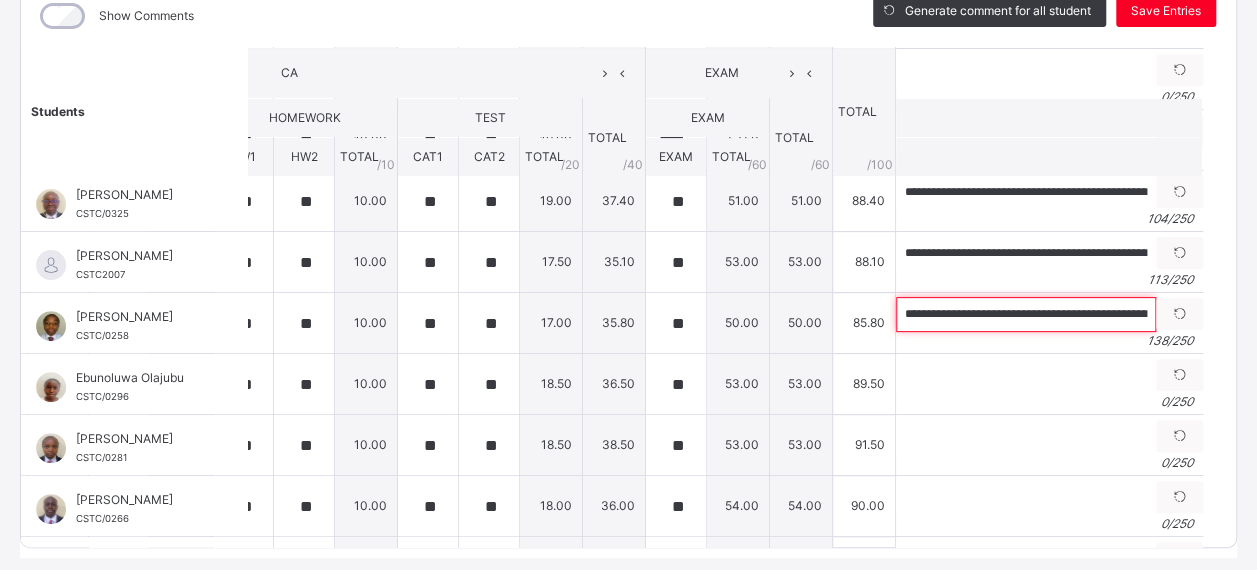 click on "**********" at bounding box center [1026, 314] 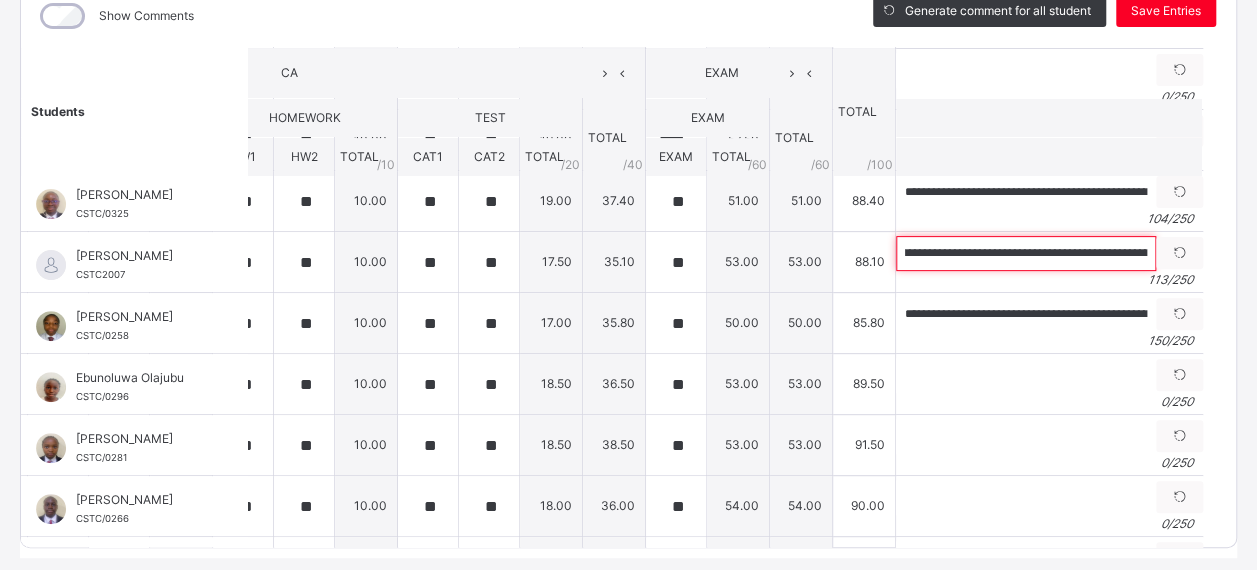 scroll, scrollTop: 0, scrollLeft: 412, axis: horizontal 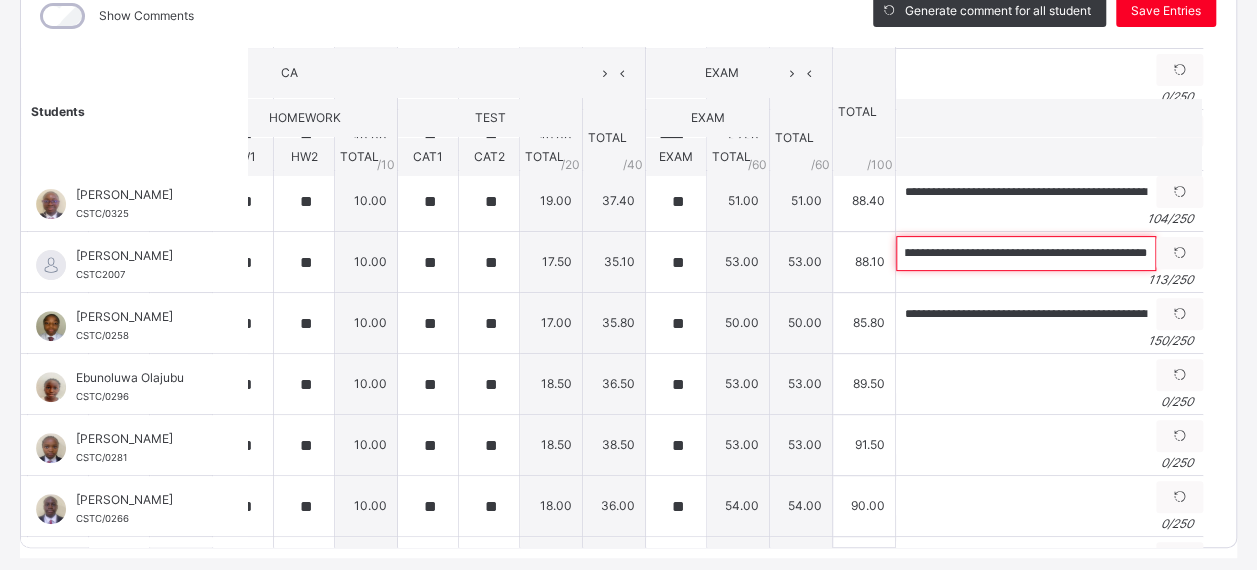 drag, startPoint x: 932, startPoint y: 252, endPoint x: 1140, endPoint y: 249, distance: 208.02164 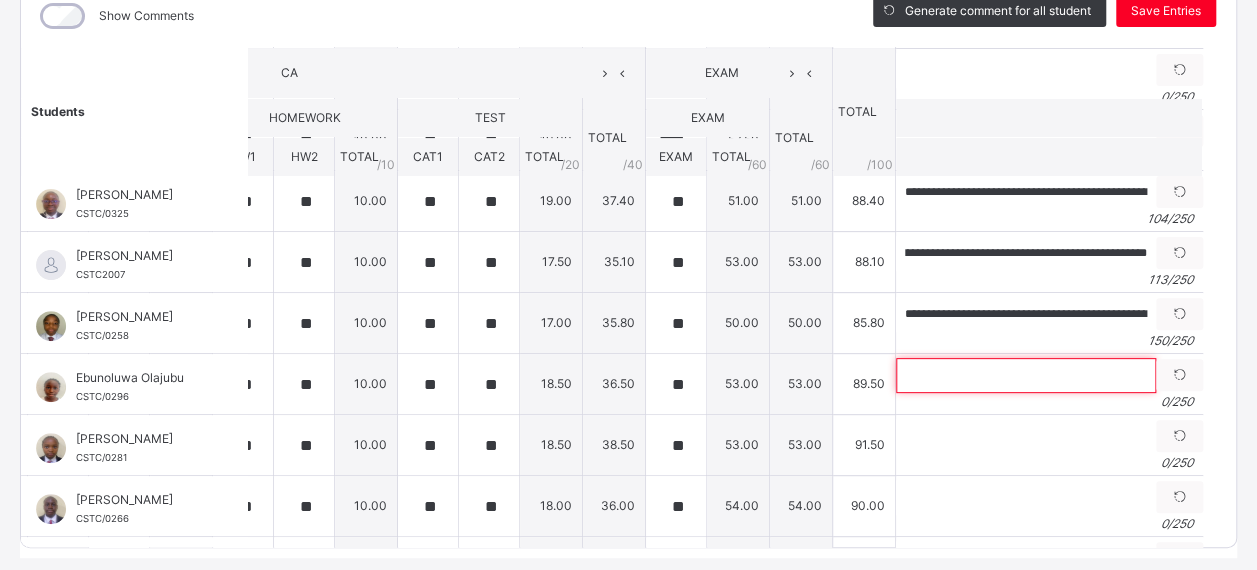 scroll, scrollTop: 0, scrollLeft: 0, axis: both 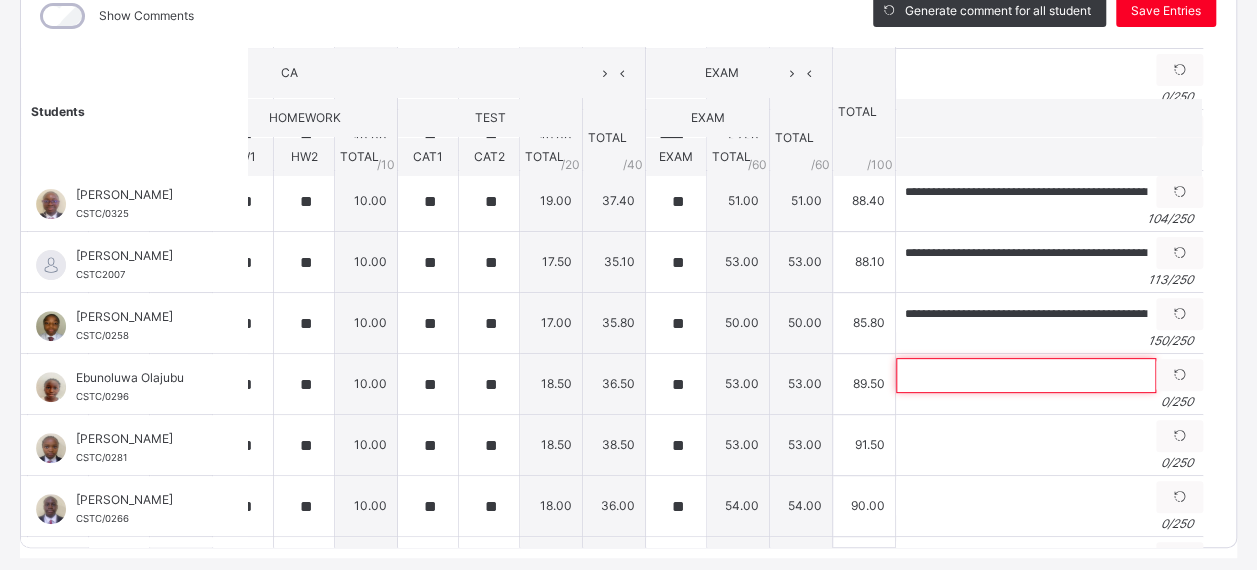 click at bounding box center [1026, 375] 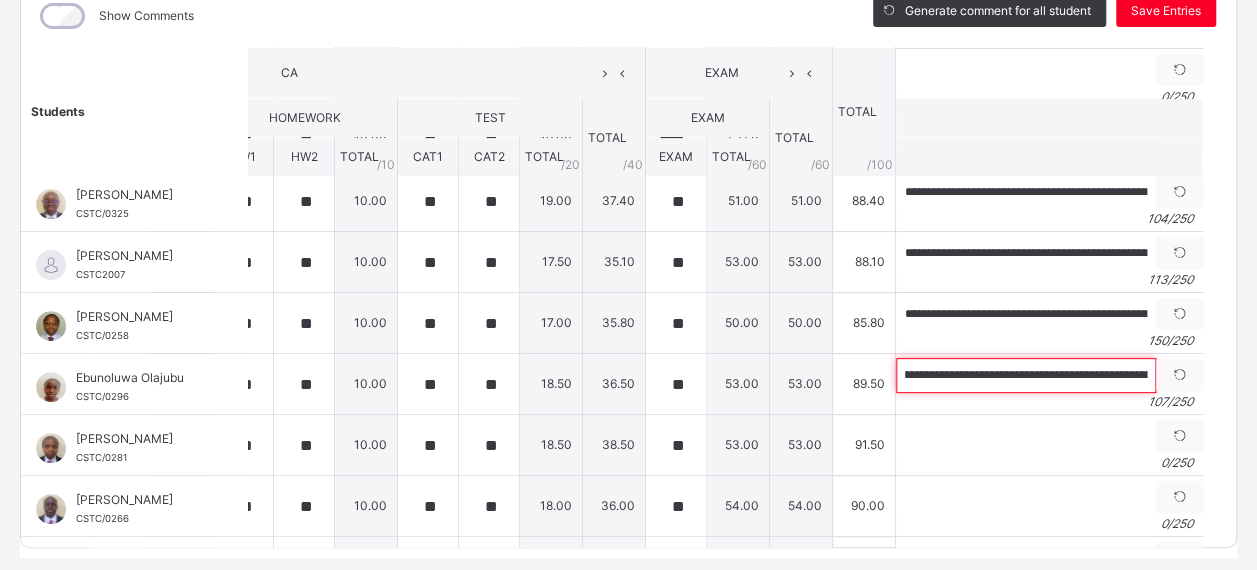 scroll, scrollTop: 0, scrollLeft: 0, axis: both 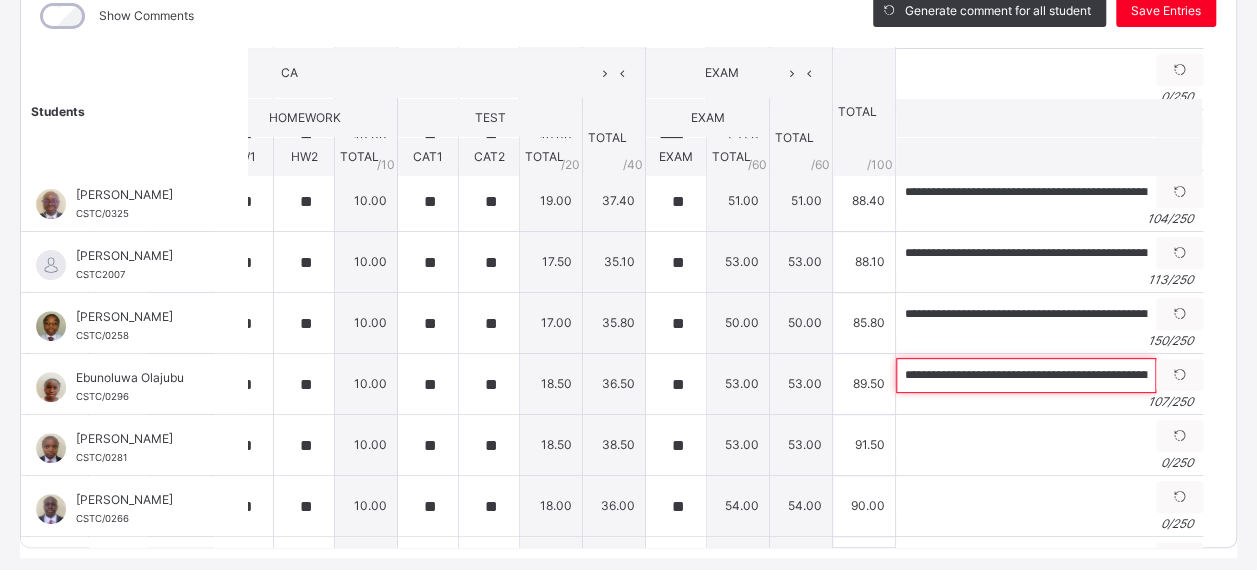 click on "**********" at bounding box center [1026, 375] 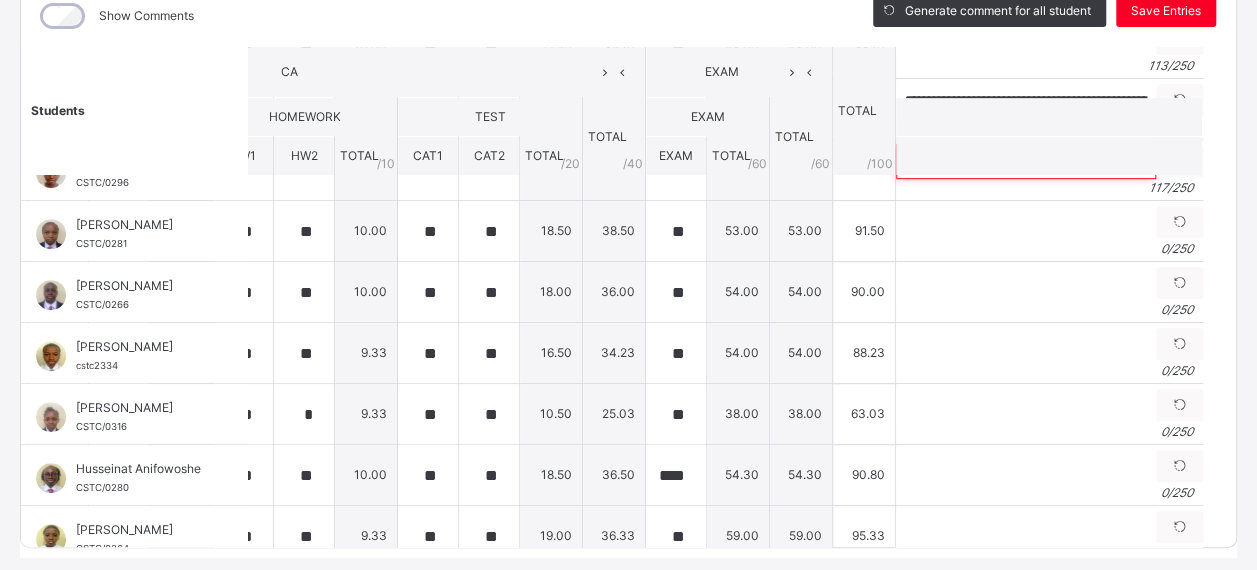 scroll, scrollTop: 466, scrollLeft: 282, axis: both 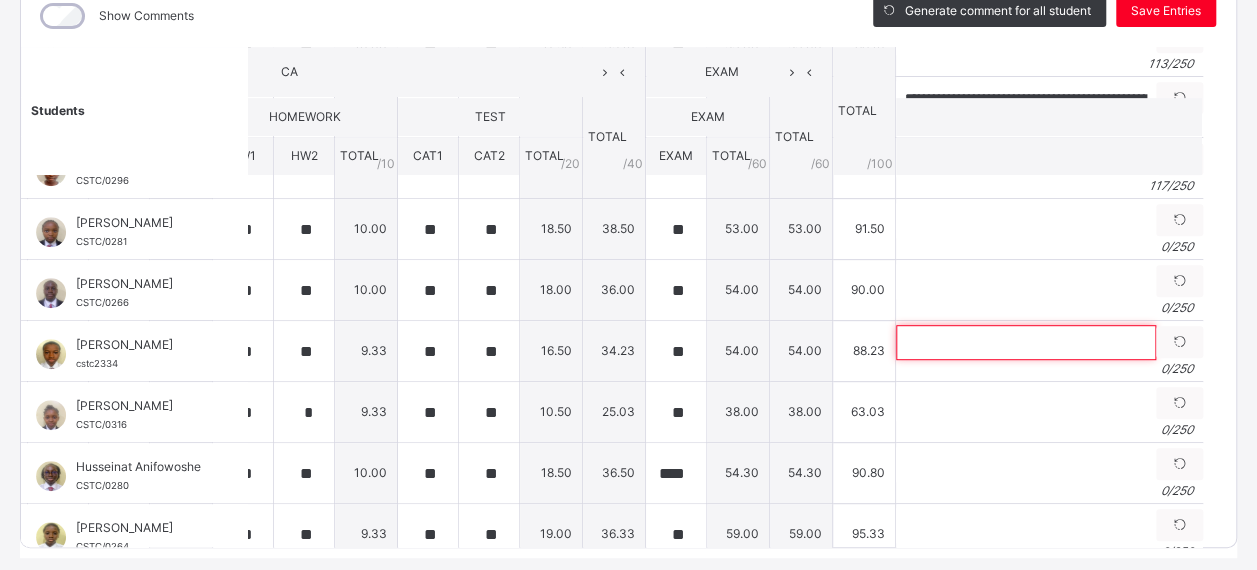 click at bounding box center [1026, 342] 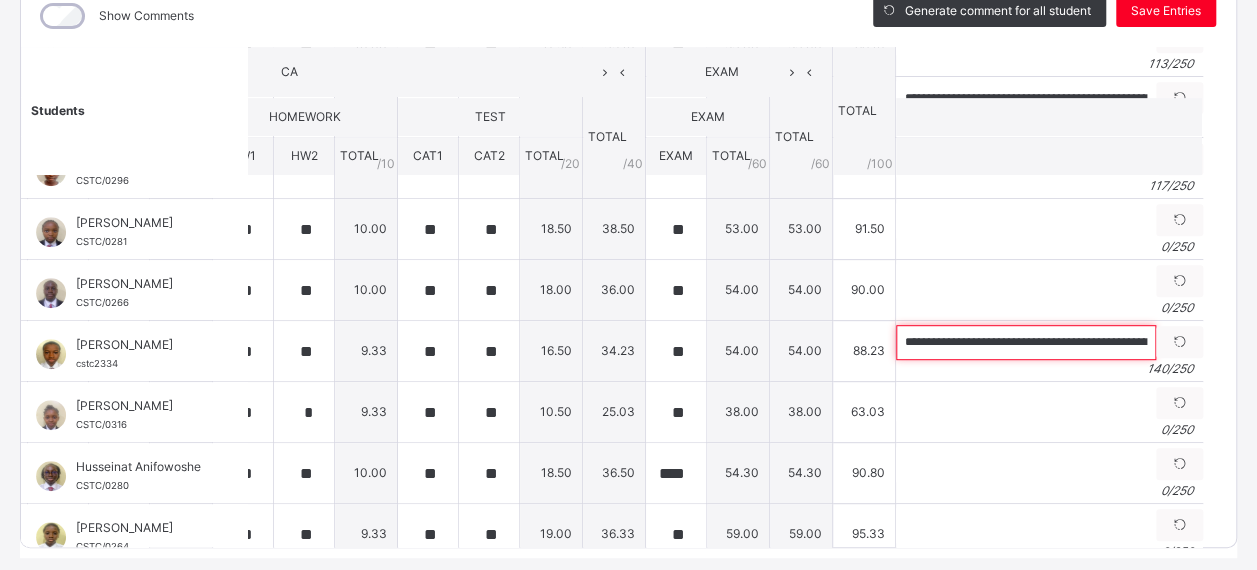 scroll, scrollTop: 0, scrollLeft: 541, axis: horizontal 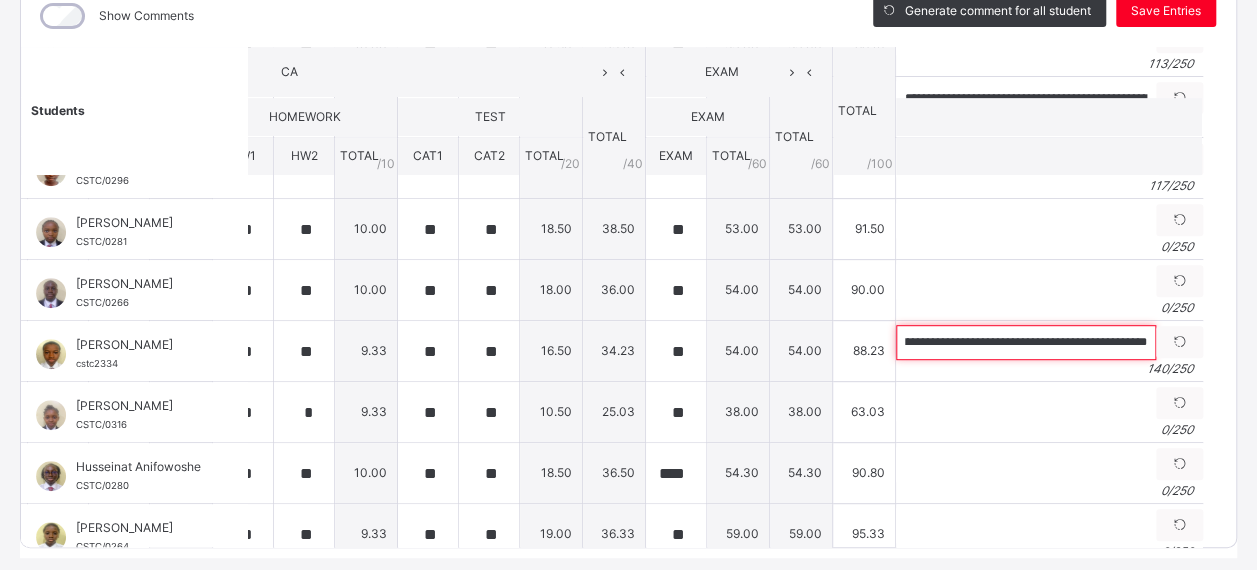 click on "**********" at bounding box center (1026, 342) 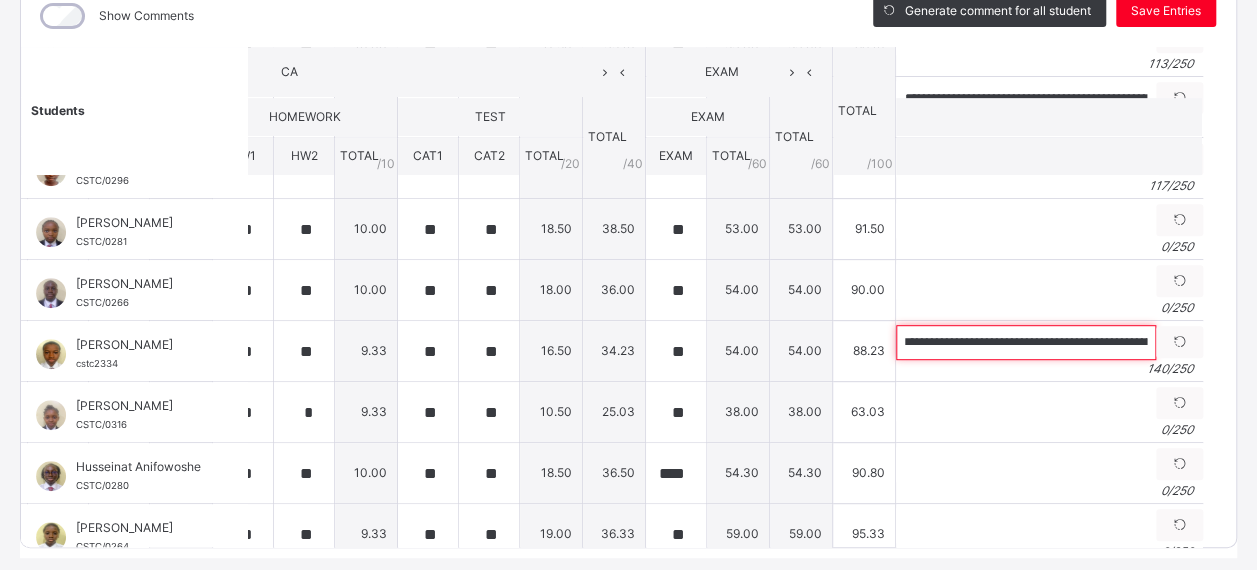 scroll, scrollTop: 0, scrollLeft: 0, axis: both 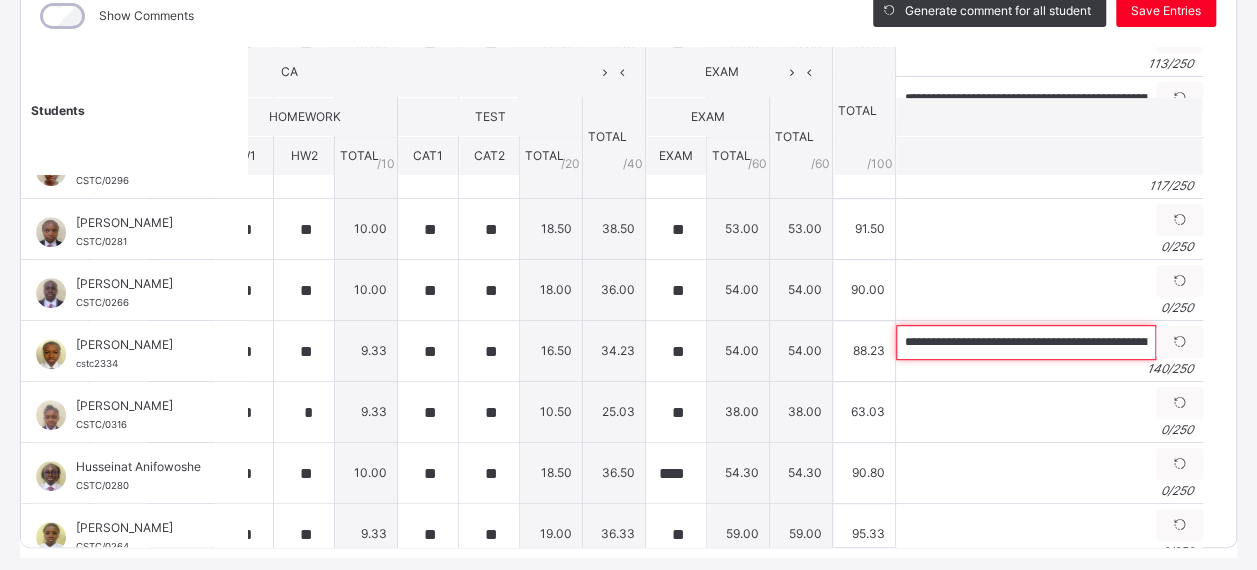 click on "**********" at bounding box center [1026, 342] 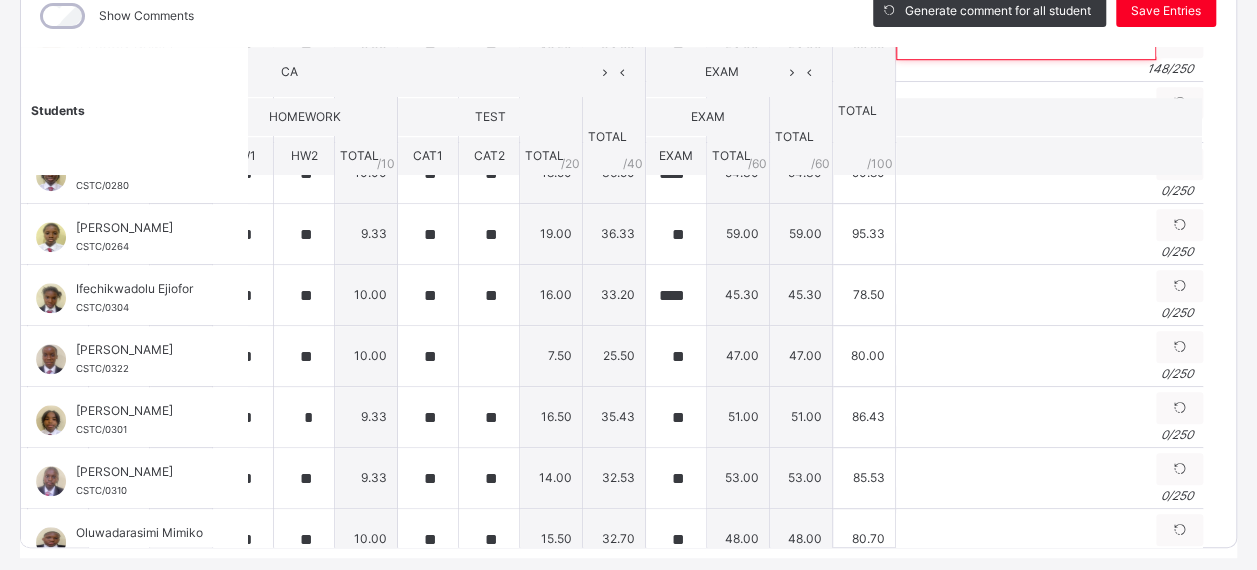 scroll, scrollTop: 767, scrollLeft: 282, axis: both 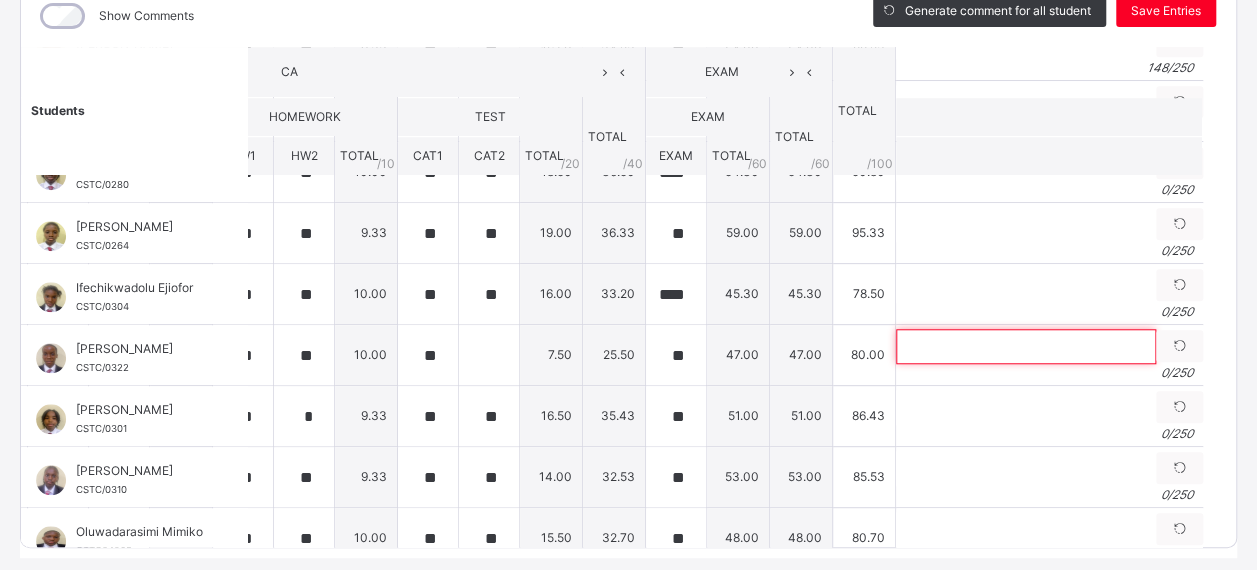 click at bounding box center [1026, 346] 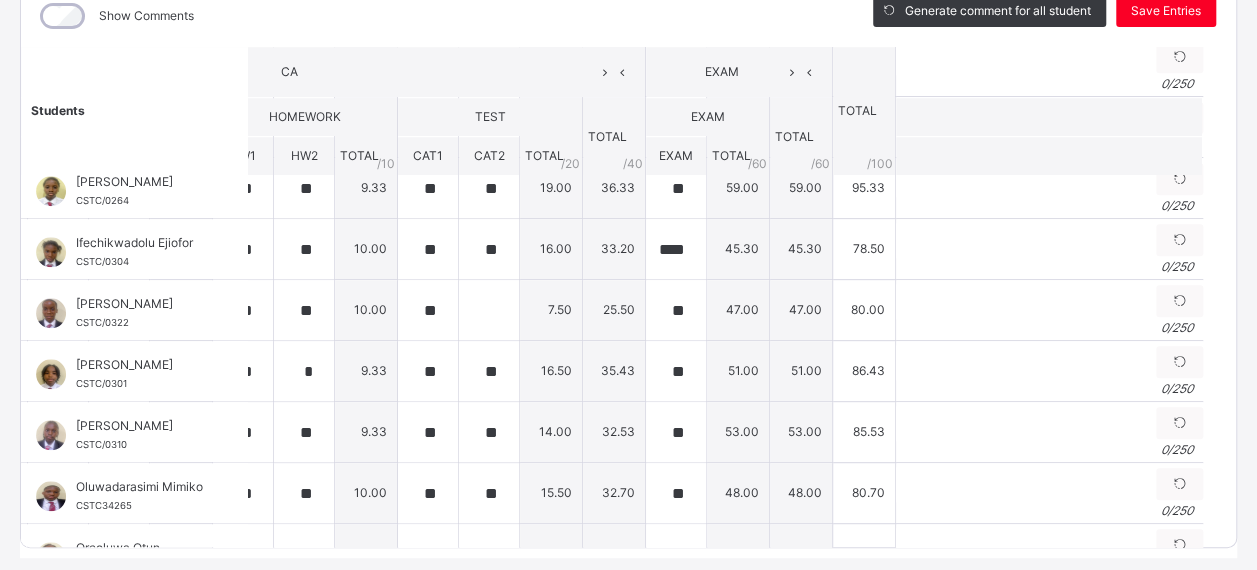 scroll, scrollTop: 816, scrollLeft: 282, axis: both 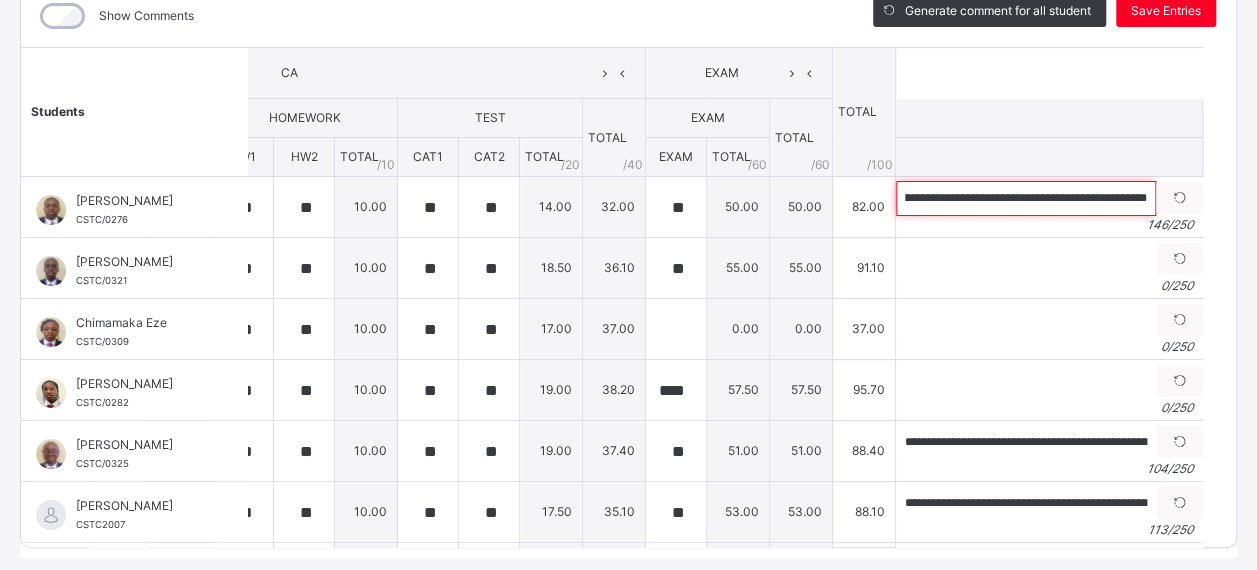 drag, startPoint x: 930, startPoint y: 200, endPoint x: 1149, endPoint y: 222, distance: 220.10225 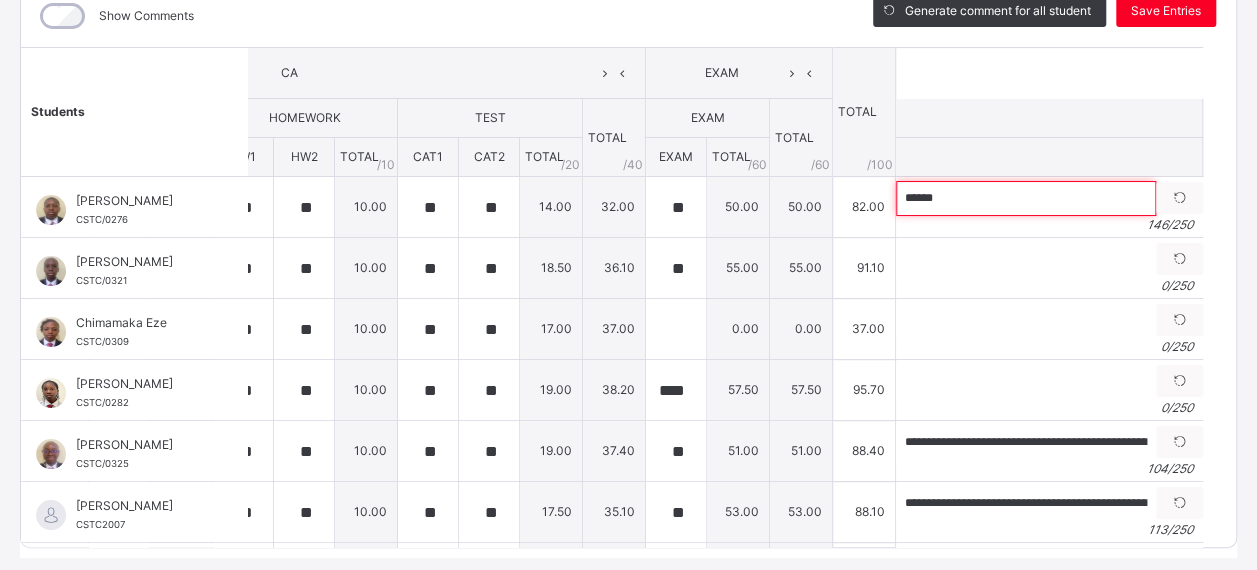 scroll, scrollTop: 0, scrollLeft: 0, axis: both 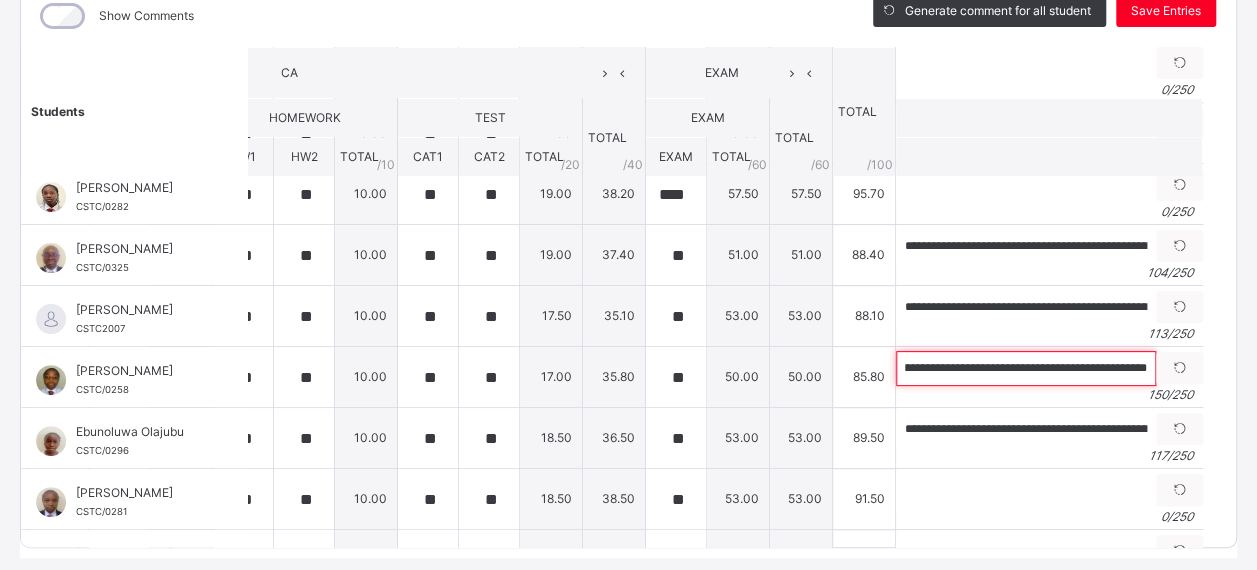 drag, startPoint x: 978, startPoint y: 366, endPoint x: 1182, endPoint y: 357, distance: 204.19843 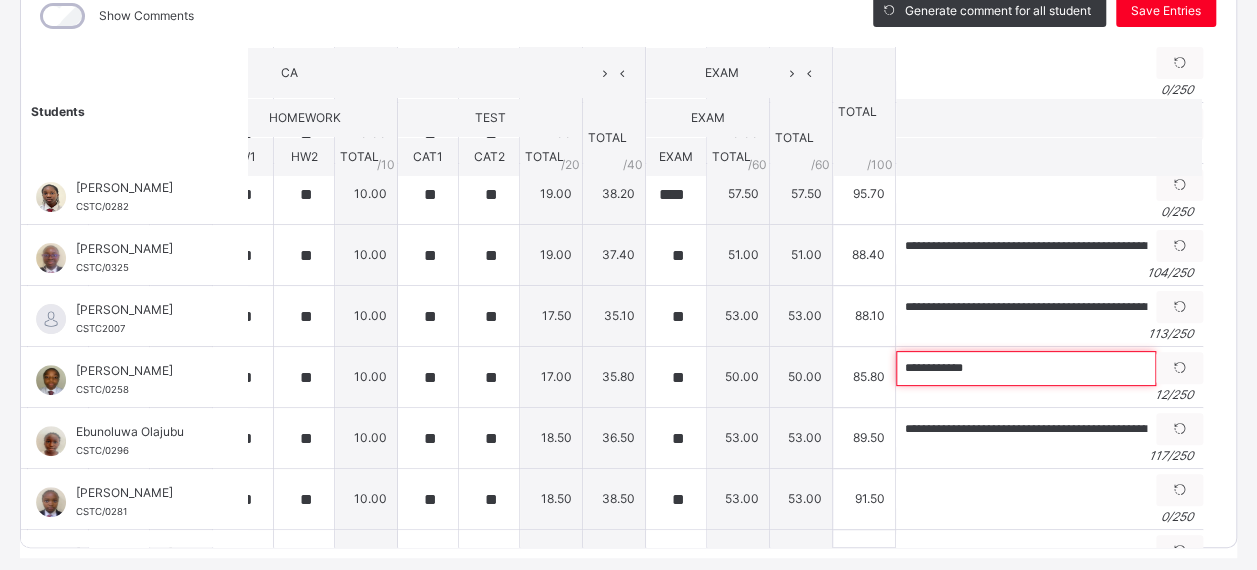 scroll, scrollTop: 0, scrollLeft: 0, axis: both 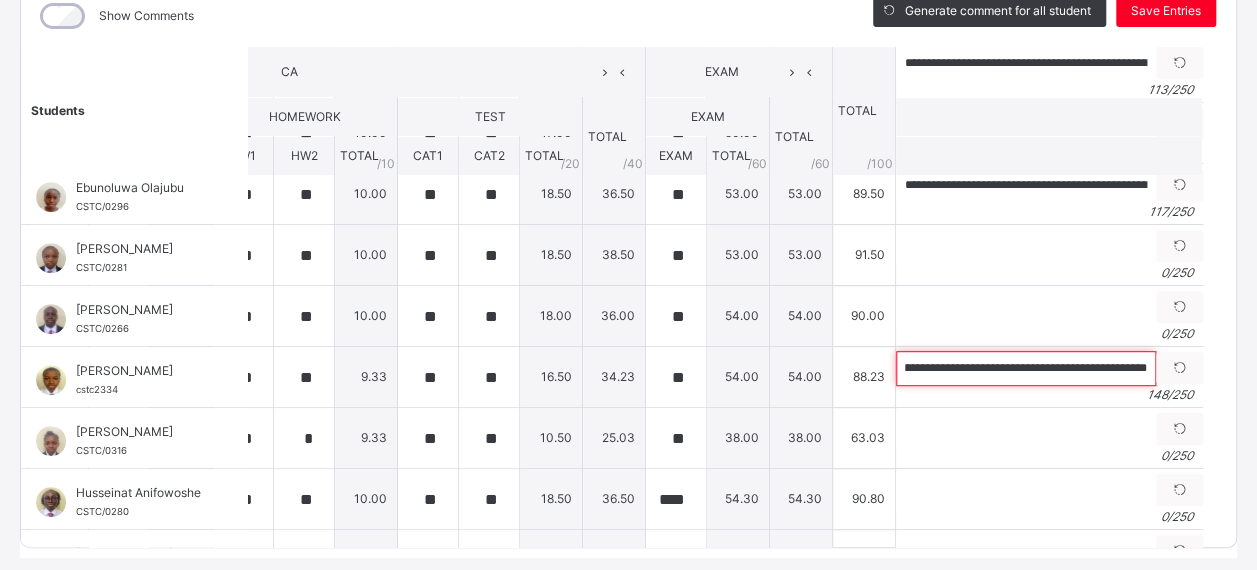 drag, startPoint x: 938, startPoint y: 365, endPoint x: 1164, endPoint y: 359, distance: 226.07964 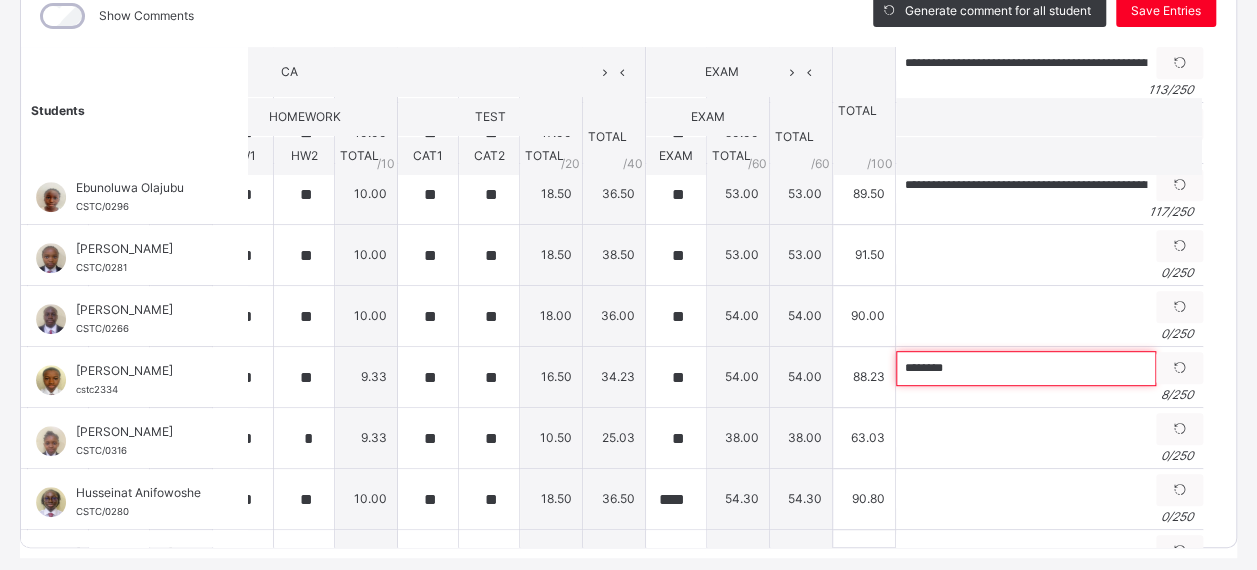 scroll, scrollTop: 0, scrollLeft: 0, axis: both 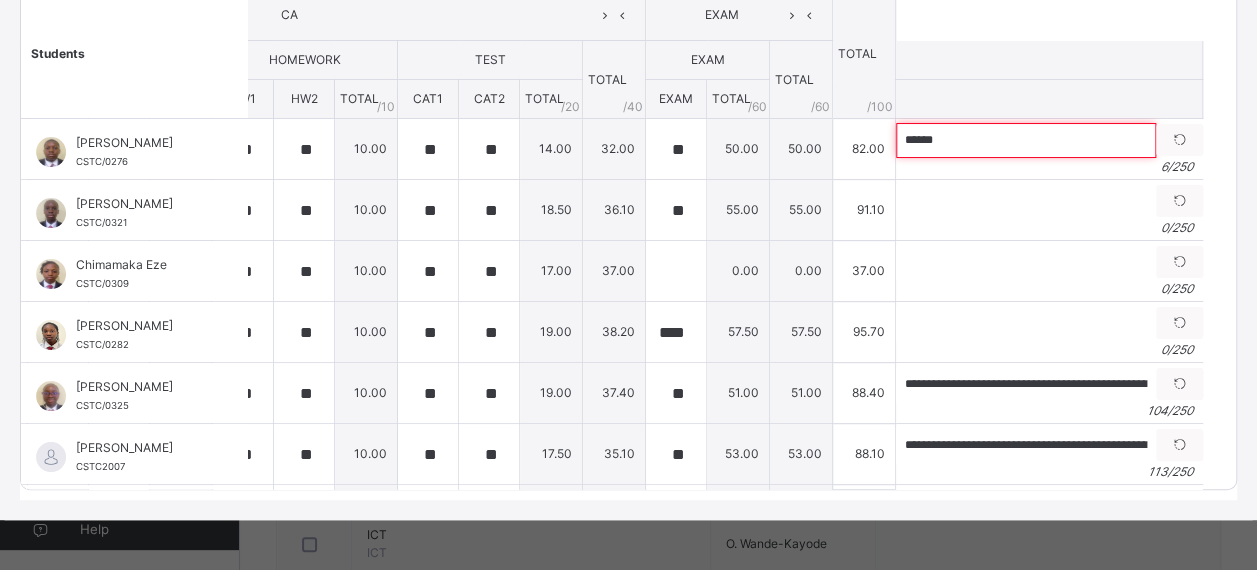 click on "*****" at bounding box center [1026, 140] 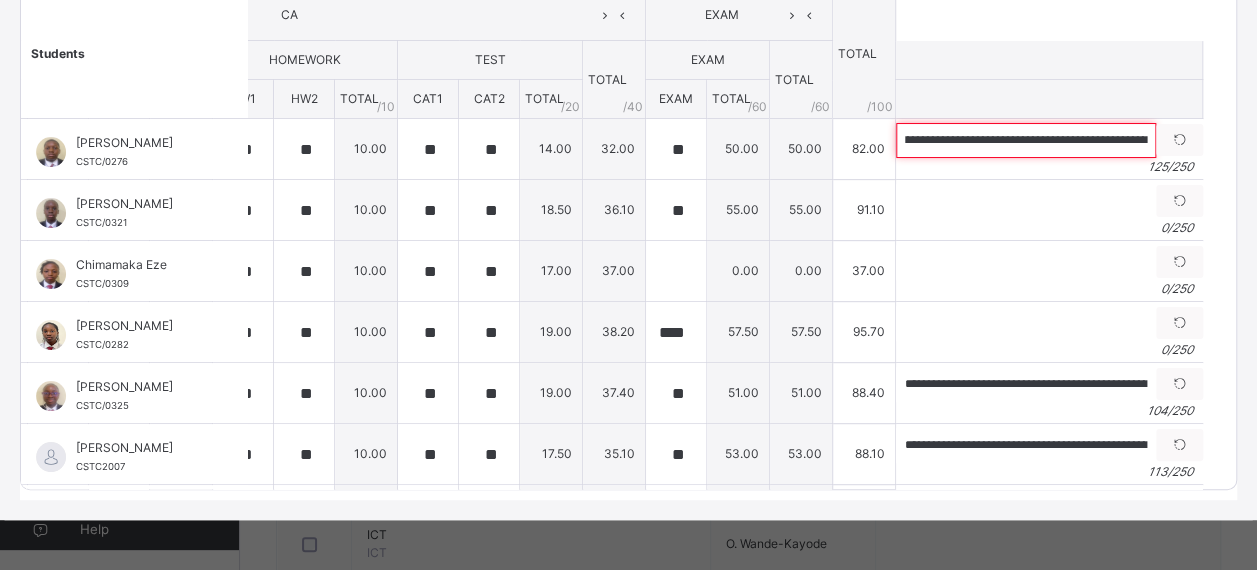 scroll, scrollTop: 0, scrollLeft: 249, axis: horizontal 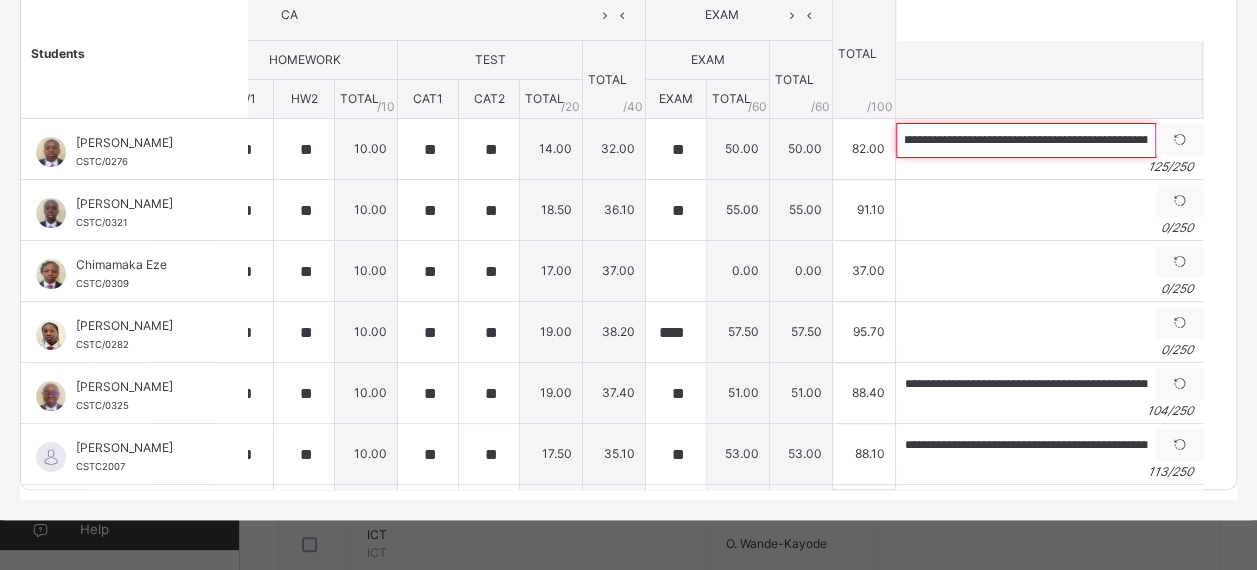 click on "**********" at bounding box center [1026, 140] 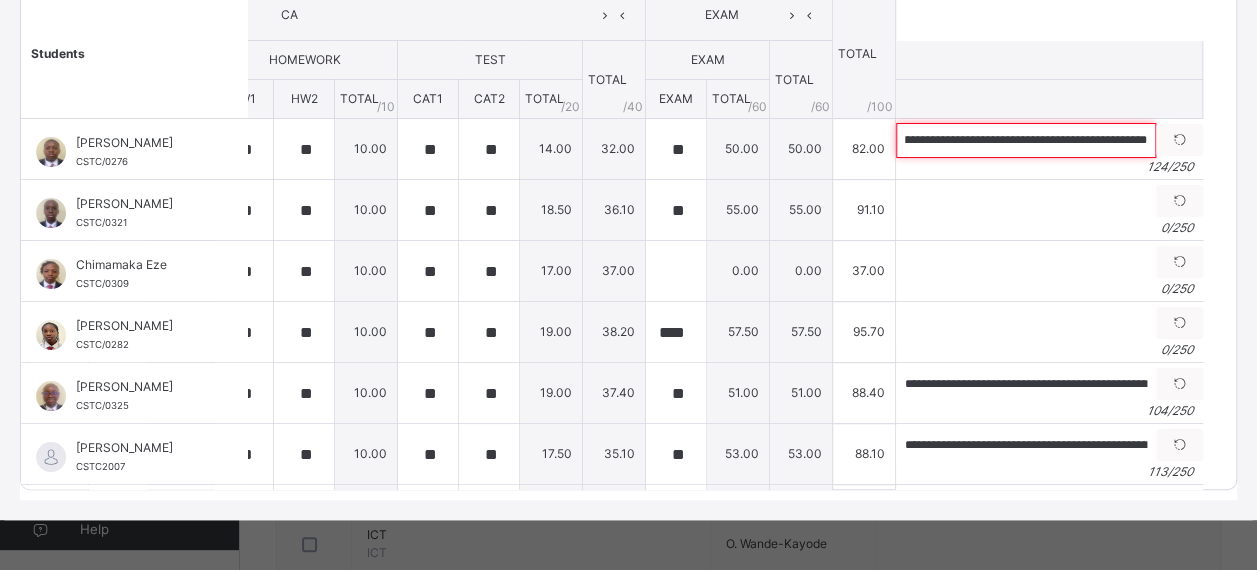 scroll, scrollTop: 0, scrollLeft: 474, axis: horizontal 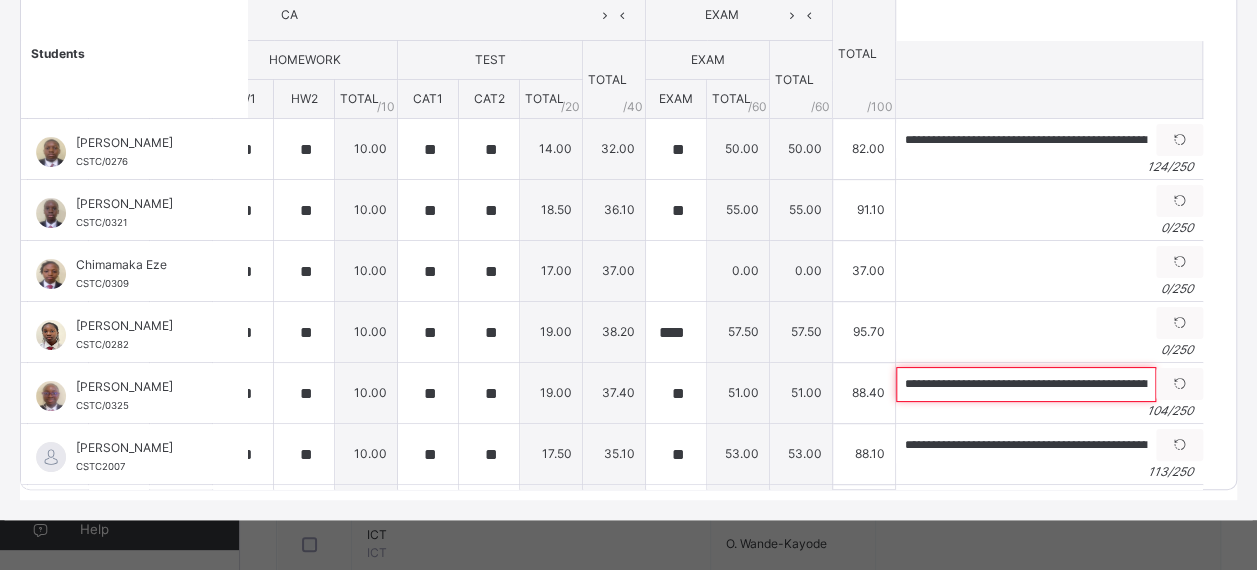 click on "**********" at bounding box center [1026, 384] 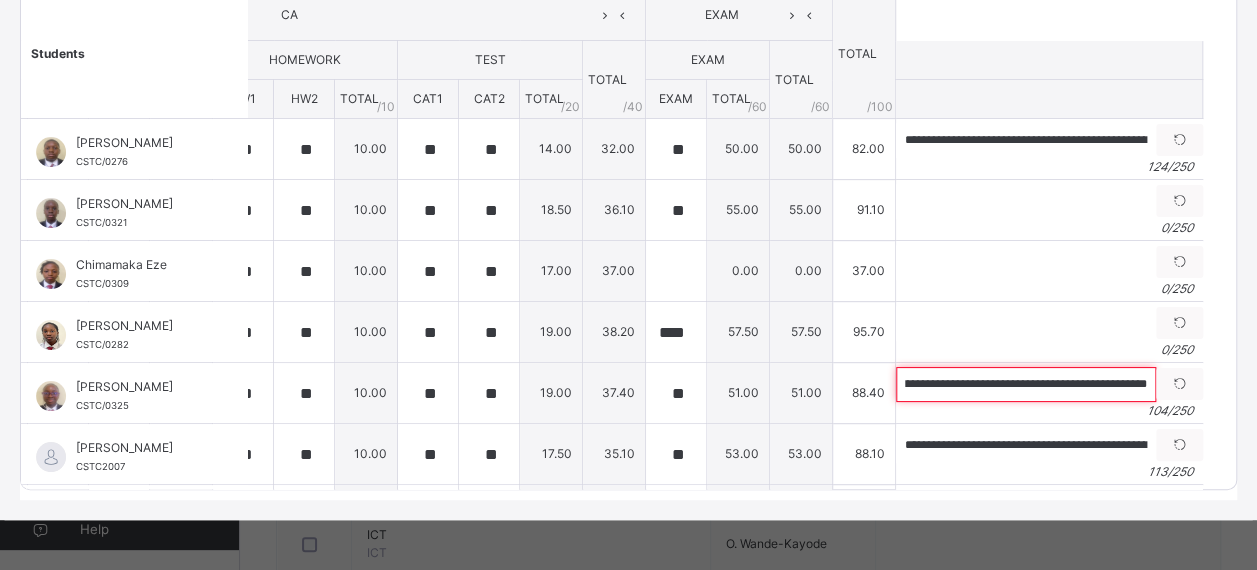 scroll, scrollTop: 0, scrollLeft: 338, axis: horizontal 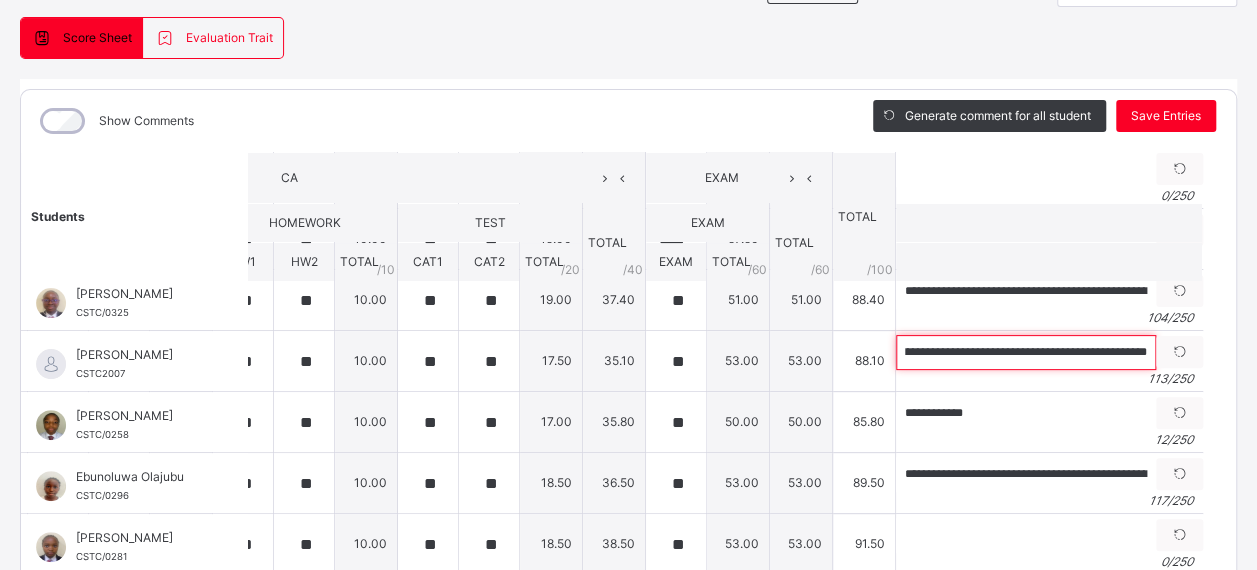click on "**********" at bounding box center [1026, 352] 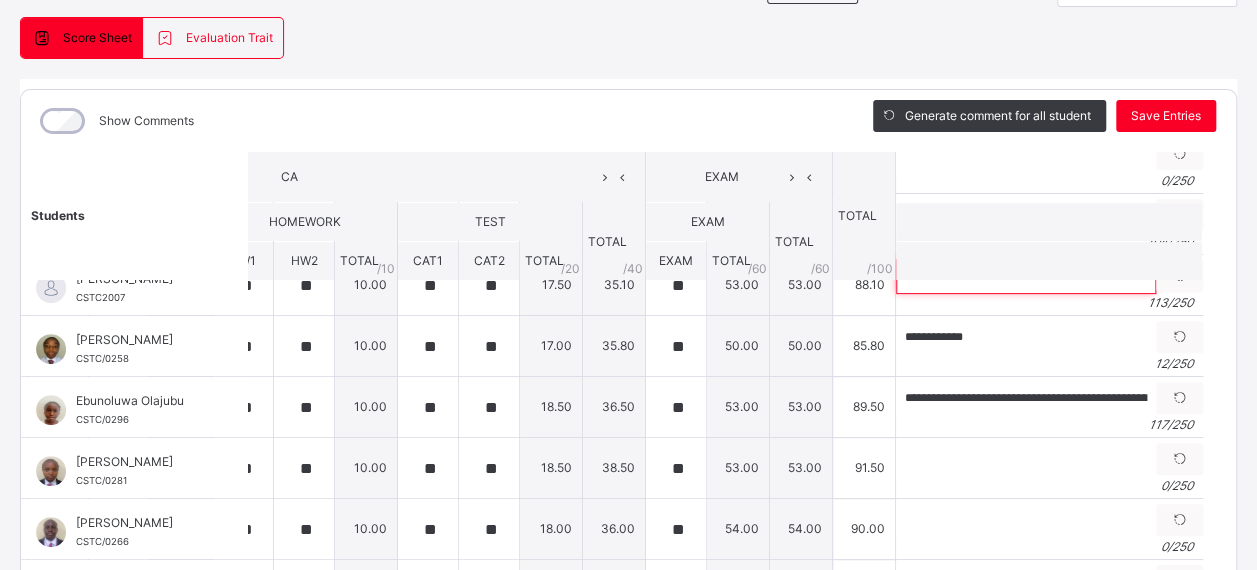 scroll, scrollTop: 340, scrollLeft: 282, axis: both 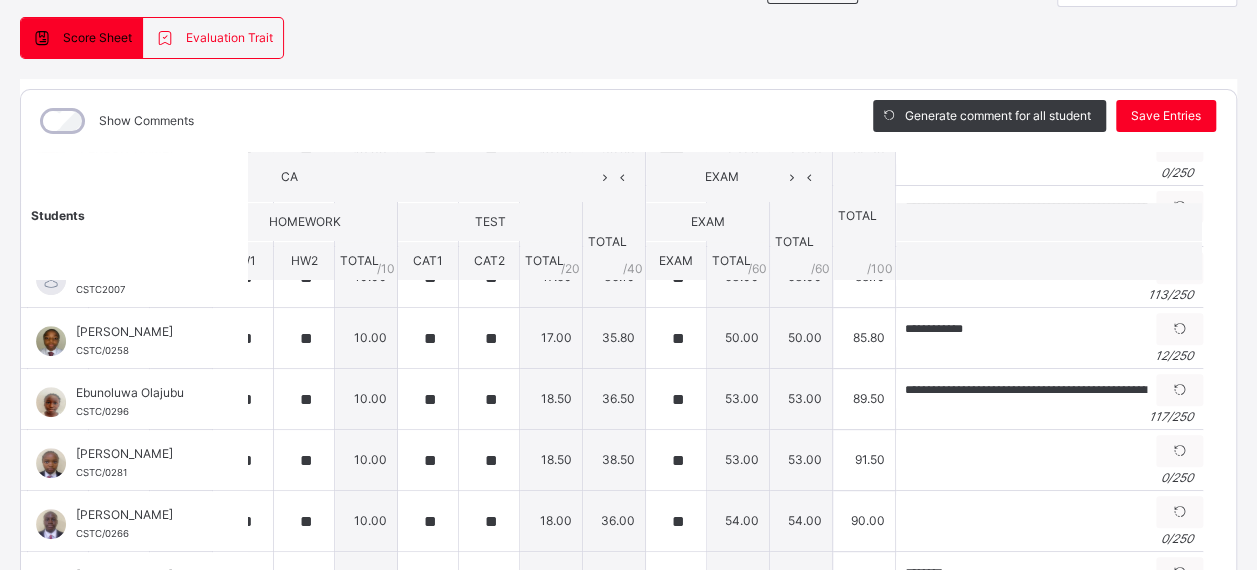 click on "12 / 250" at bounding box center (1049, 356) 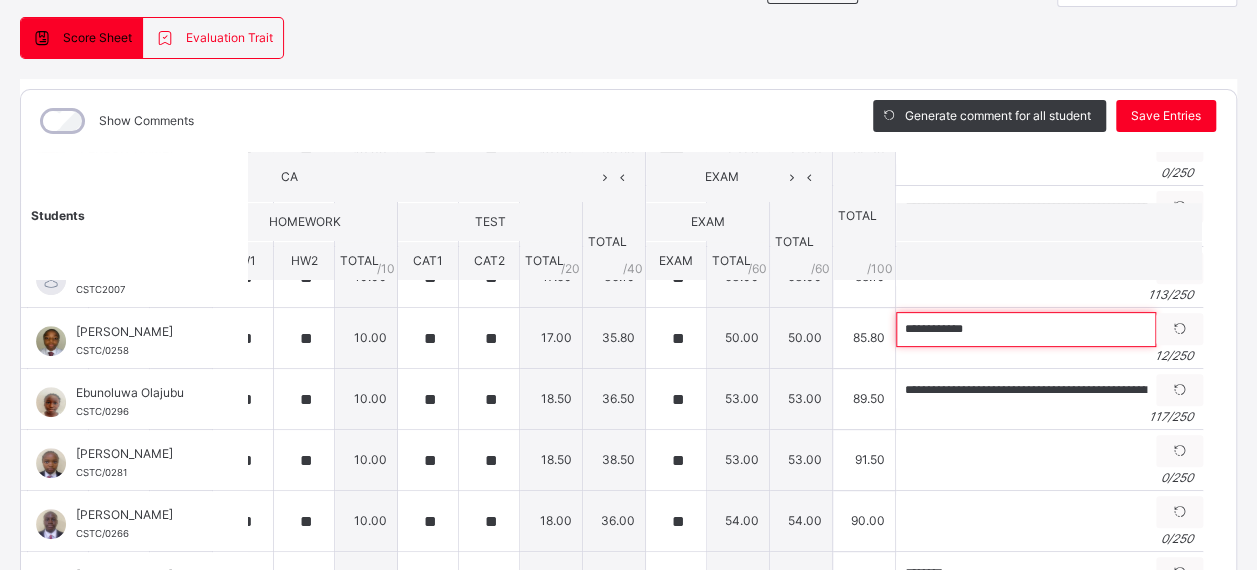 click on "**********" at bounding box center [1026, 329] 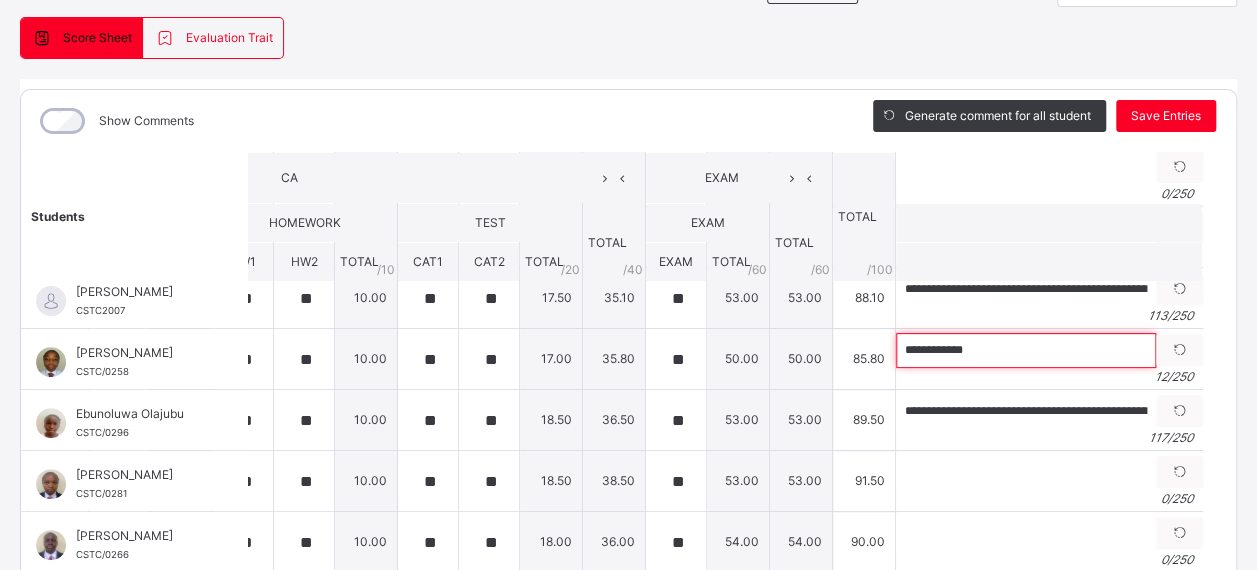 scroll, scrollTop: 320, scrollLeft: 282, axis: both 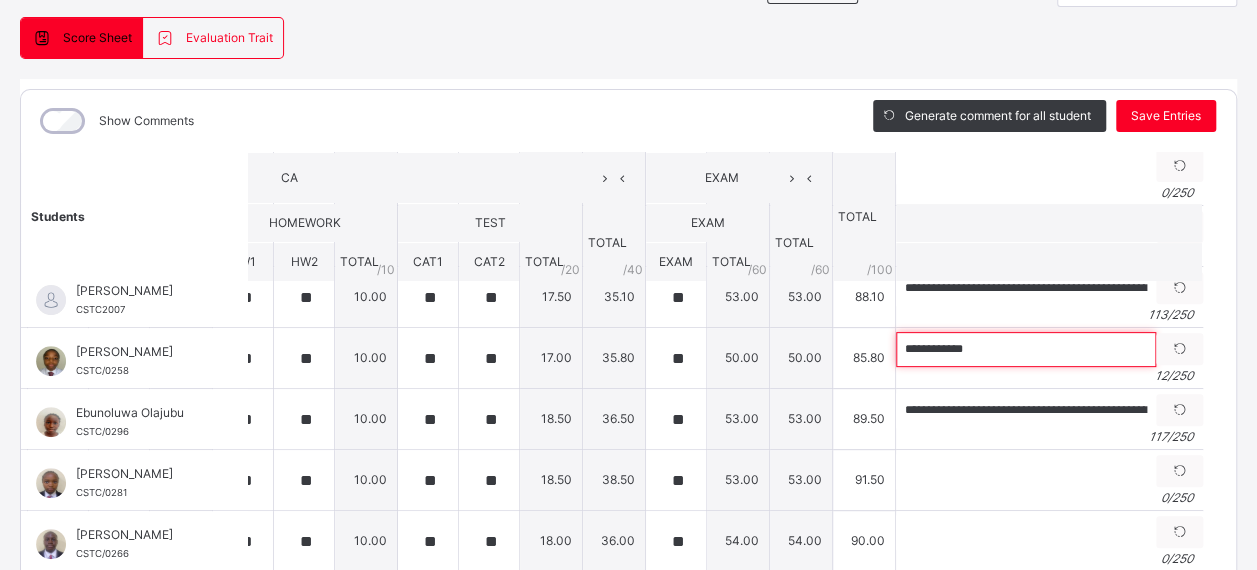 click on "**********" at bounding box center (1026, 349) 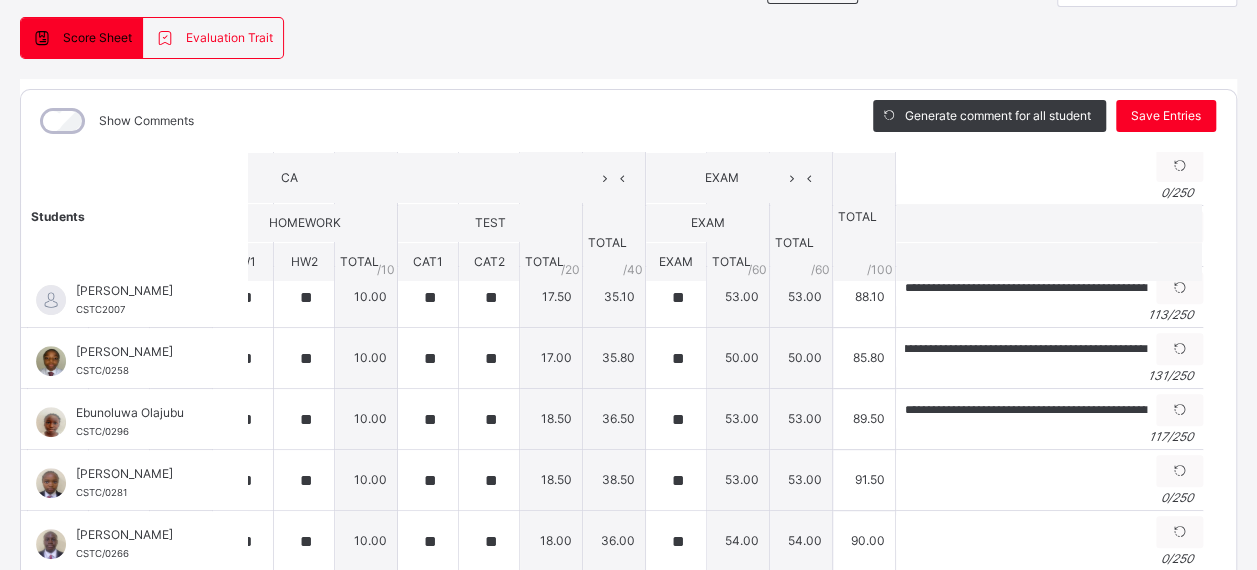 scroll, scrollTop: 0, scrollLeft: 413, axis: horizontal 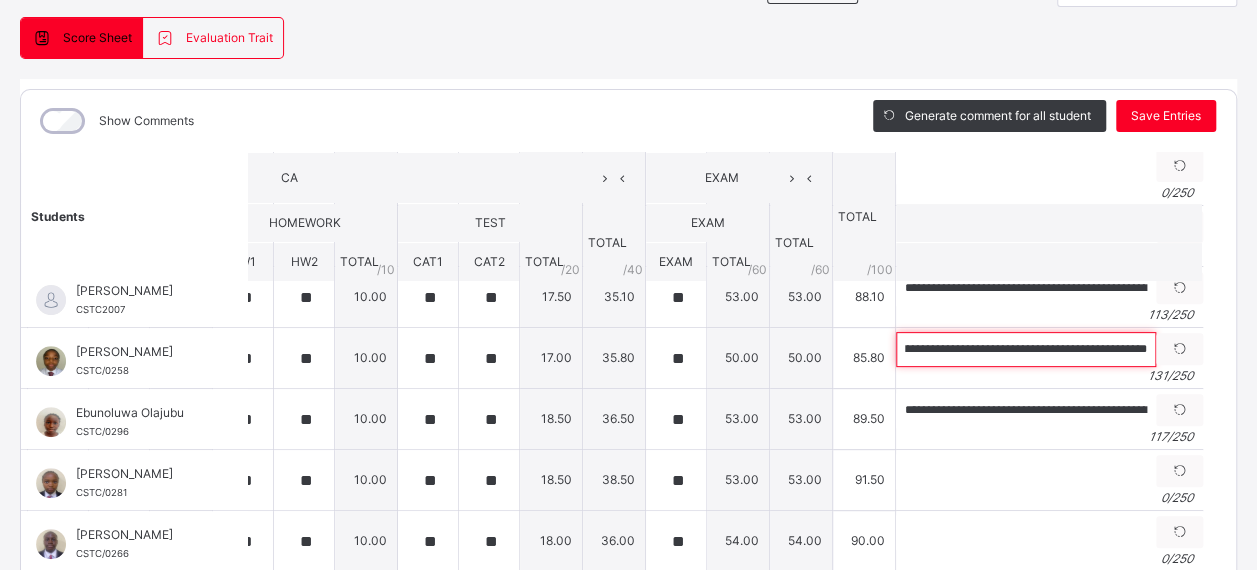click on "**********" at bounding box center (1026, 349) 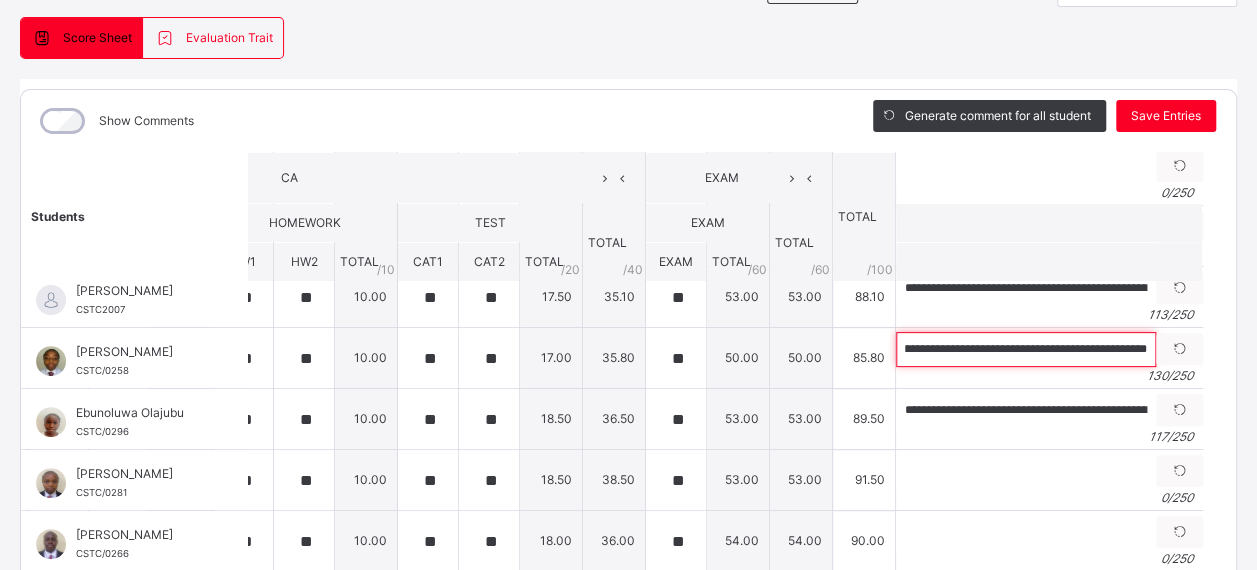 scroll, scrollTop: 0, scrollLeft: 505, axis: horizontal 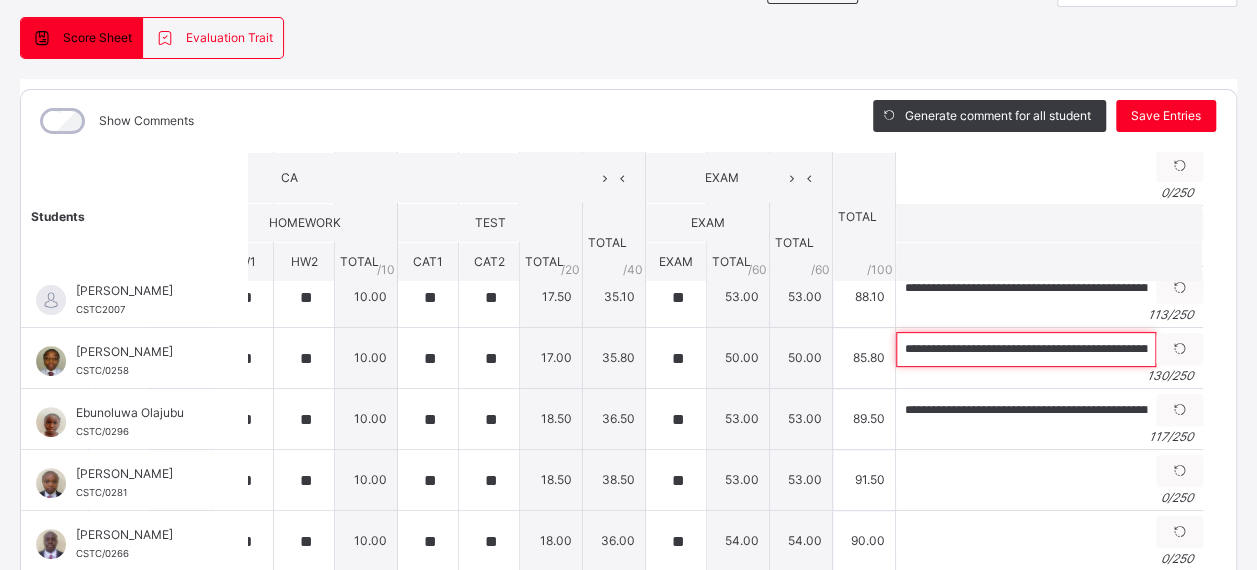 click on "**********" at bounding box center [1026, 349] 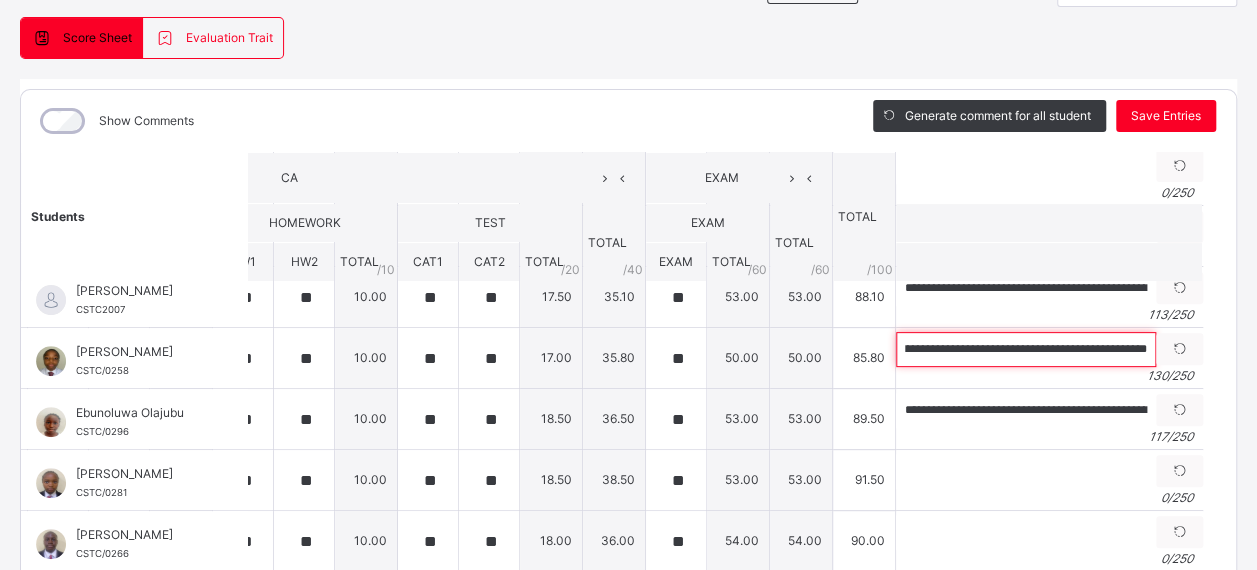 scroll, scrollTop: 0, scrollLeft: 505, axis: horizontal 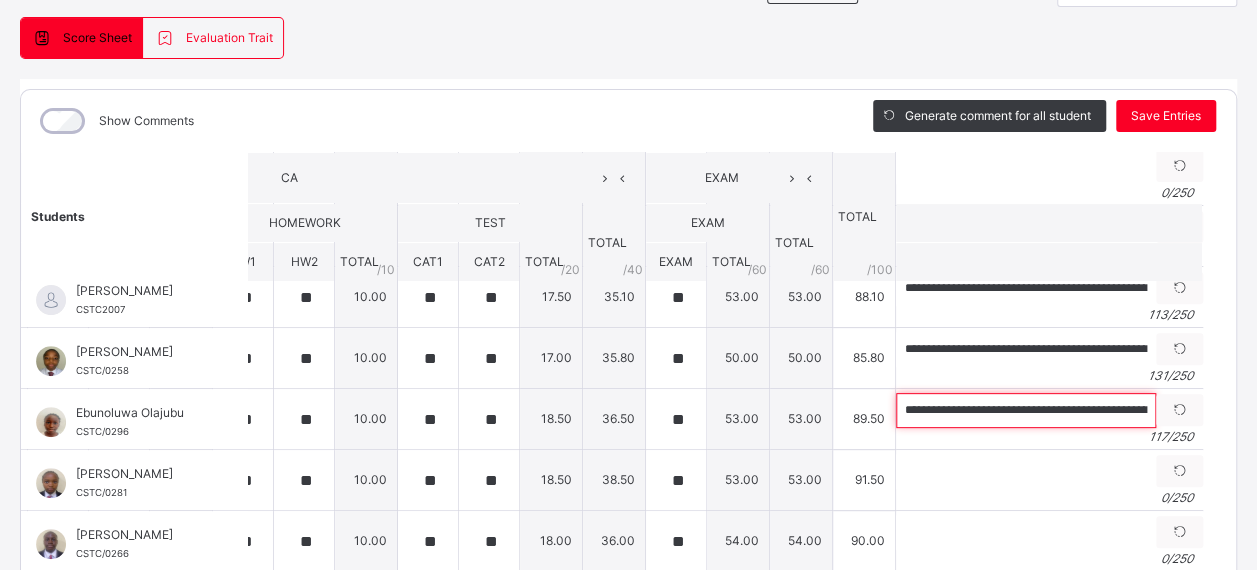 click on "**********" at bounding box center (1026, 410) 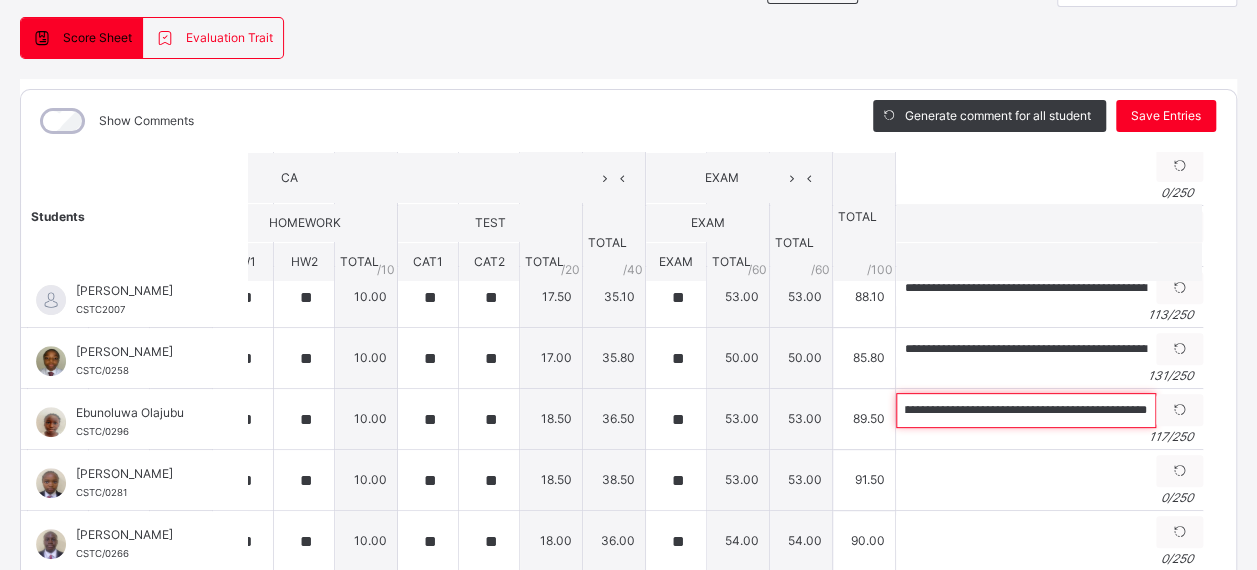 scroll, scrollTop: 0, scrollLeft: 440, axis: horizontal 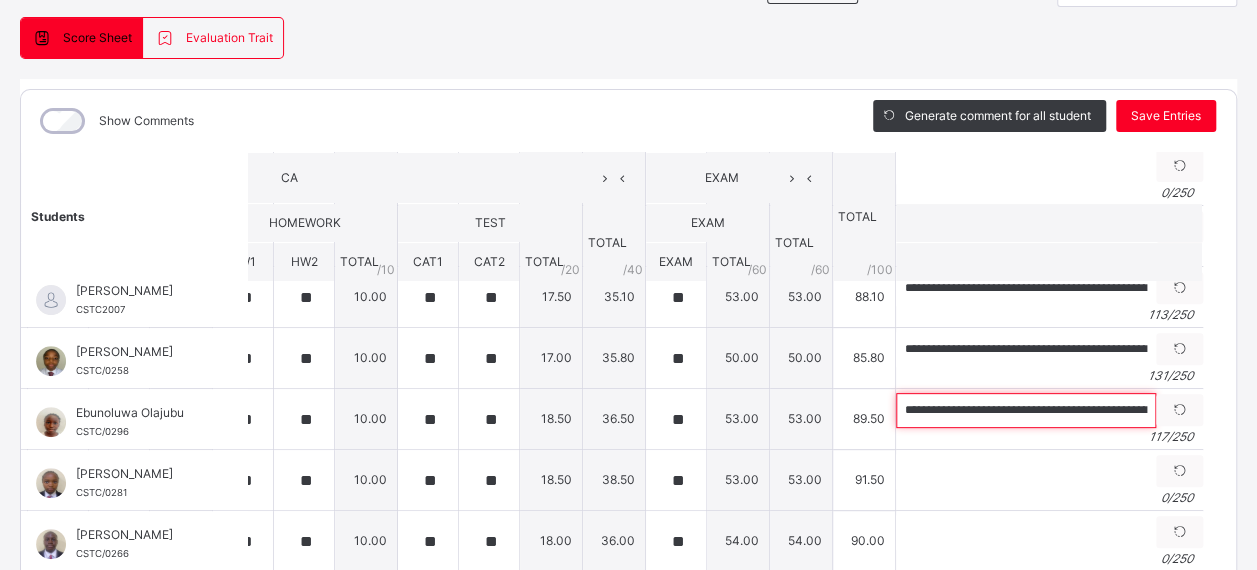 drag, startPoint x: 1121, startPoint y: 406, endPoint x: 943, endPoint y: 408, distance: 178.01123 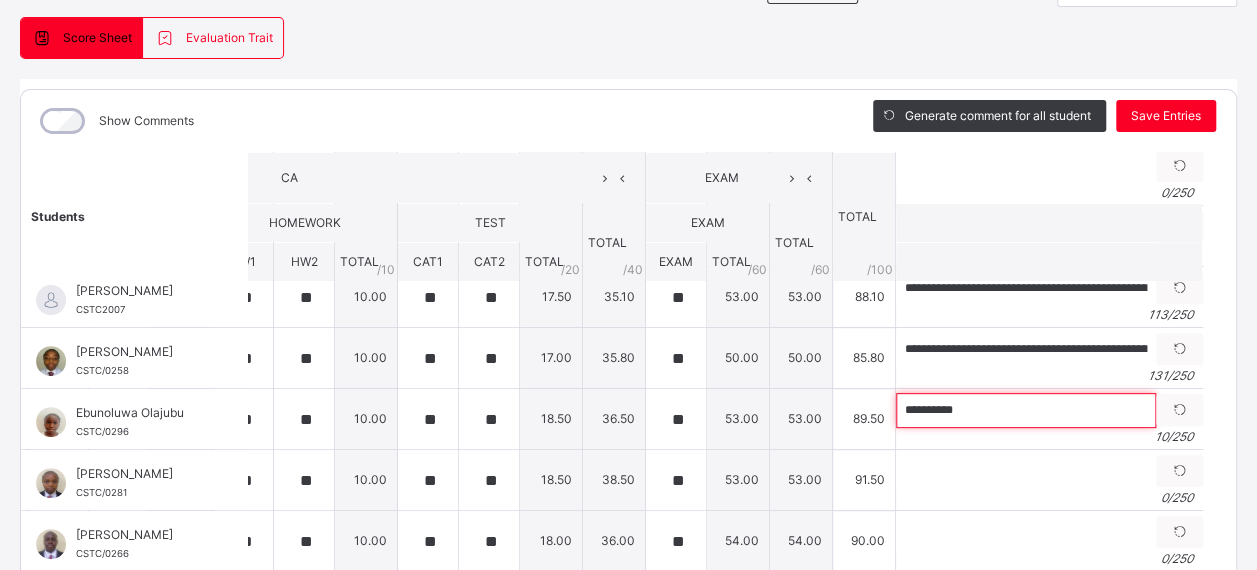 click on "*********" at bounding box center (1026, 410) 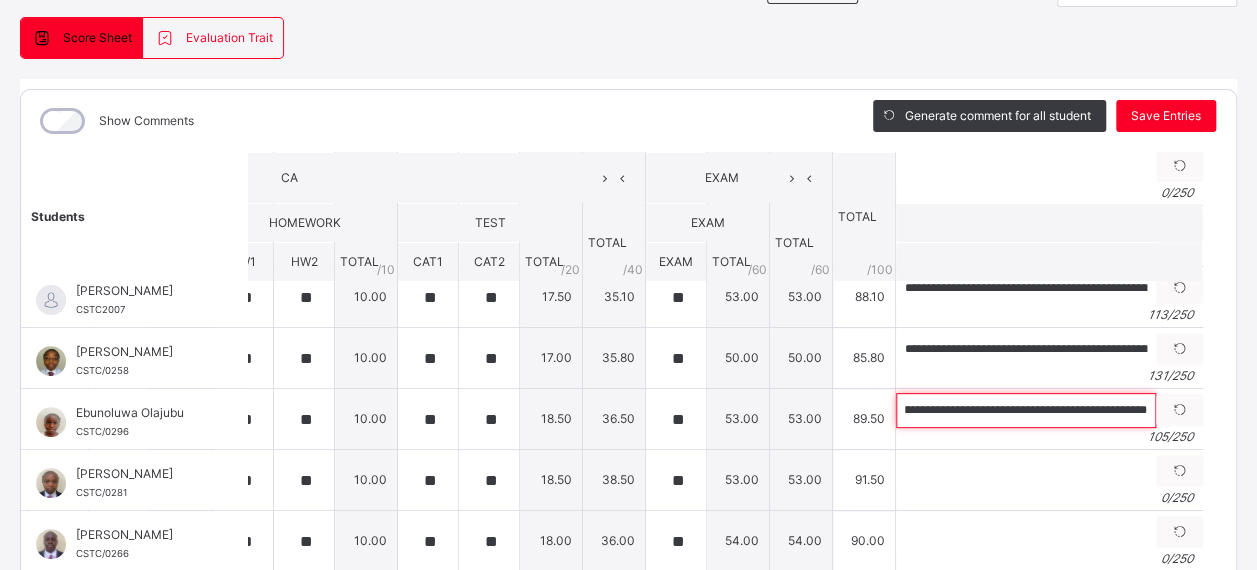 scroll, scrollTop: 0, scrollLeft: 355, axis: horizontal 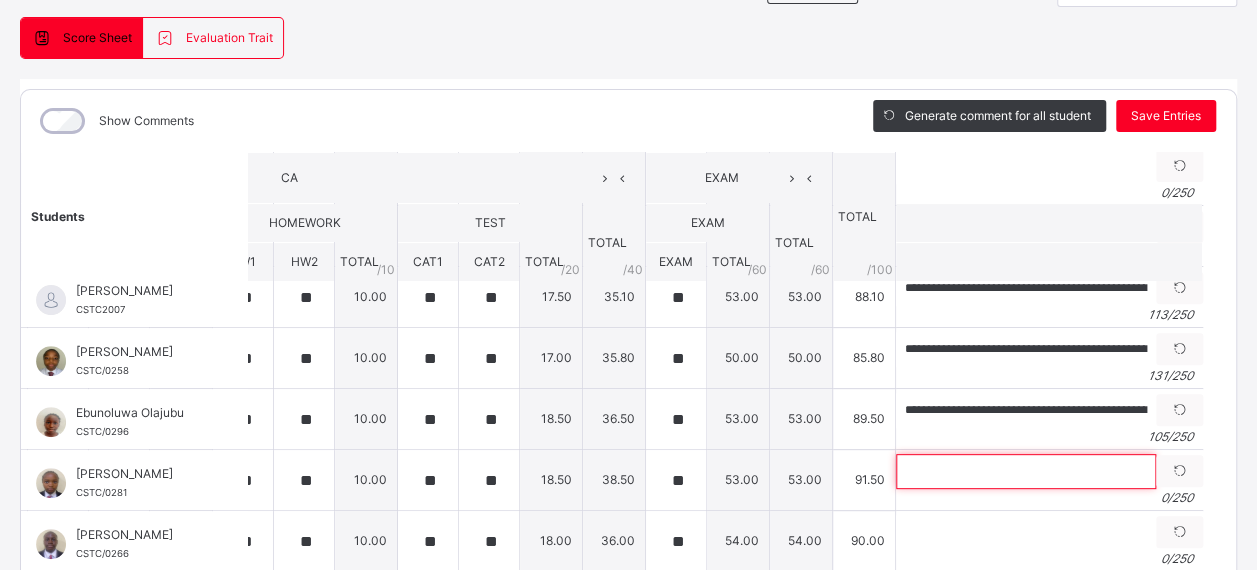 click at bounding box center (1026, 471) 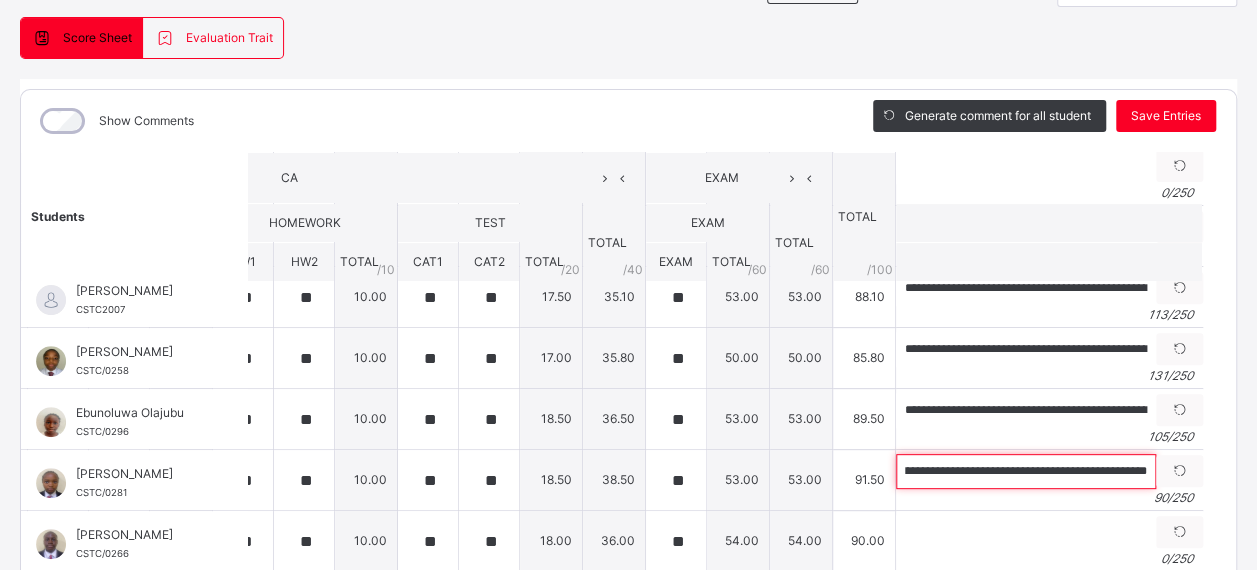 scroll, scrollTop: 0, scrollLeft: 0, axis: both 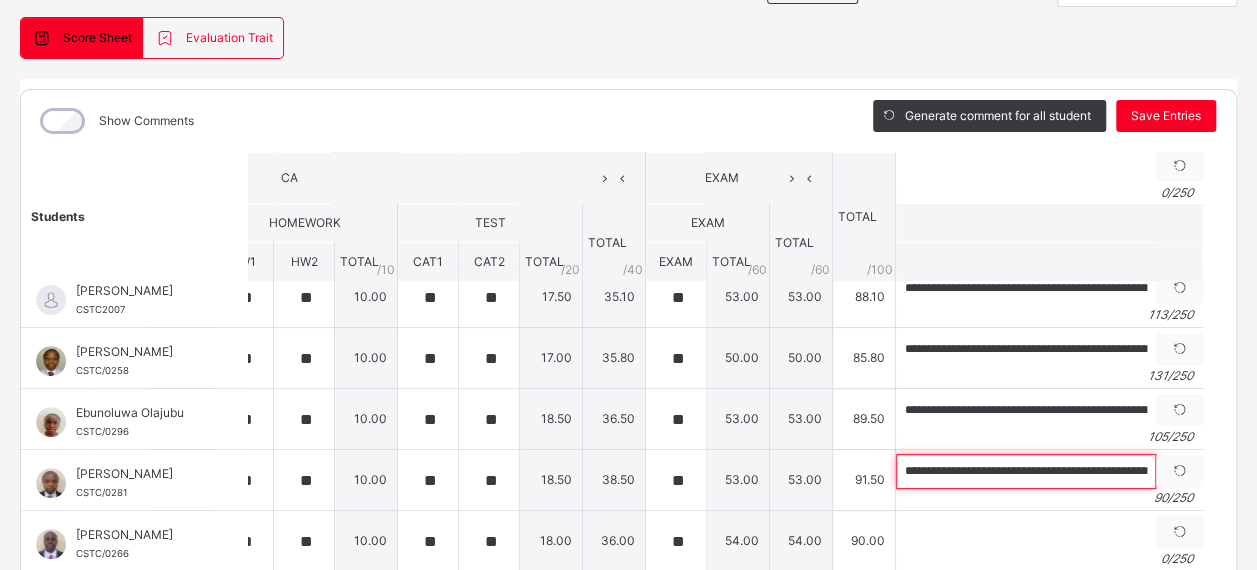 click on "**********" at bounding box center (1026, 471) 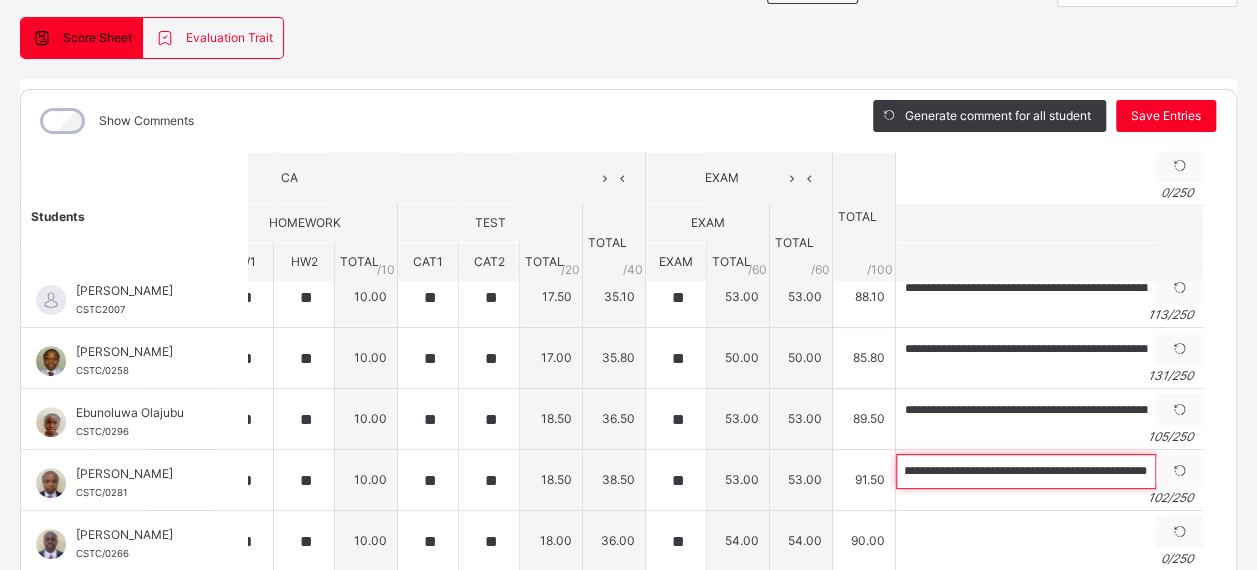 scroll, scrollTop: 0, scrollLeft: 324, axis: horizontal 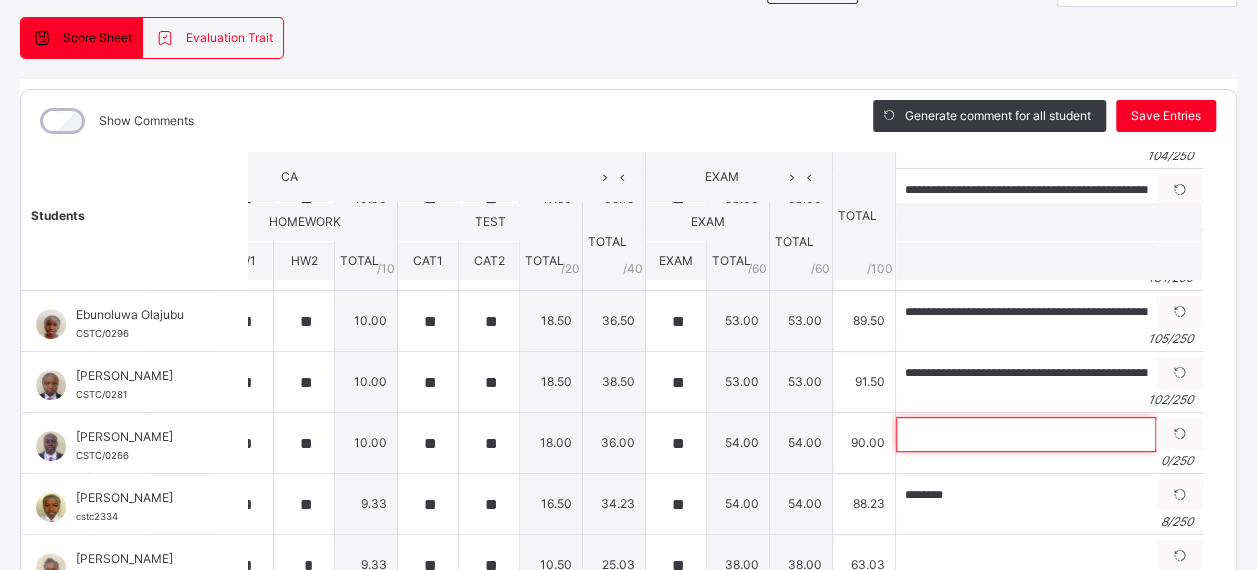 click at bounding box center [1026, 434] 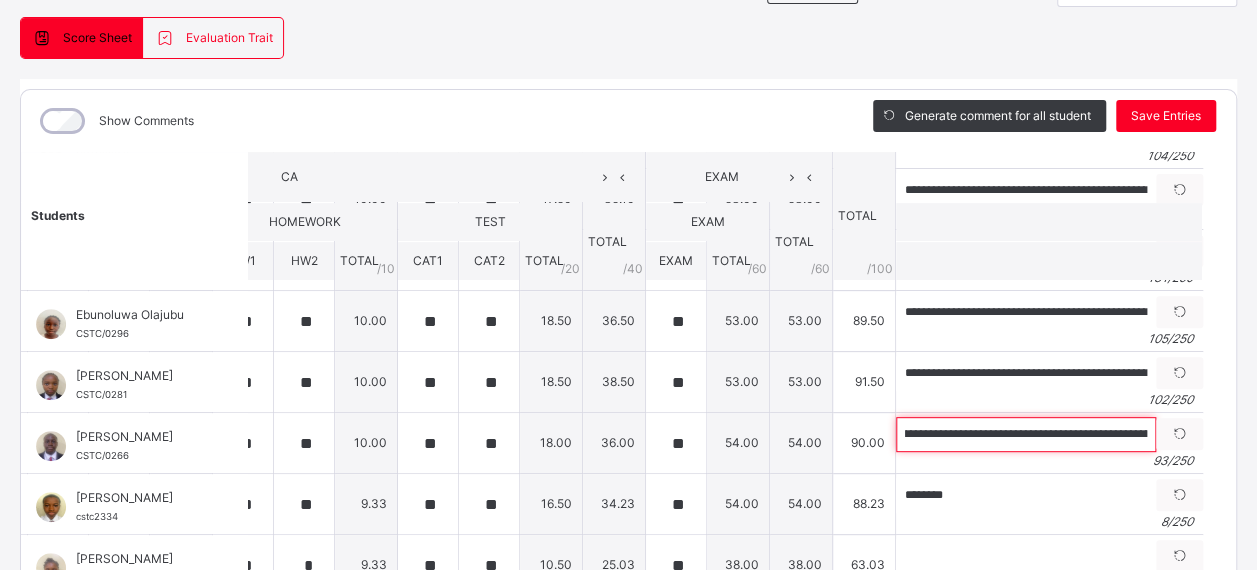 scroll, scrollTop: 0, scrollLeft: 0, axis: both 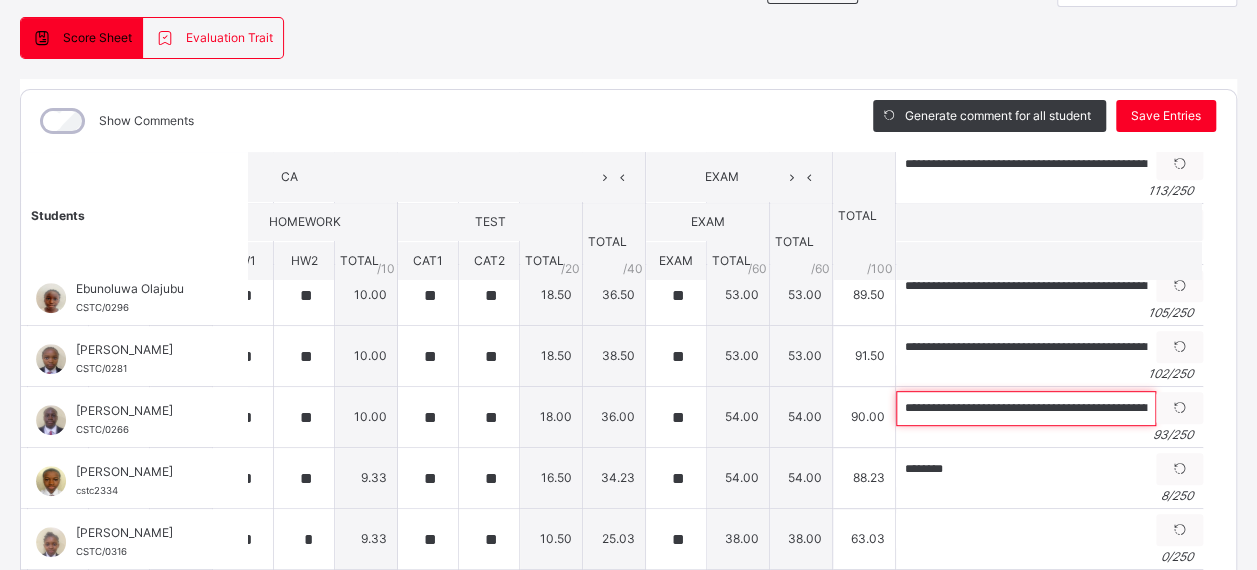 click on "**********" at bounding box center [1026, 408] 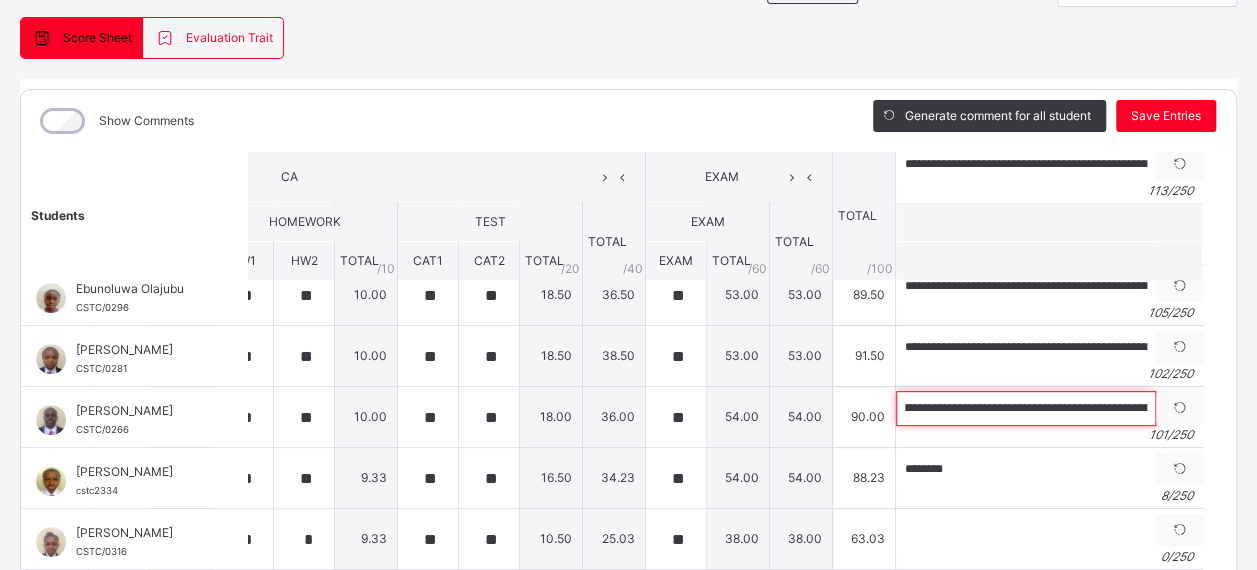 scroll, scrollTop: 0, scrollLeft: 0, axis: both 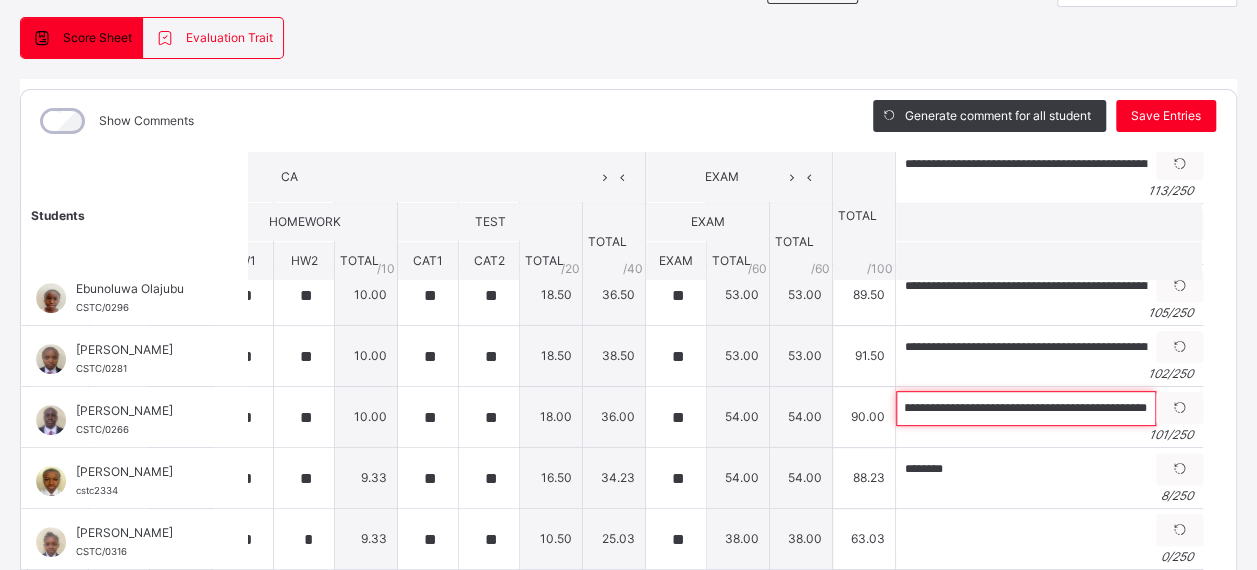 click on "**********" at bounding box center (1026, 408) 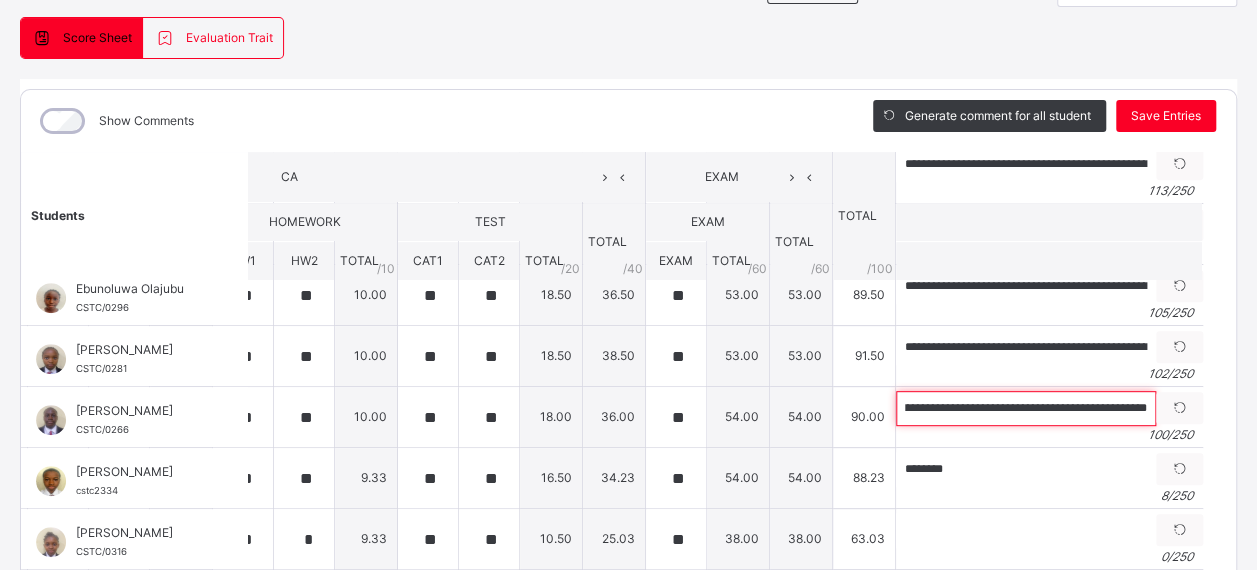 scroll, scrollTop: 0, scrollLeft: 342, axis: horizontal 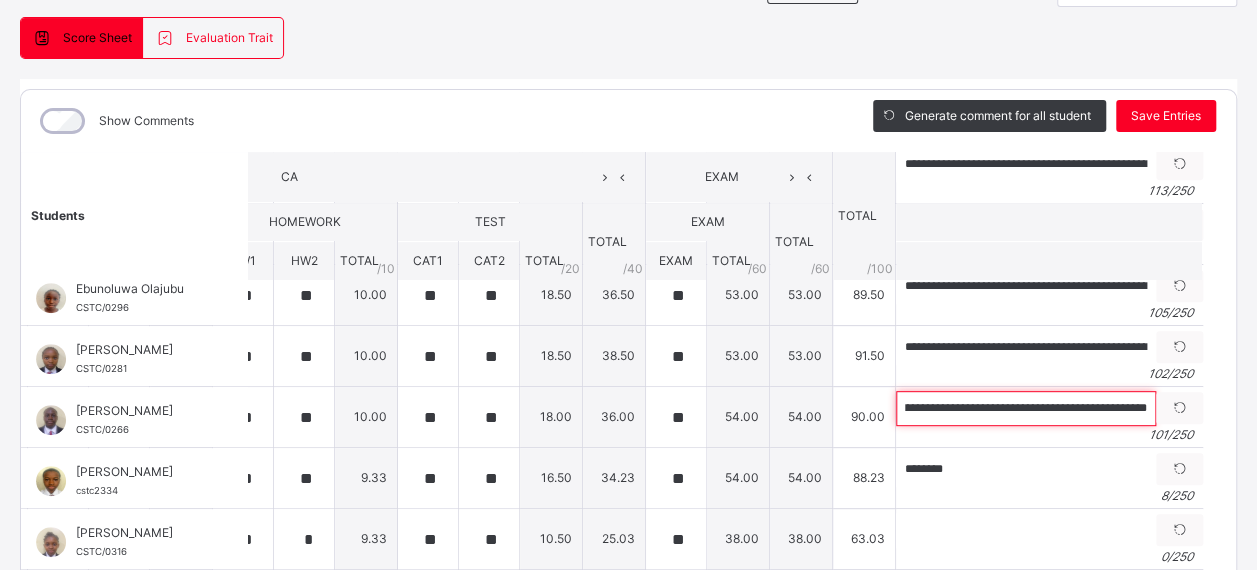 click on "**********" at bounding box center (1026, 408) 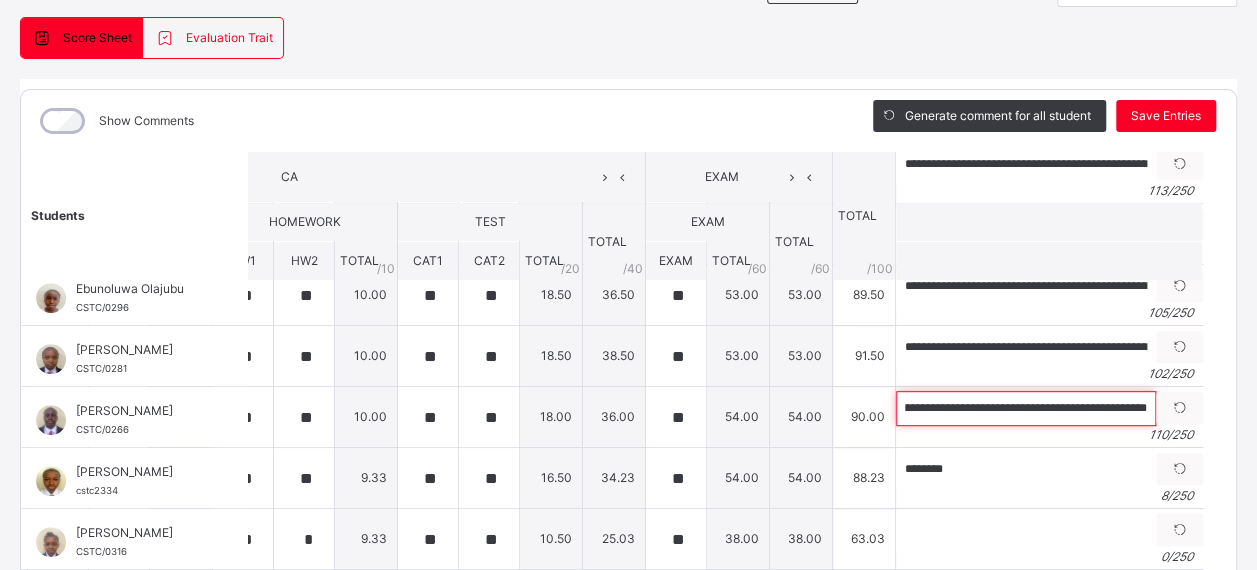scroll, scrollTop: 0, scrollLeft: 406, axis: horizontal 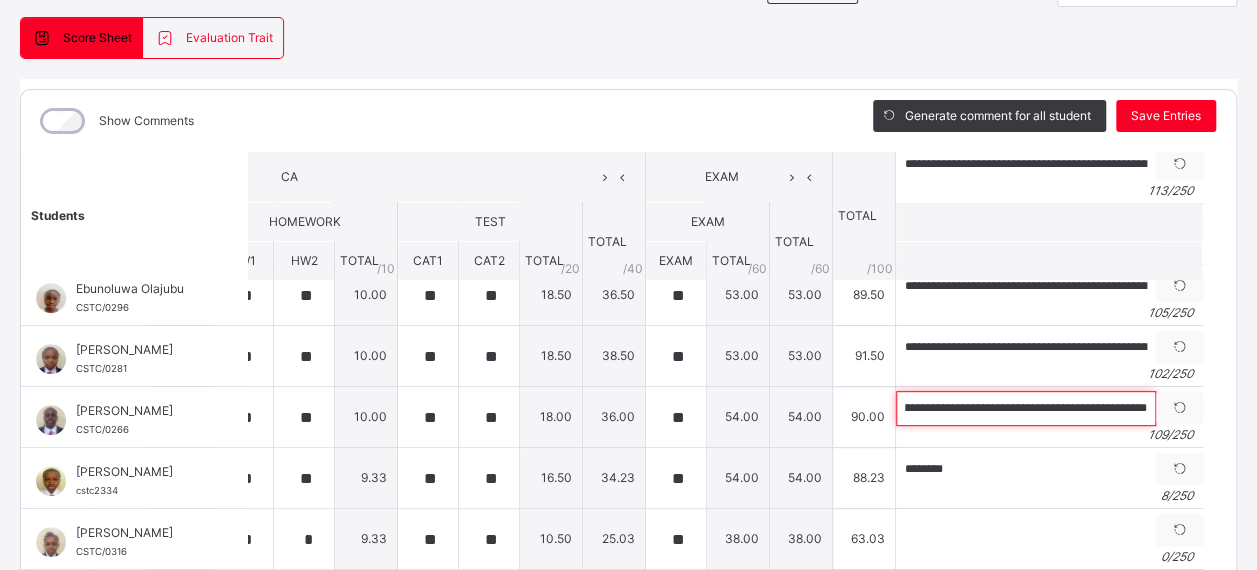 click on "**********" at bounding box center (1026, 408) 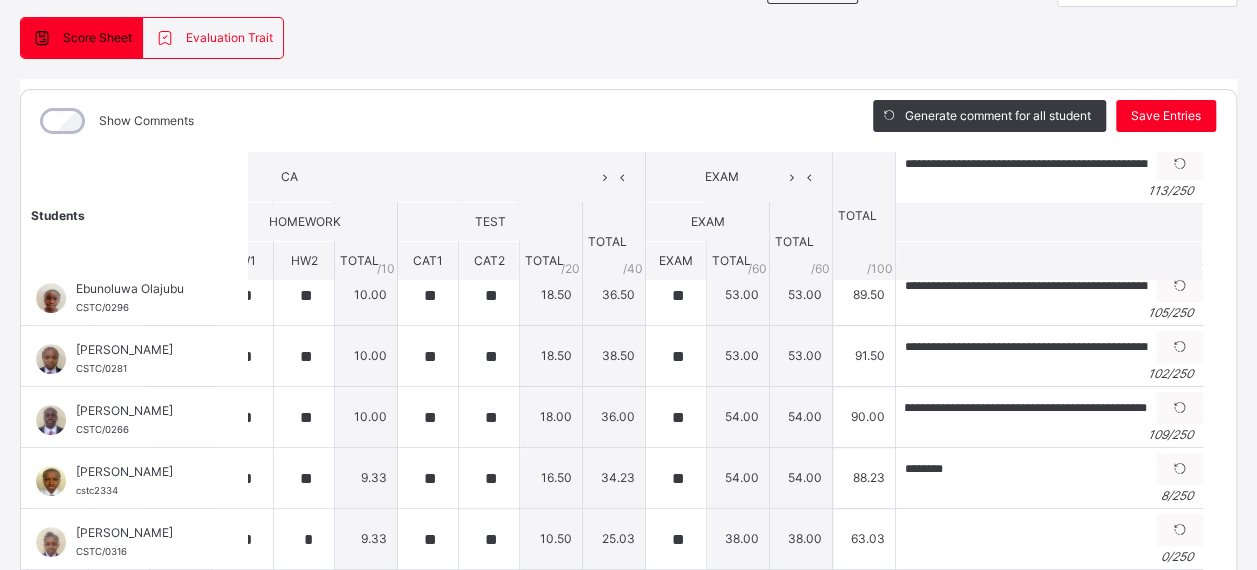 scroll, scrollTop: 0, scrollLeft: 0, axis: both 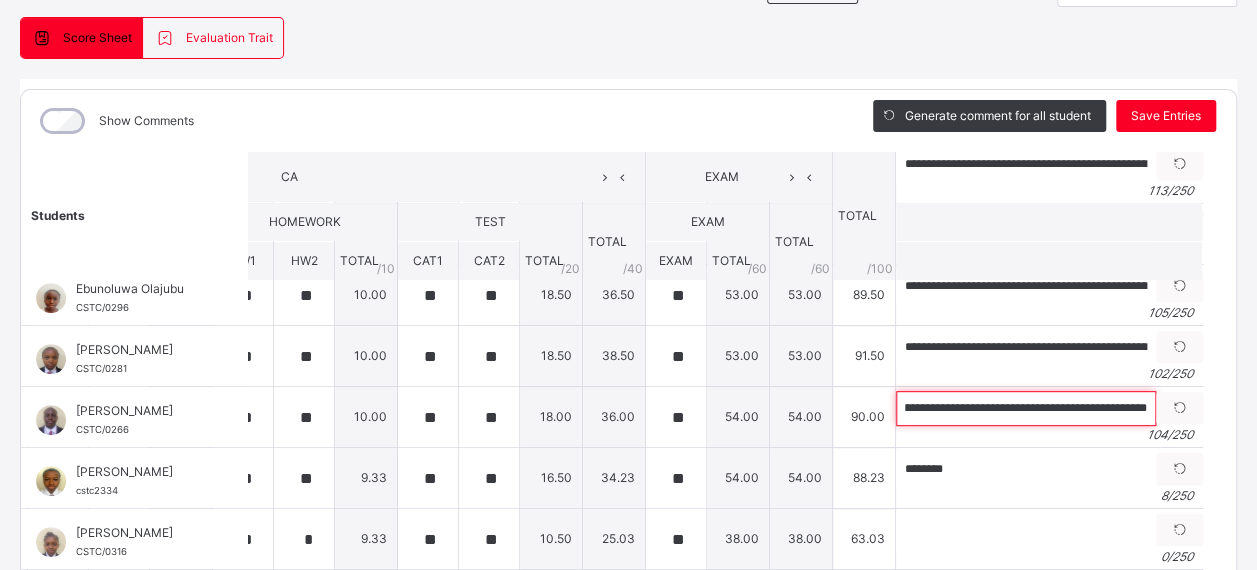 click on "**********" at bounding box center [1026, 408] 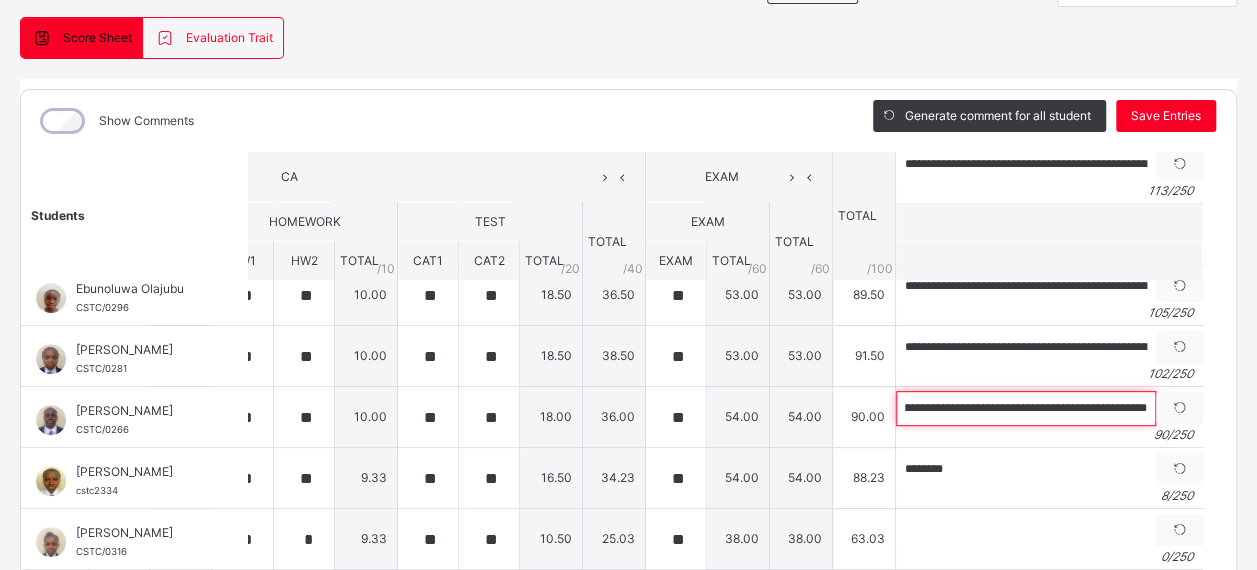 scroll, scrollTop: 0, scrollLeft: 293, axis: horizontal 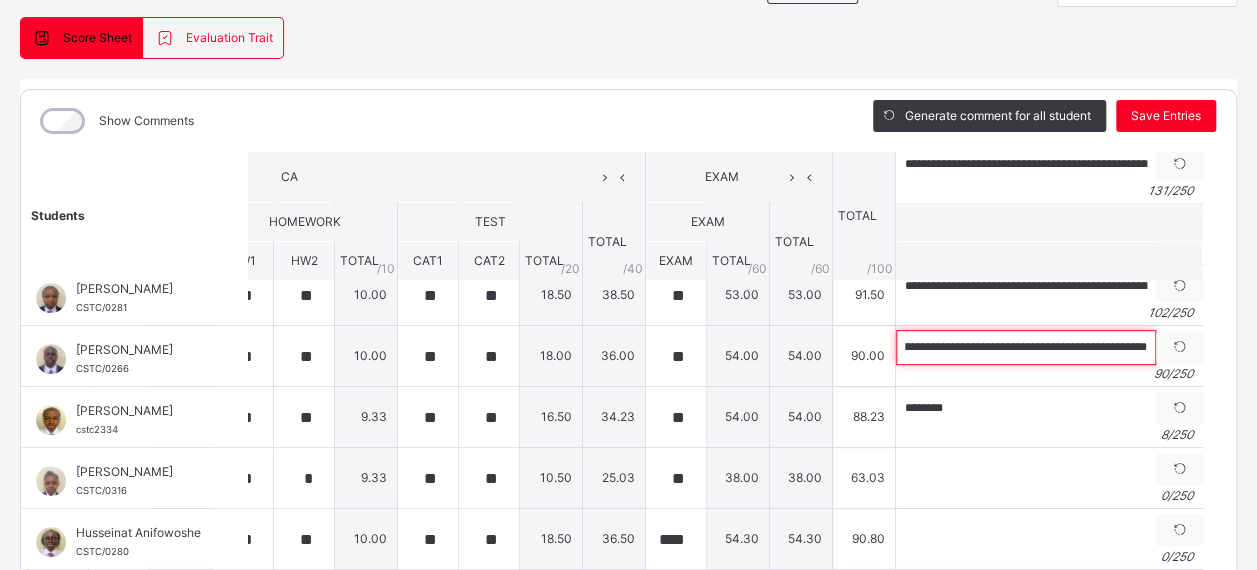 click on "**********" at bounding box center [1026, 347] 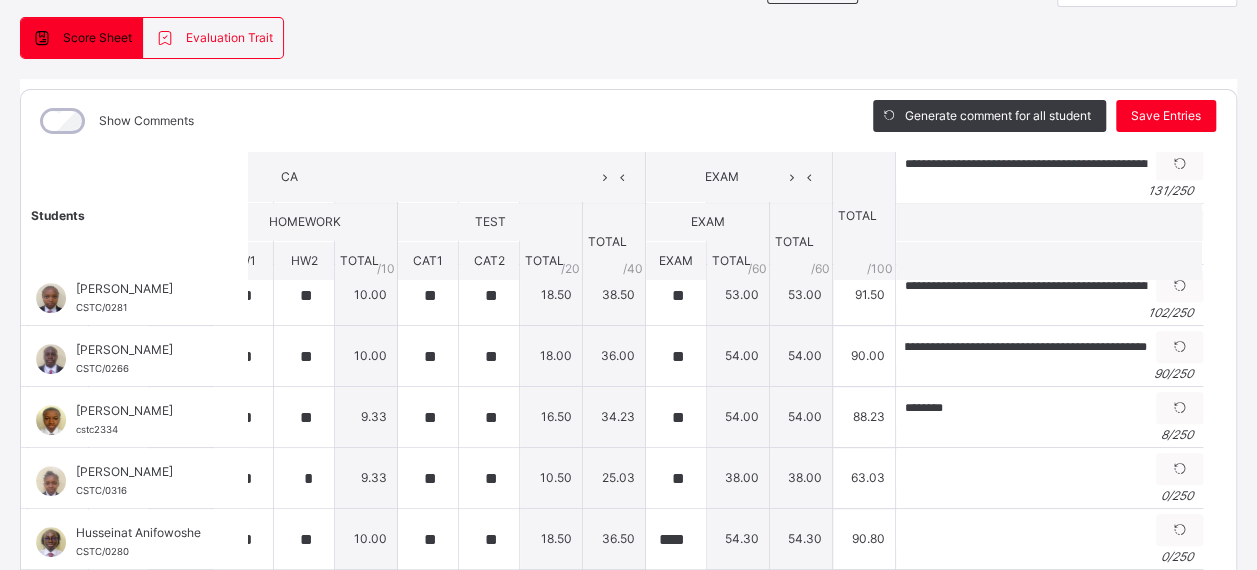 scroll, scrollTop: 0, scrollLeft: 0, axis: both 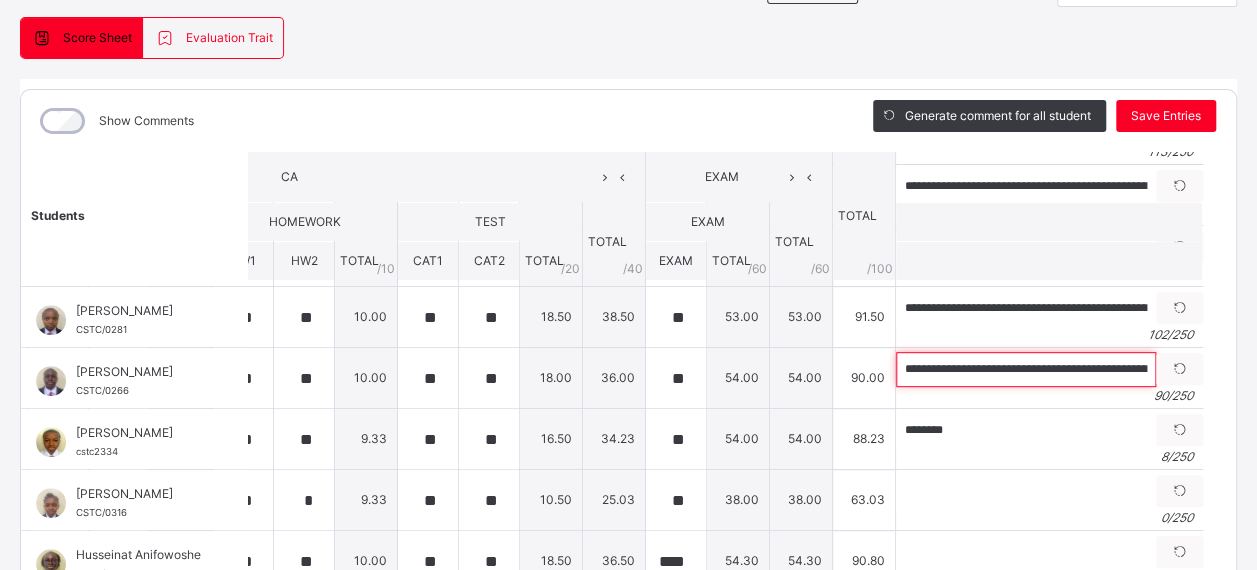 click on "**********" at bounding box center [1026, 369] 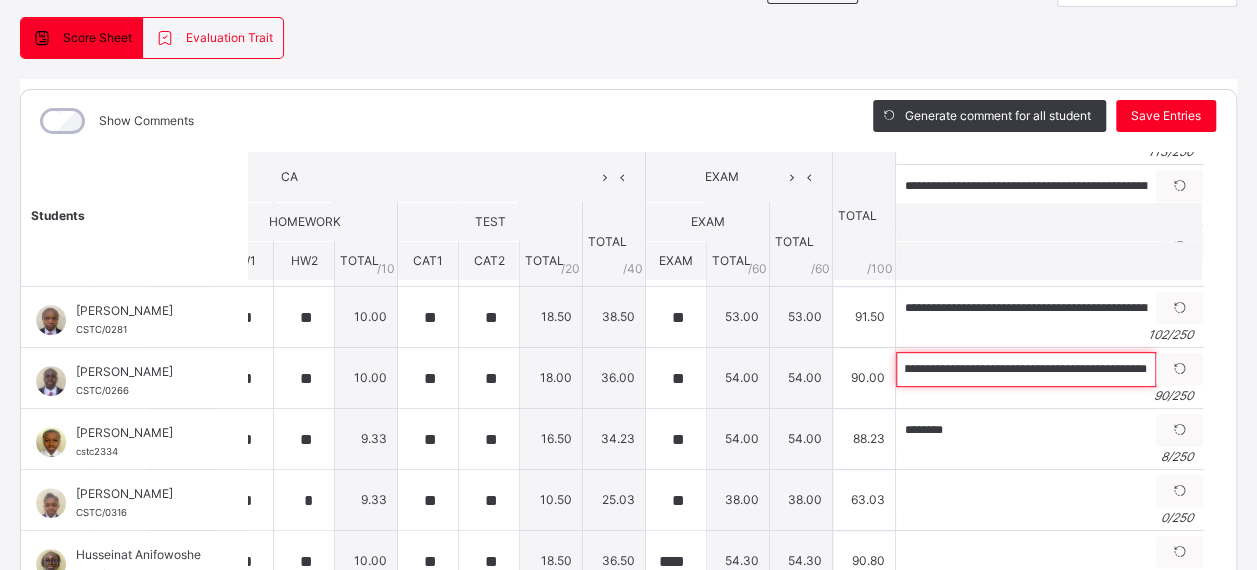 scroll, scrollTop: 0, scrollLeft: 293, axis: horizontal 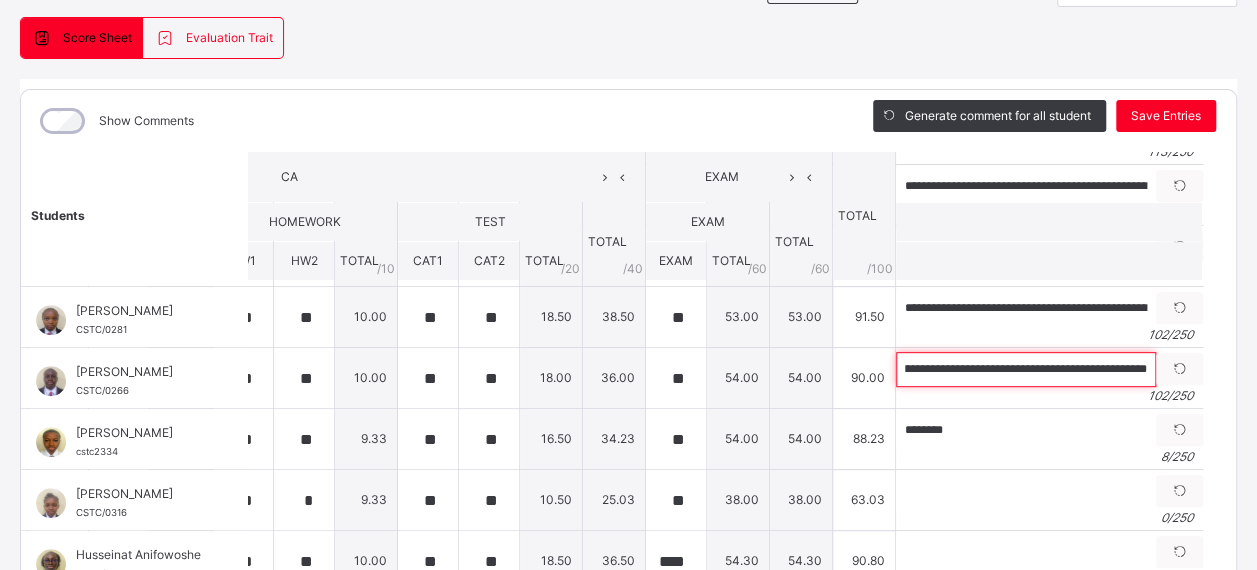 click on "**********" at bounding box center (1026, 369) 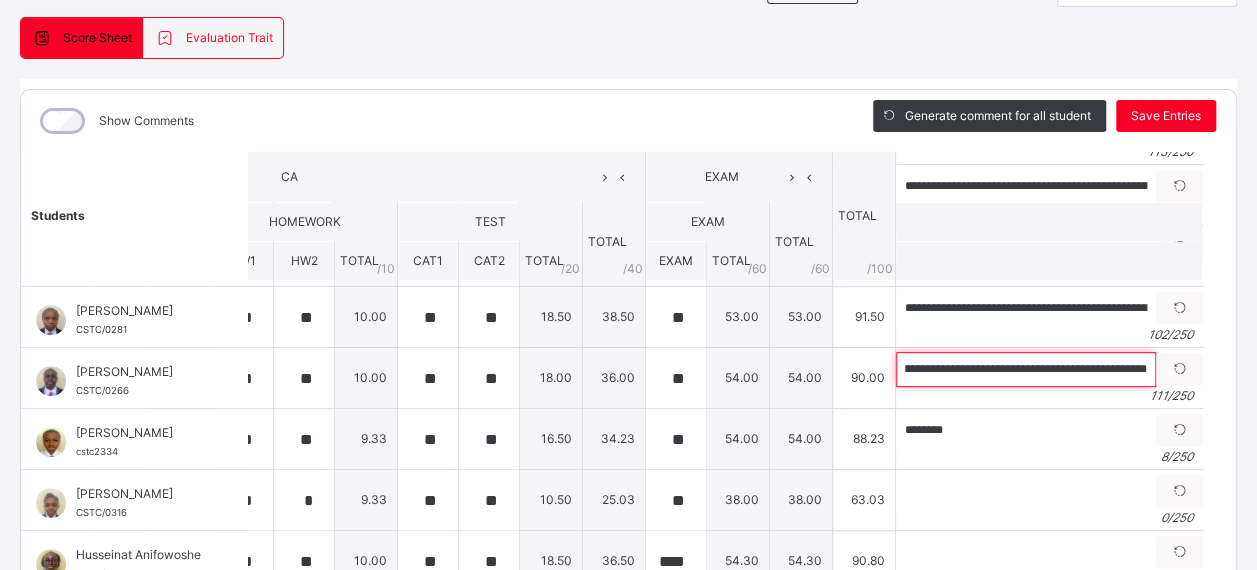 scroll, scrollTop: 0, scrollLeft: 405, axis: horizontal 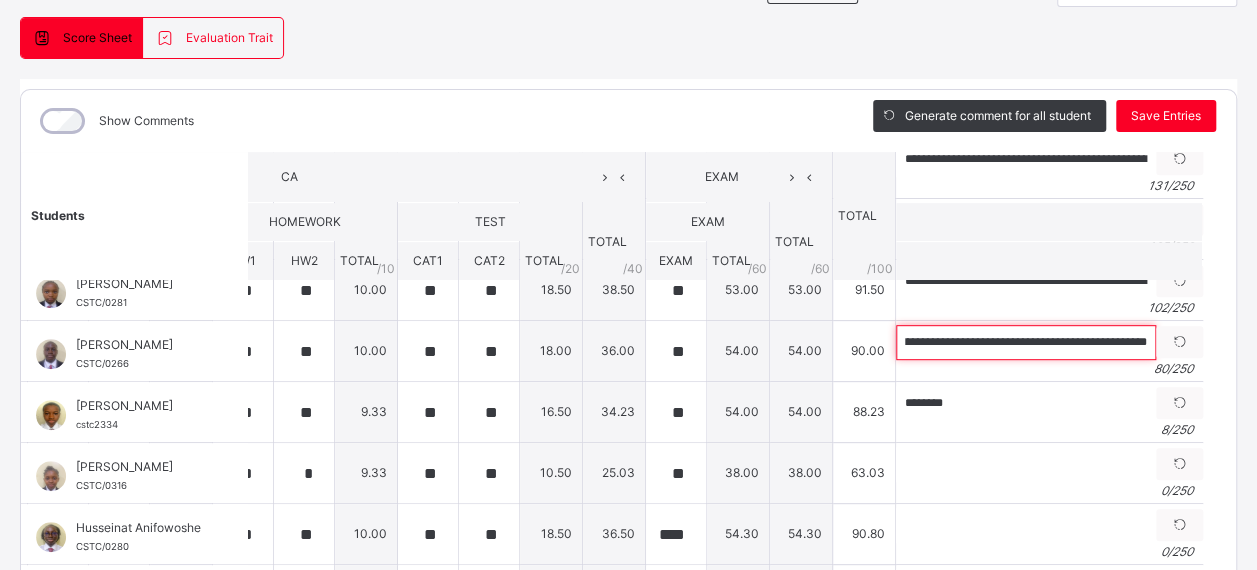 click on "**********" at bounding box center [1026, 342] 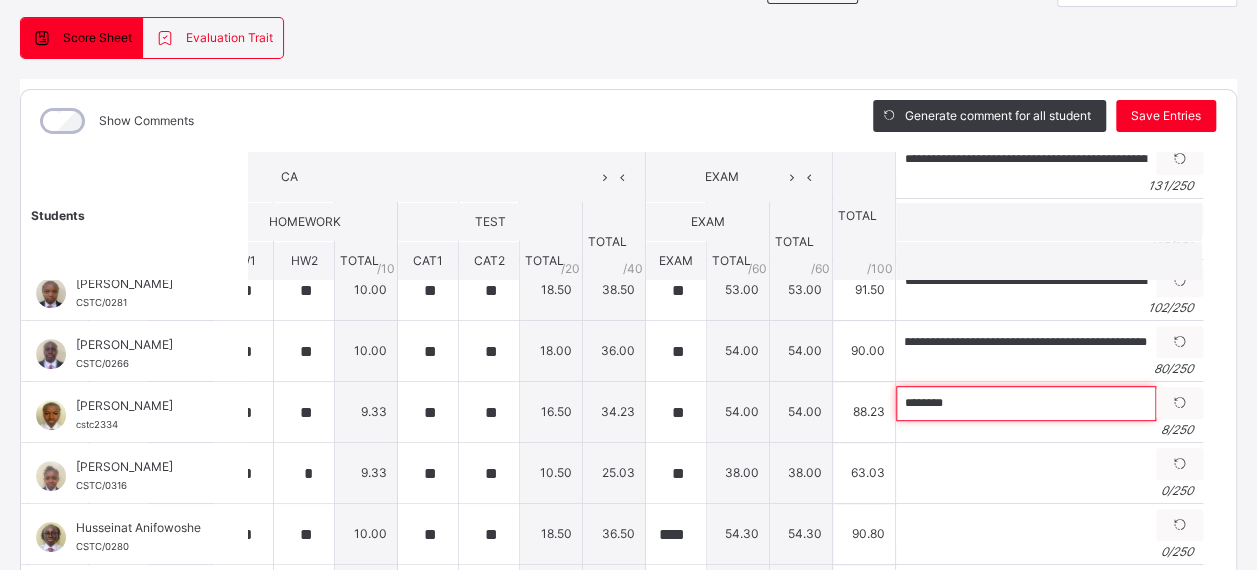 scroll, scrollTop: 0, scrollLeft: 0, axis: both 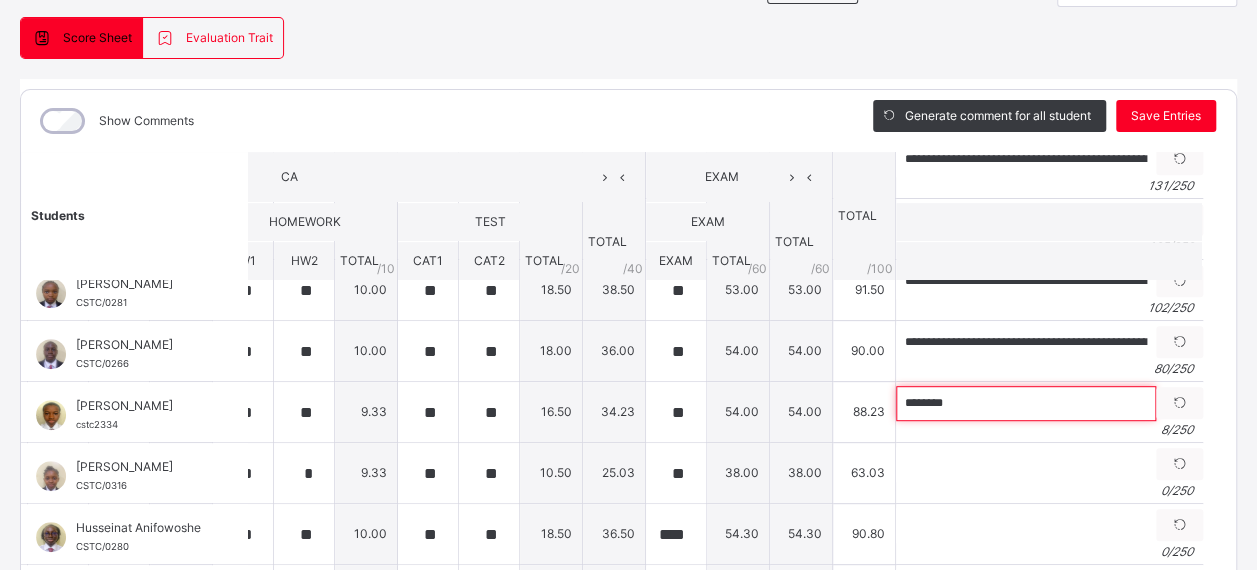 click on "*******" at bounding box center (1026, 403) 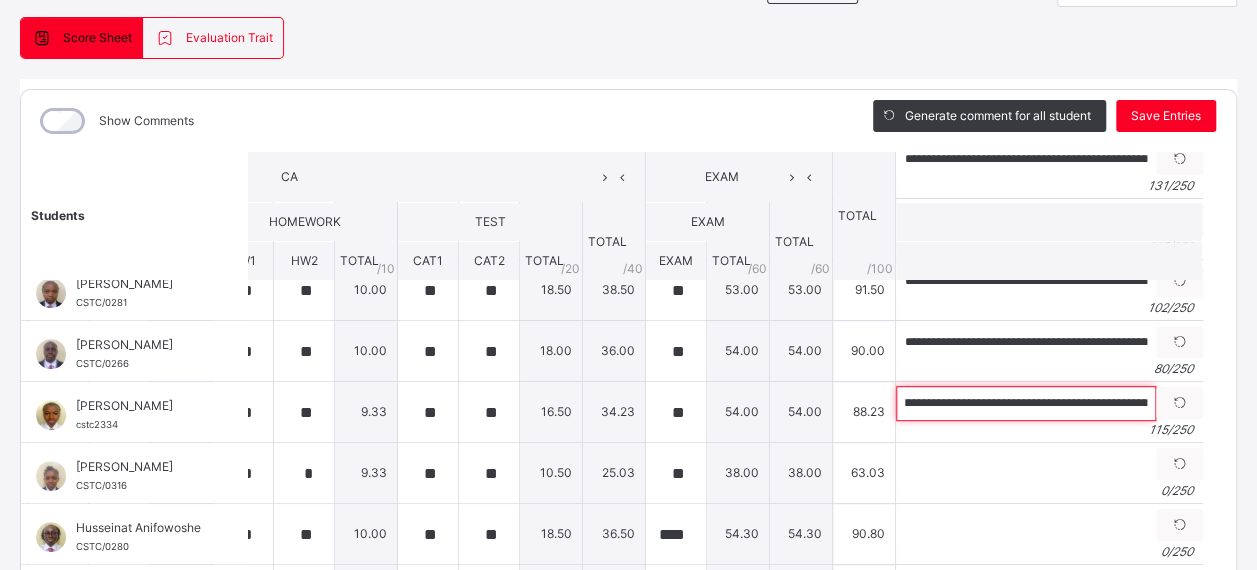 scroll, scrollTop: 0, scrollLeft: 196, axis: horizontal 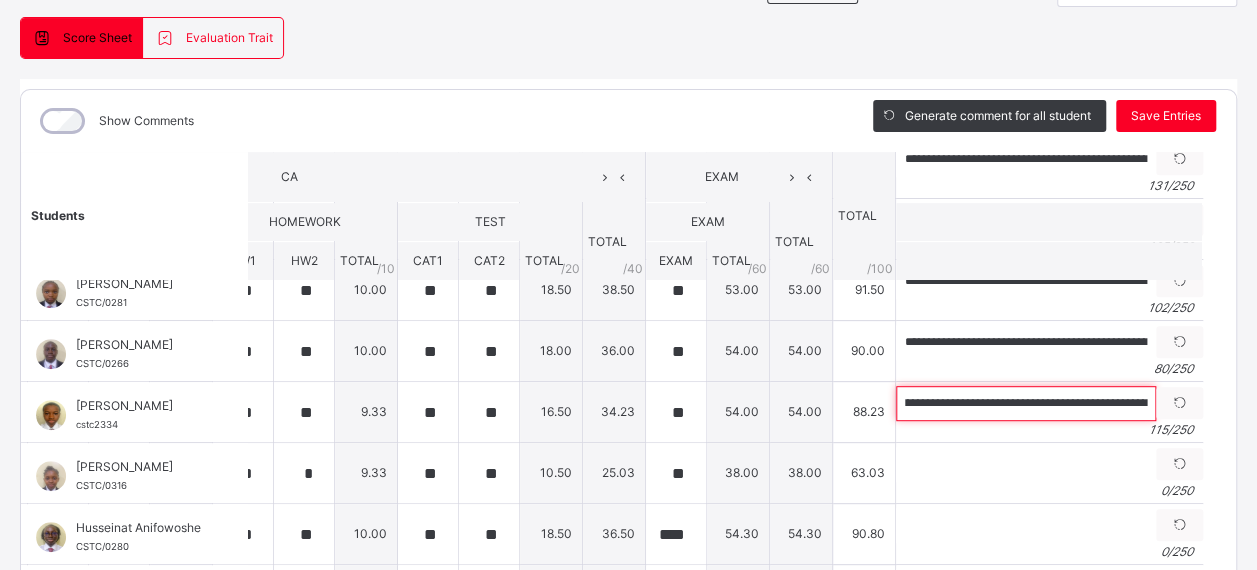 click on "**********" at bounding box center [1026, 403] 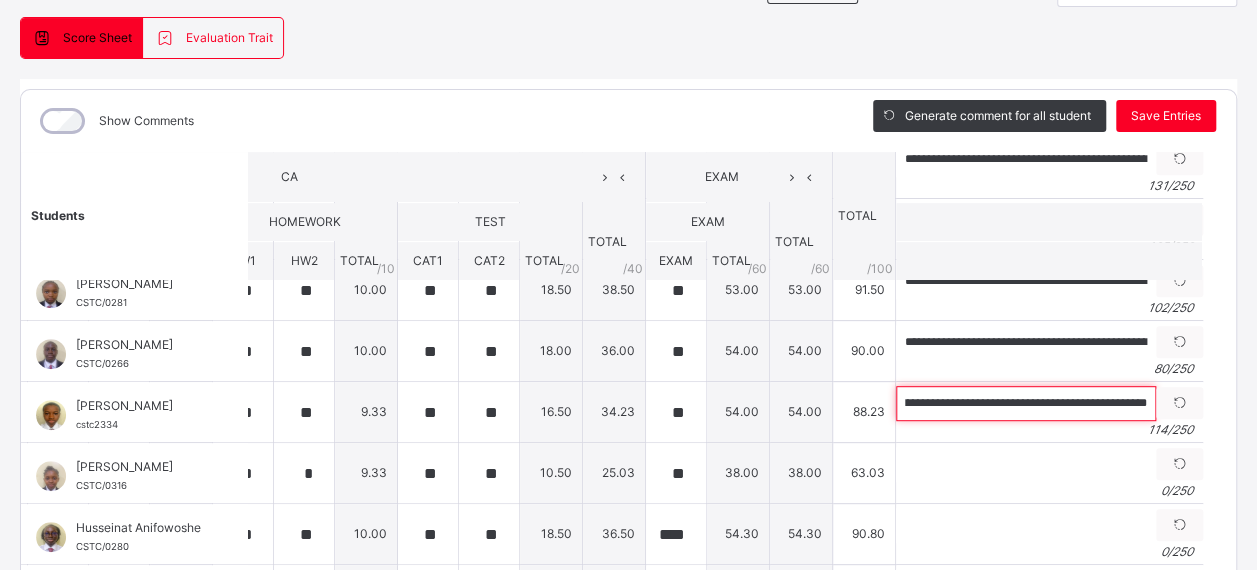 scroll, scrollTop: 0, scrollLeft: 350, axis: horizontal 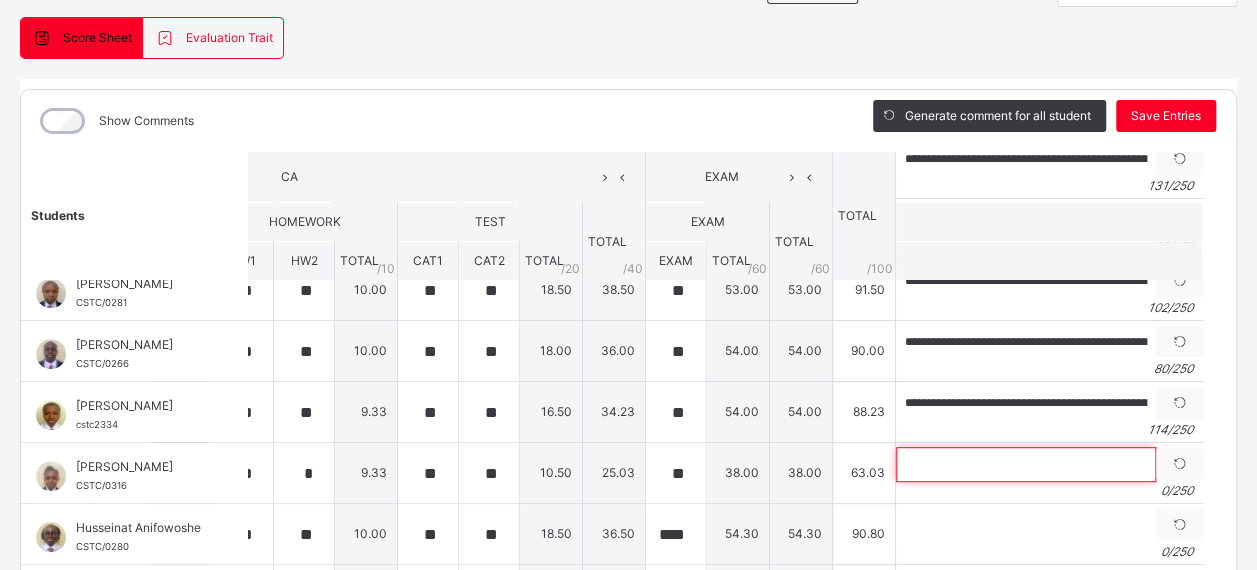 click at bounding box center (1026, 464) 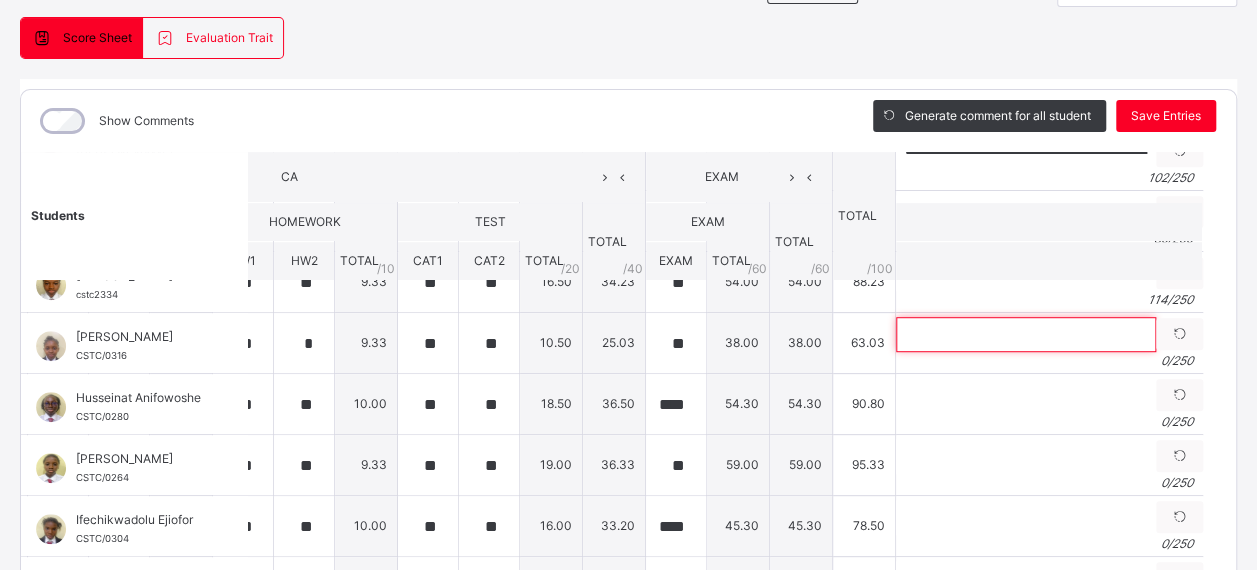 scroll, scrollTop: 644, scrollLeft: 282, axis: both 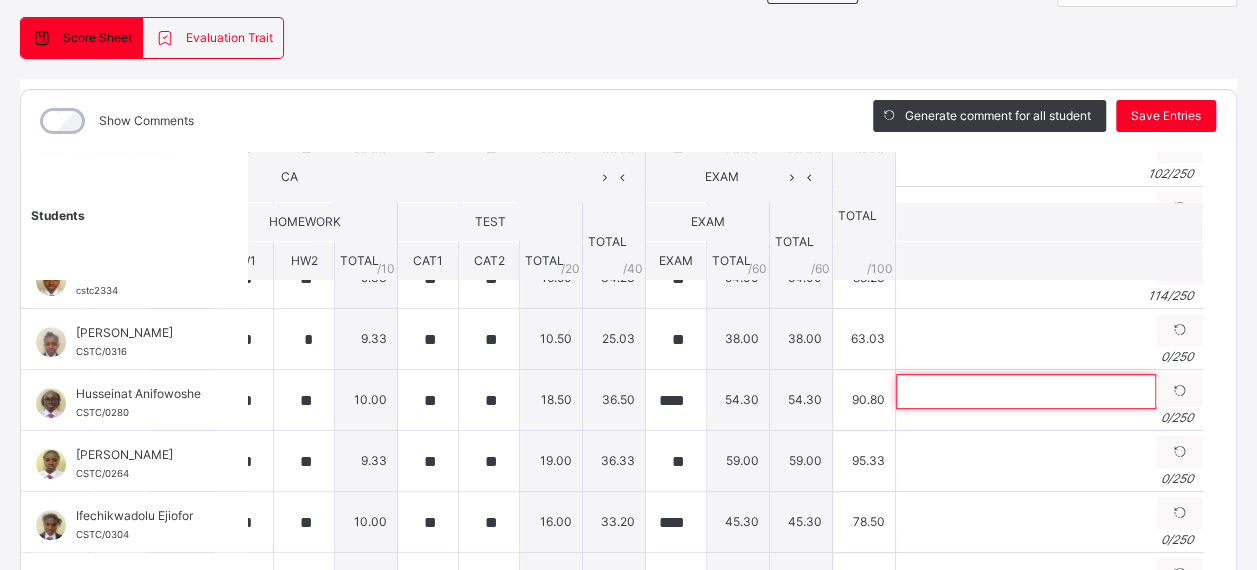click at bounding box center [1026, 391] 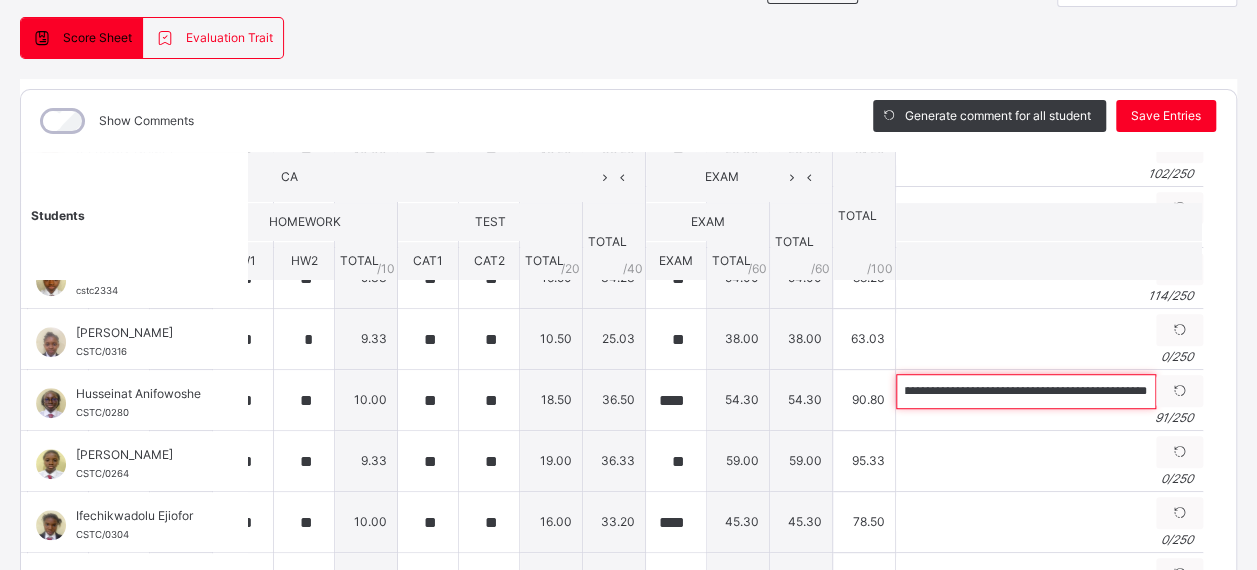 scroll, scrollTop: 0, scrollLeft: 0, axis: both 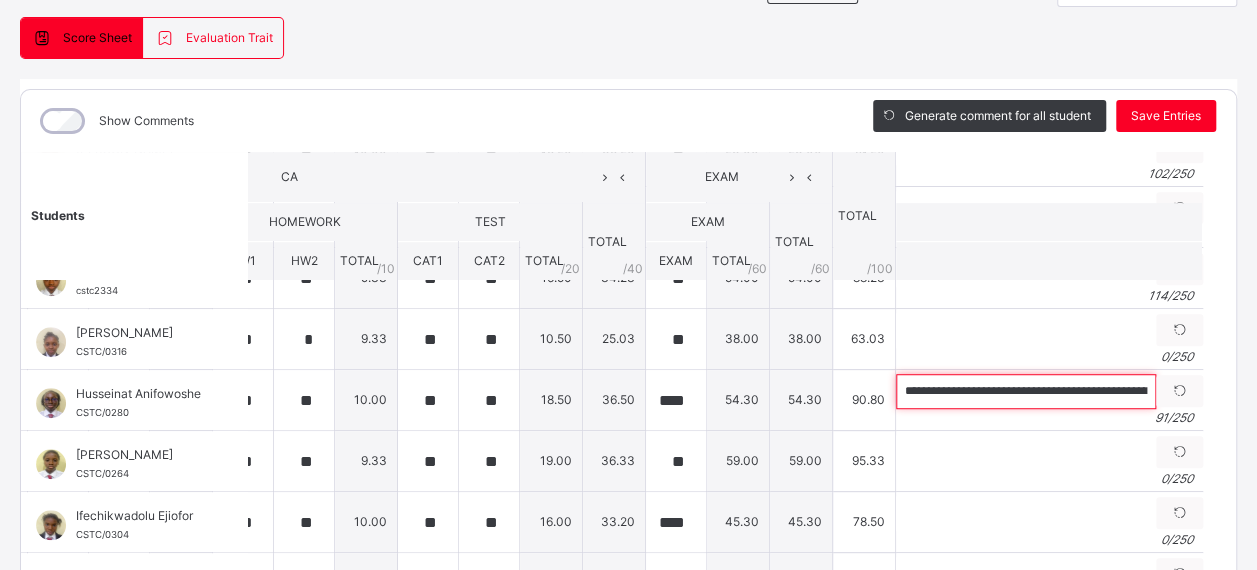 click on "**********" at bounding box center [1026, 391] 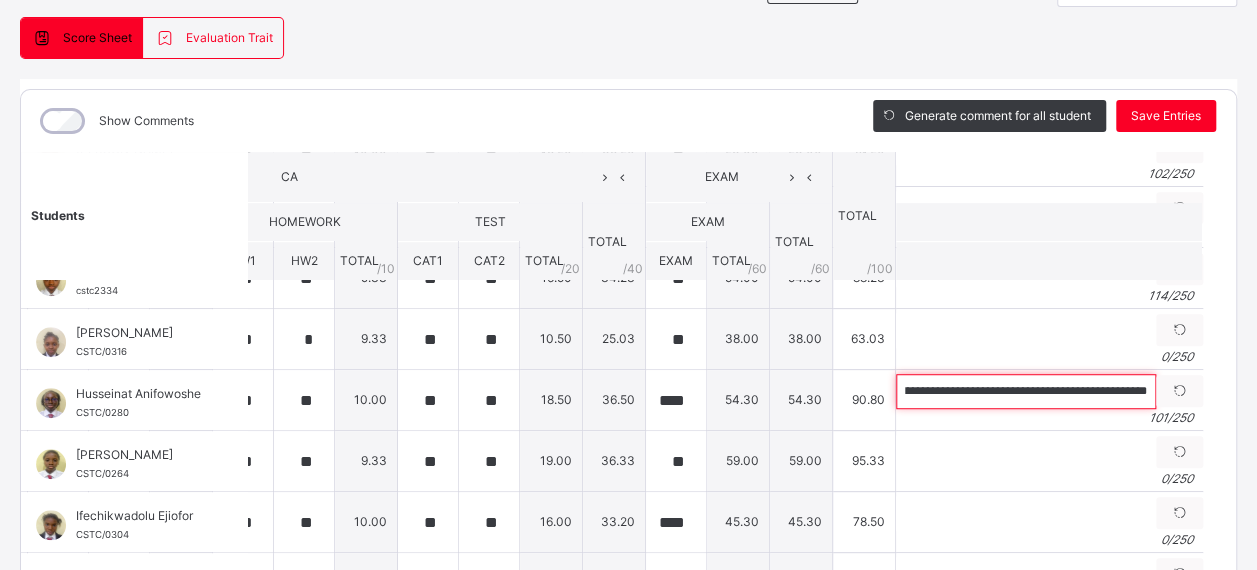 scroll, scrollTop: 0, scrollLeft: 313, axis: horizontal 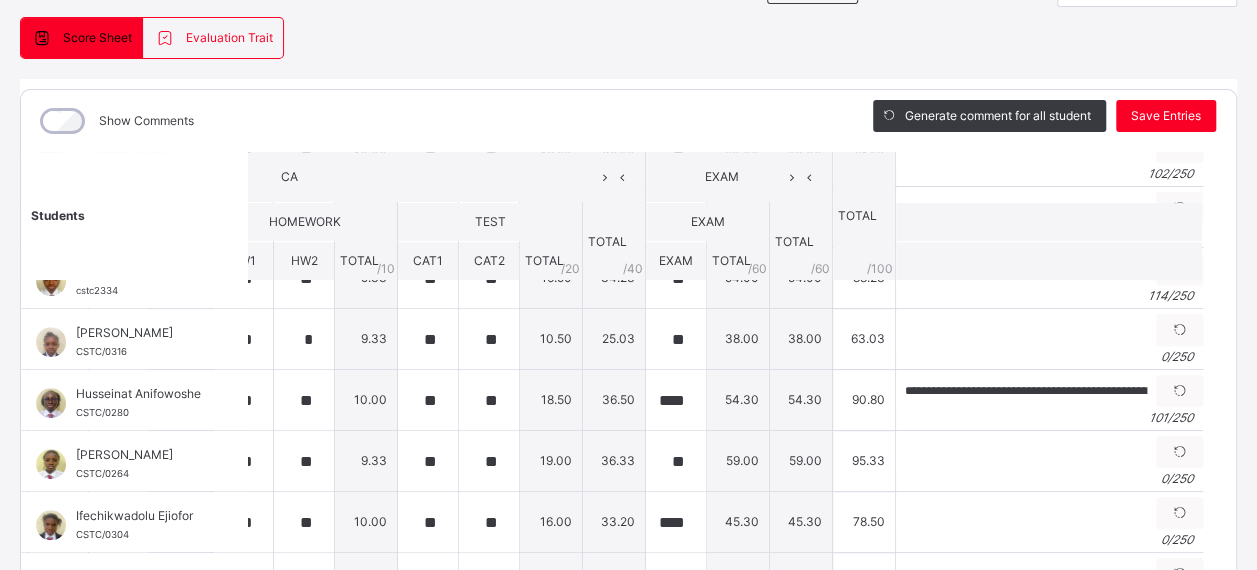 click on "Save Entries" at bounding box center [1166, 116] 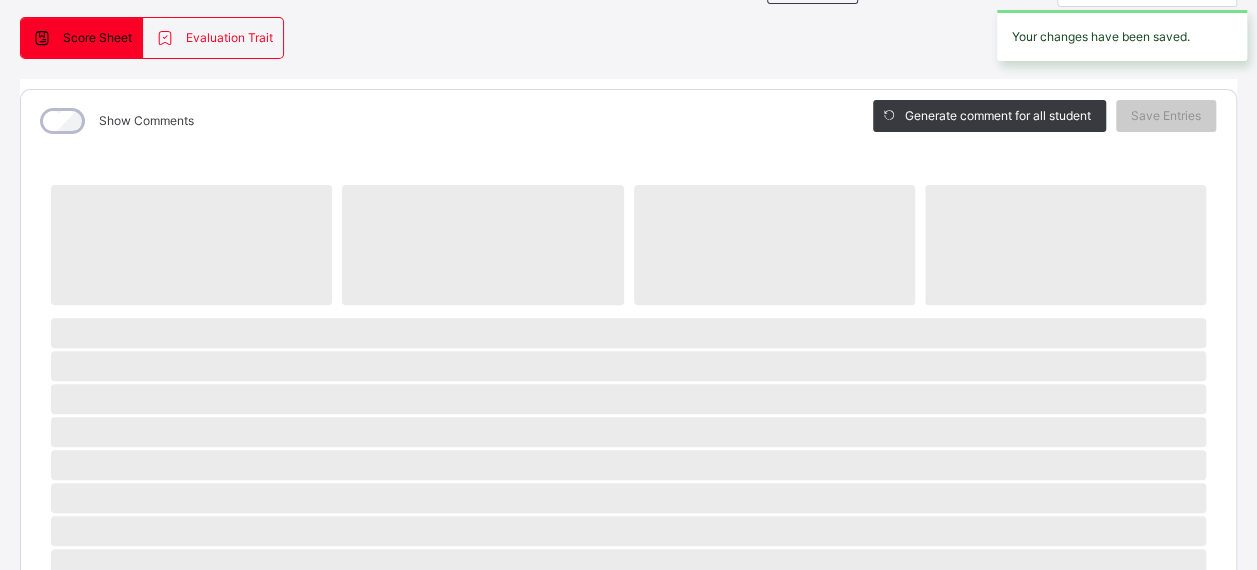 scroll, scrollTop: 178, scrollLeft: 0, axis: vertical 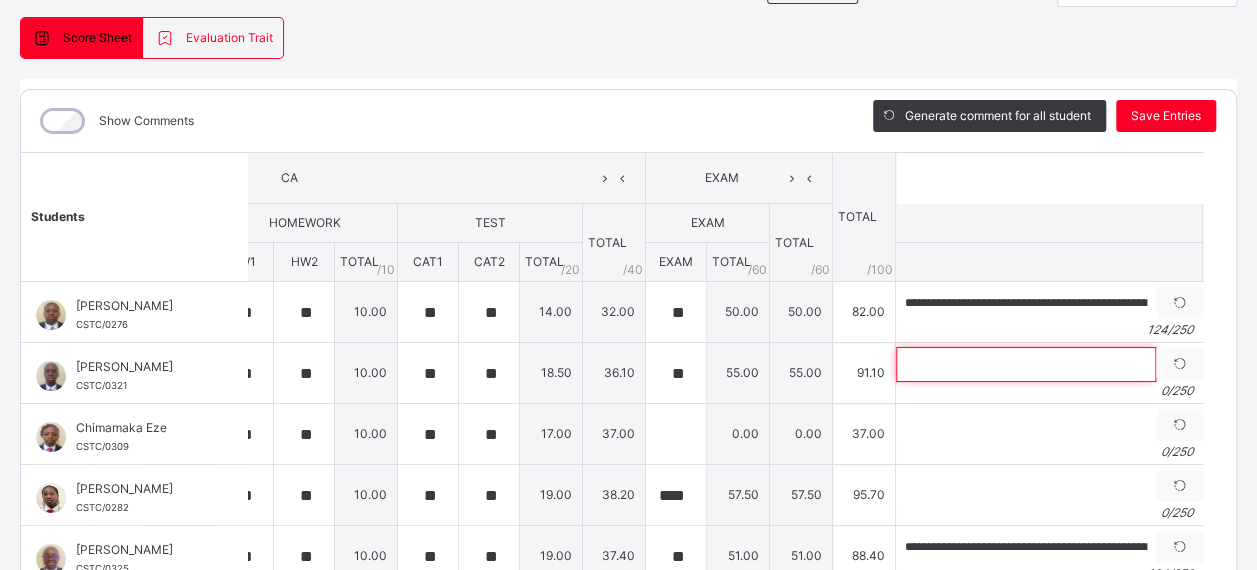 click at bounding box center (1026, 364) 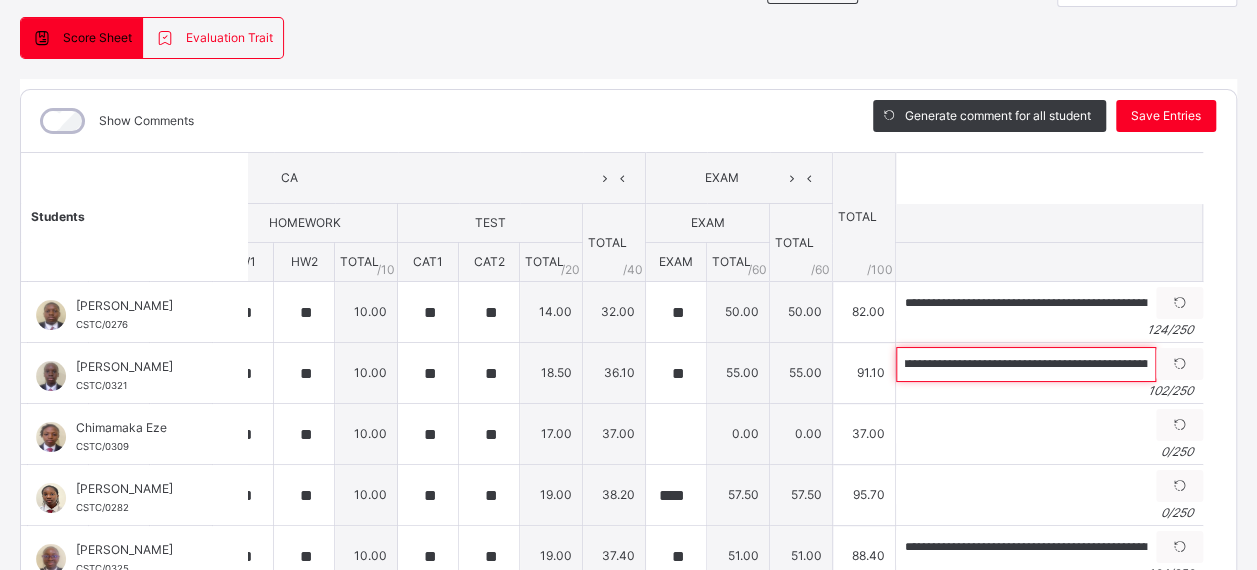 scroll, scrollTop: 0, scrollLeft: 0, axis: both 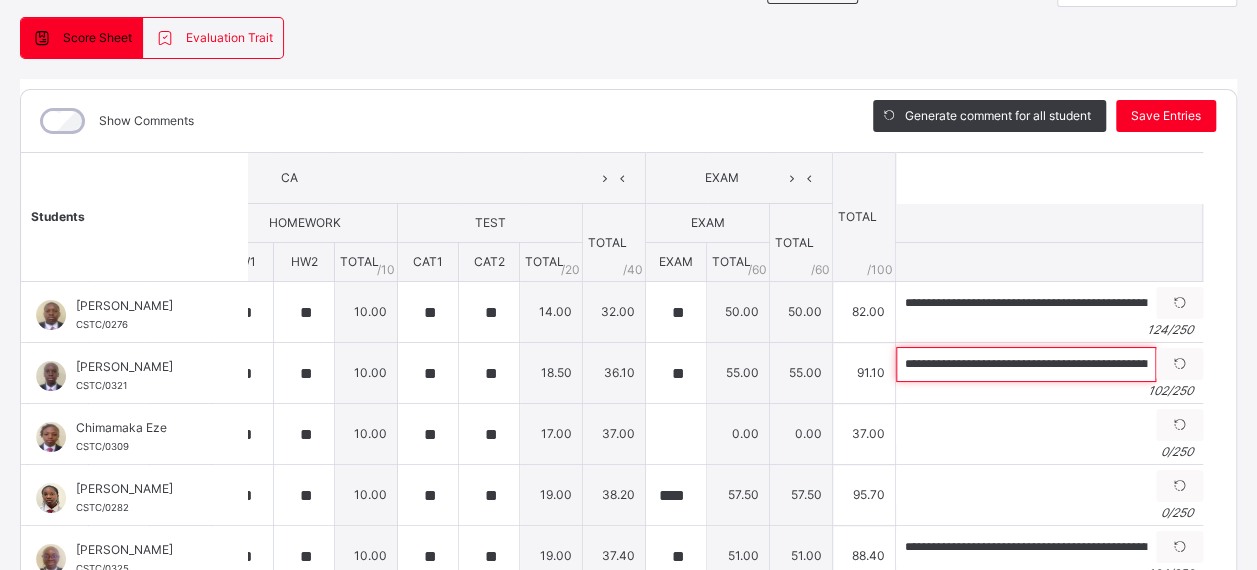 click on "**********" at bounding box center (1026, 364) 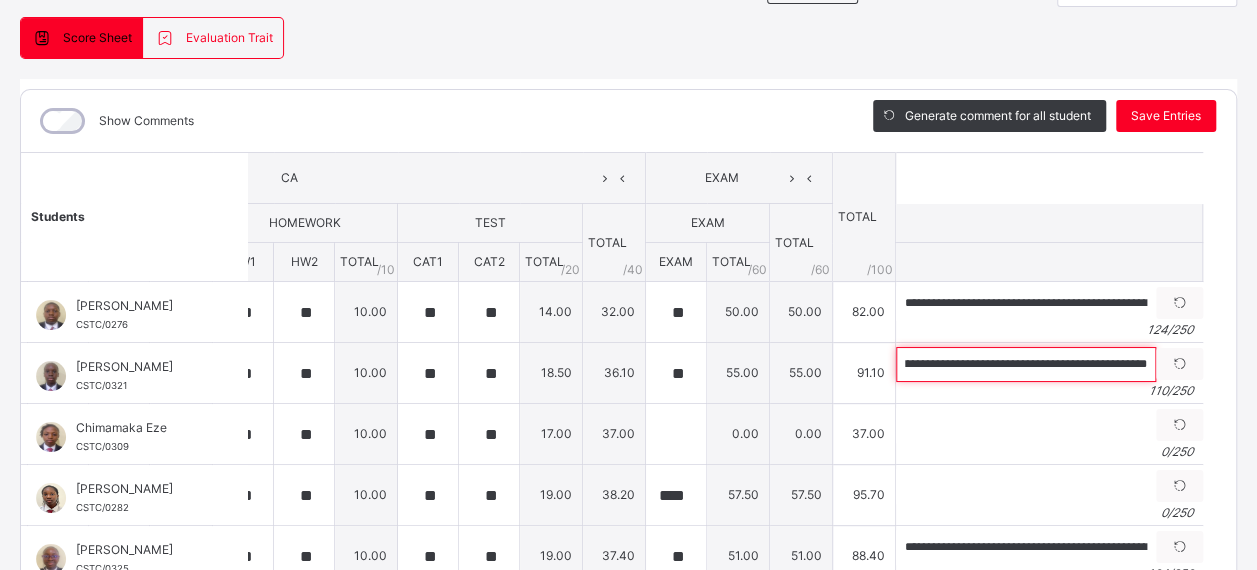 scroll, scrollTop: 0, scrollLeft: 385, axis: horizontal 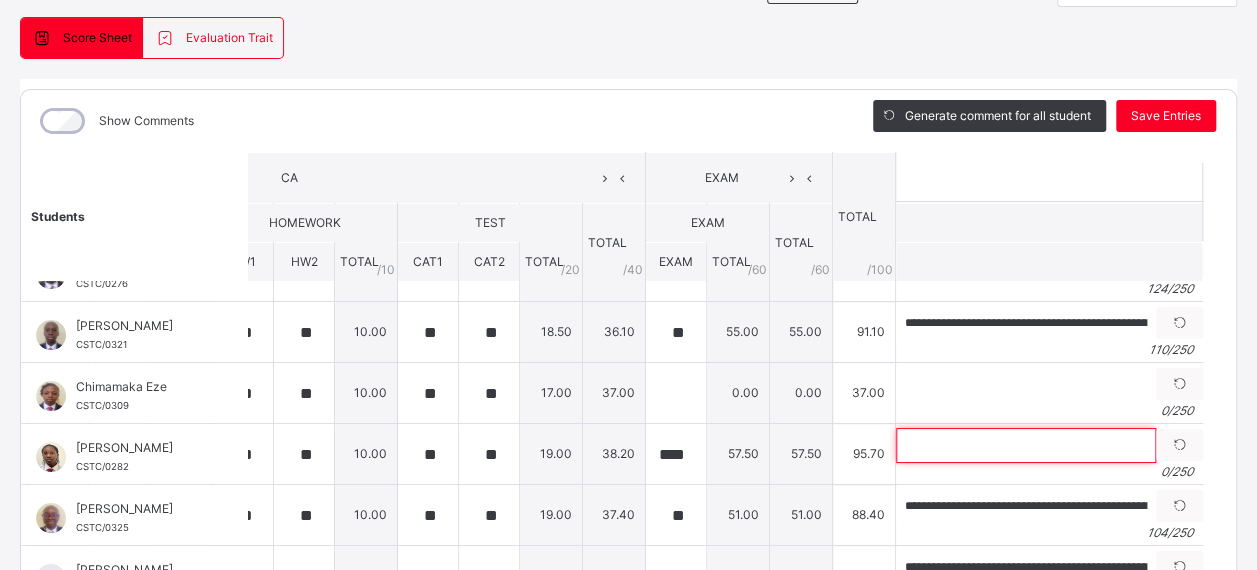 click at bounding box center (1026, 445) 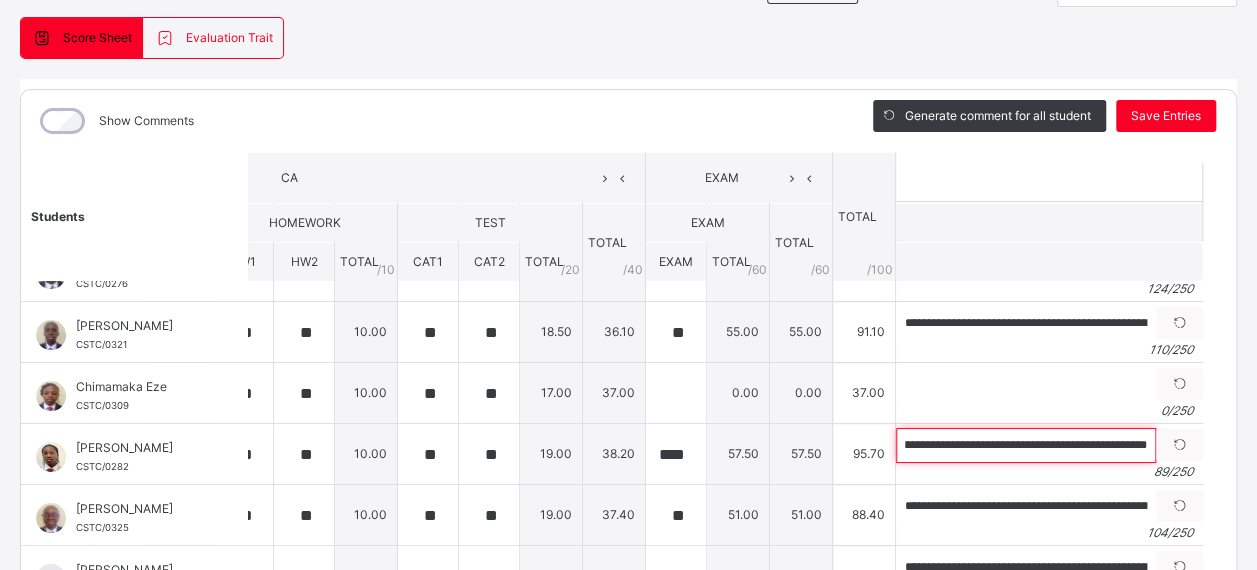 scroll, scrollTop: 0, scrollLeft: 0, axis: both 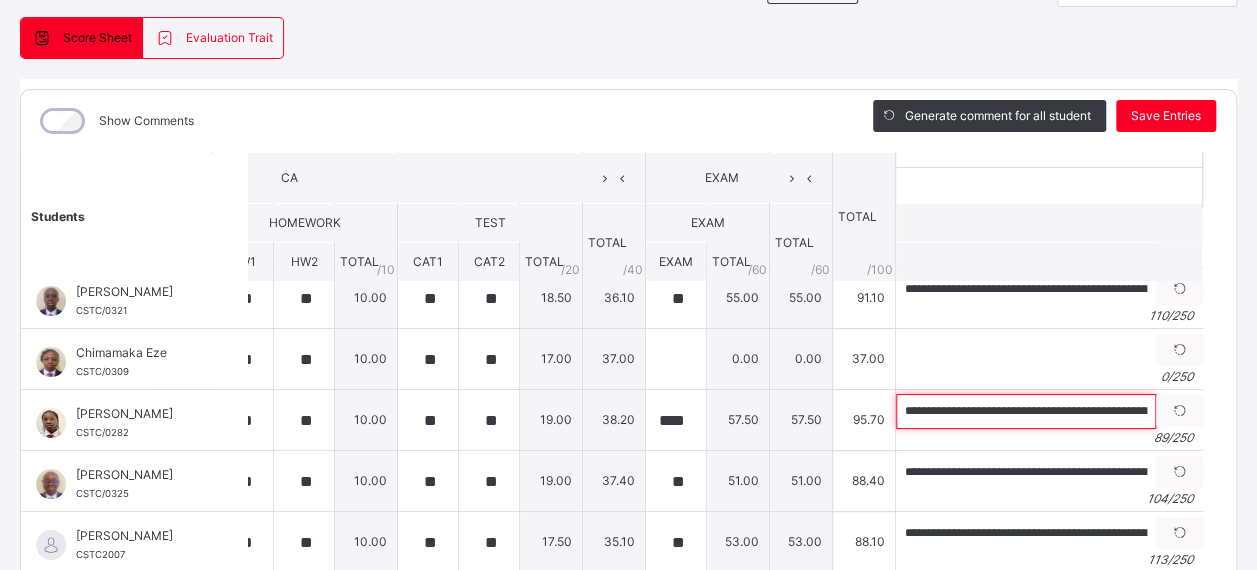 click on "**********" at bounding box center (1026, 411) 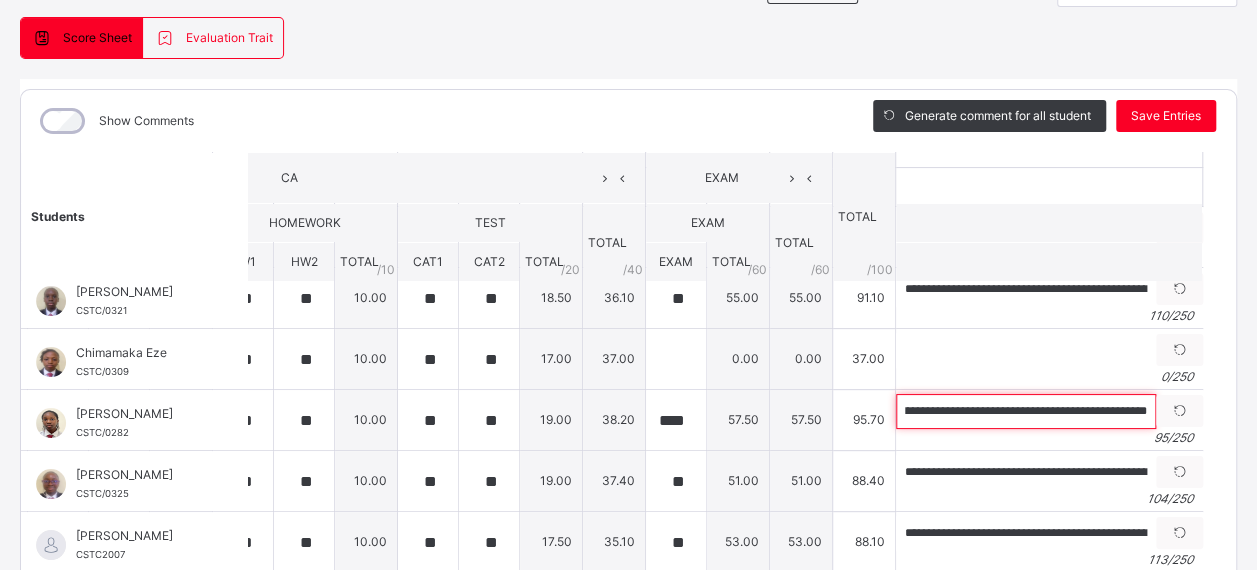 scroll, scrollTop: 0, scrollLeft: 304, axis: horizontal 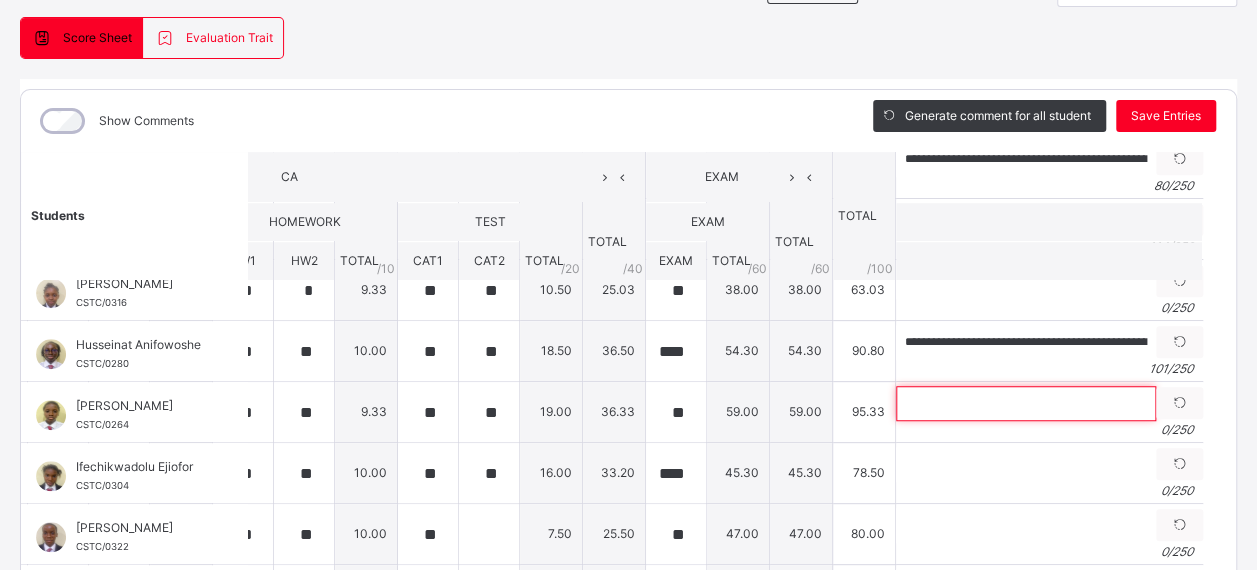 click at bounding box center (1026, 403) 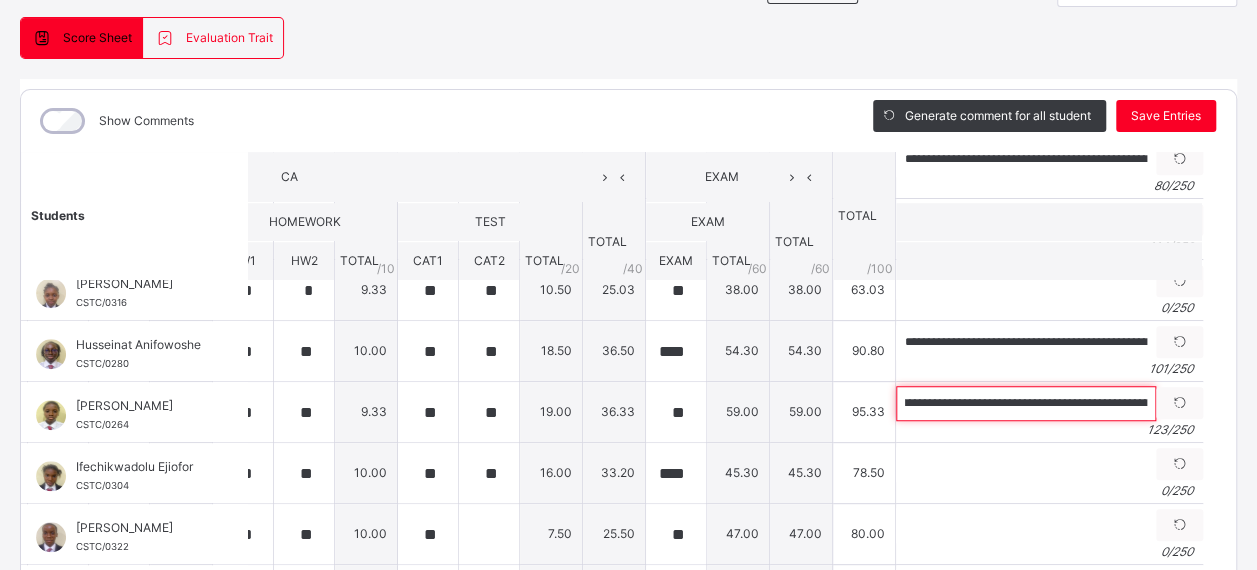 scroll, scrollTop: 0, scrollLeft: 0, axis: both 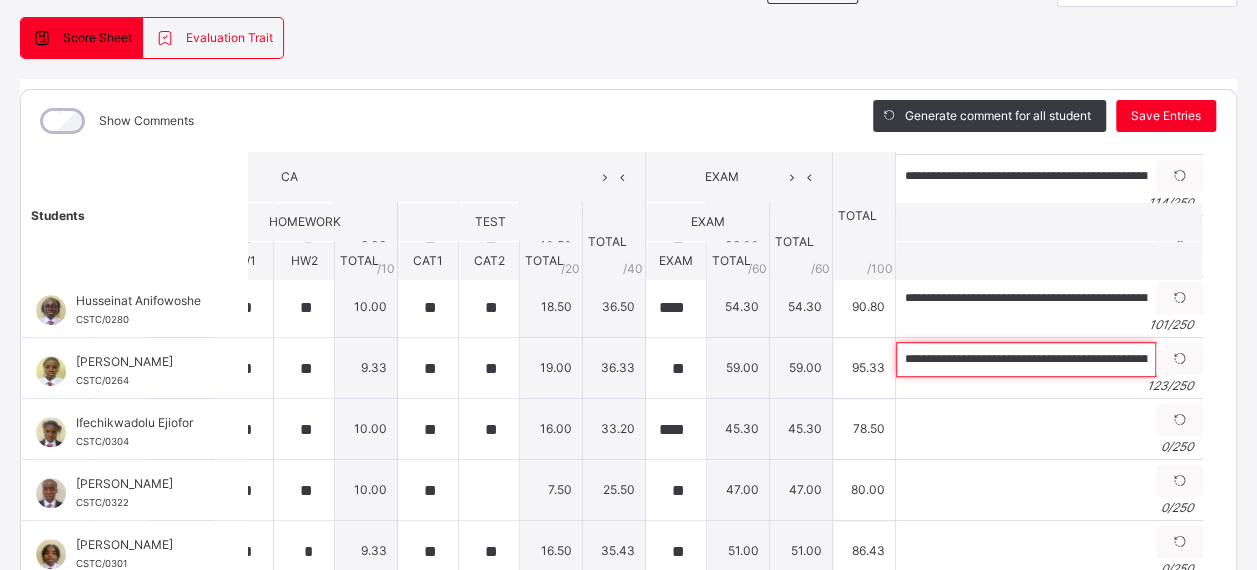 click on "**********" at bounding box center (1026, 359) 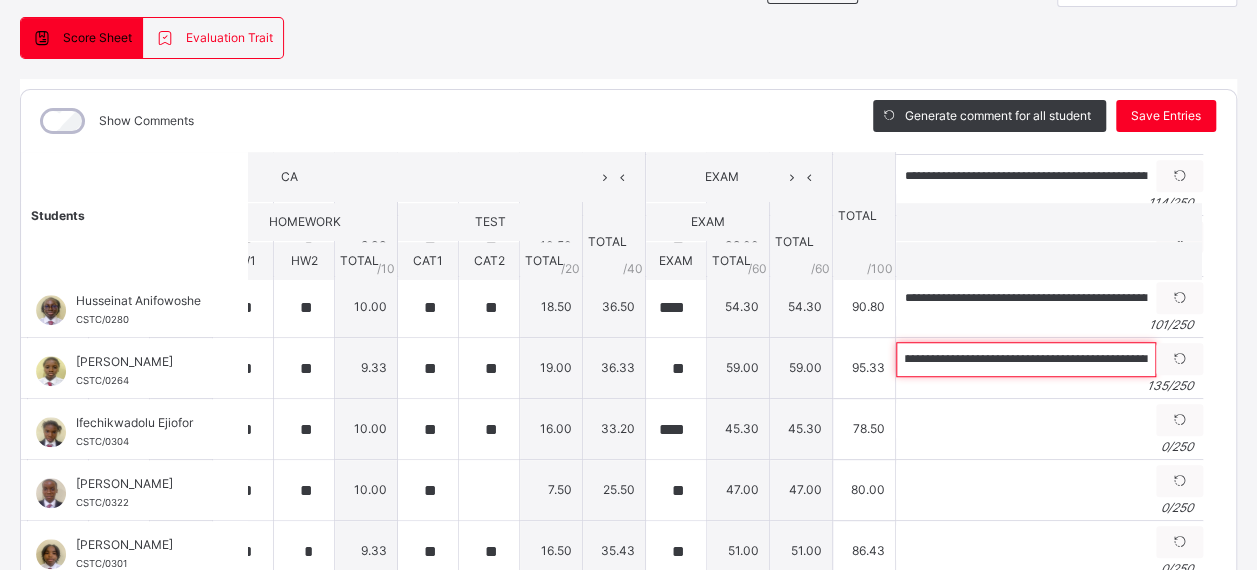 scroll, scrollTop: 0, scrollLeft: 161, axis: horizontal 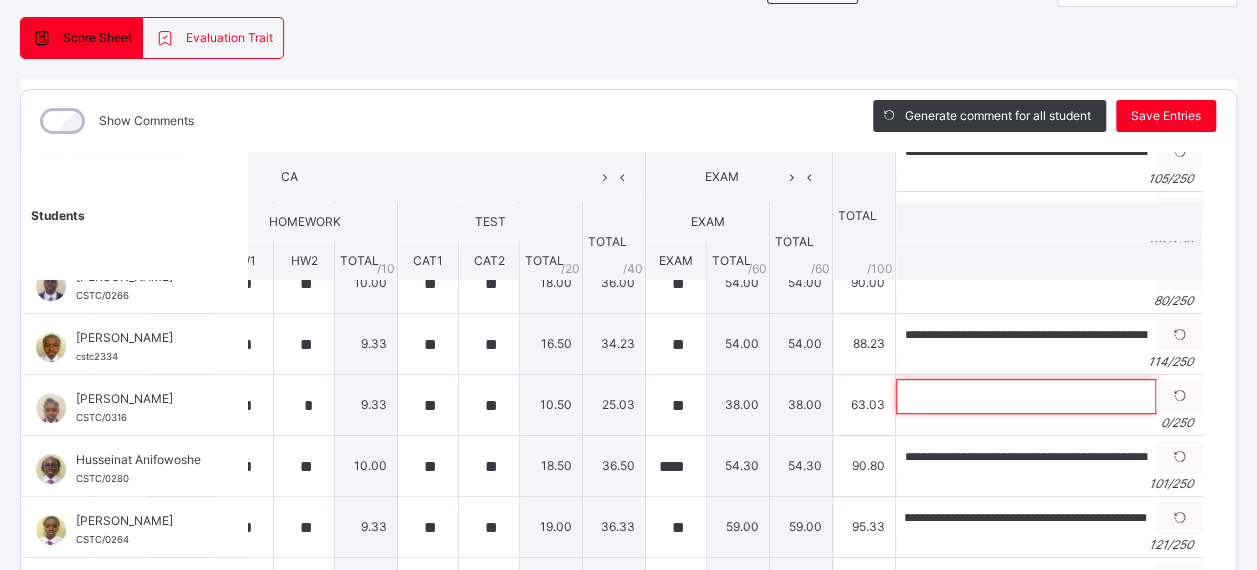 click at bounding box center [1026, 396] 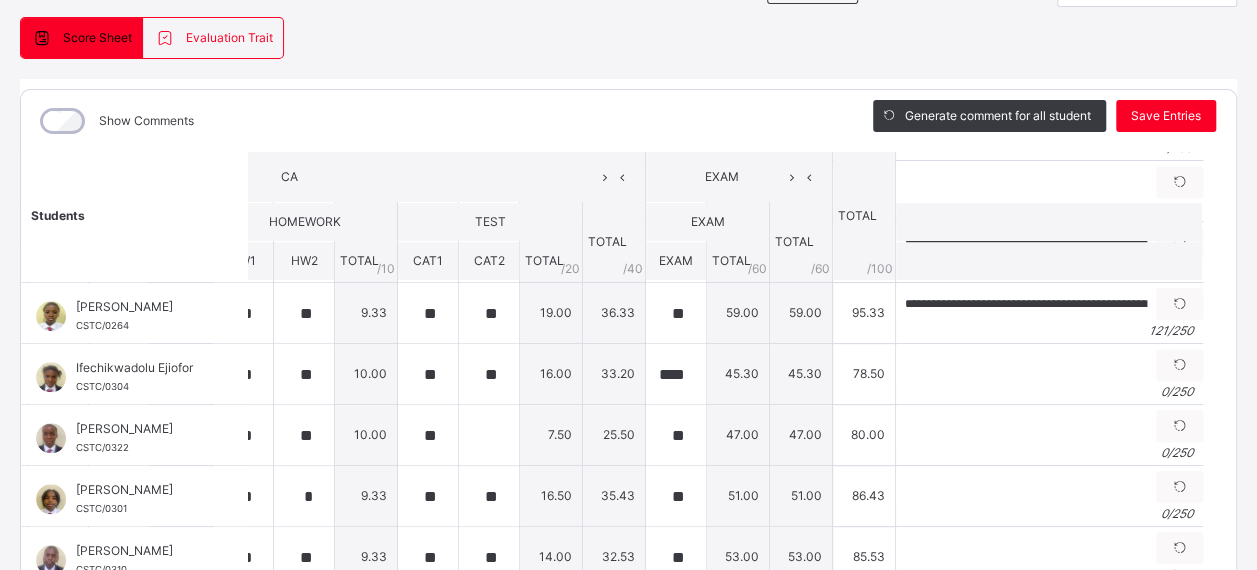 scroll, scrollTop: 791, scrollLeft: 282, axis: both 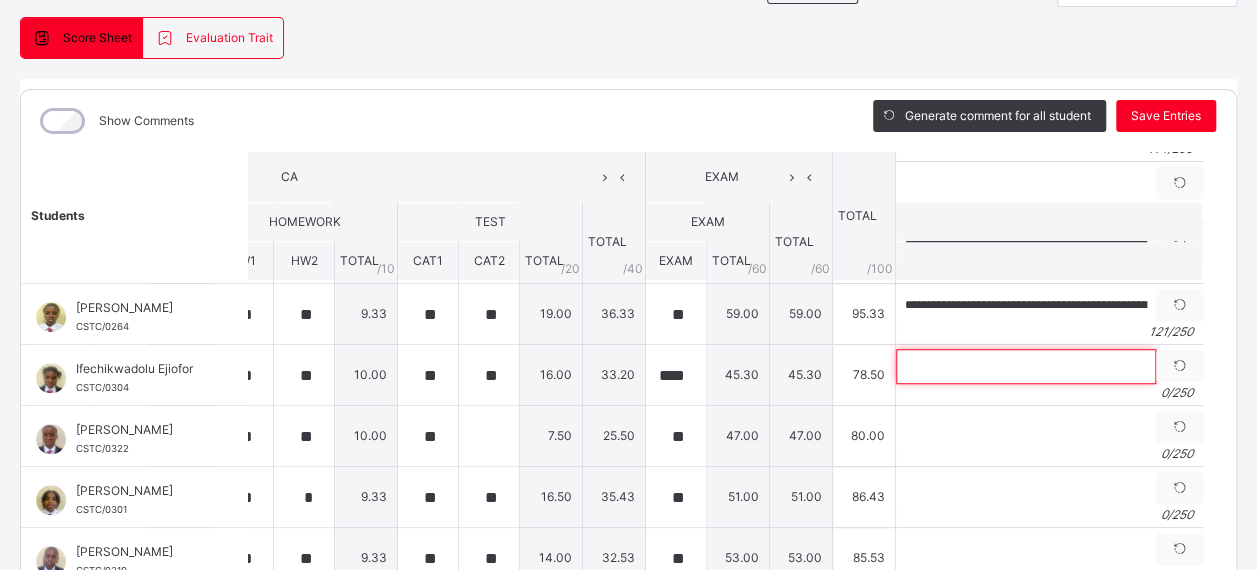 click at bounding box center [1026, 366] 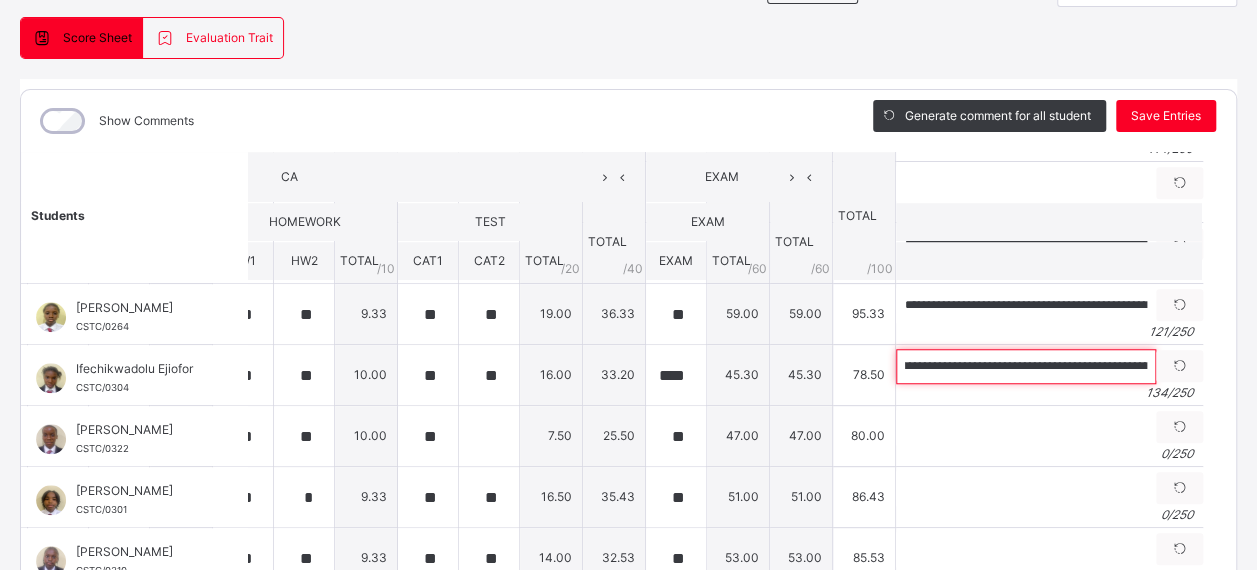 scroll, scrollTop: 0, scrollLeft: 0, axis: both 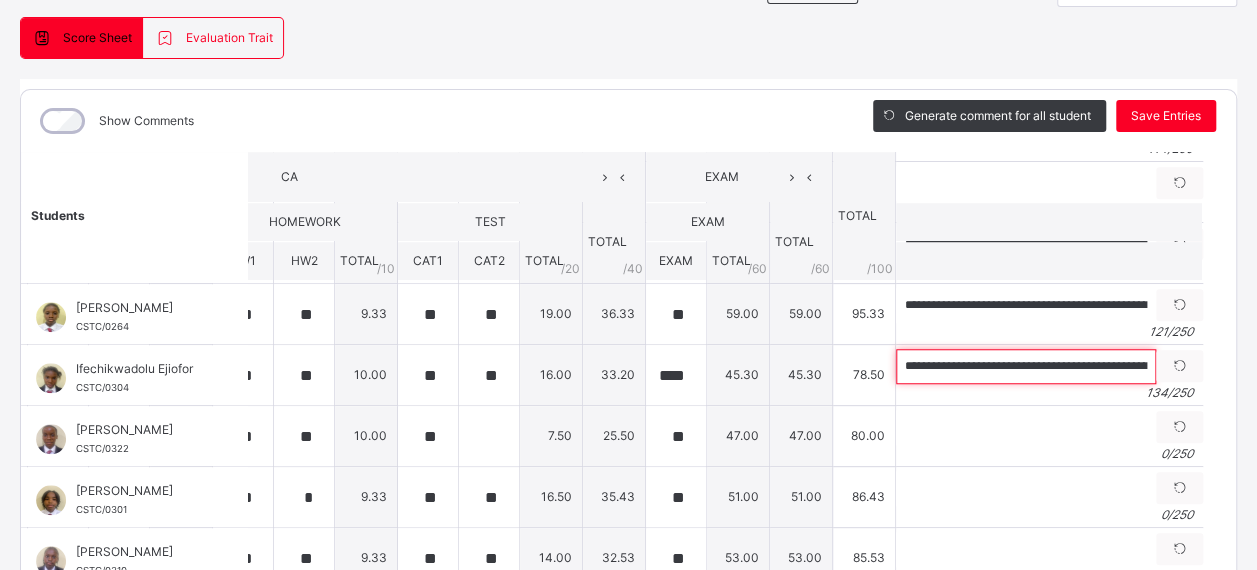 click on "**********" at bounding box center (1026, 366) 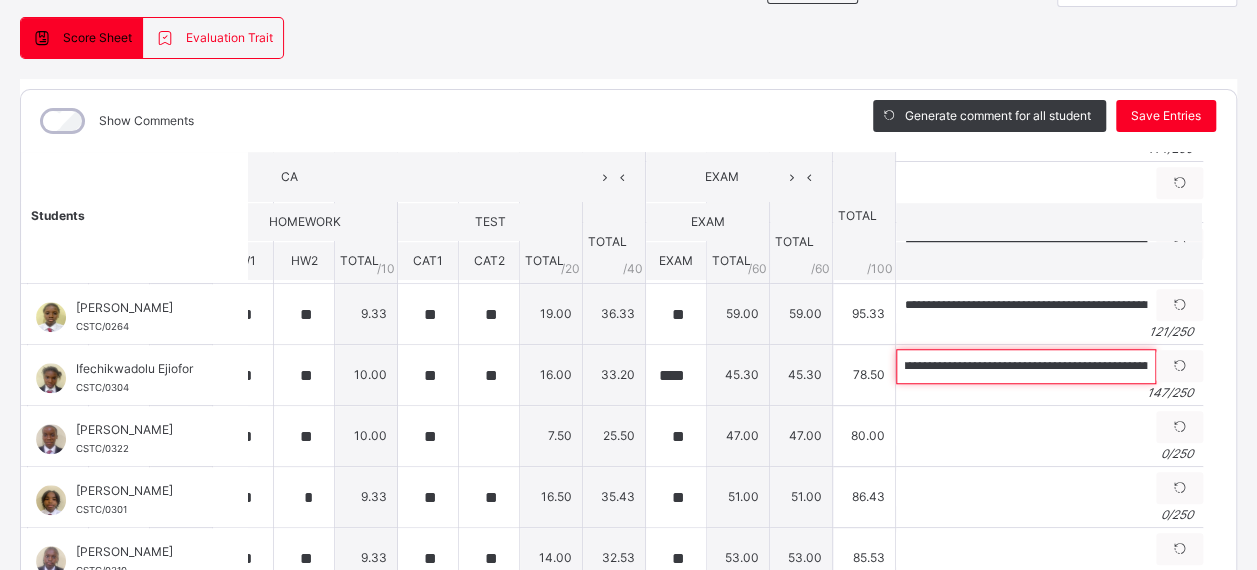 scroll, scrollTop: 0, scrollLeft: 22, axis: horizontal 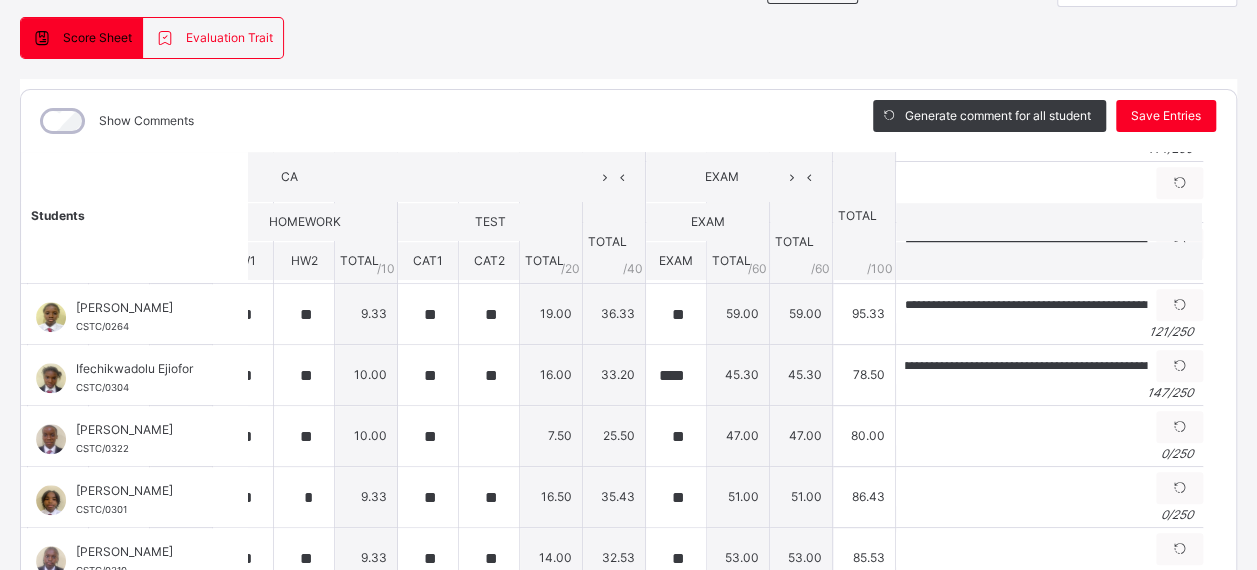 drag, startPoint x: 912, startPoint y: 361, endPoint x: 906, endPoint y: 450, distance: 89.20202 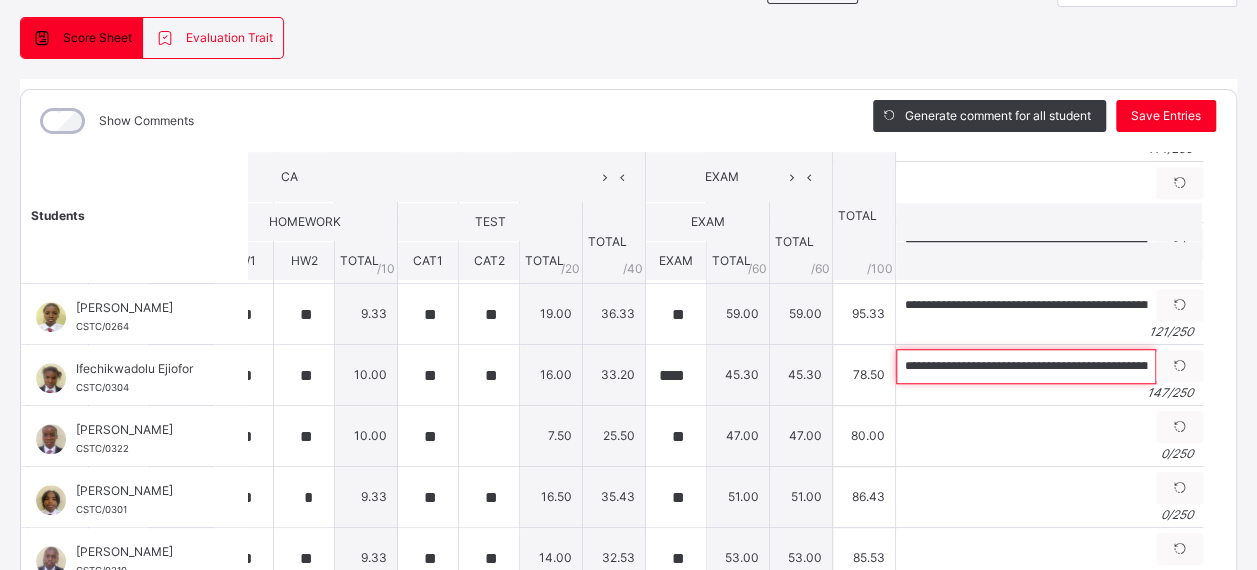 click on "**********" at bounding box center (1026, 366) 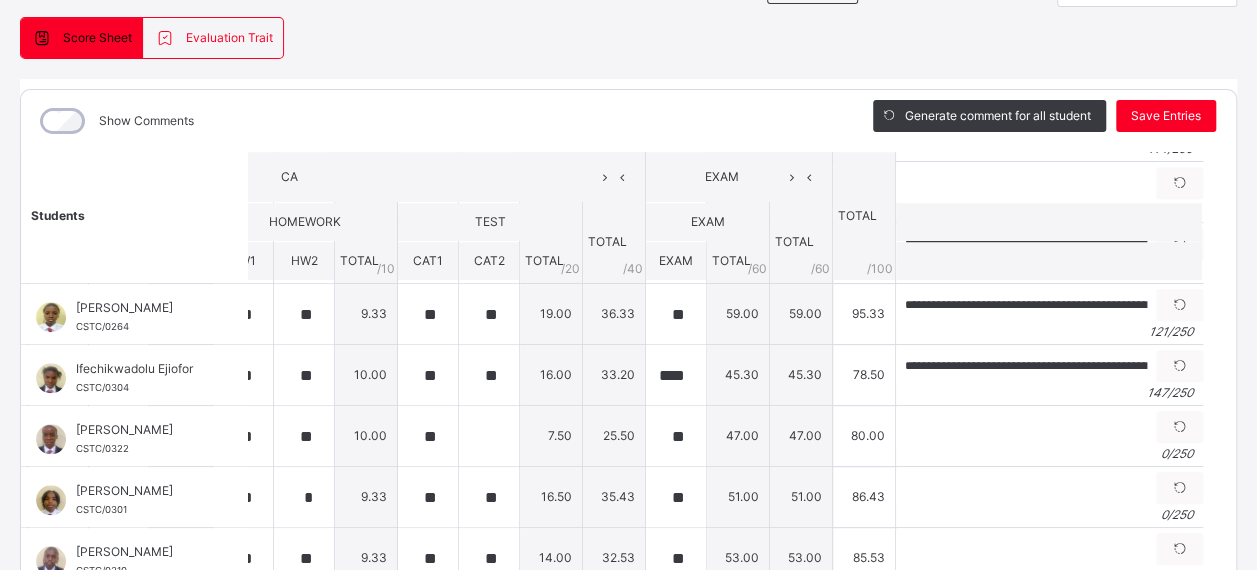 drag, startPoint x: 928, startPoint y: 356, endPoint x: 954, endPoint y: 447, distance: 94.641426 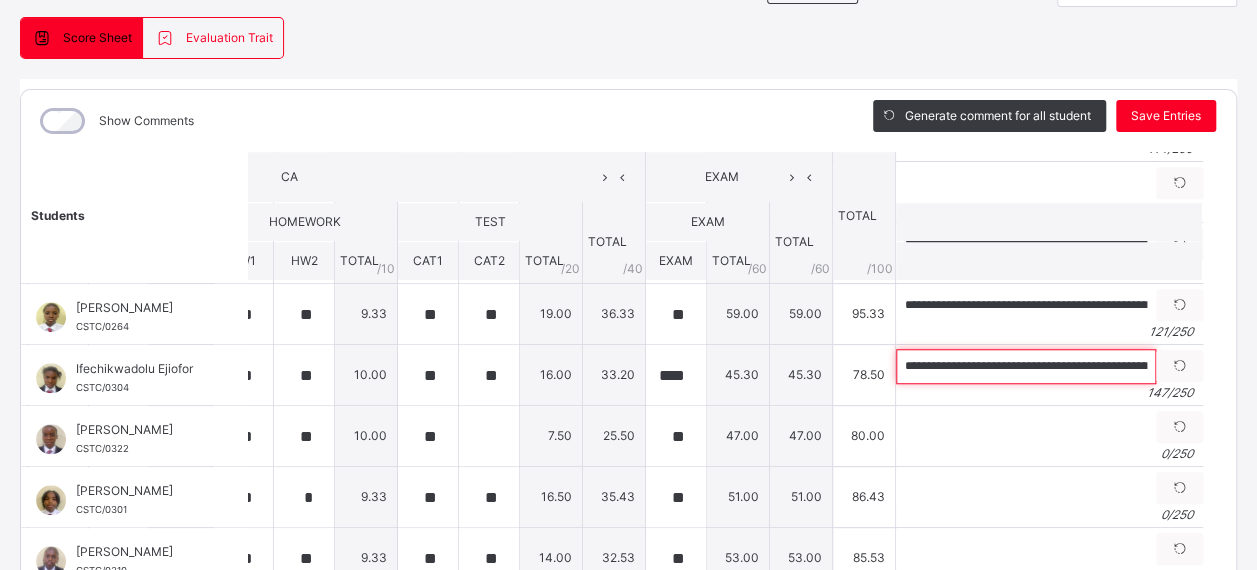 click on "**********" at bounding box center [1026, 366] 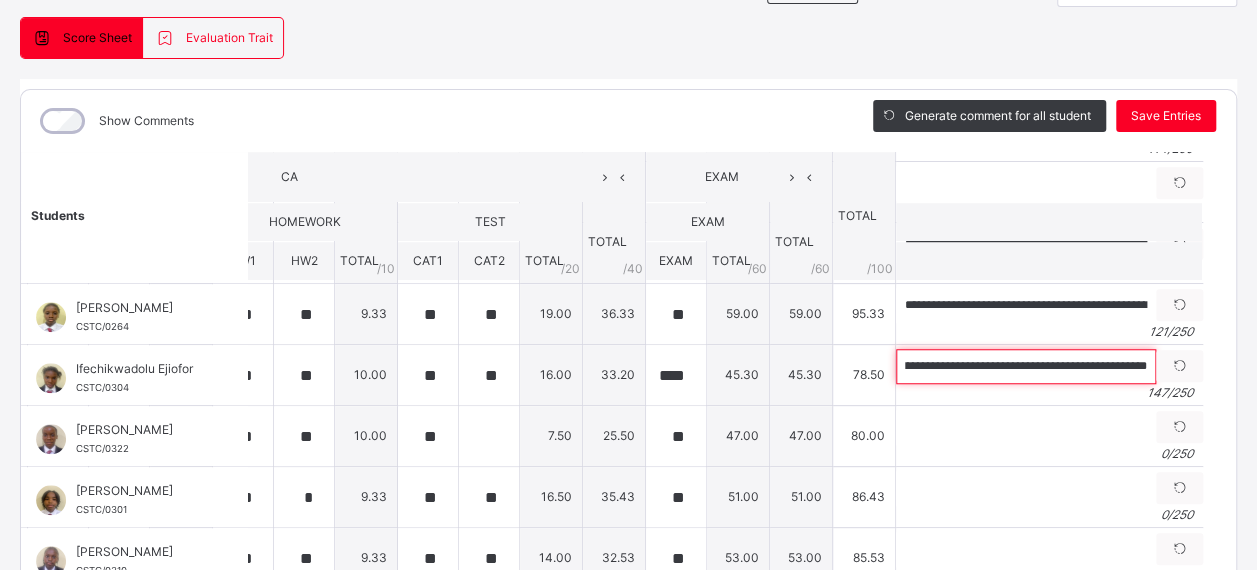 scroll, scrollTop: 0, scrollLeft: 596, axis: horizontal 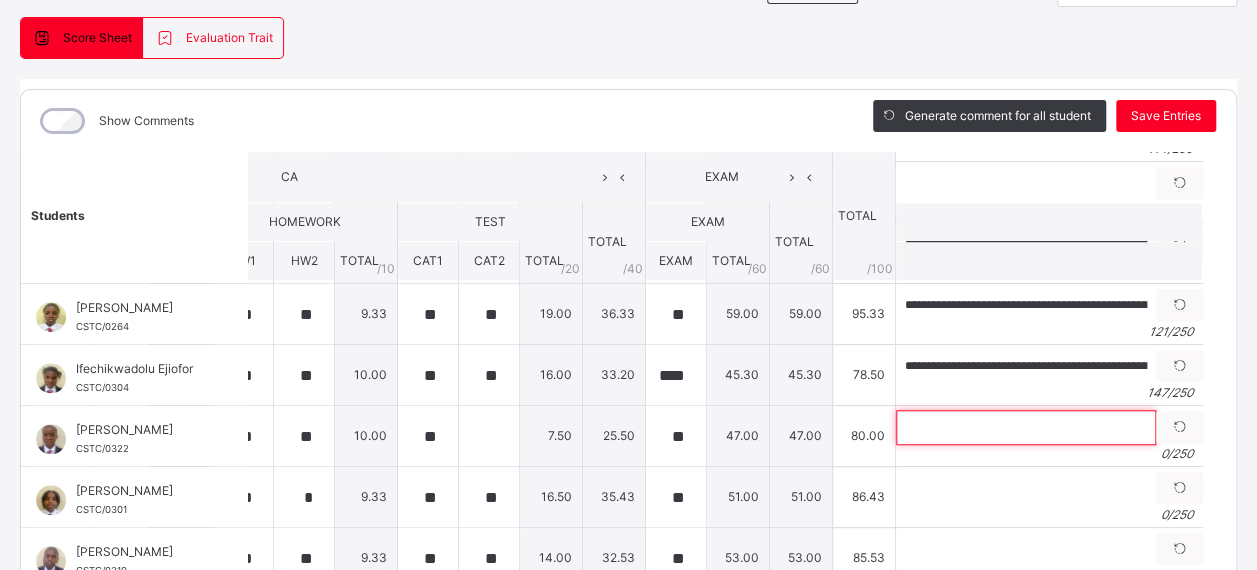 click at bounding box center (1026, 427) 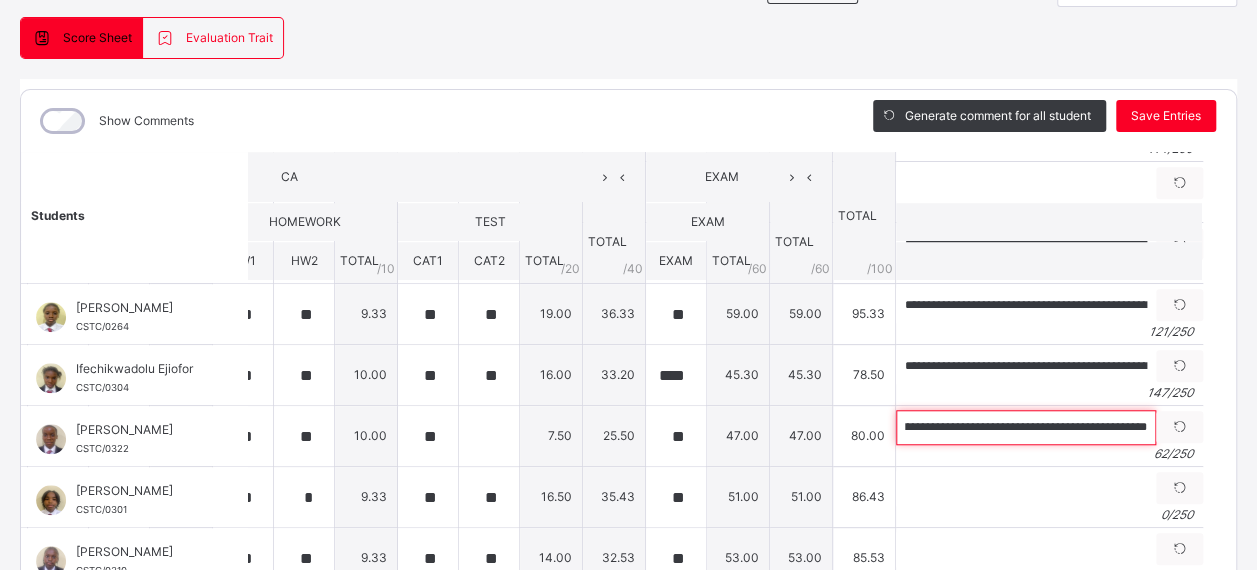 scroll, scrollTop: 0, scrollLeft: 0, axis: both 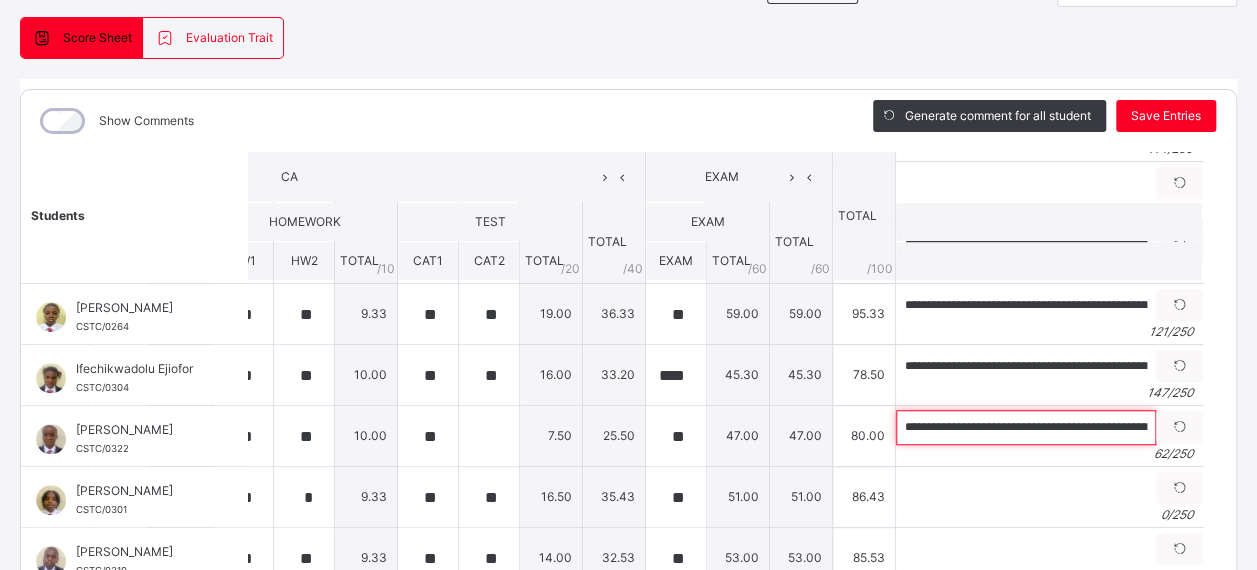 click on "**********" at bounding box center (1026, 427) 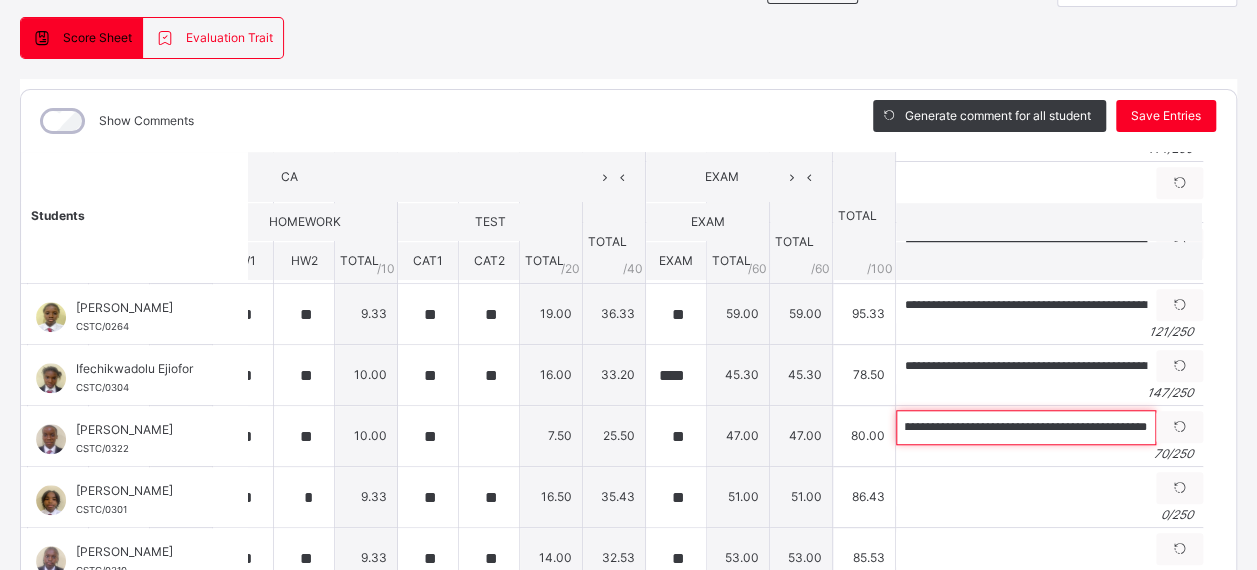 scroll, scrollTop: 0, scrollLeft: 161, axis: horizontal 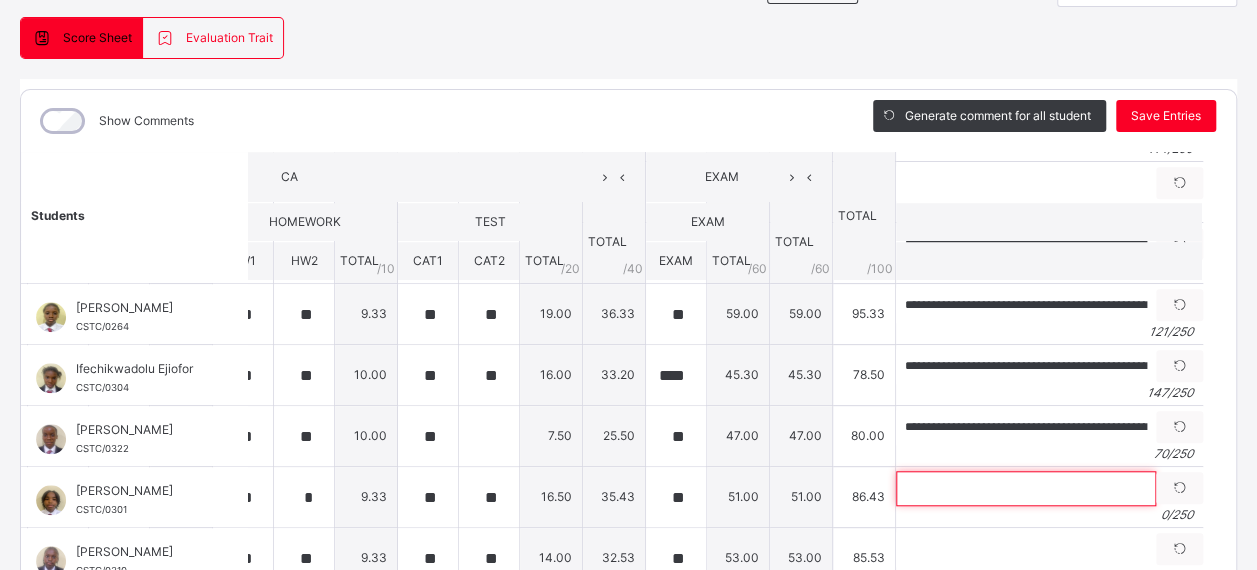click at bounding box center (1026, 488) 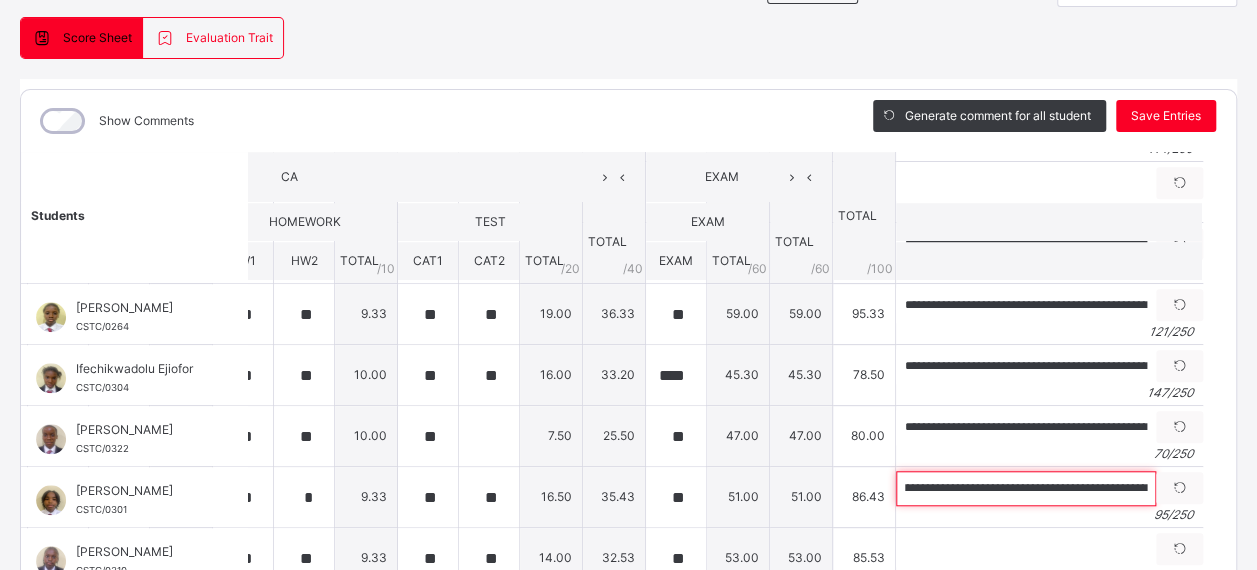 scroll, scrollTop: 0, scrollLeft: 0, axis: both 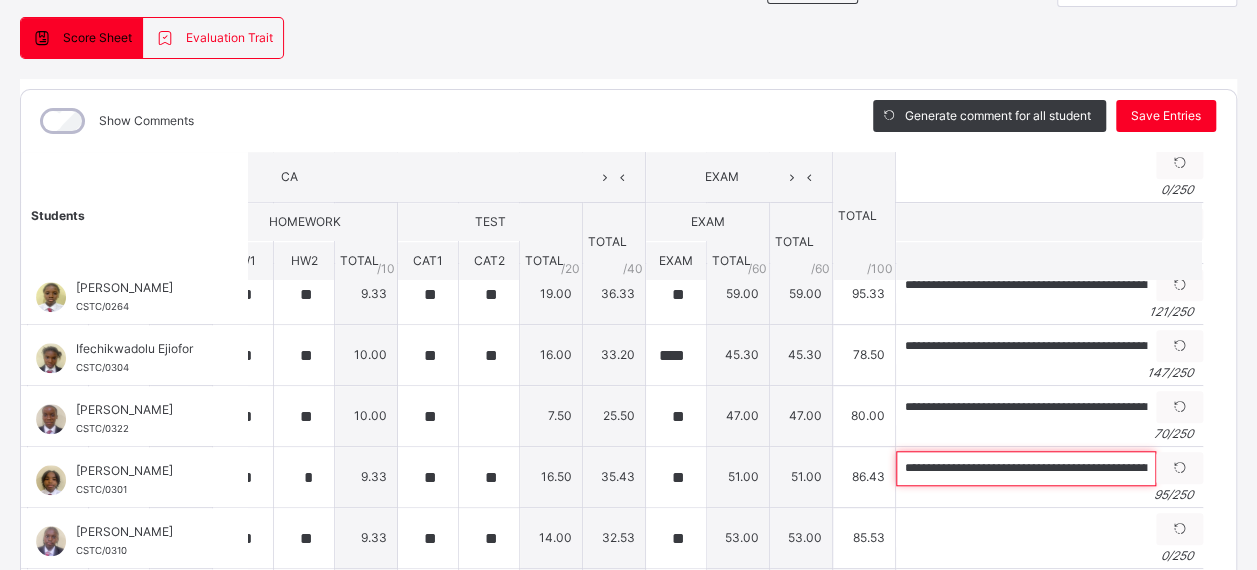 click on "**********" at bounding box center (1026, 468) 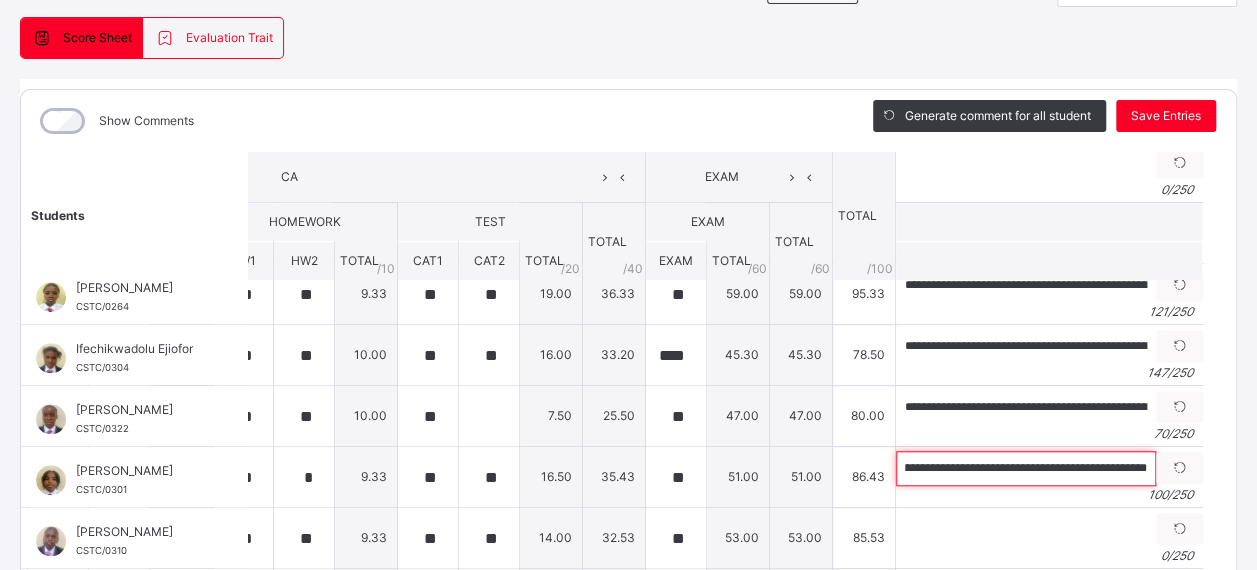 scroll, scrollTop: 0, scrollLeft: 323, axis: horizontal 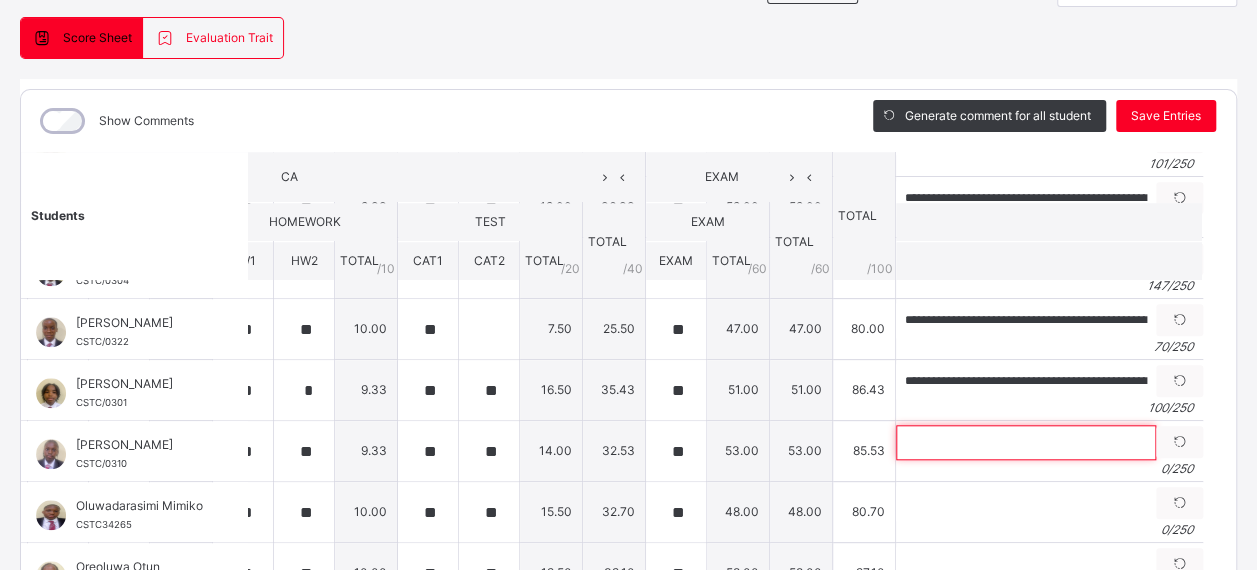 click at bounding box center [1026, 442] 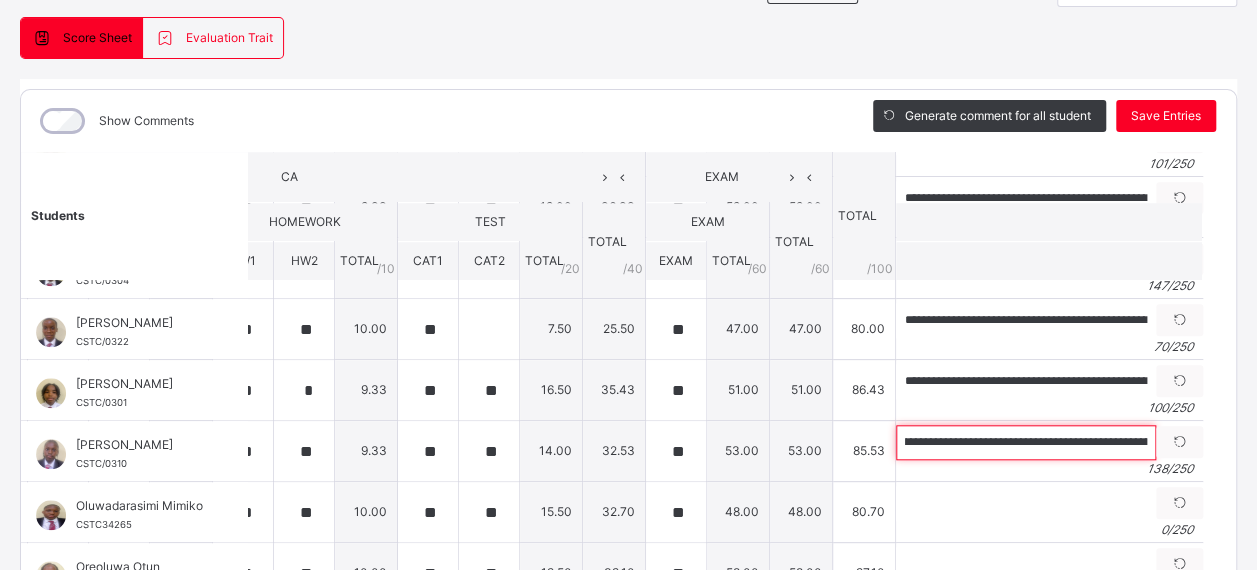 scroll, scrollTop: 0, scrollLeft: 0, axis: both 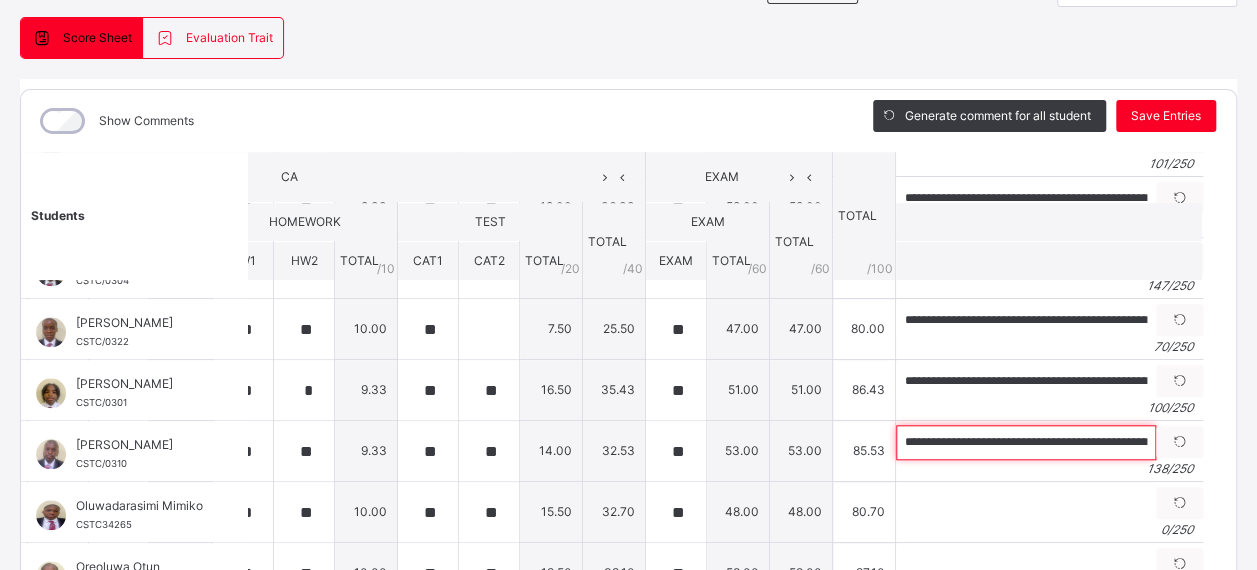 click on "**********" at bounding box center (1026, 442) 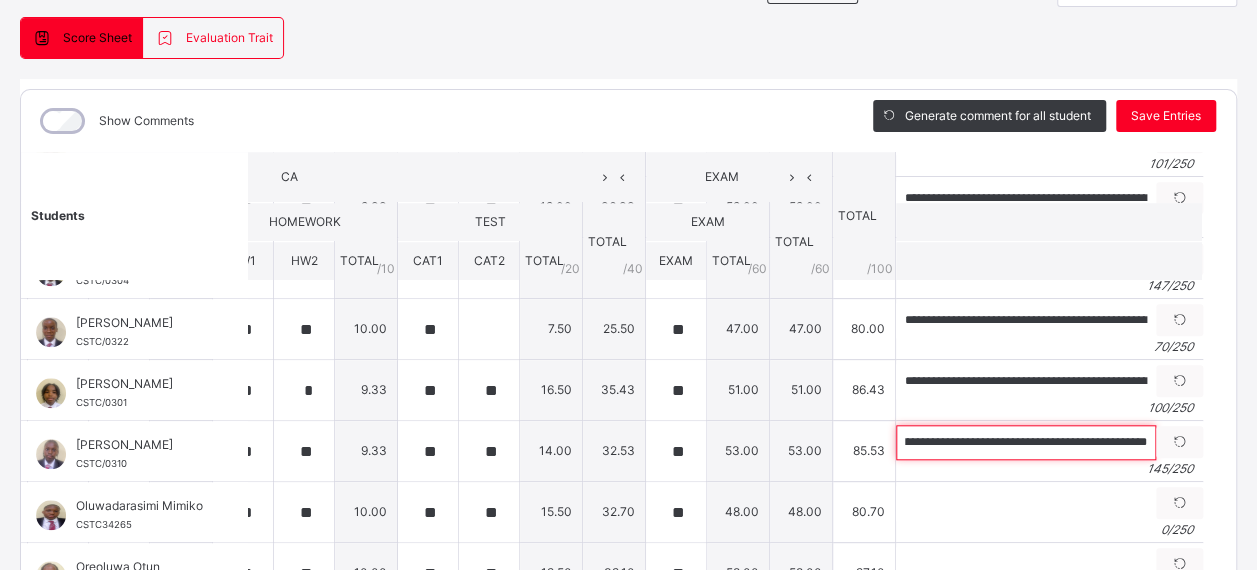 scroll, scrollTop: 0, scrollLeft: 599, axis: horizontal 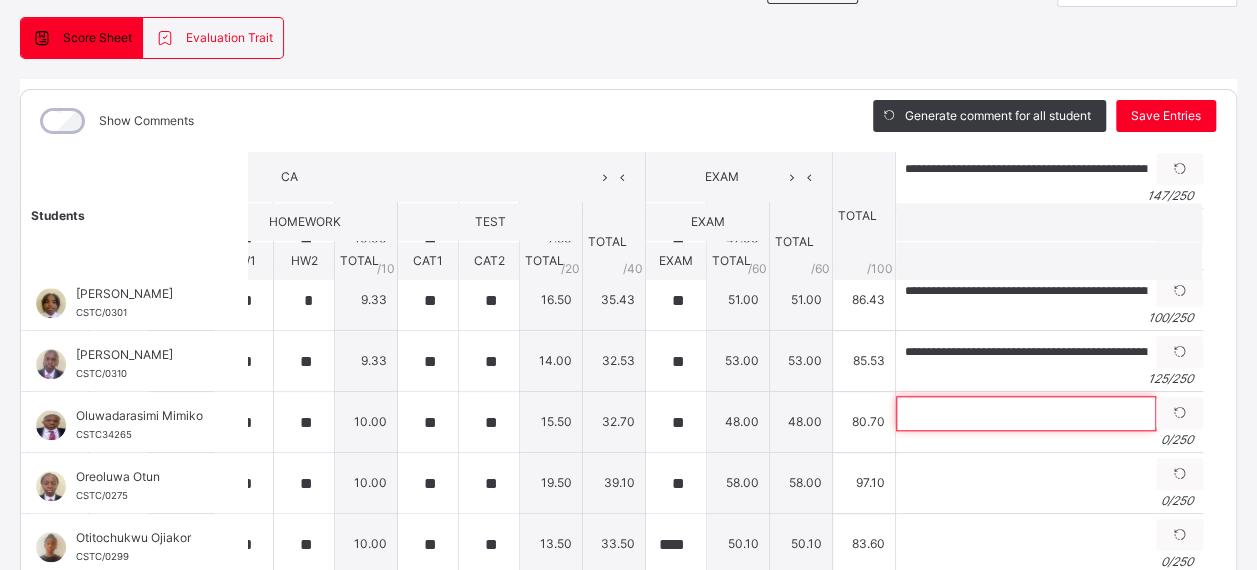 click at bounding box center [1026, 413] 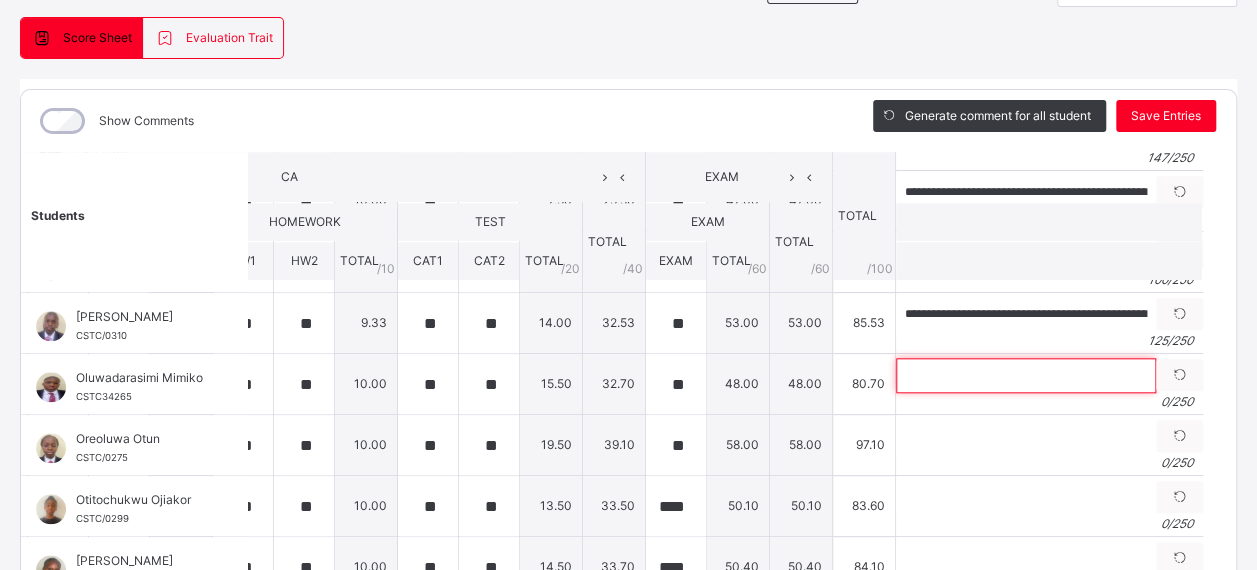 scroll, scrollTop: 1037, scrollLeft: 282, axis: both 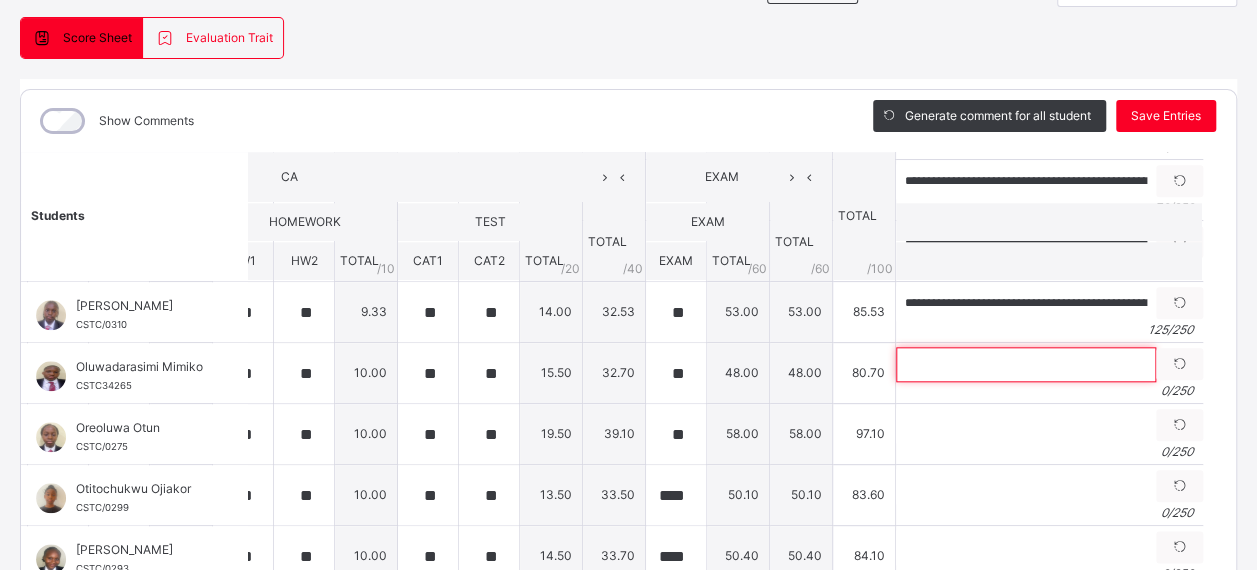 click at bounding box center (1026, 364) 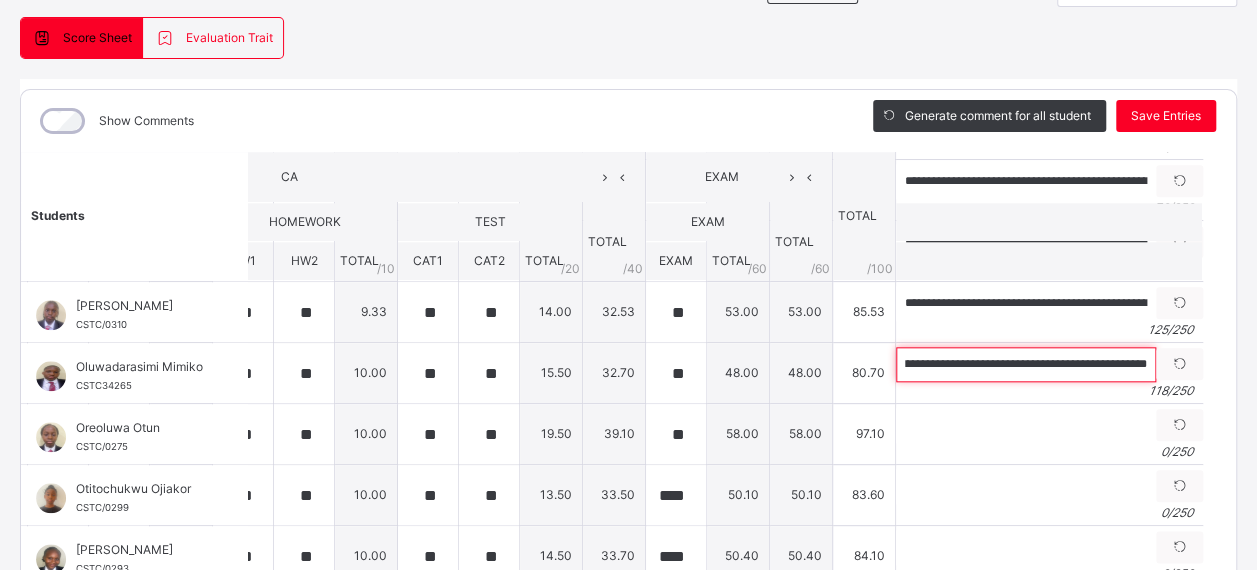 scroll, scrollTop: 0, scrollLeft: 0, axis: both 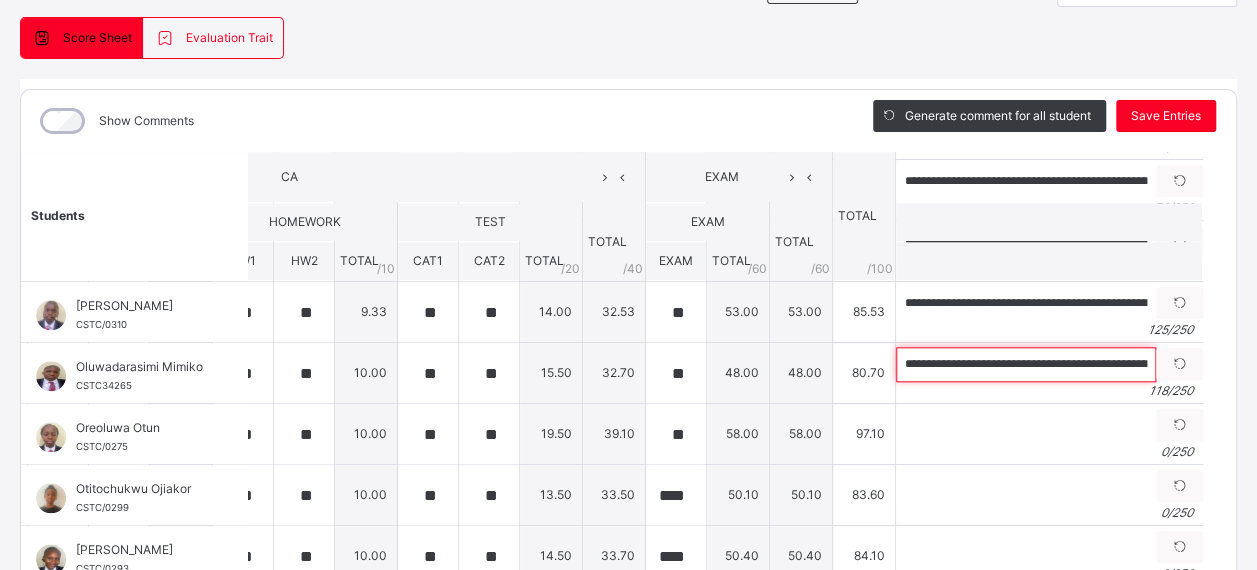 click on "**********" at bounding box center (1026, 364) 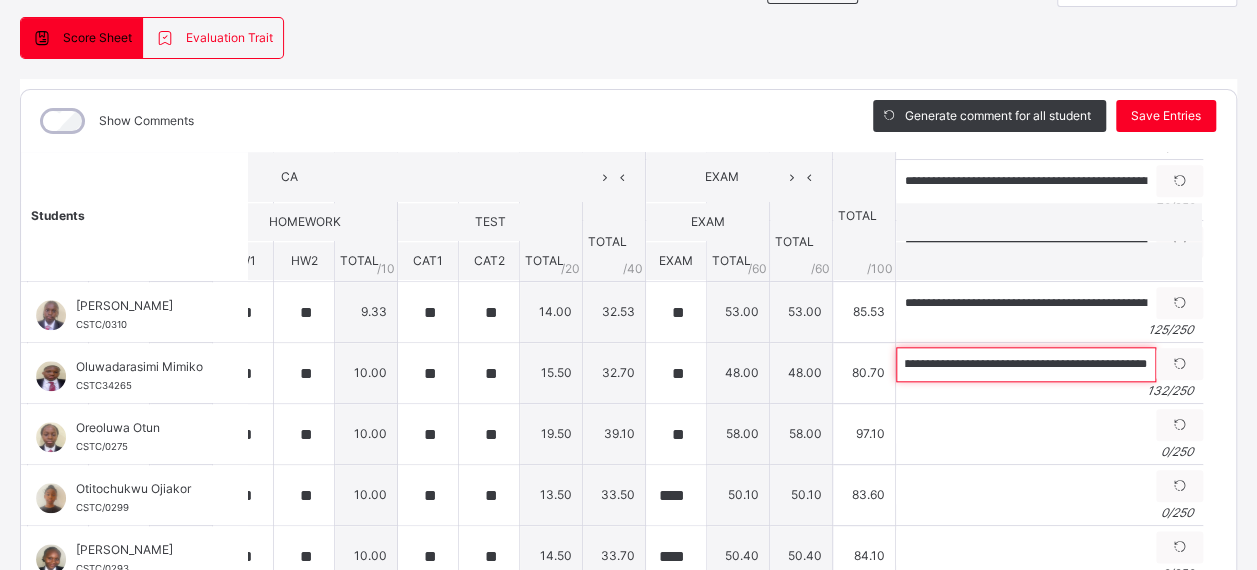 scroll, scrollTop: 0, scrollLeft: 506, axis: horizontal 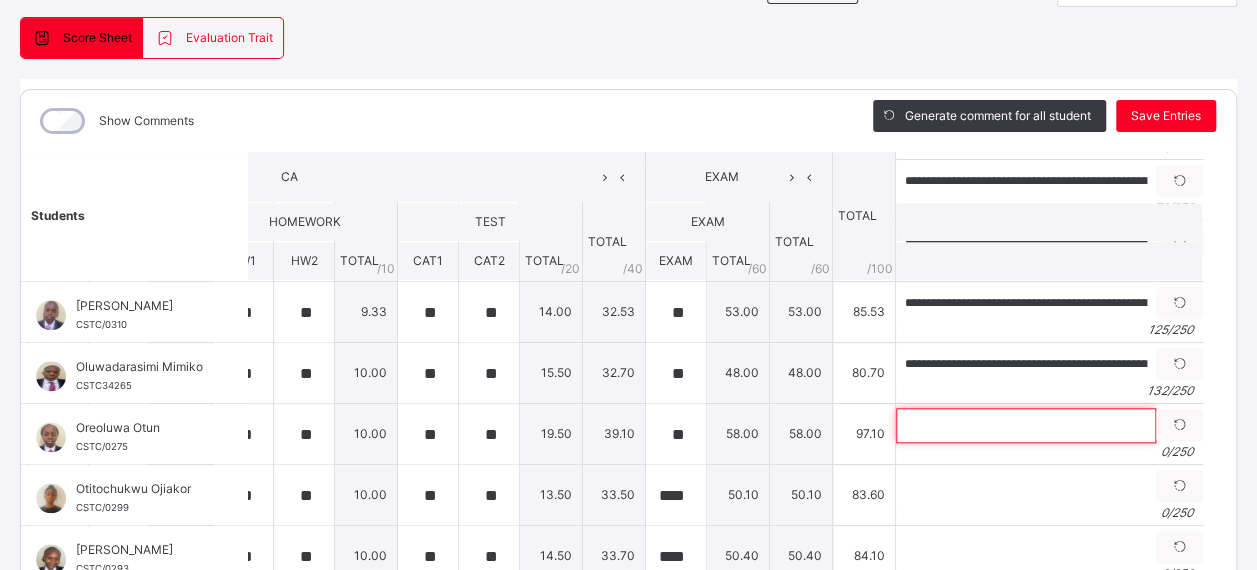 click at bounding box center [1026, 425] 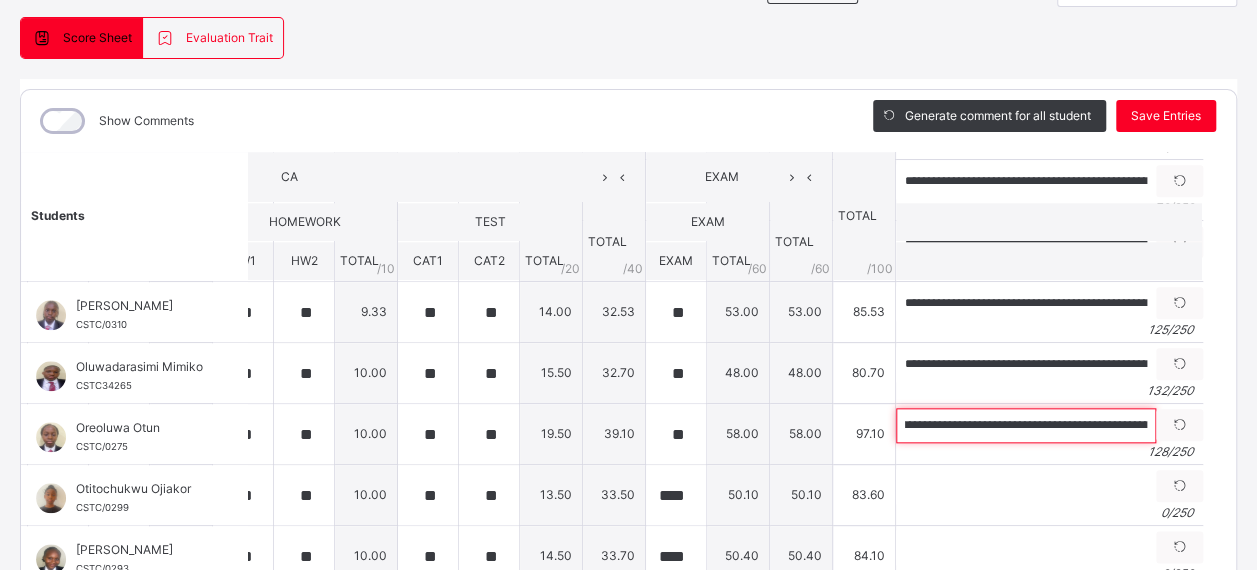 scroll, scrollTop: 0, scrollLeft: 0, axis: both 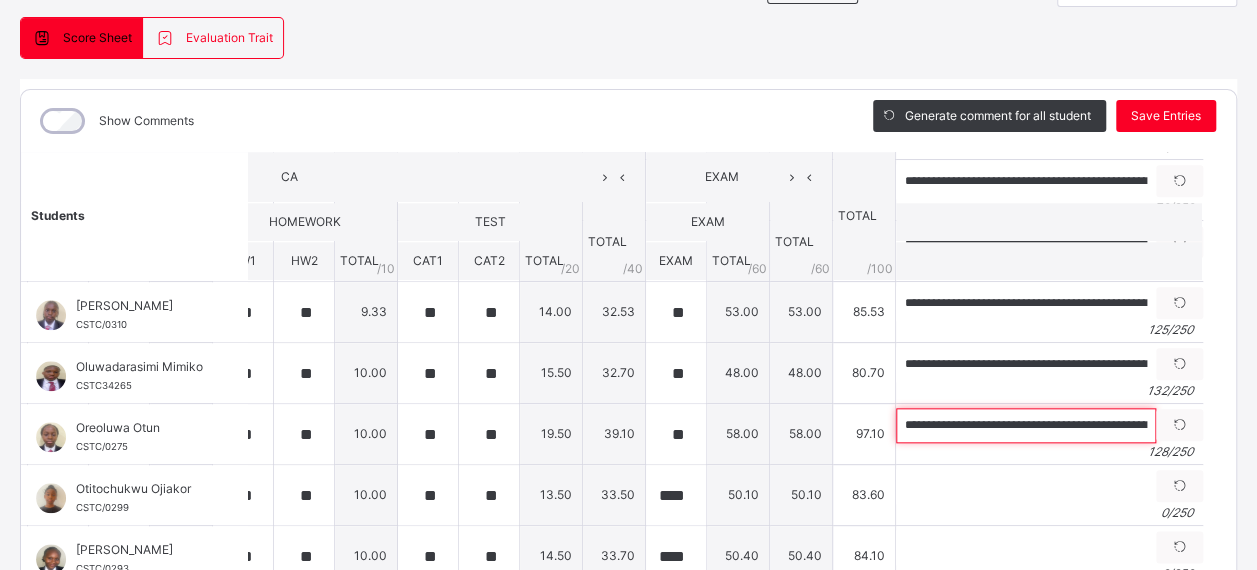 click on "**********" at bounding box center [1026, 425] 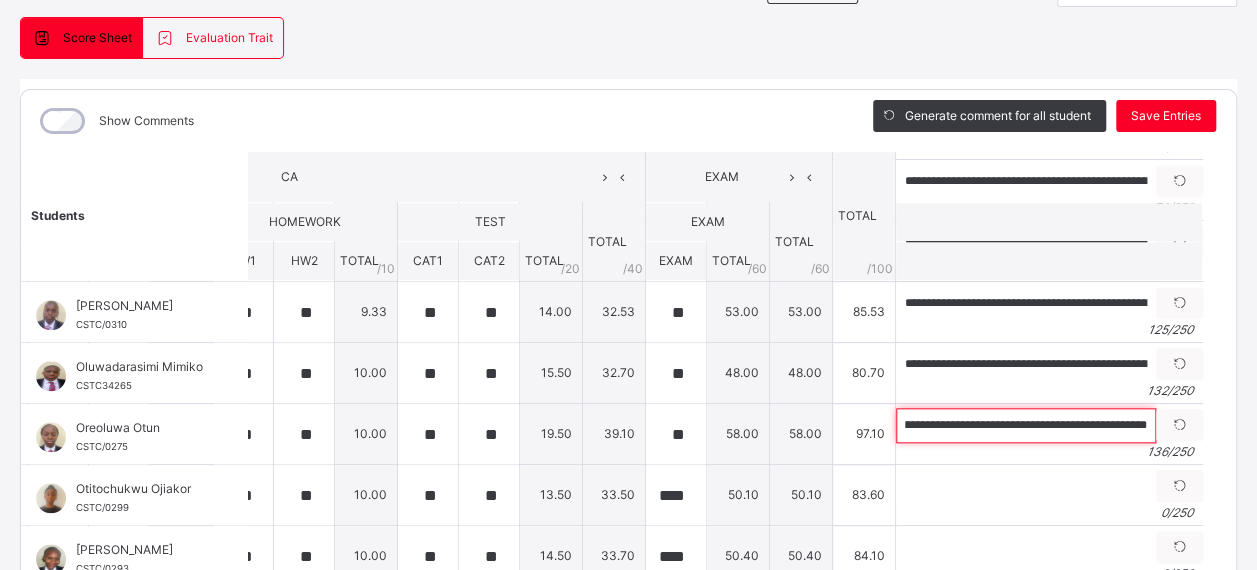 scroll, scrollTop: 0, scrollLeft: 530, axis: horizontal 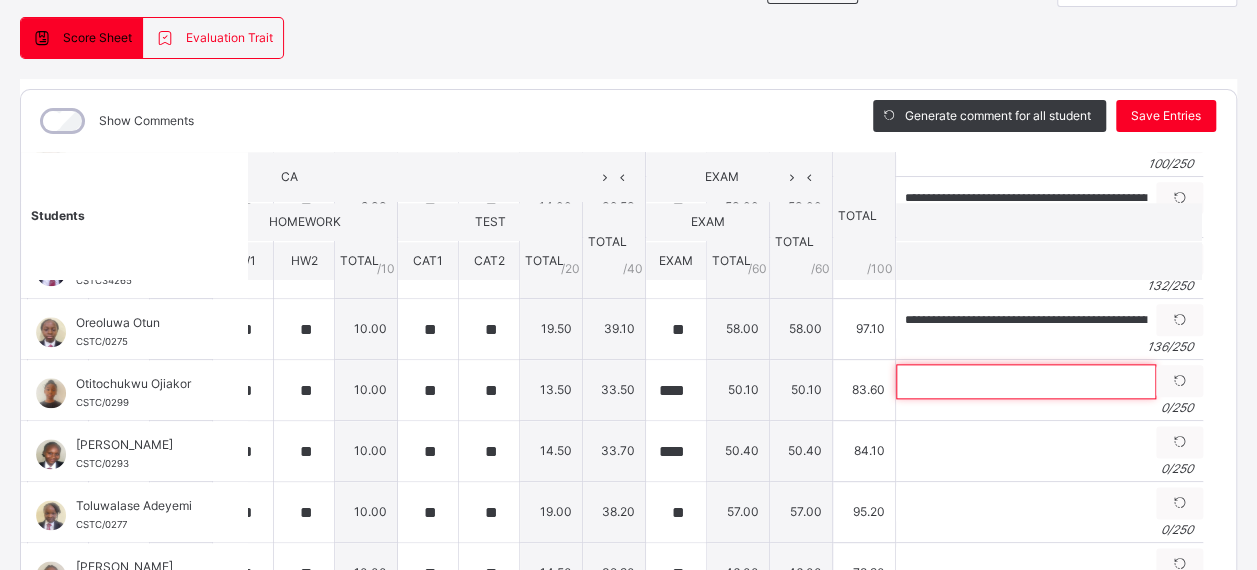 click at bounding box center (1026, 381) 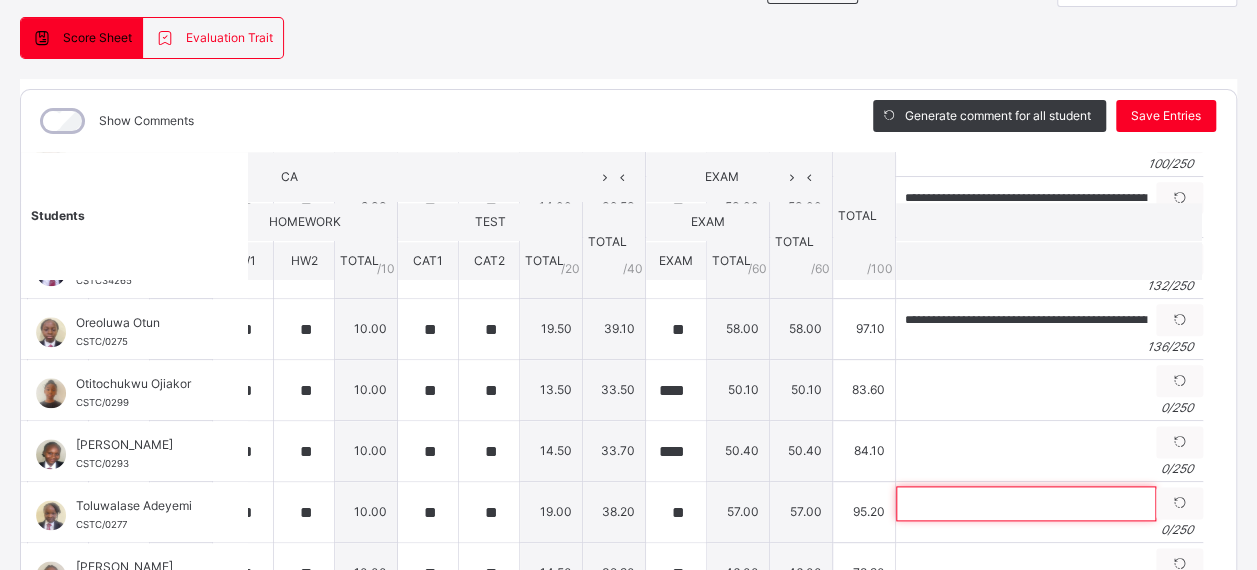 click at bounding box center [1026, 503] 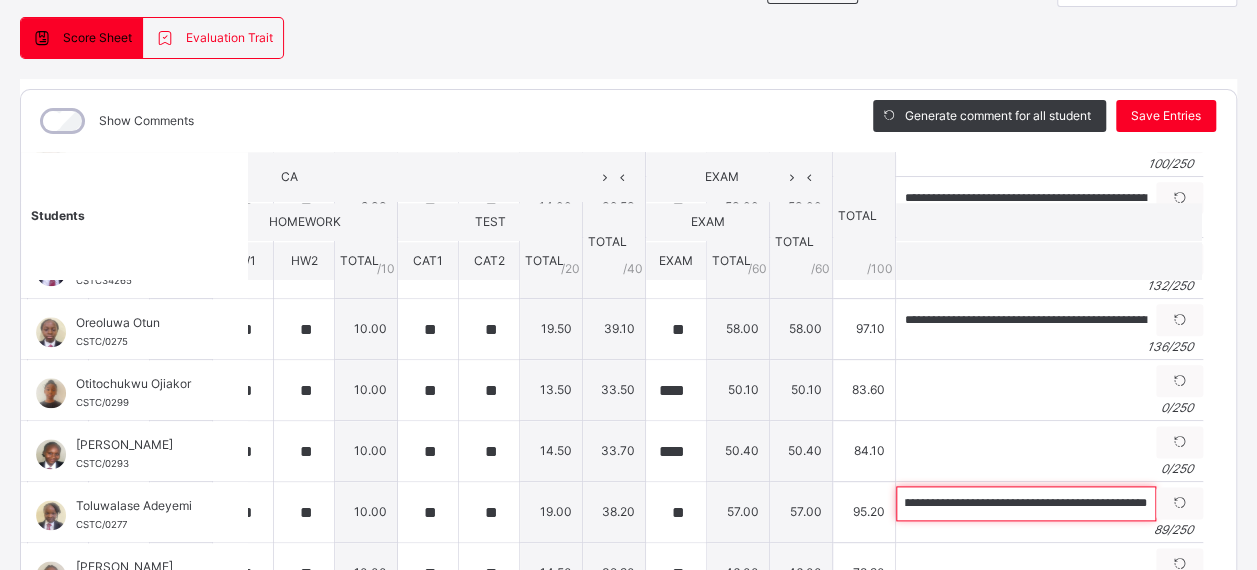 scroll, scrollTop: 0, scrollLeft: 0, axis: both 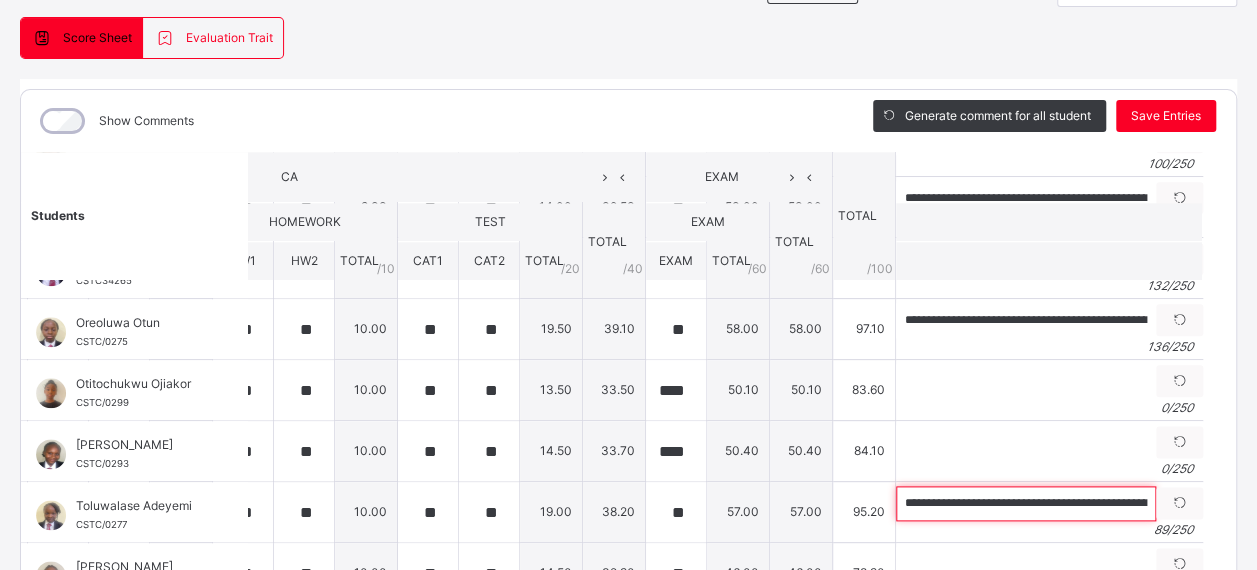 click on "**********" at bounding box center (1026, 503) 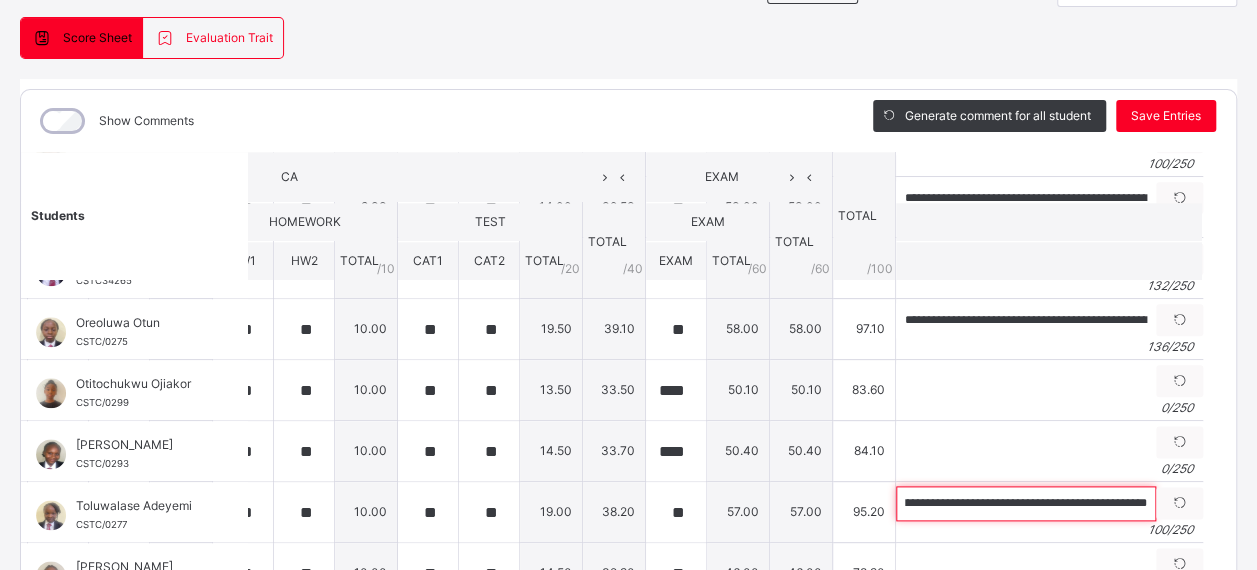 scroll, scrollTop: 0, scrollLeft: 334, axis: horizontal 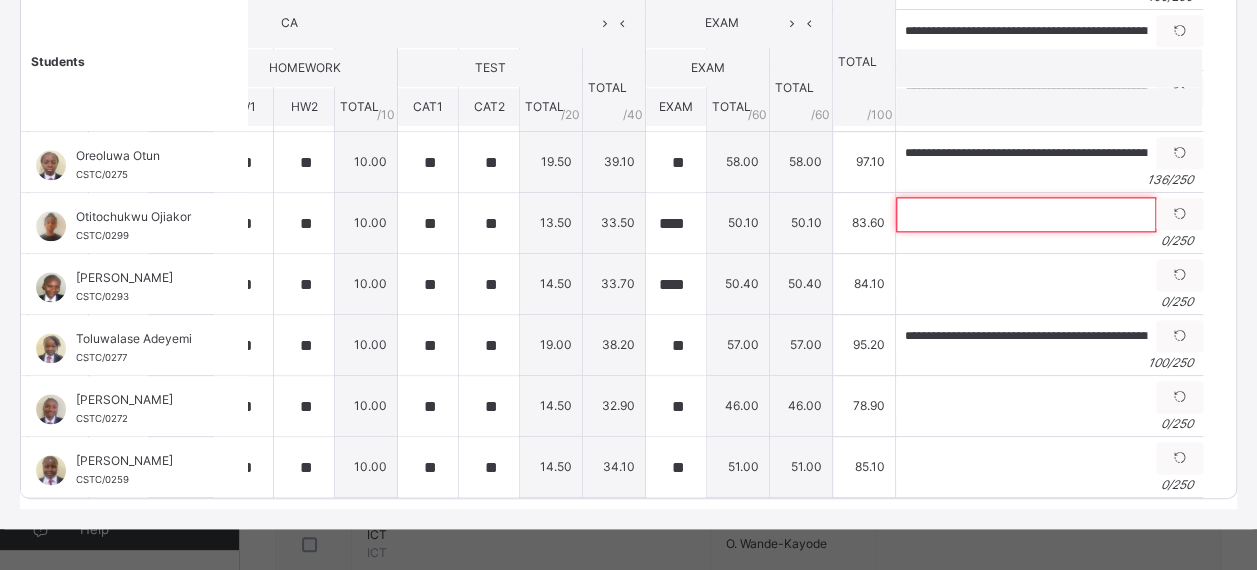 click at bounding box center (1026, 214) 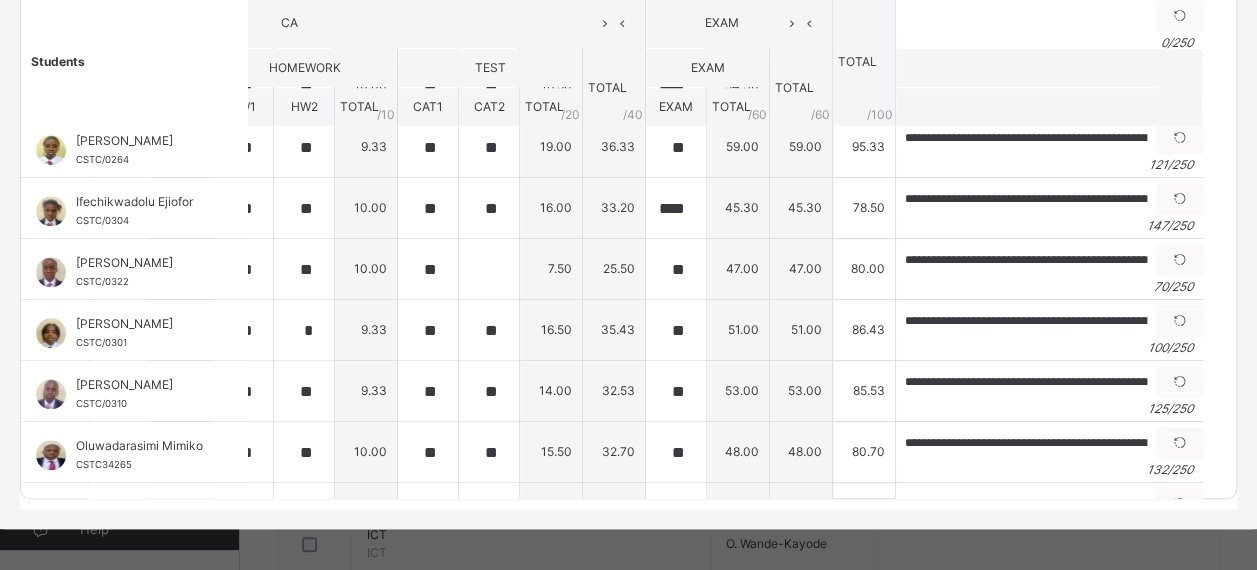 scroll, scrollTop: 802, scrollLeft: 282, axis: both 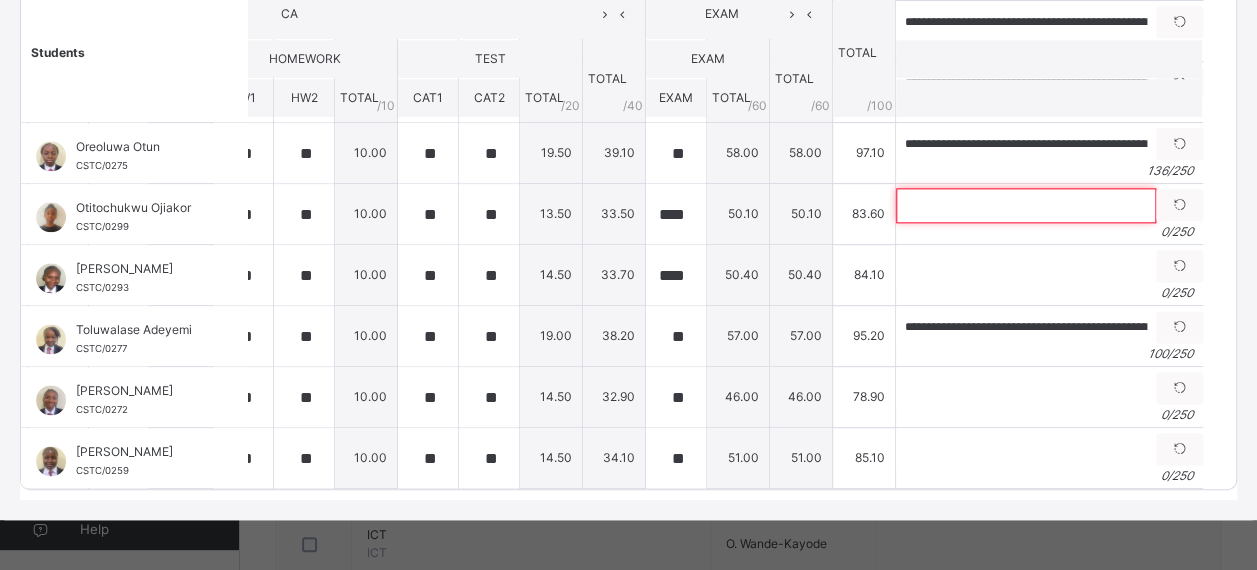 click at bounding box center (1026, 205) 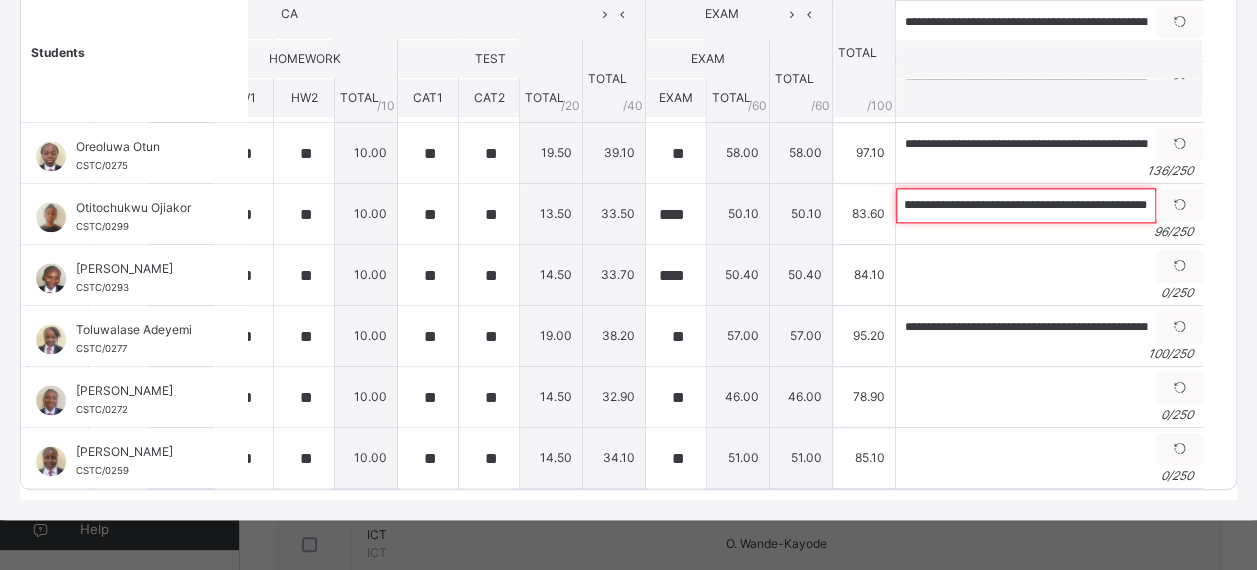 scroll, scrollTop: 0, scrollLeft: 0, axis: both 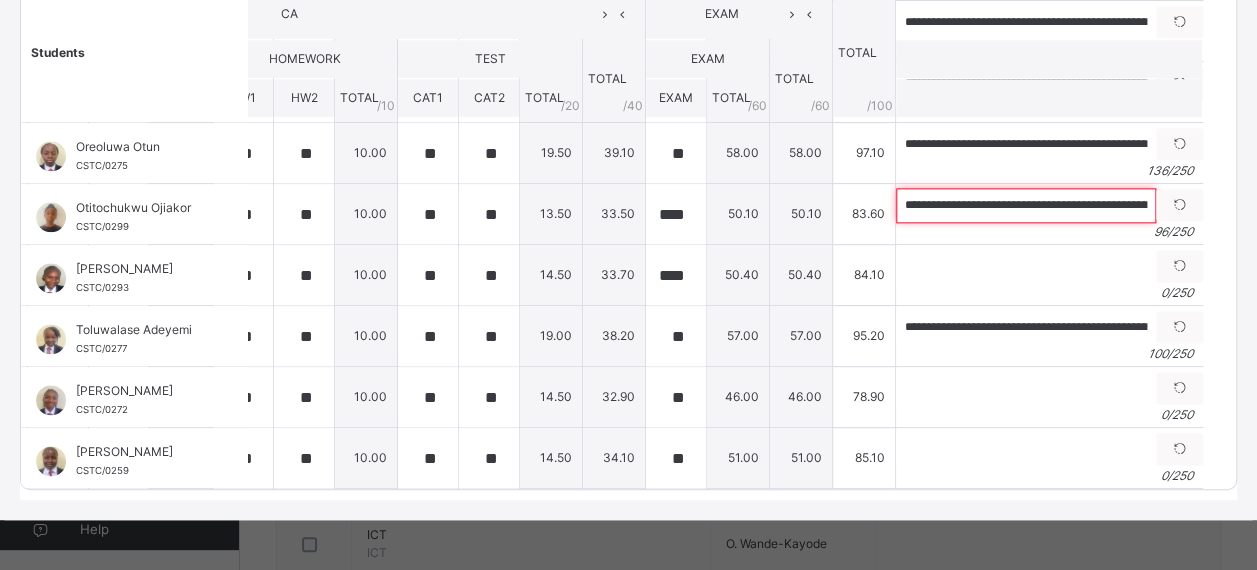 click on "**********" at bounding box center [1026, 205] 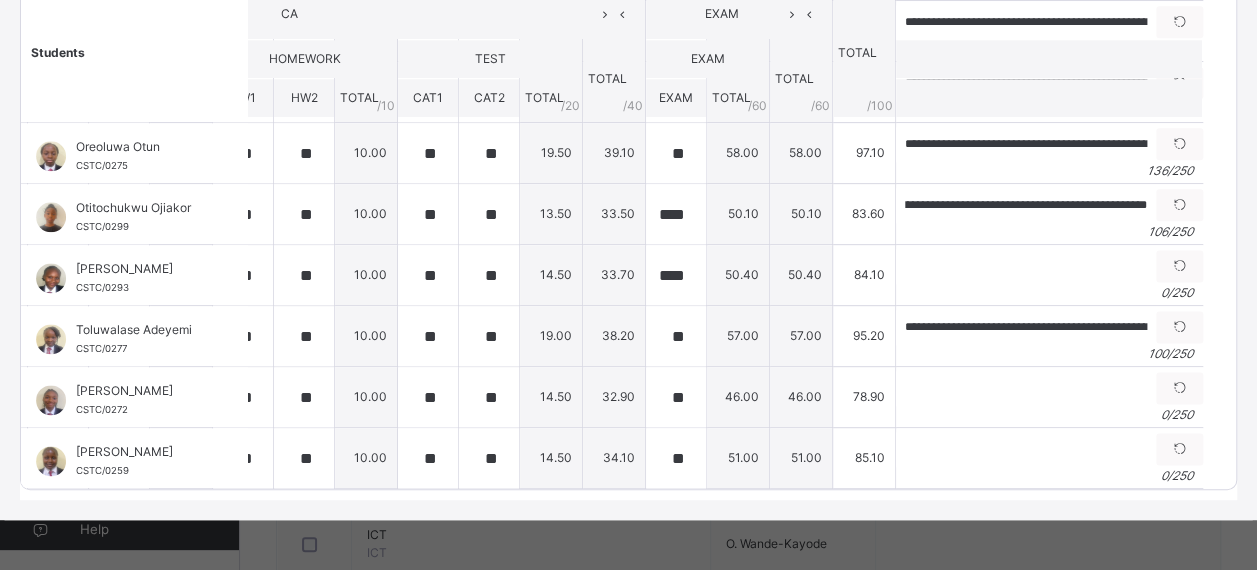 scroll, scrollTop: 0, scrollLeft: 0, axis: both 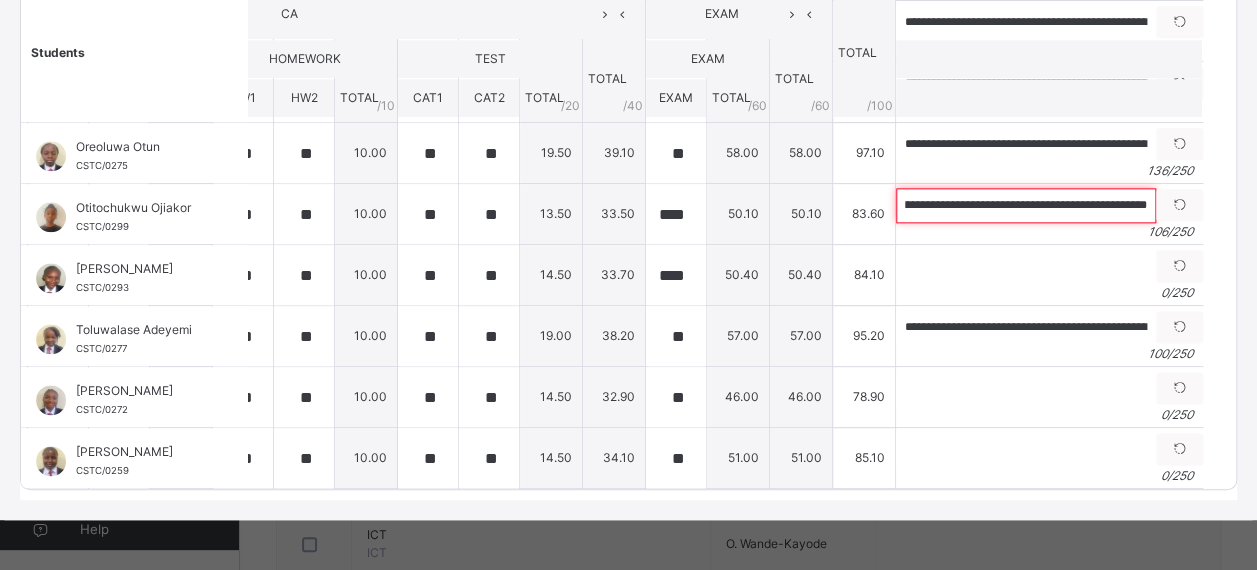 drag, startPoint x: 945, startPoint y: 178, endPoint x: 1163, endPoint y: 198, distance: 218.91551 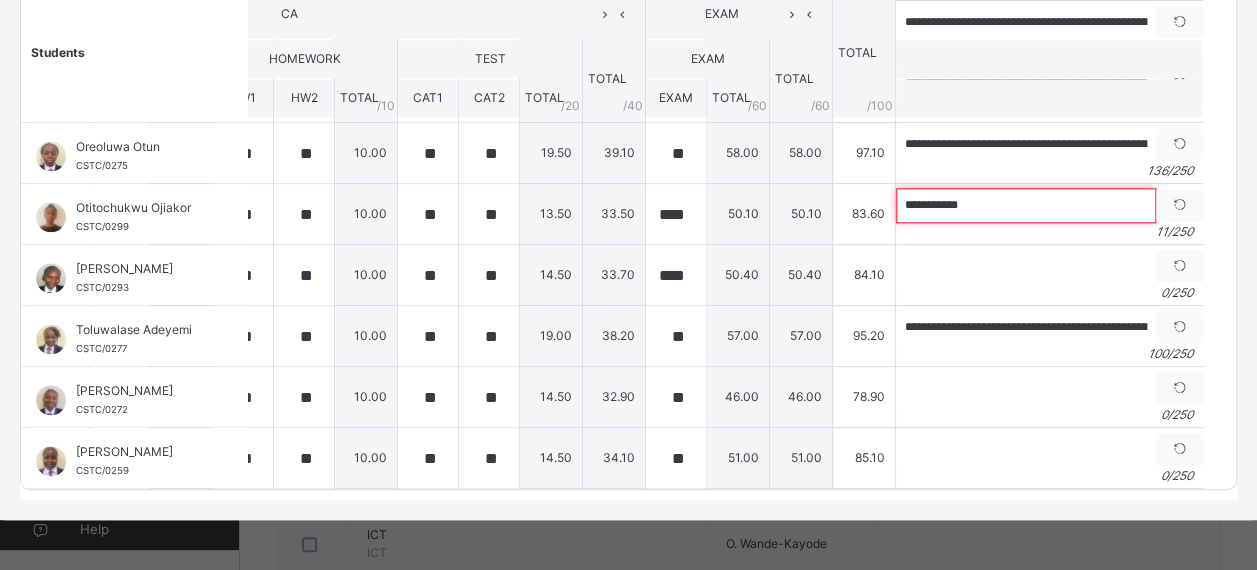 scroll, scrollTop: 0, scrollLeft: 0, axis: both 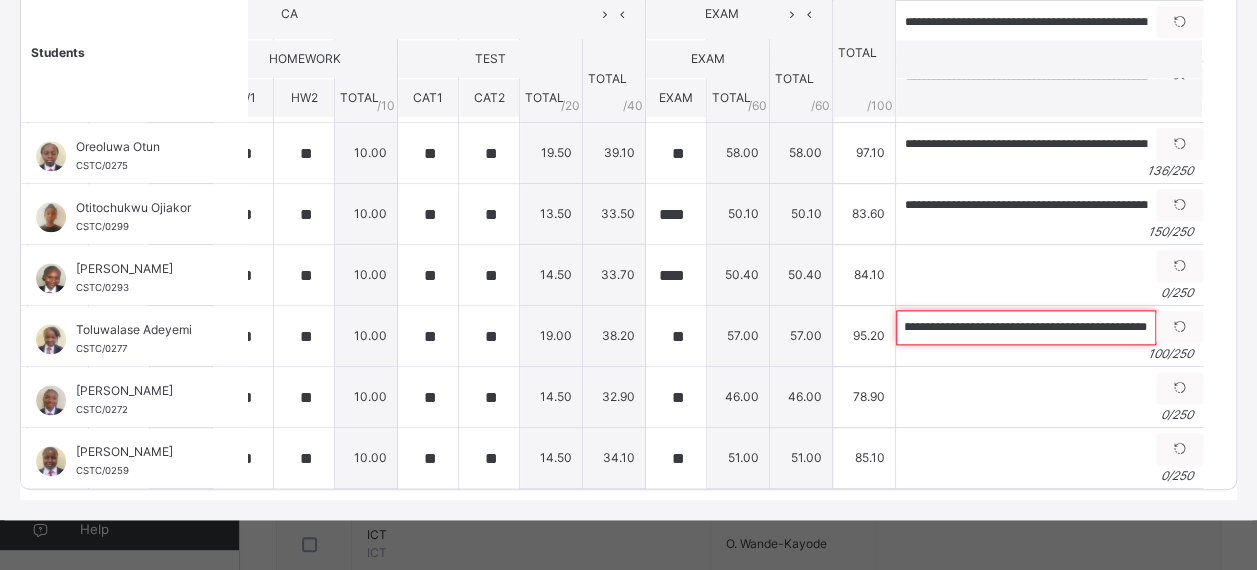 drag, startPoint x: 942, startPoint y: 301, endPoint x: 1152, endPoint y: 294, distance: 210.11664 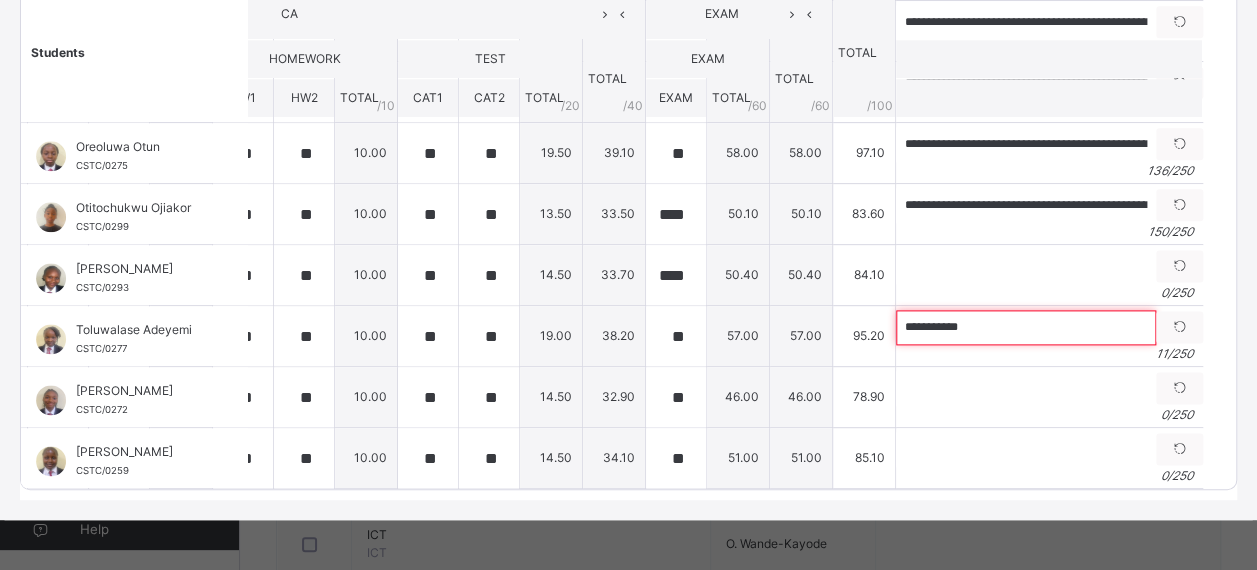 scroll, scrollTop: 0, scrollLeft: 0, axis: both 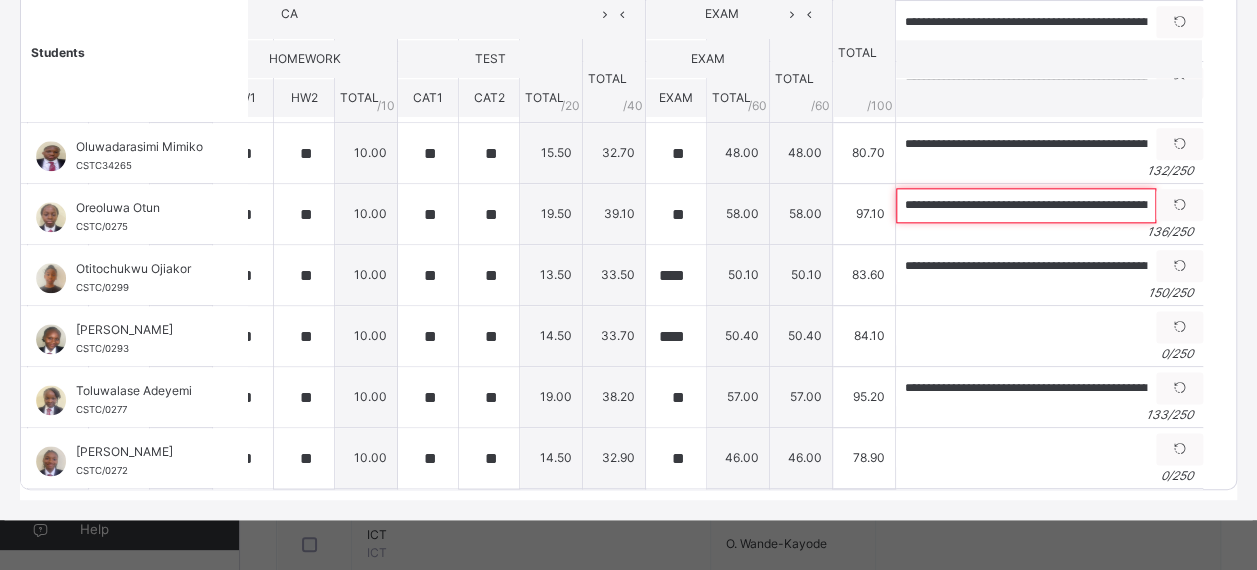 click on "**********" at bounding box center [1026, 205] 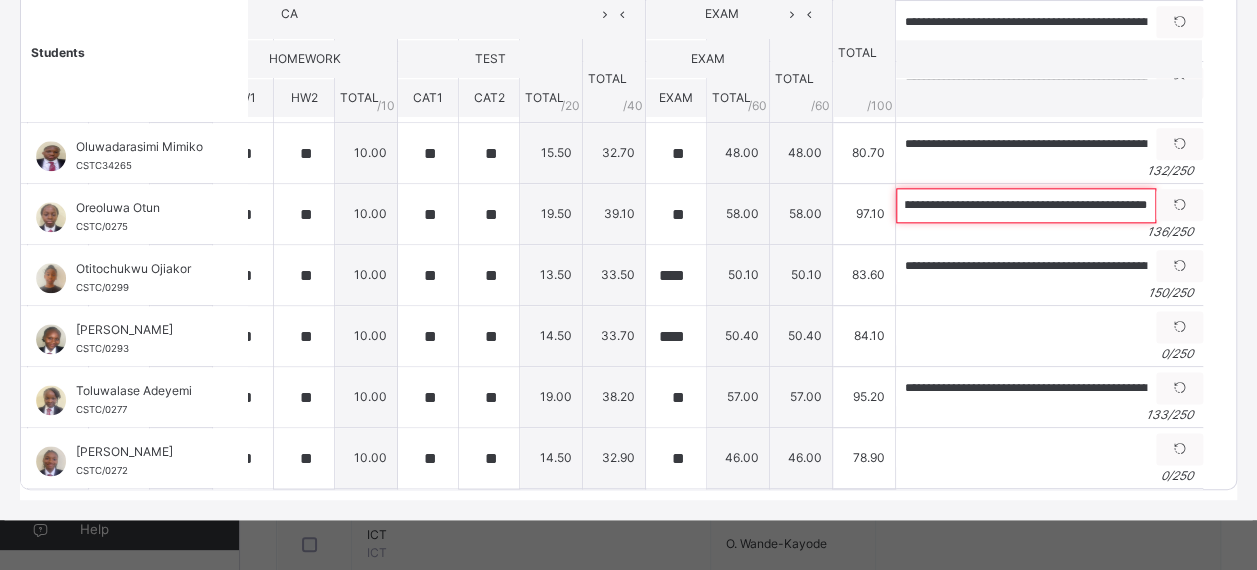 scroll, scrollTop: 0, scrollLeft: 519, axis: horizontal 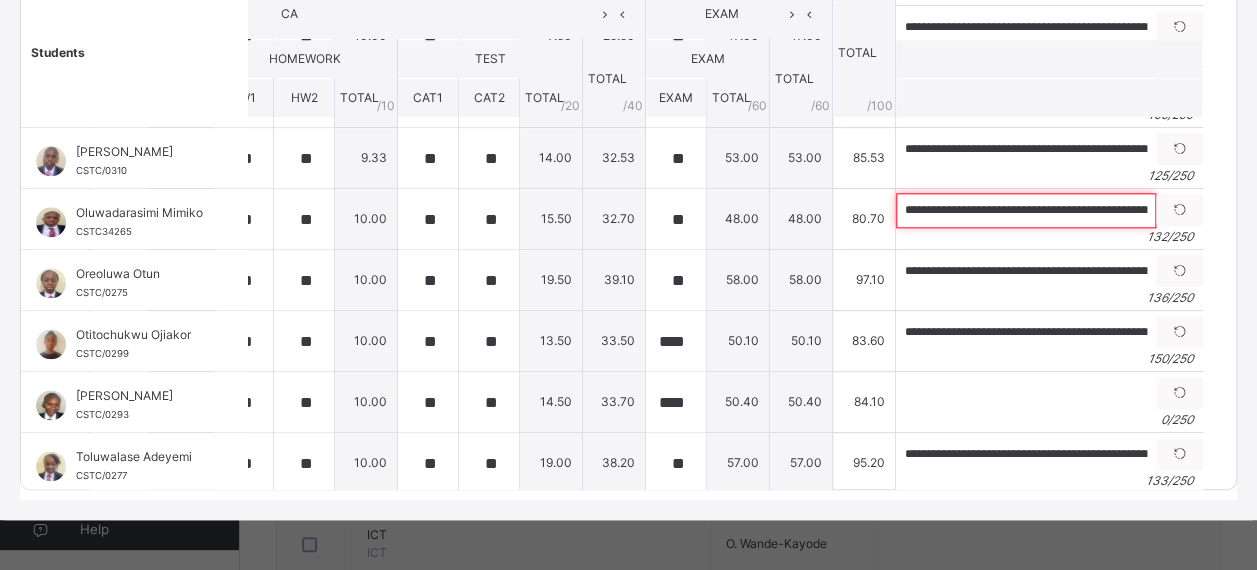 click on "**********" at bounding box center (1026, 210) 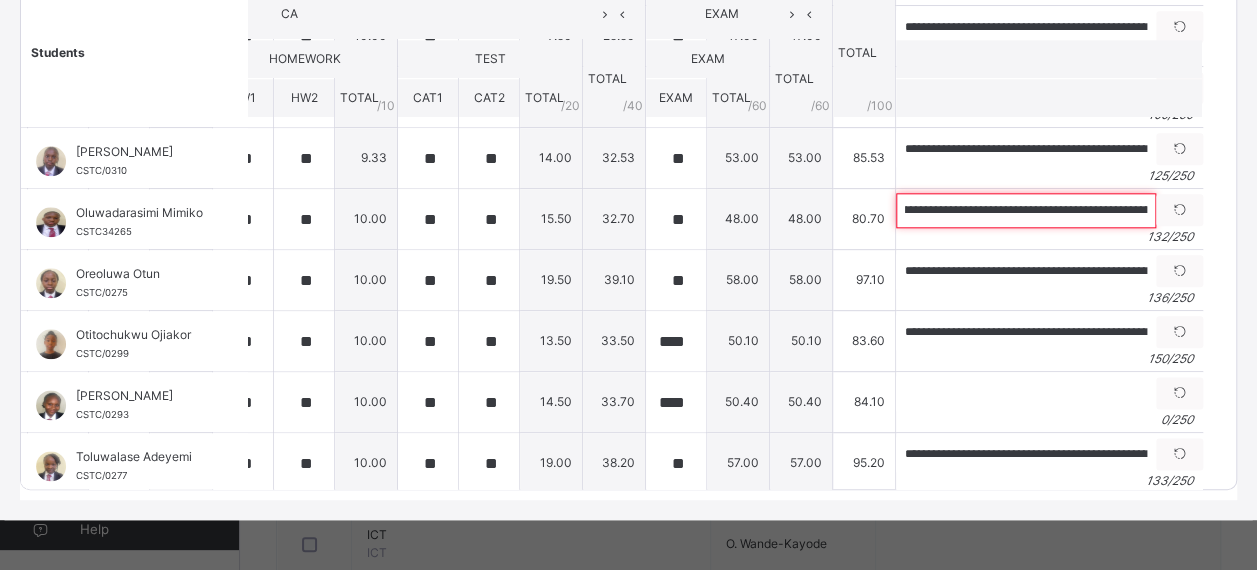 scroll, scrollTop: 0, scrollLeft: 0, axis: both 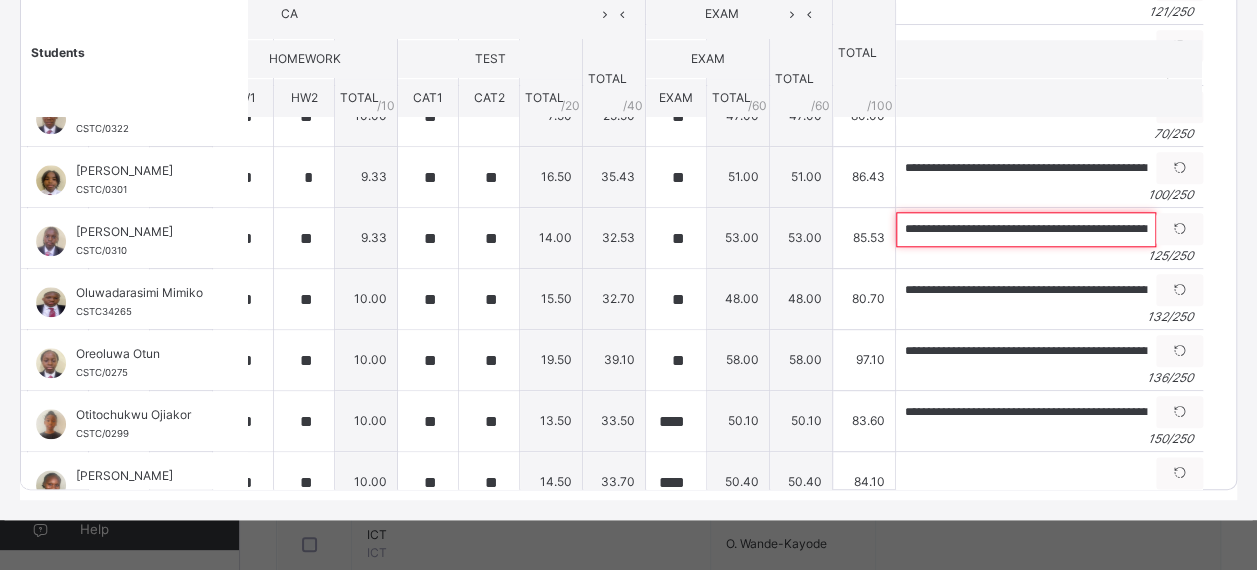 click on "**********" at bounding box center [1026, 229] 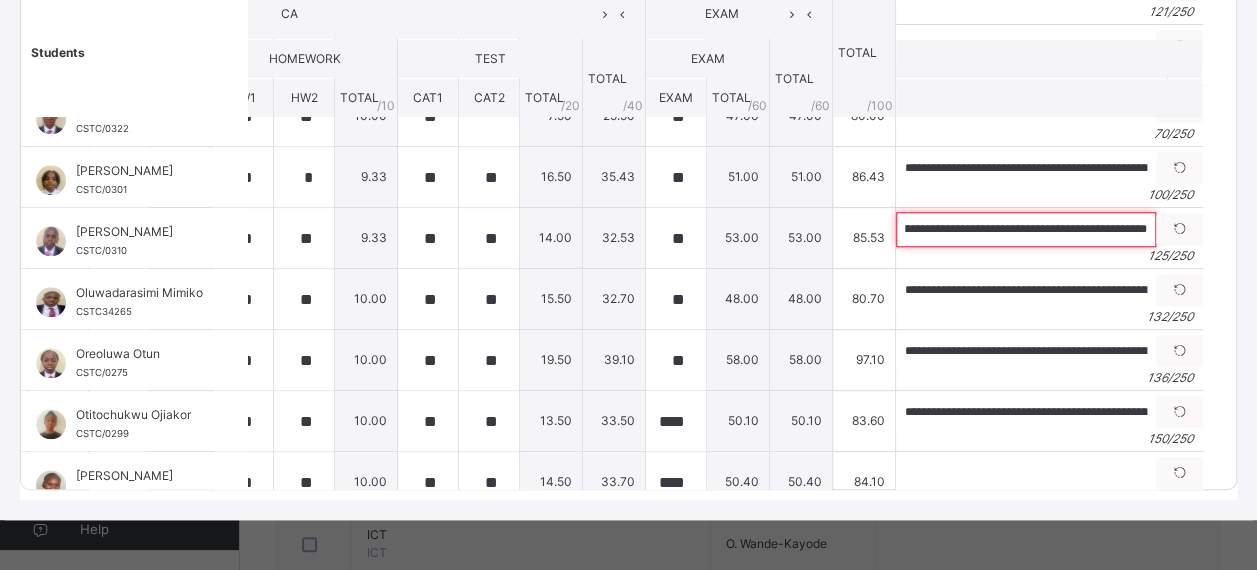 scroll, scrollTop: 0, scrollLeft: 504, axis: horizontal 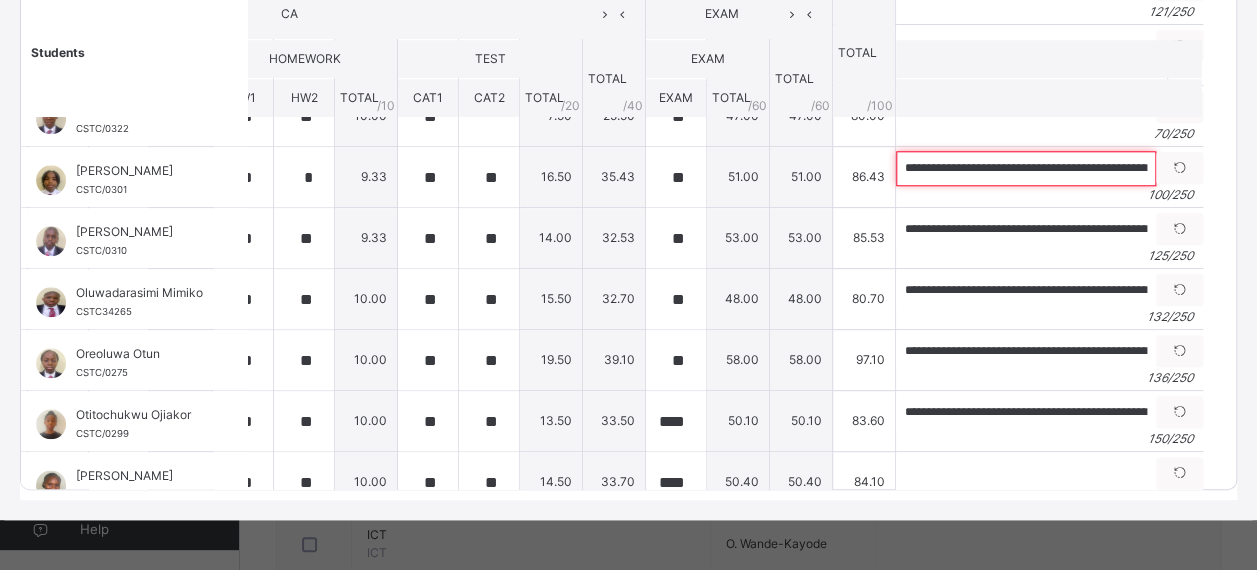 click on "**********" at bounding box center (1026, 168) 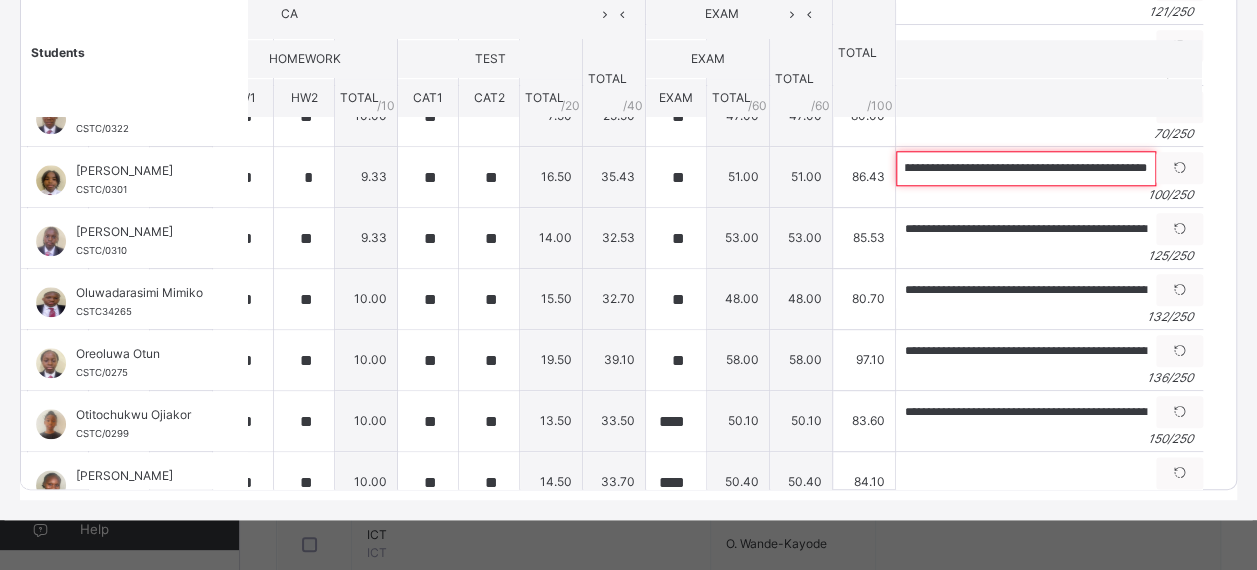 scroll, scrollTop: 0, scrollLeft: 323, axis: horizontal 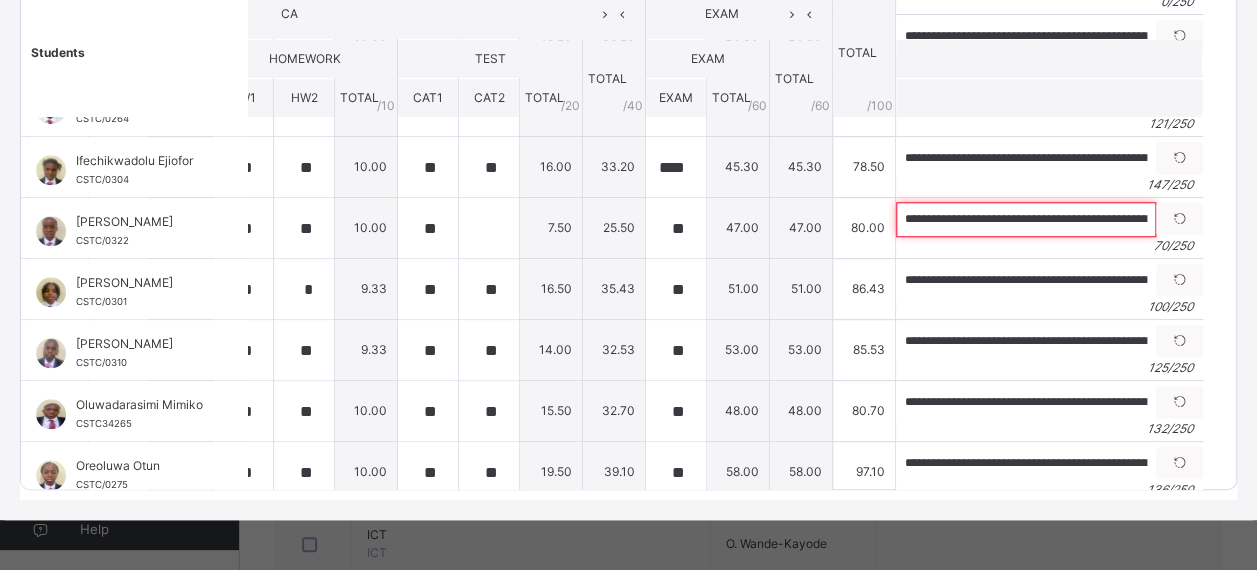 click on "**********" at bounding box center [1026, 219] 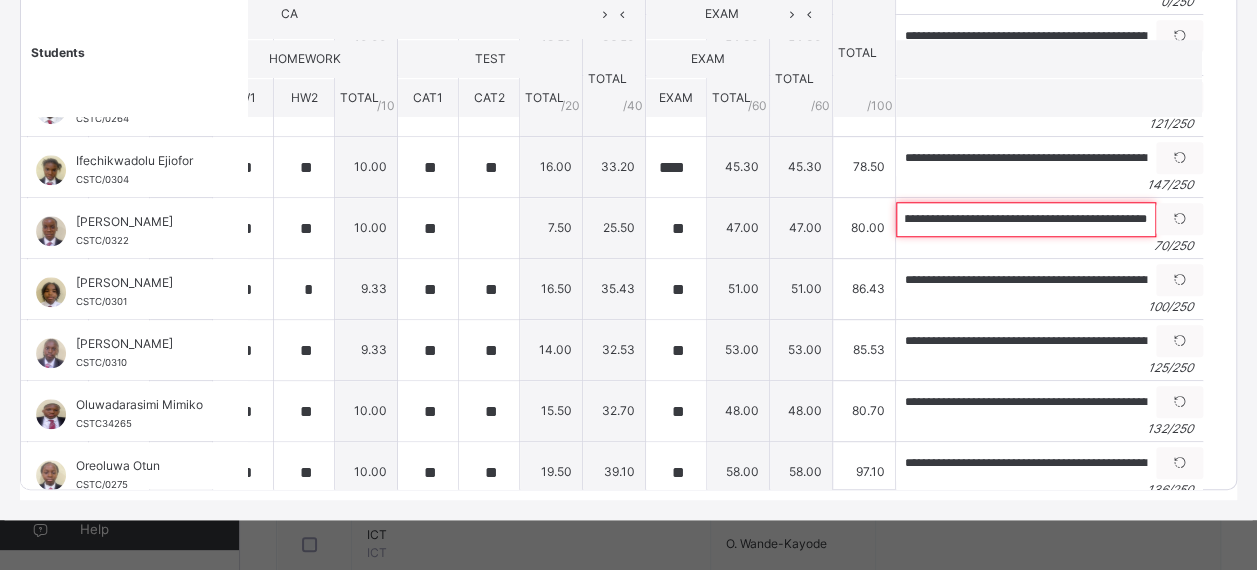 scroll, scrollTop: 0, scrollLeft: 161, axis: horizontal 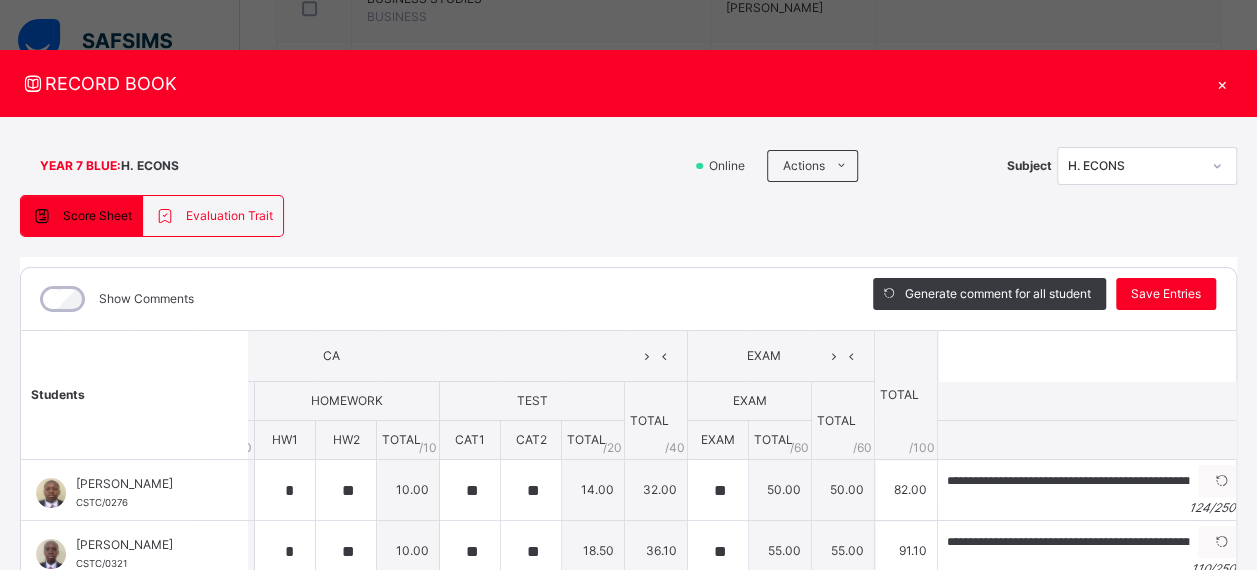 click on "Save Entries" at bounding box center (1166, 294) 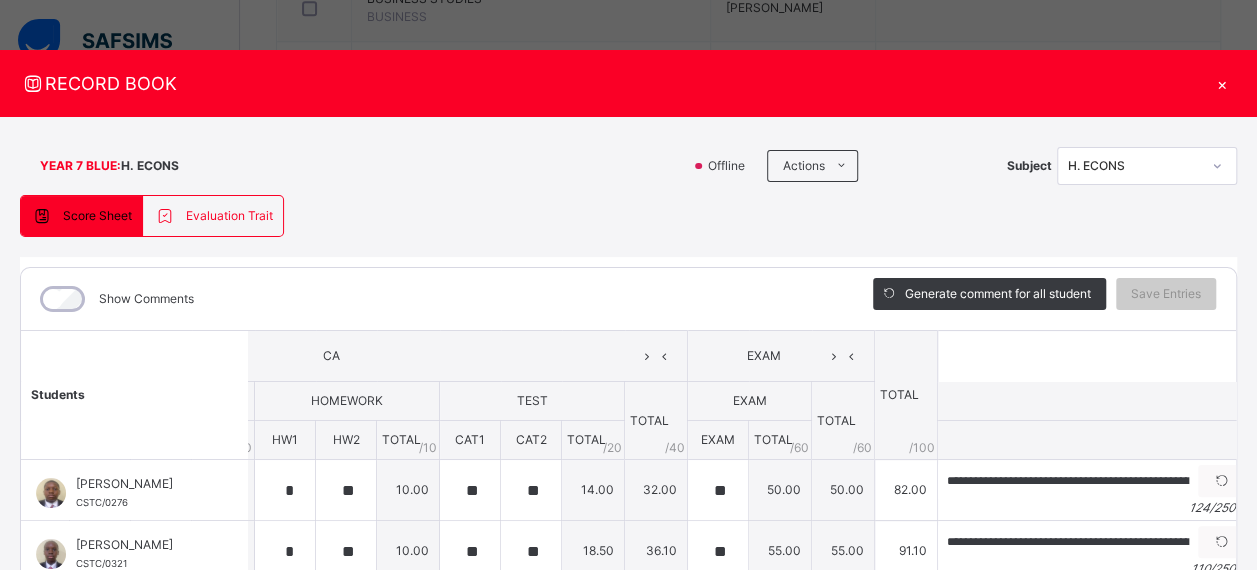 scroll, scrollTop: 0, scrollLeft: 0, axis: both 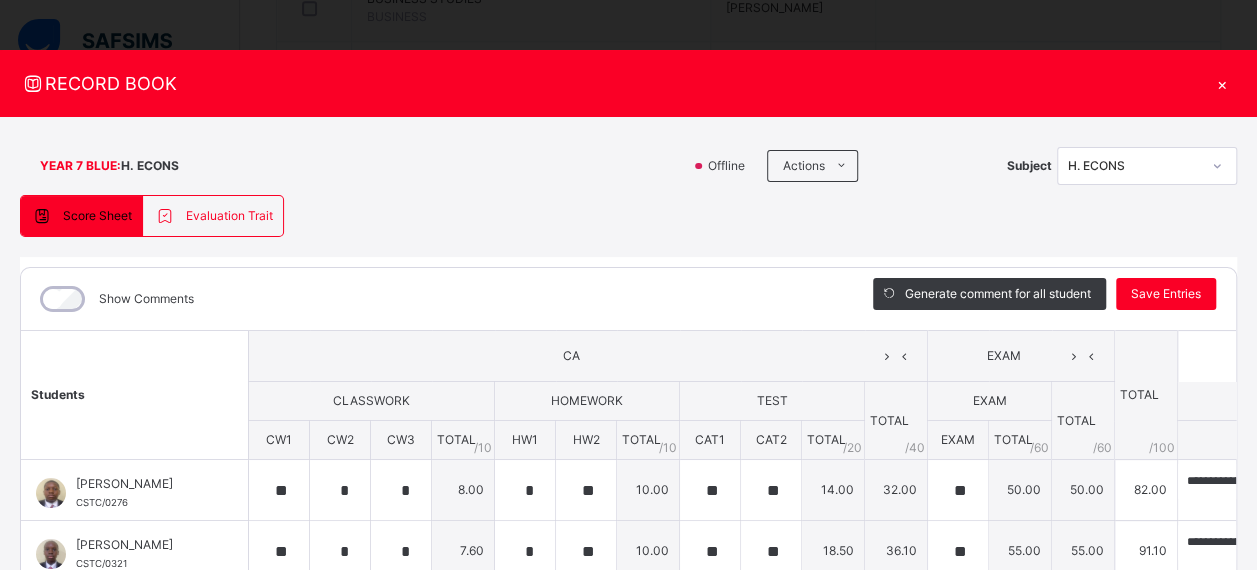 click on "YEAR 7   BLUE :   [PERSON_NAME] Offline Actions  Download Empty Score Sheet  Upload/map score sheet Subject  H. ECONS" at bounding box center [628, 166] 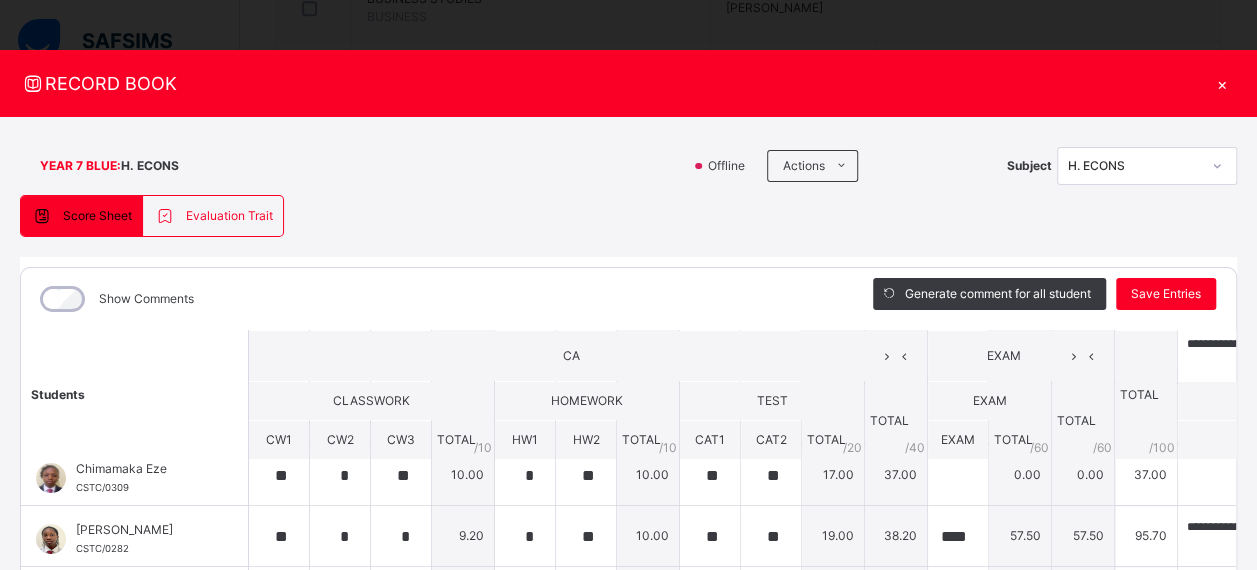 scroll, scrollTop: 164, scrollLeft: 0, axis: vertical 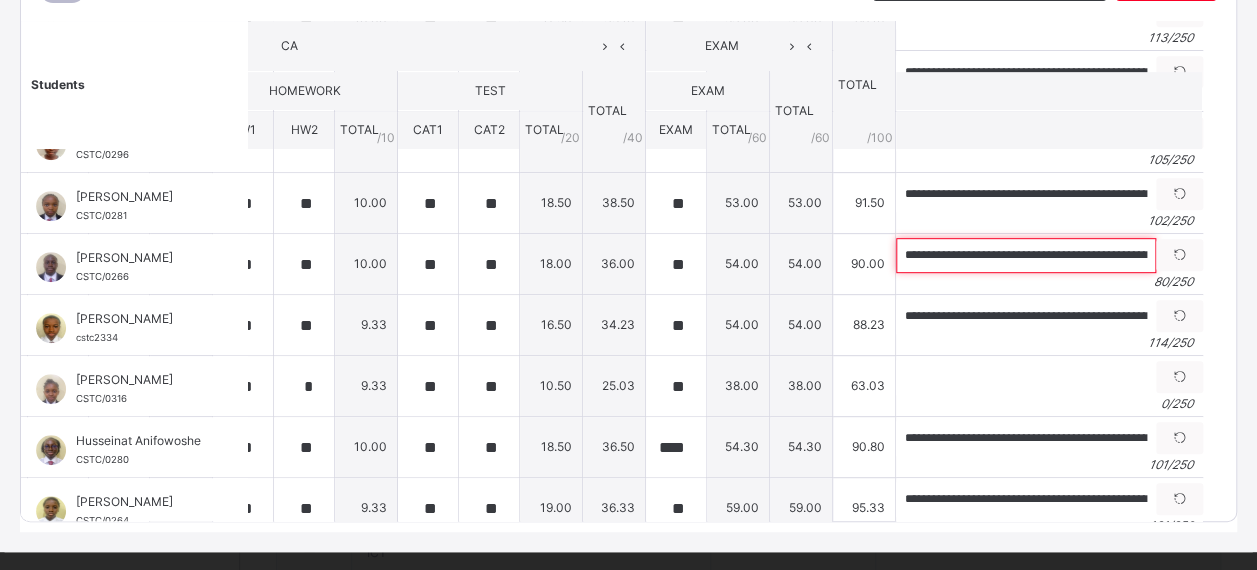 click on "**********" at bounding box center (1026, 255) 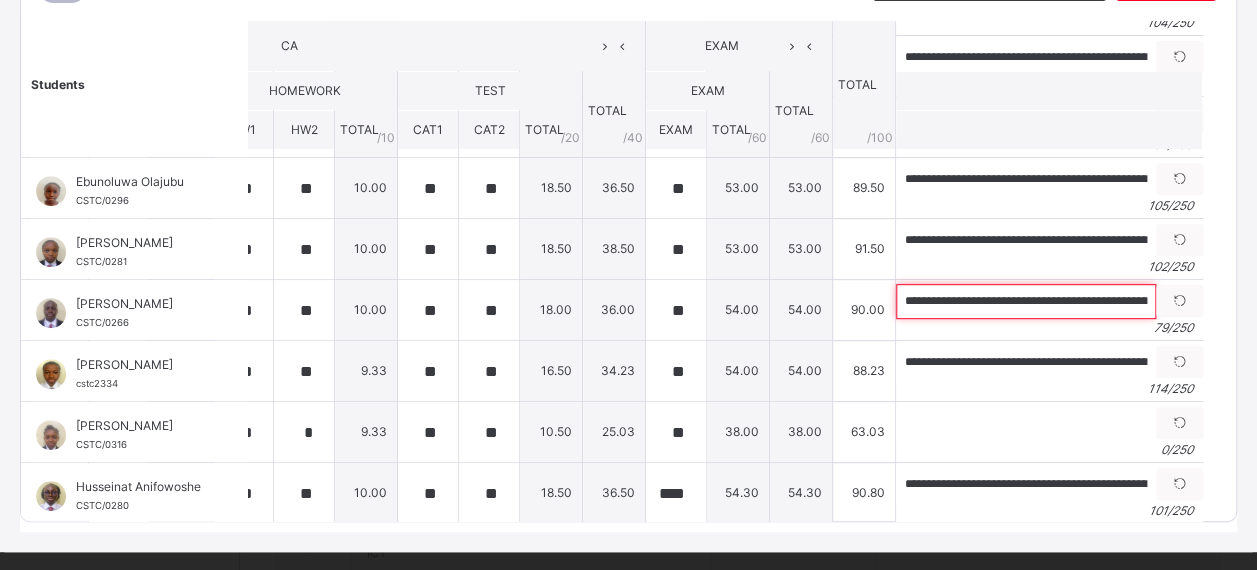 scroll, scrollTop: 419, scrollLeft: 282, axis: both 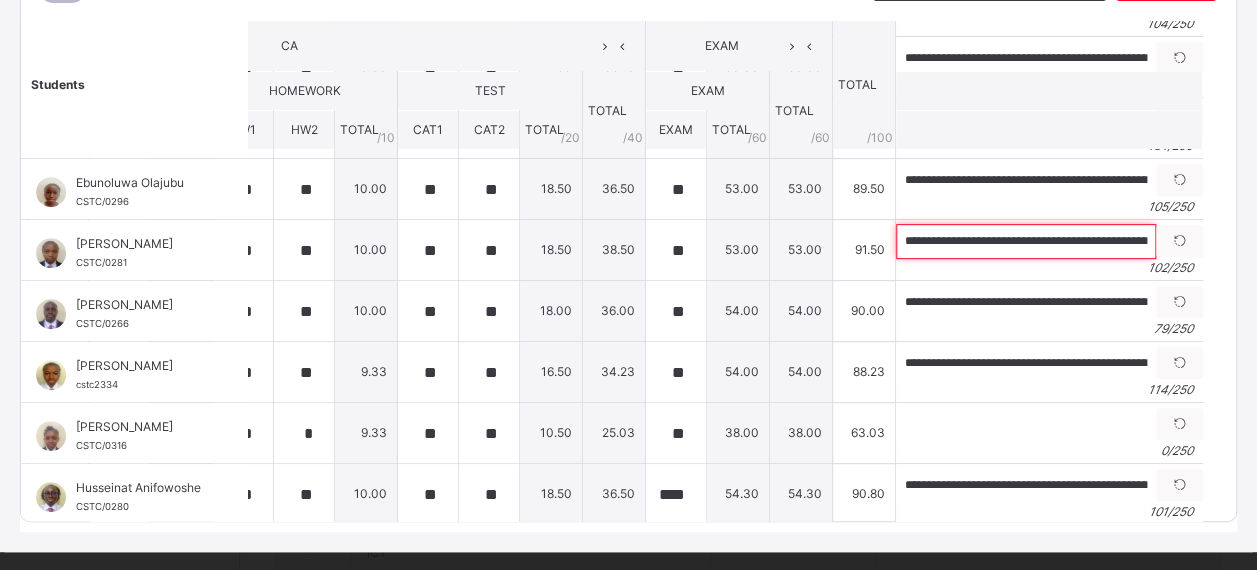 click on "**********" at bounding box center (1026, 241) 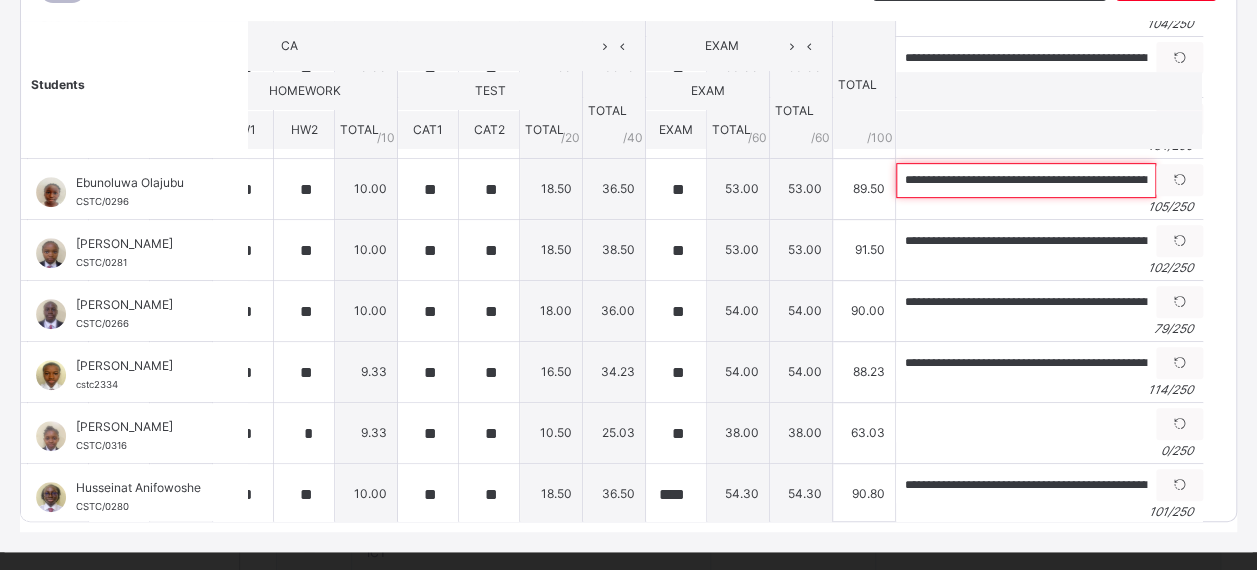 click on "**********" at bounding box center (1026, 180) 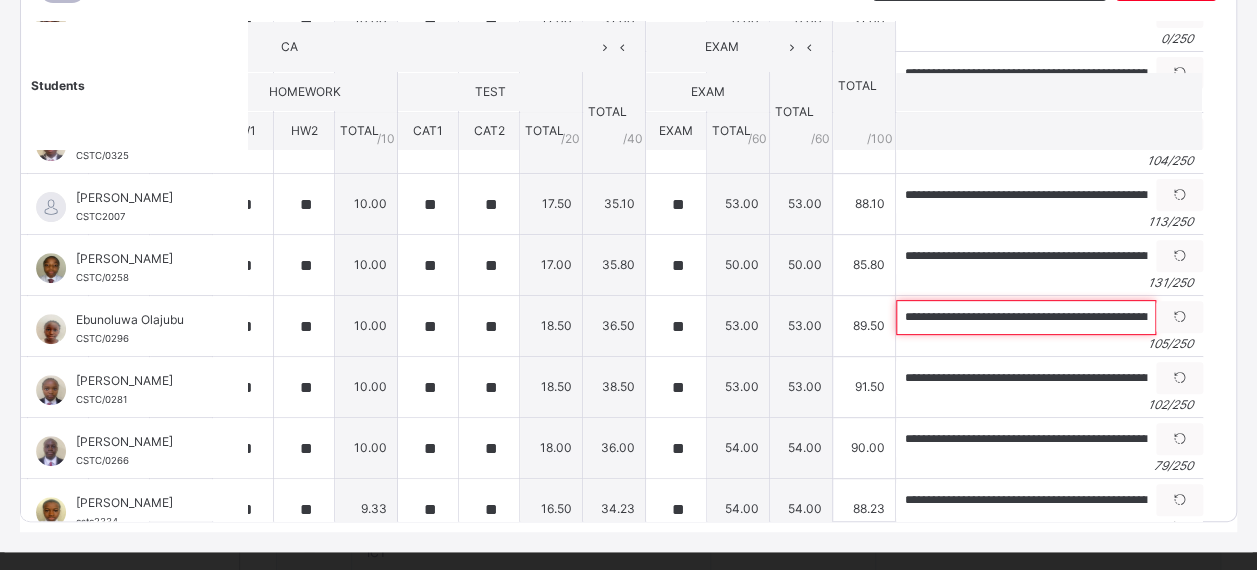 scroll, scrollTop: 276, scrollLeft: 282, axis: both 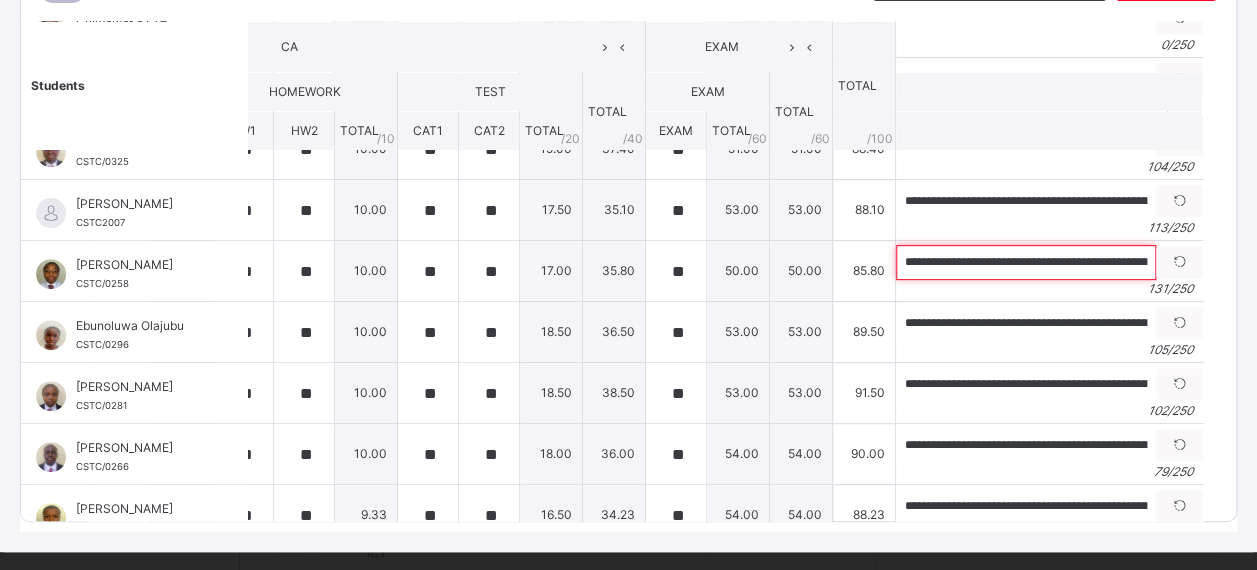 click on "**********" at bounding box center (1026, 262) 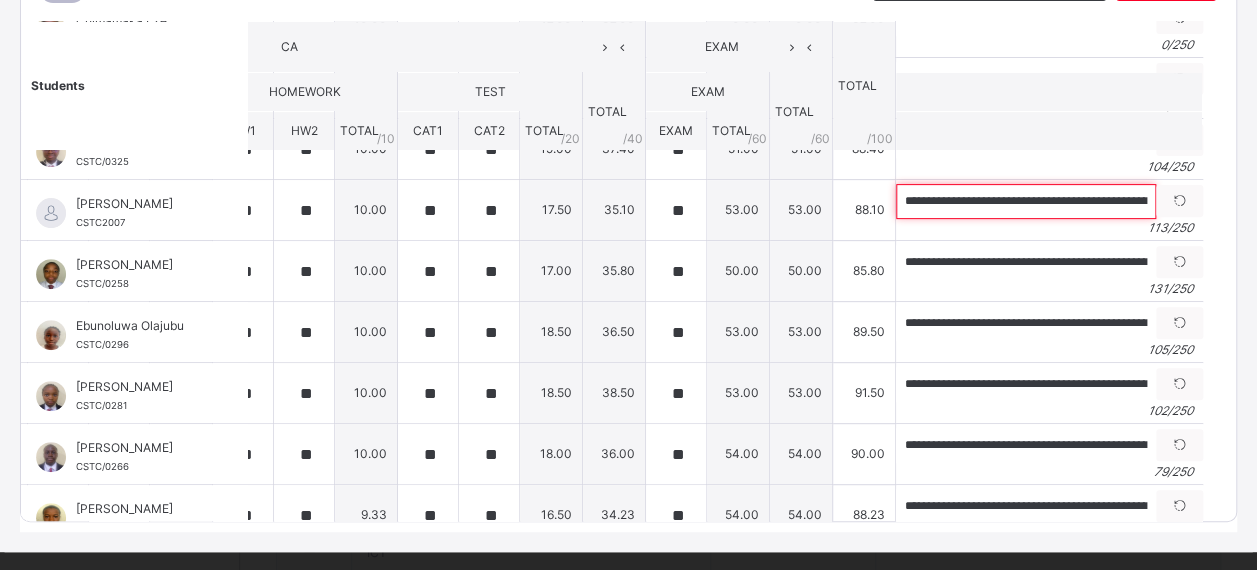 click on "**********" at bounding box center [1026, 201] 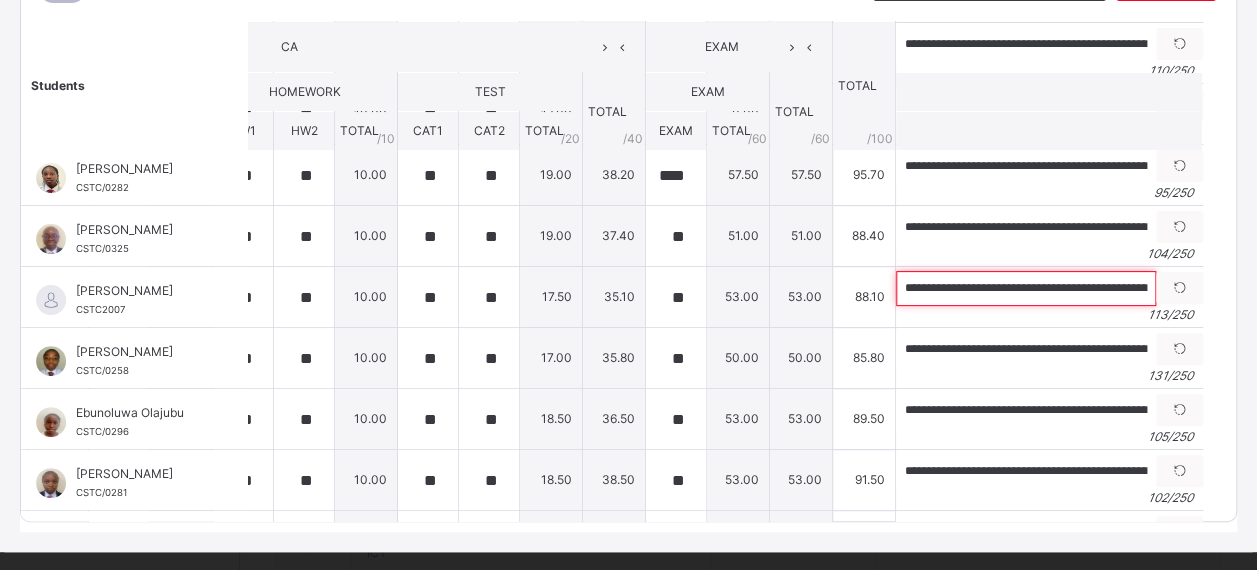 scroll, scrollTop: 188, scrollLeft: 282, axis: both 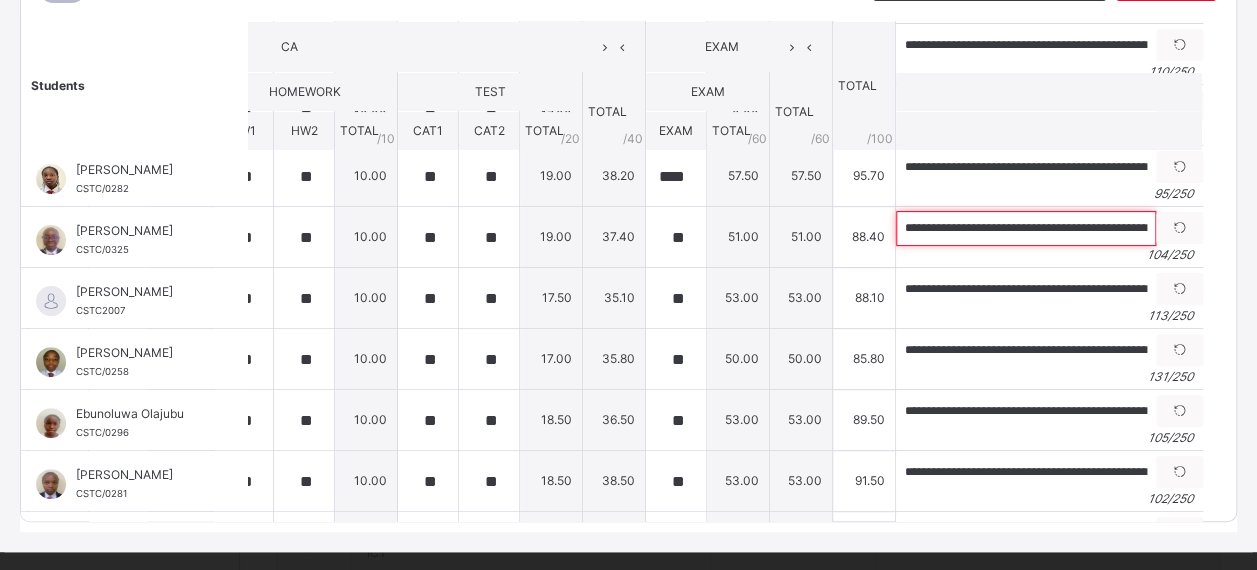 click on "**********" at bounding box center [1026, 228] 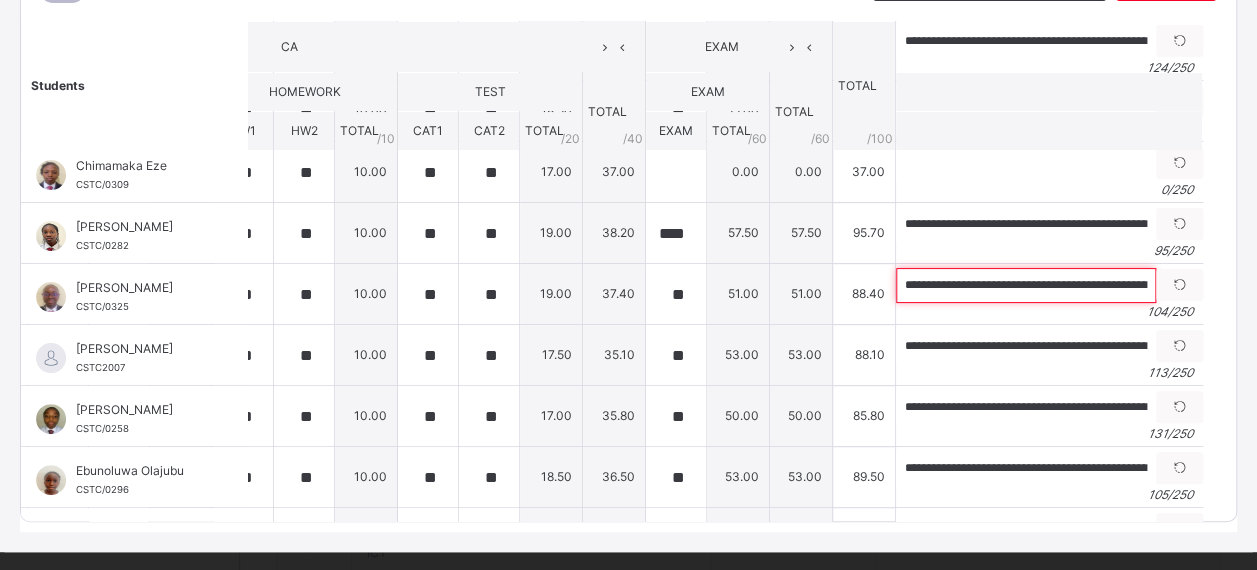 scroll, scrollTop: 127, scrollLeft: 282, axis: both 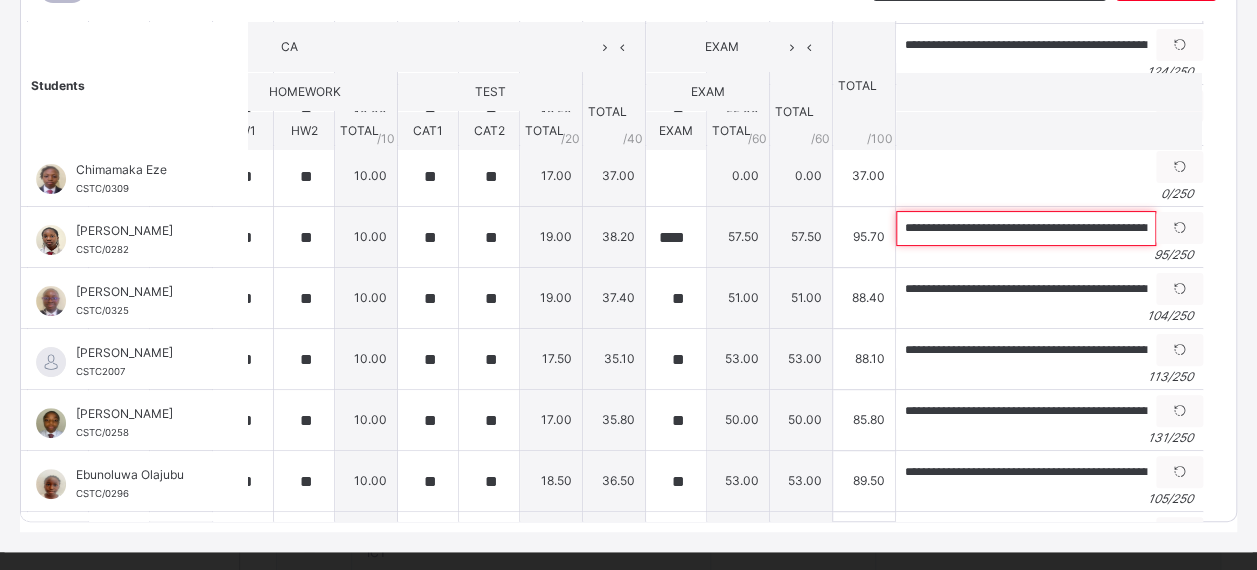 click on "**********" at bounding box center (1026, 228) 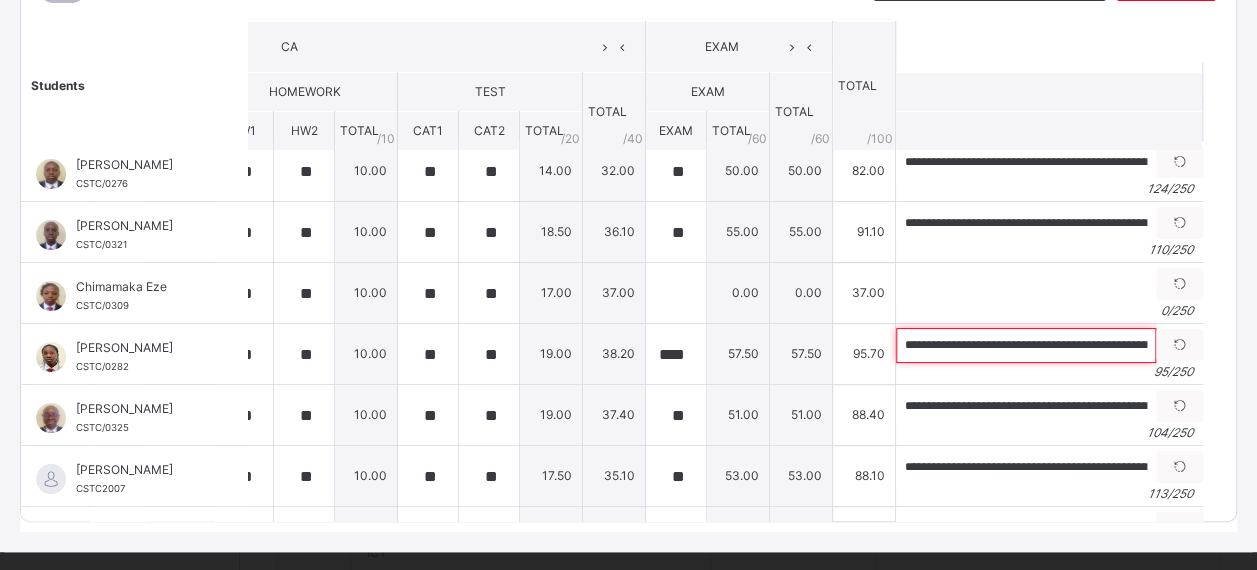 scroll, scrollTop: 0, scrollLeft: 282, axis: horizontal 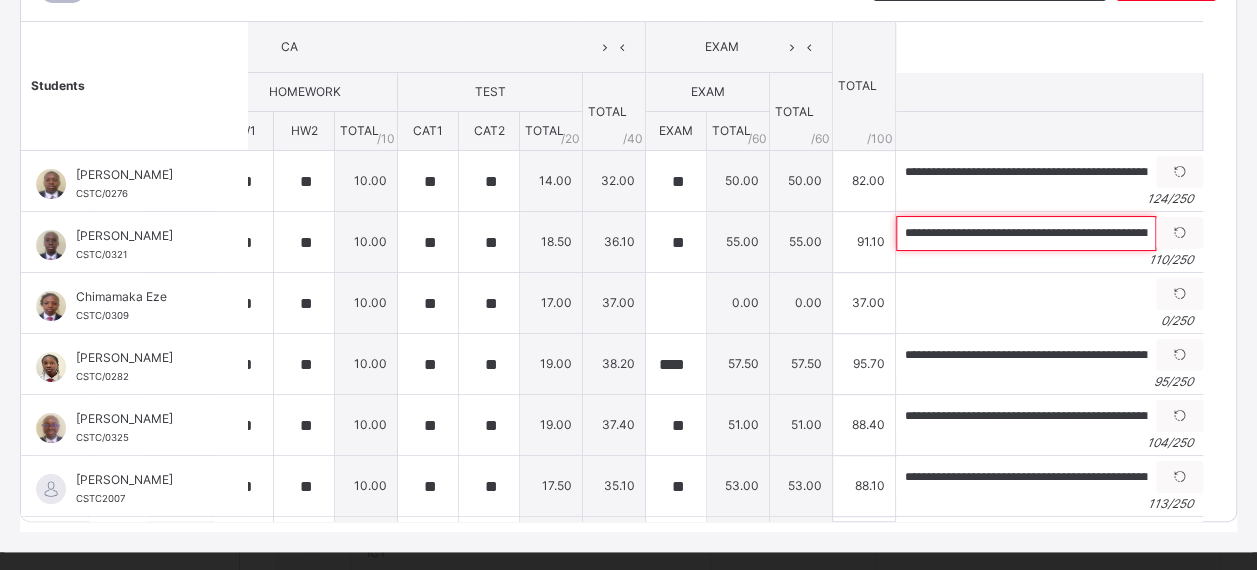 click on "**********" at bounding box center [1026, 233] 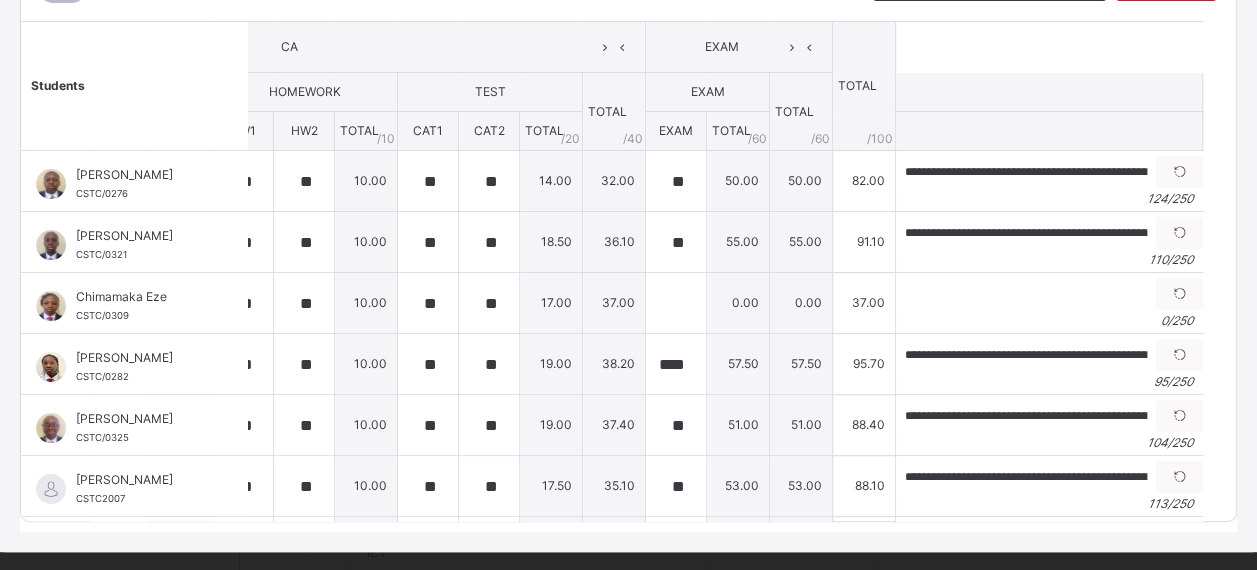 scroll, scrollTop: 0, scrollLeft: 0, axis: both 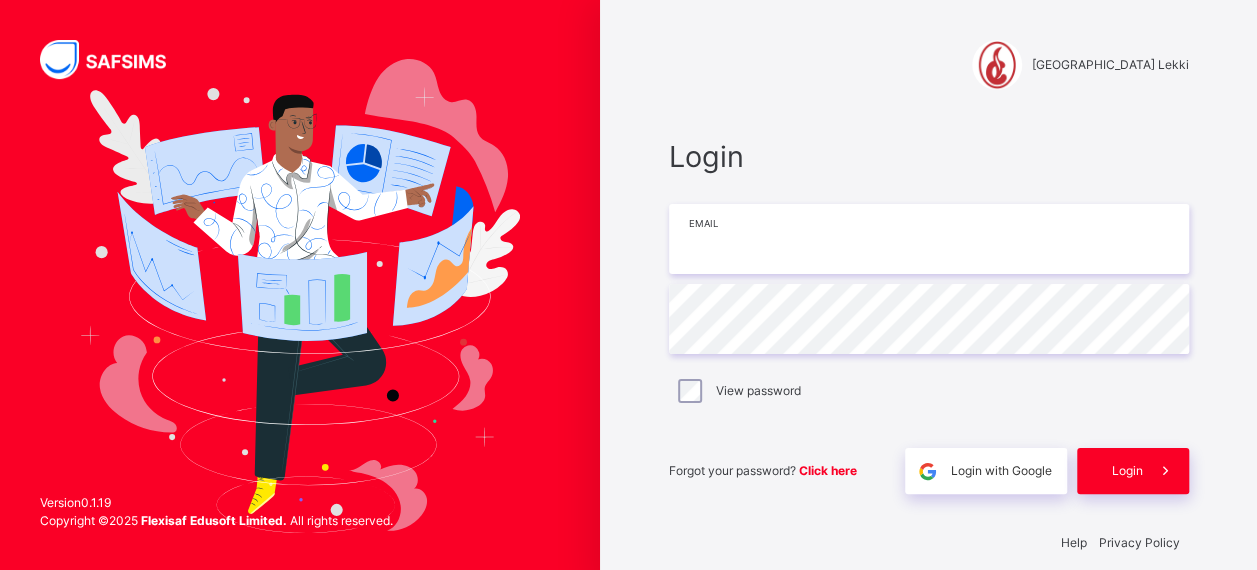 click at bounding box center [929, 239] 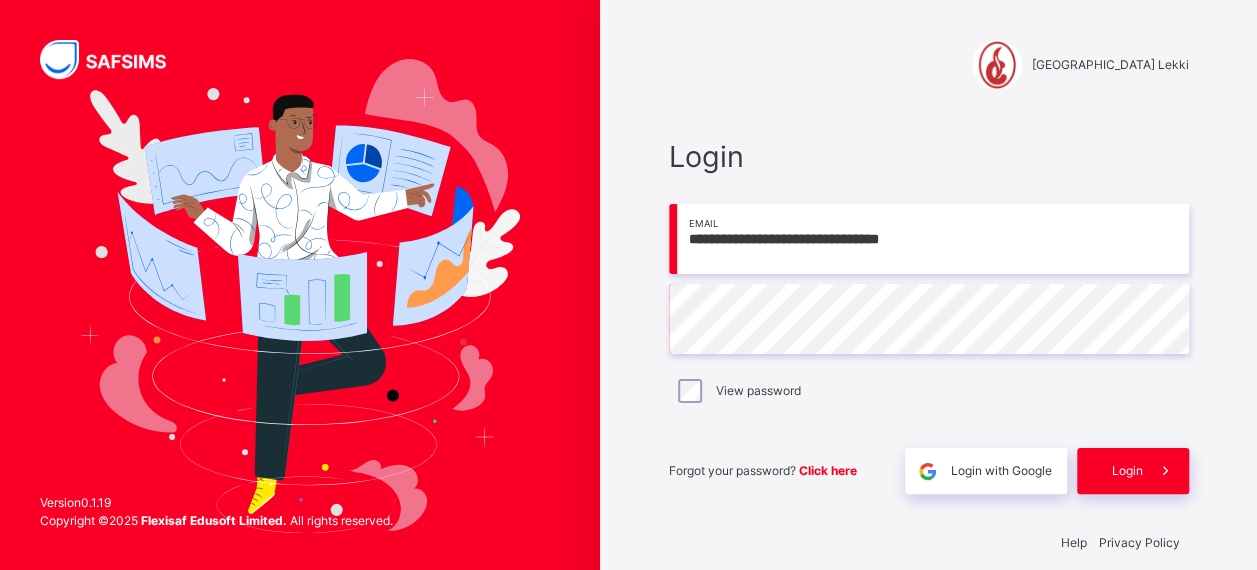 click on "Login" at bounding box center (1133, 471) 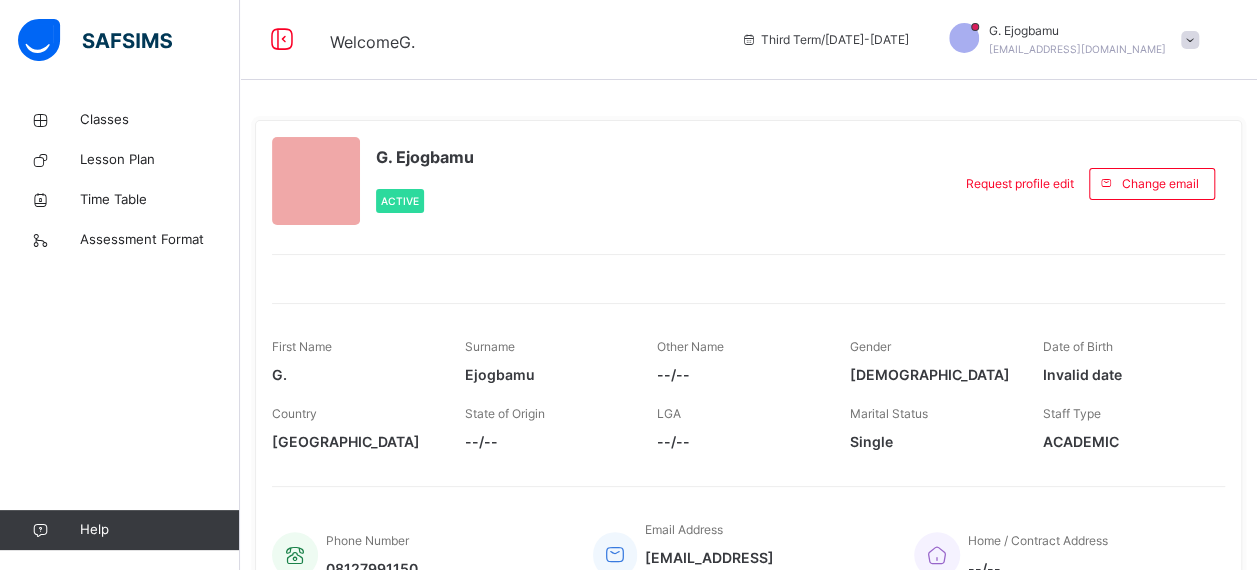 click on "Classes" at bounding box center [160, 120] 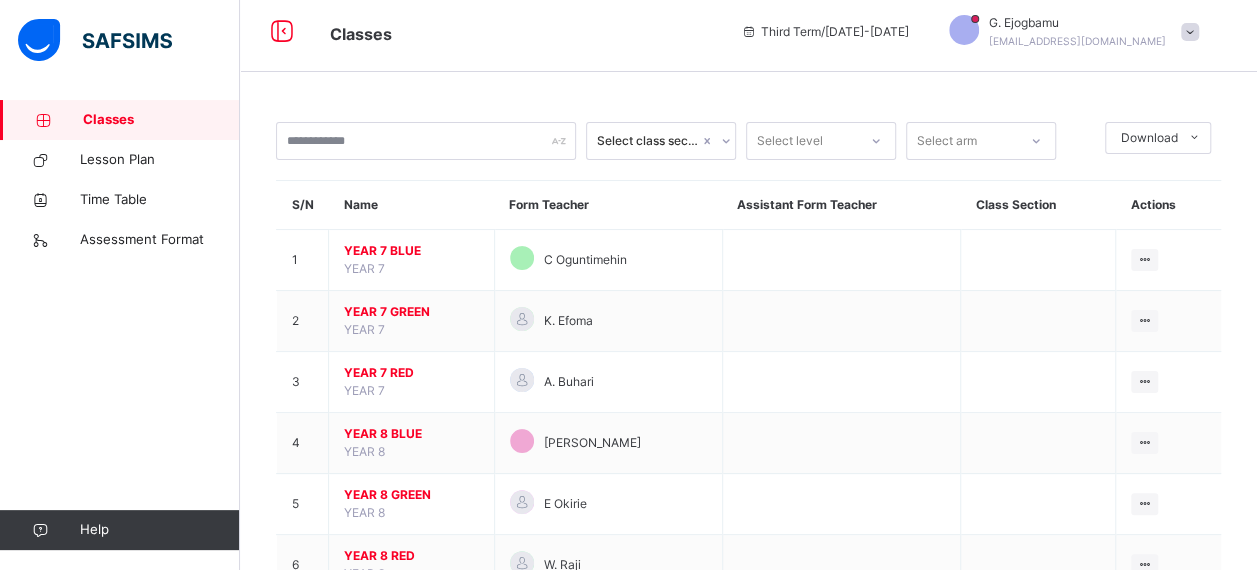 scroll, scrollTop: 43, scrollLeft: 0, axis: vertical 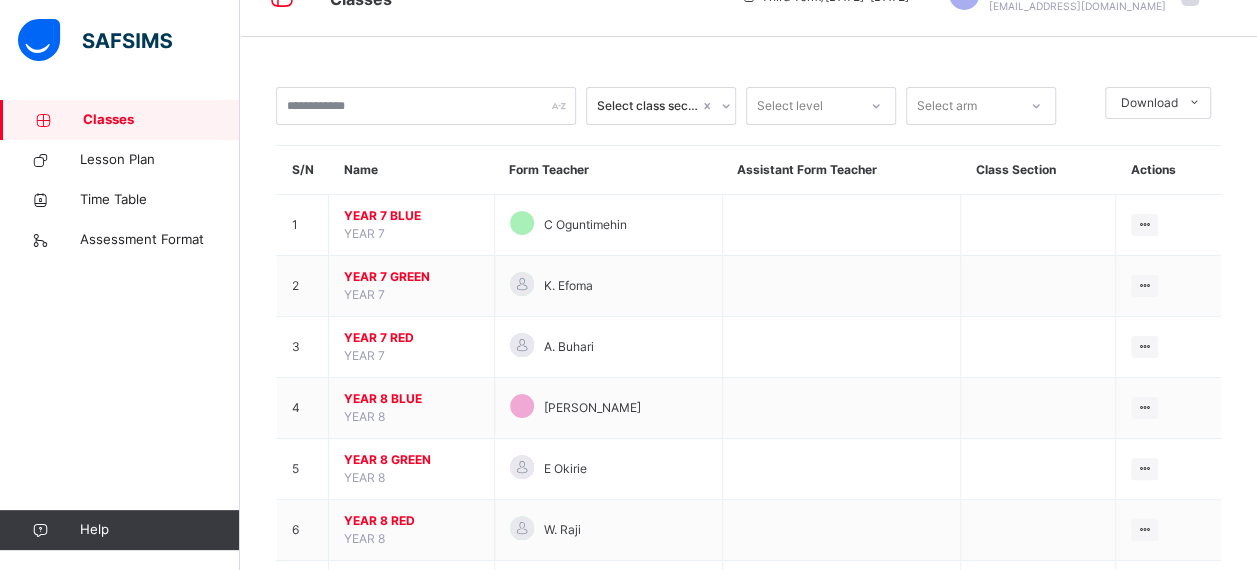 click on "YEAR 7   BLUE" at bounding box center [411, 216] 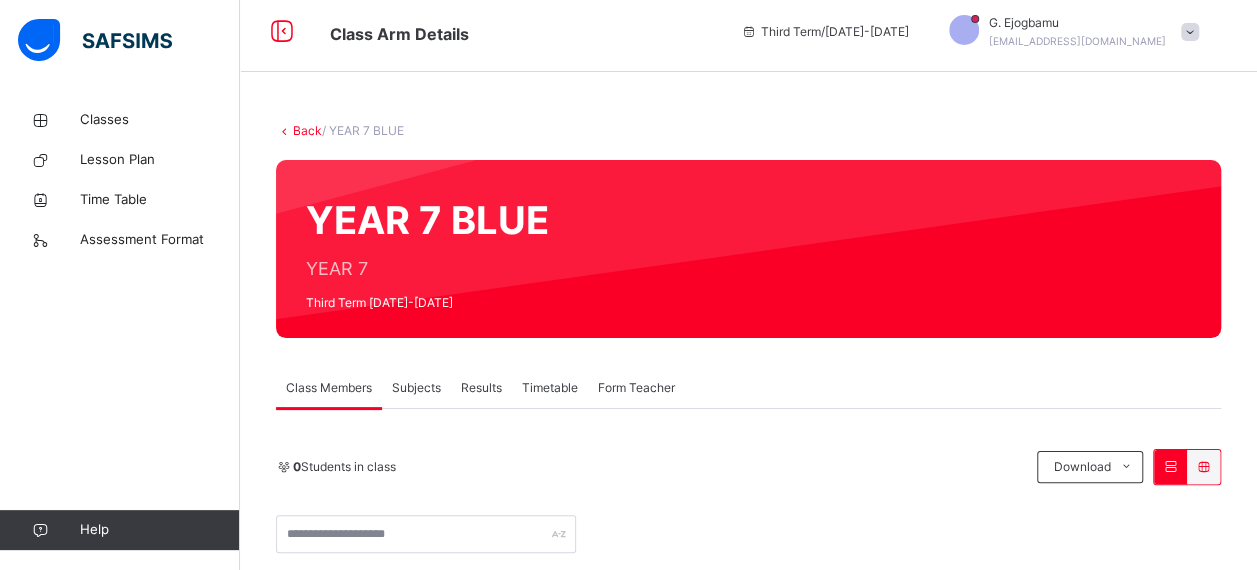 scroll, scrollTop: 43, scrollLeft: 0, axis: vertical 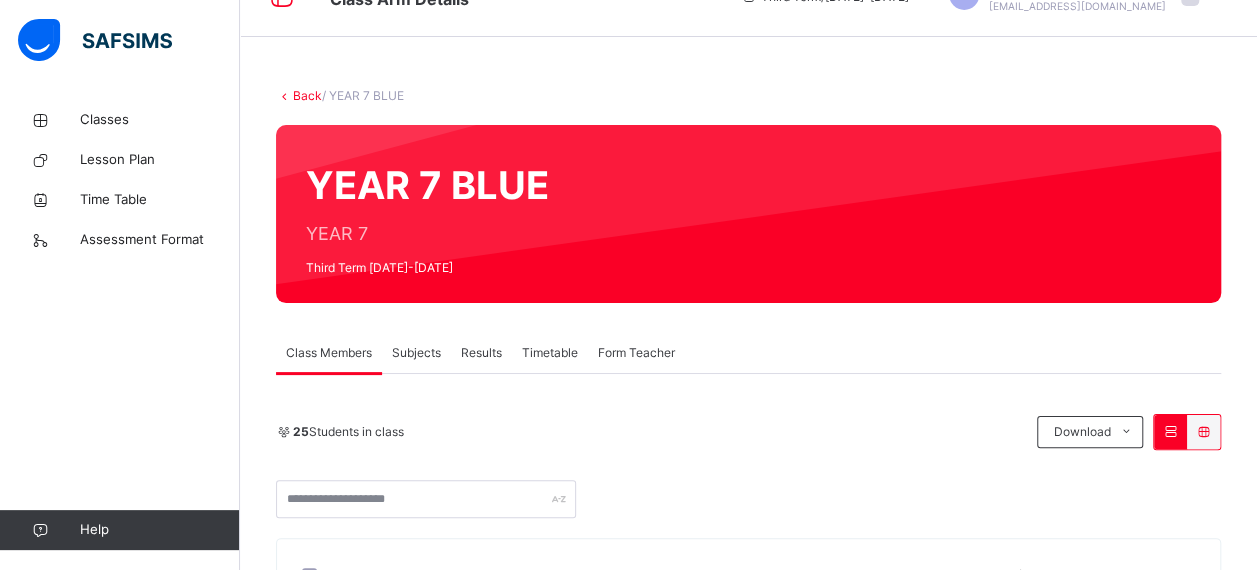click on "Subjects" at bounding box center [416, 353] 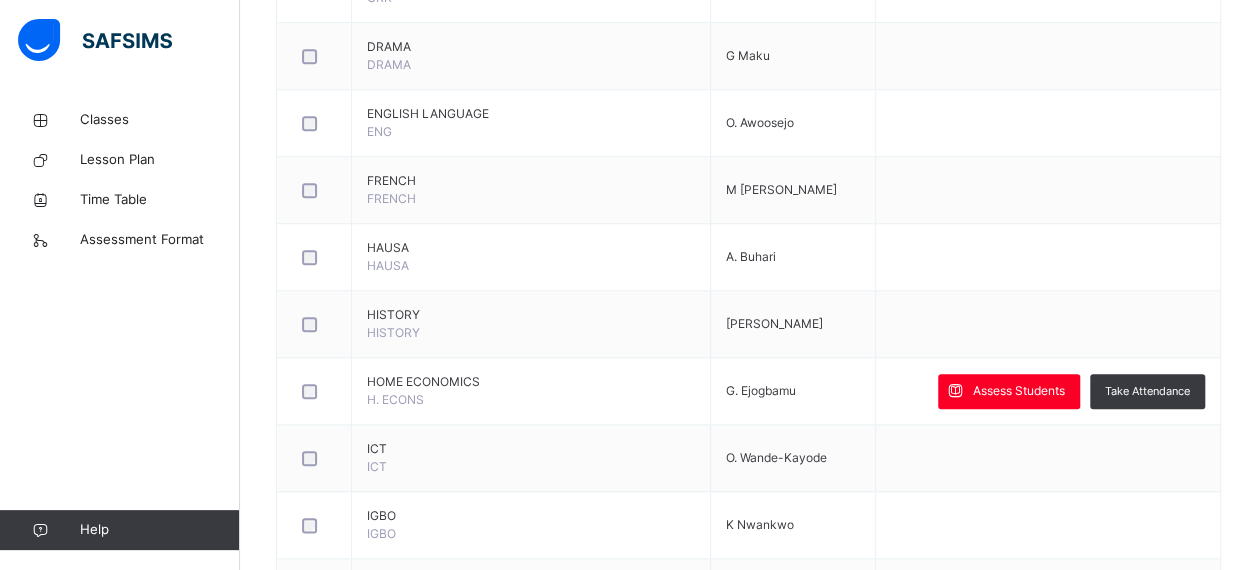 scroll, scrollTop: 886, scrollLeft: 0, axis: vertical 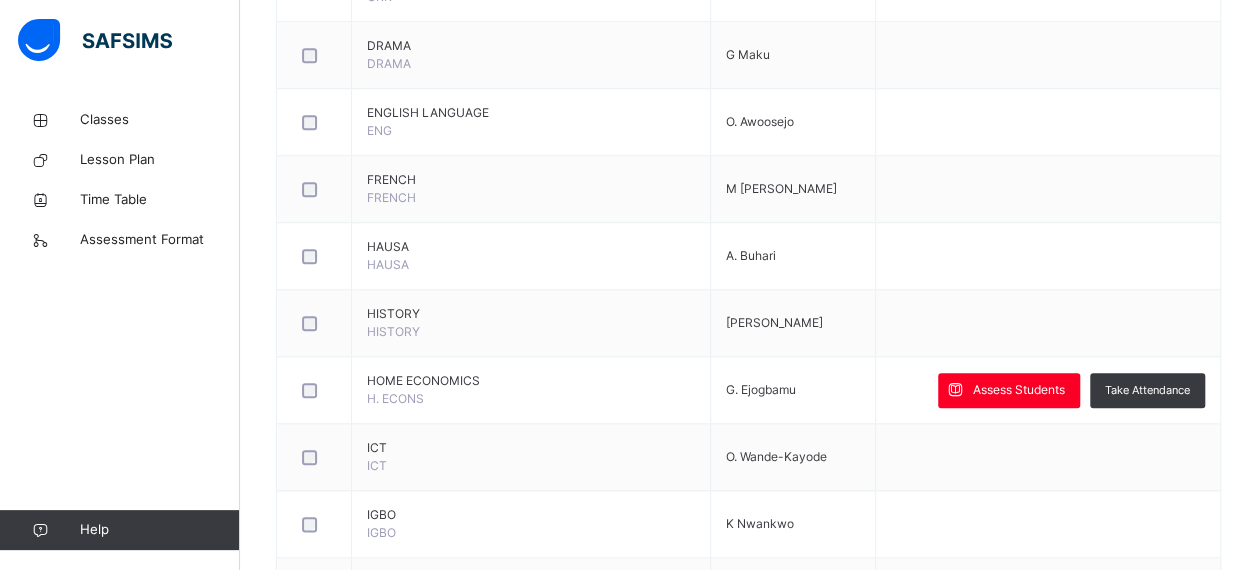 click on "Assess Students" at bounding box center [1019, 390] 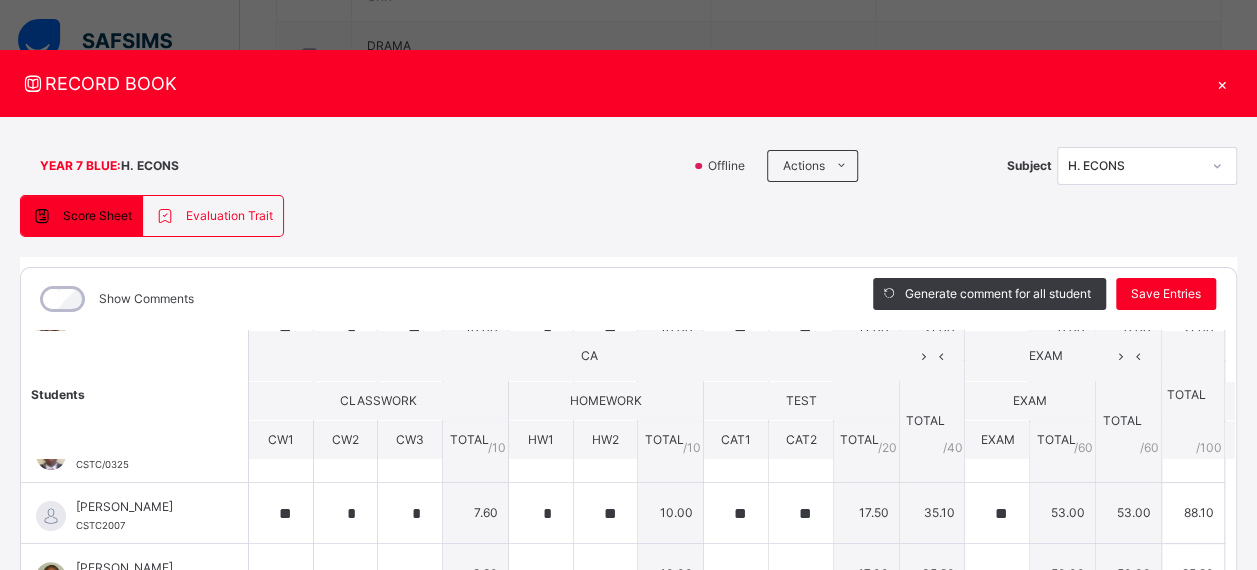 scroll, scrollTop: 284, scrollLeft: 0, axis: vertical 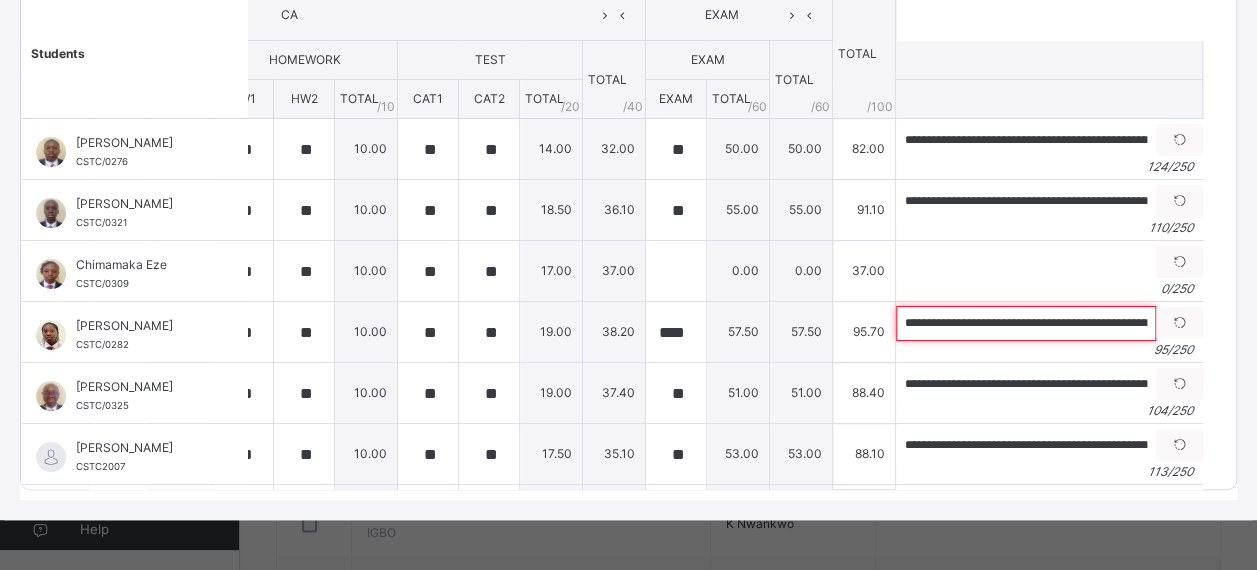 click on "**********" at bounding box center (1026, 323) 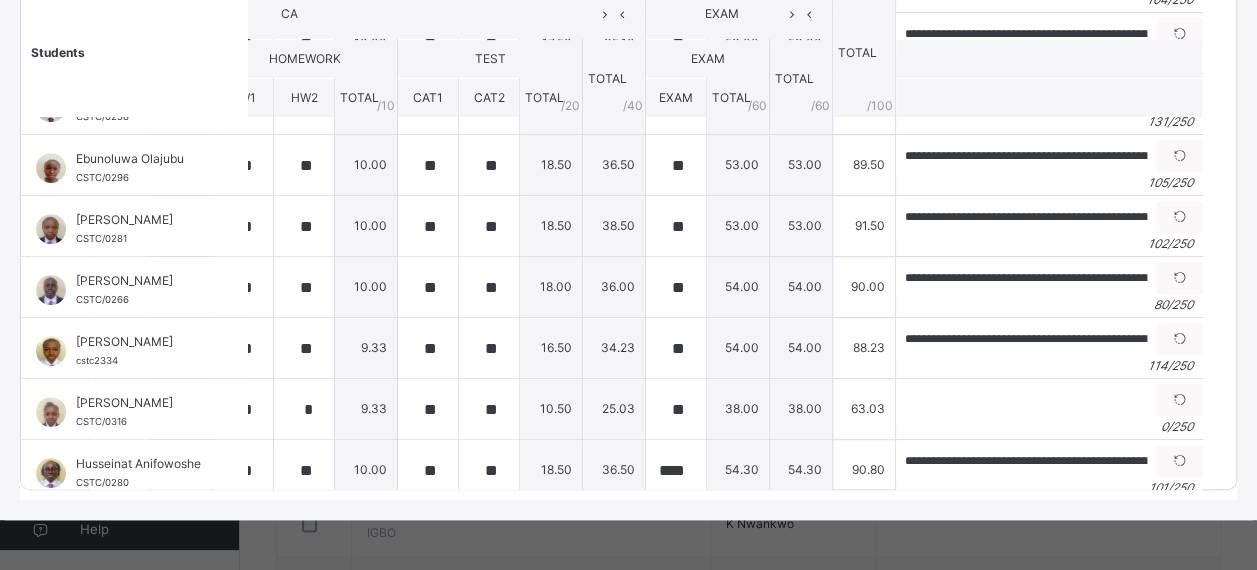 scroll, scrollTop: 412, scrollLeft: 282, axis: both 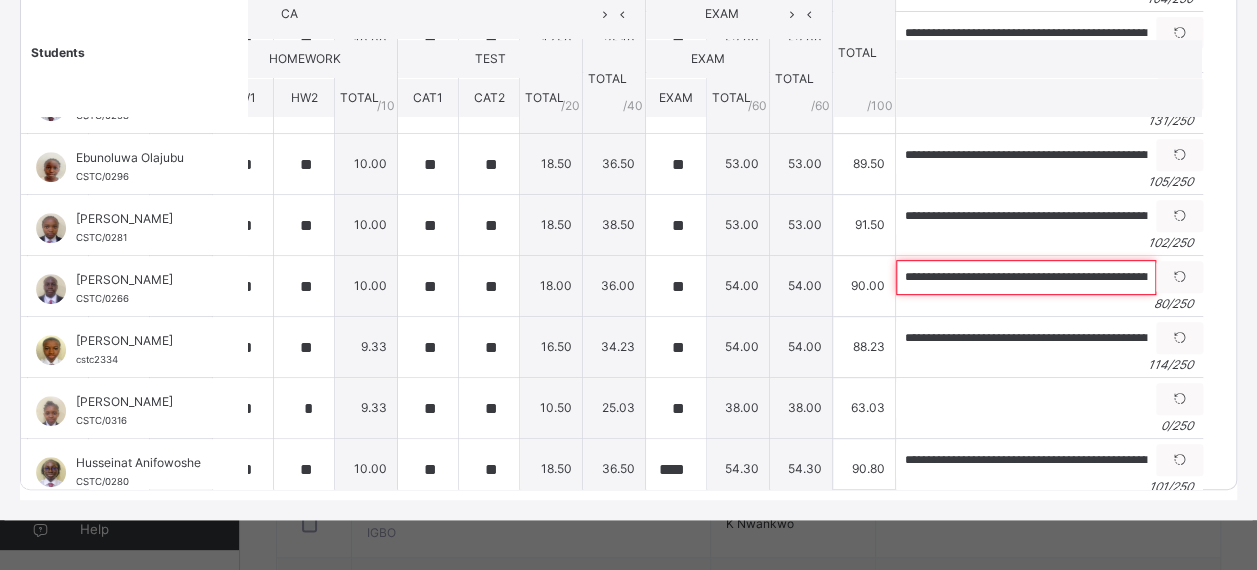 click on "**********" at bounding box center (1026, 277) 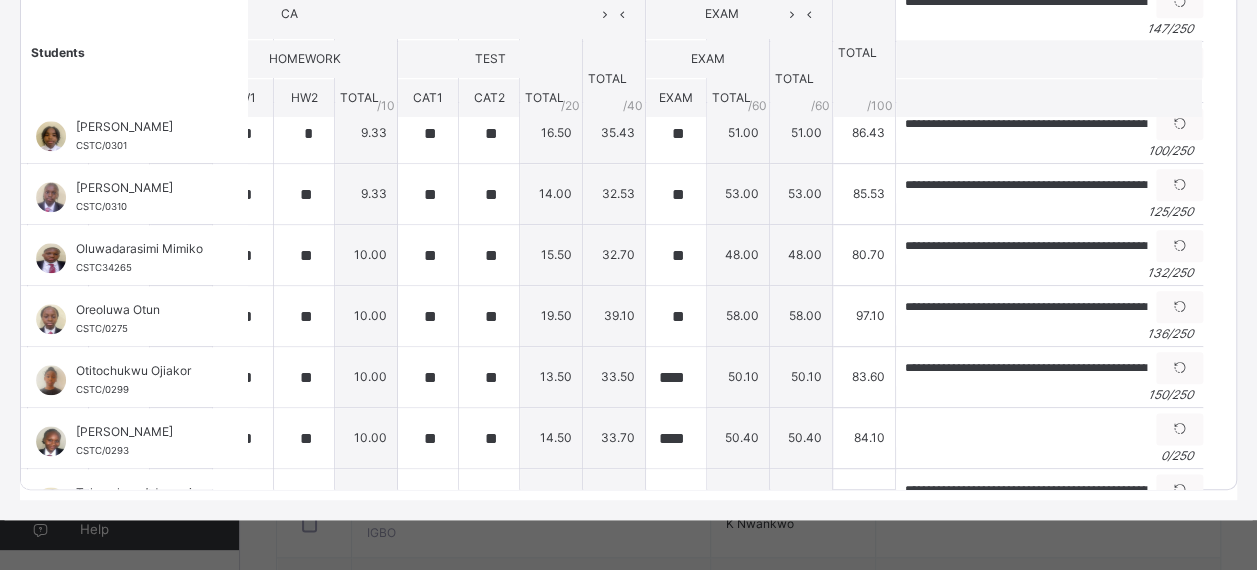 scroll, scrollTop: 989, scrollLeft: 282, axis: both 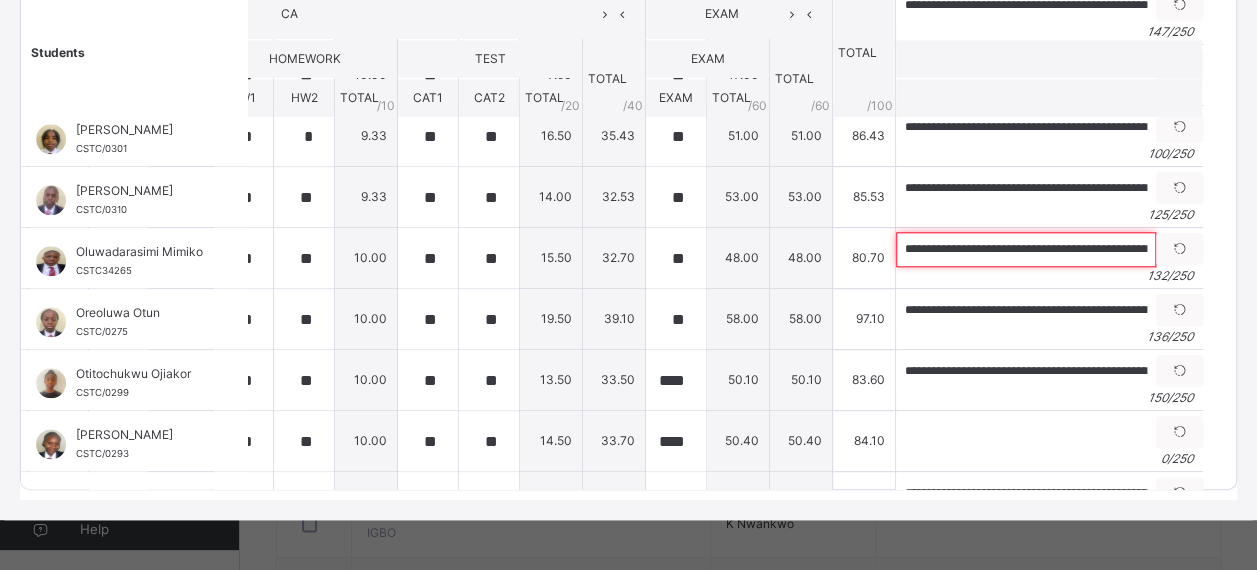 click on "**********" at bounding box center (1026, 249) 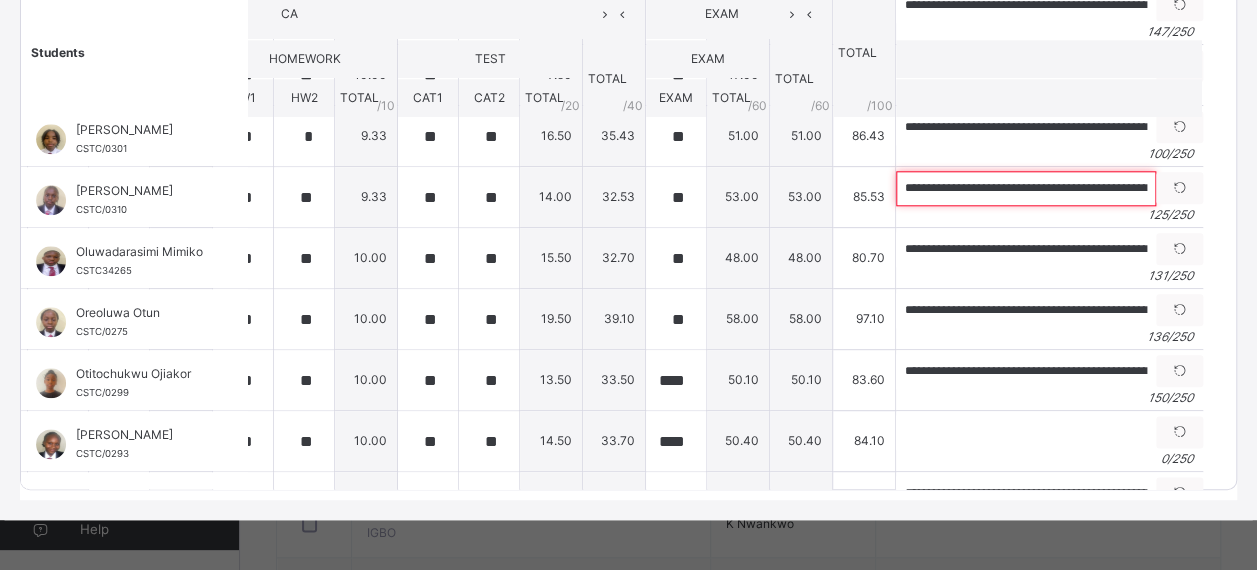 click on "**********" at bounding box center [1026, 188] 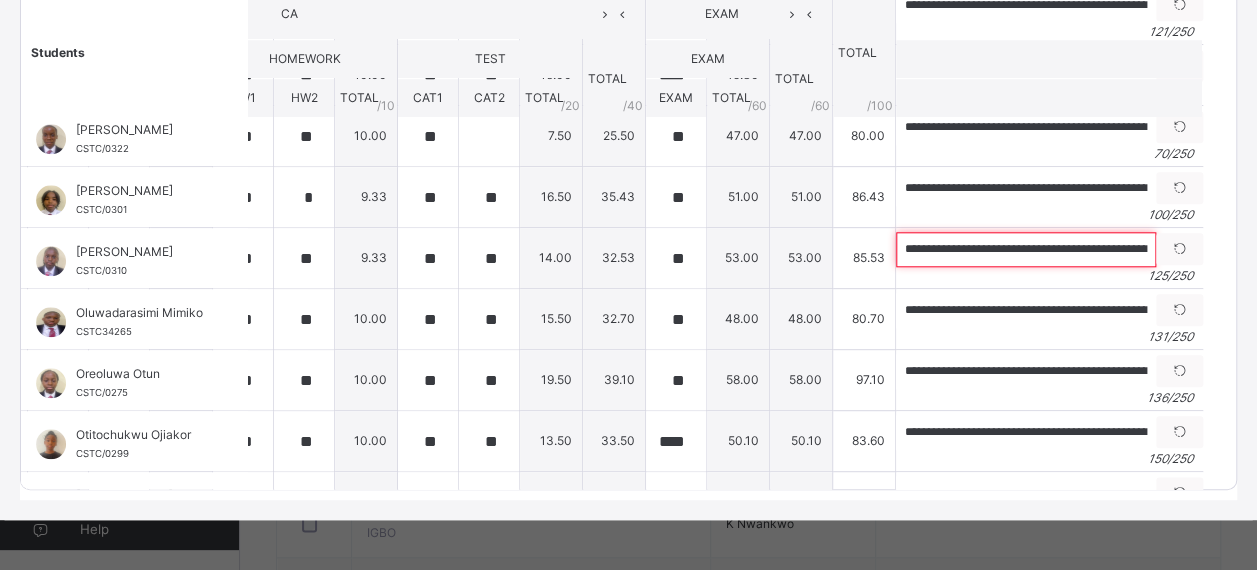scroll, scrollTop: 927, scrollLeft: 282, axis: both 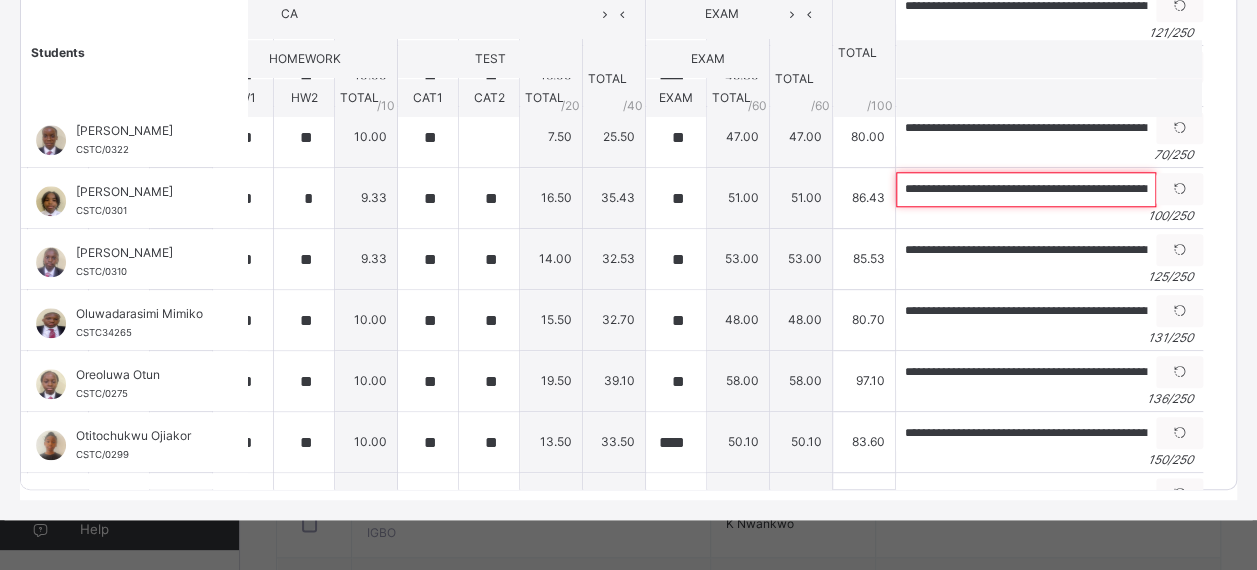 click on "**********" at bounding box center [1026, 189] 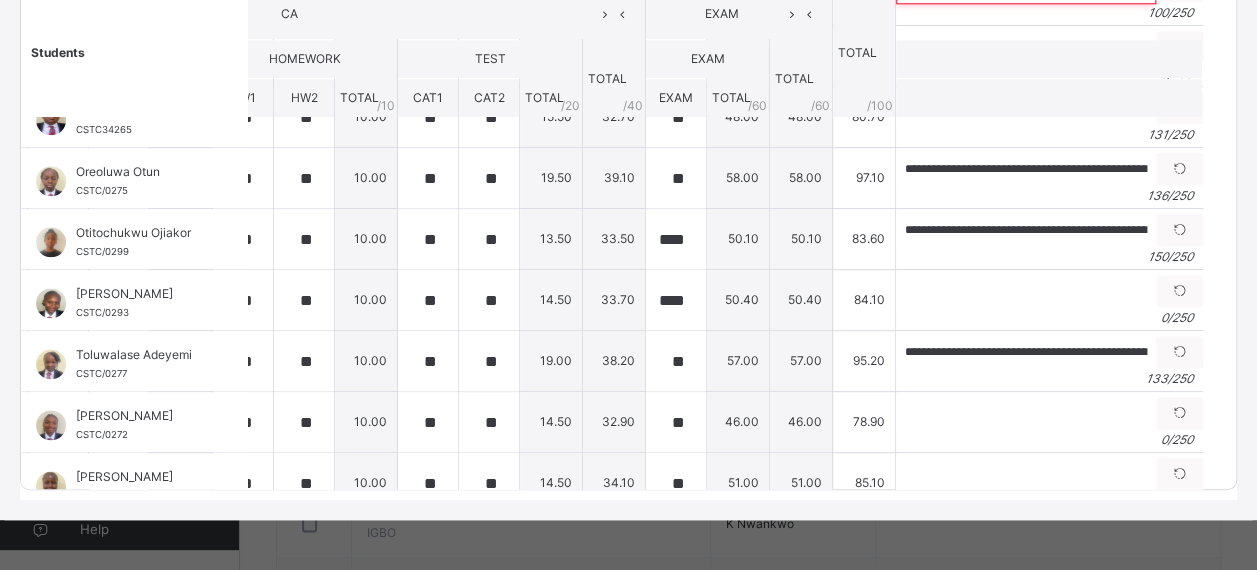 scroll, scrollTop: 1160, scrollLeft: 282, axis: both 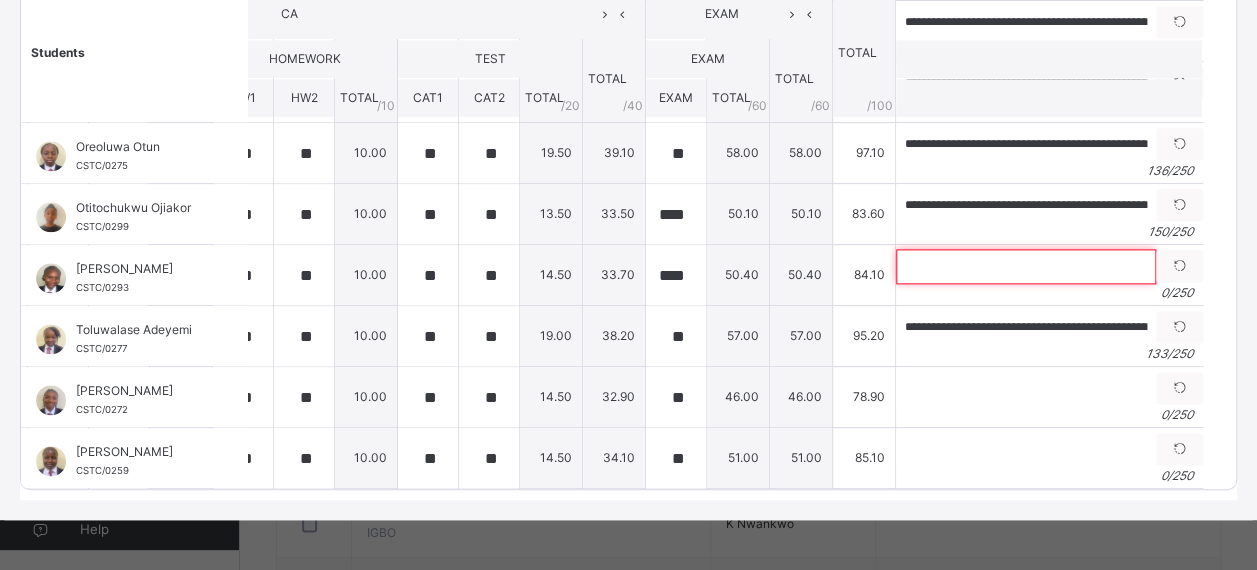 click at bounding box center [1026, 266] 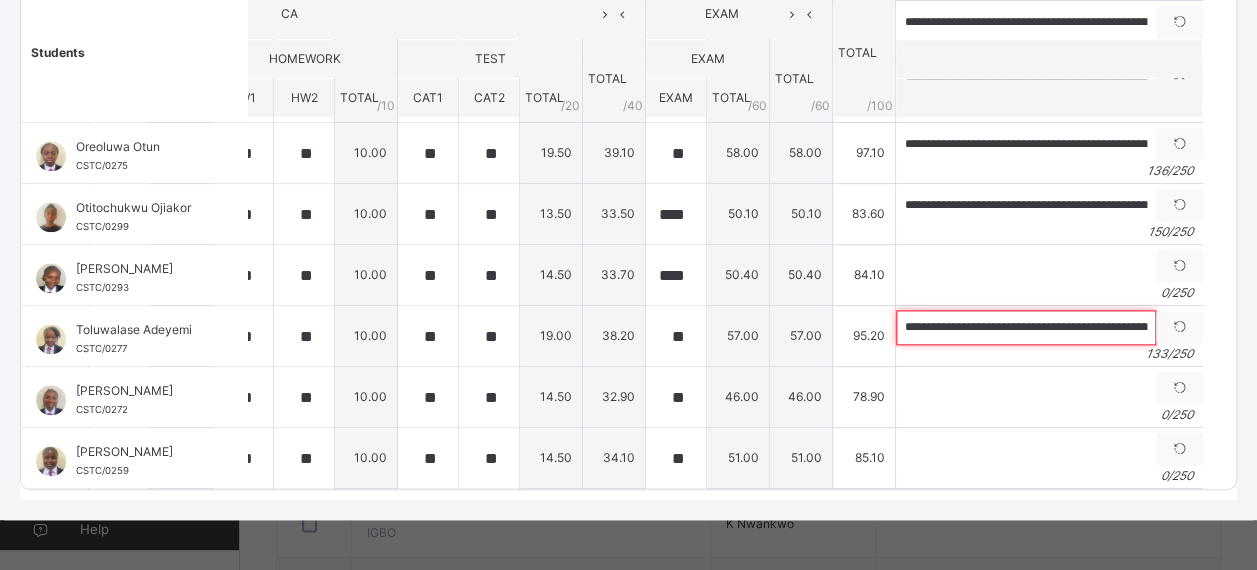 click on "**********" at bounding box center [1026, 327] 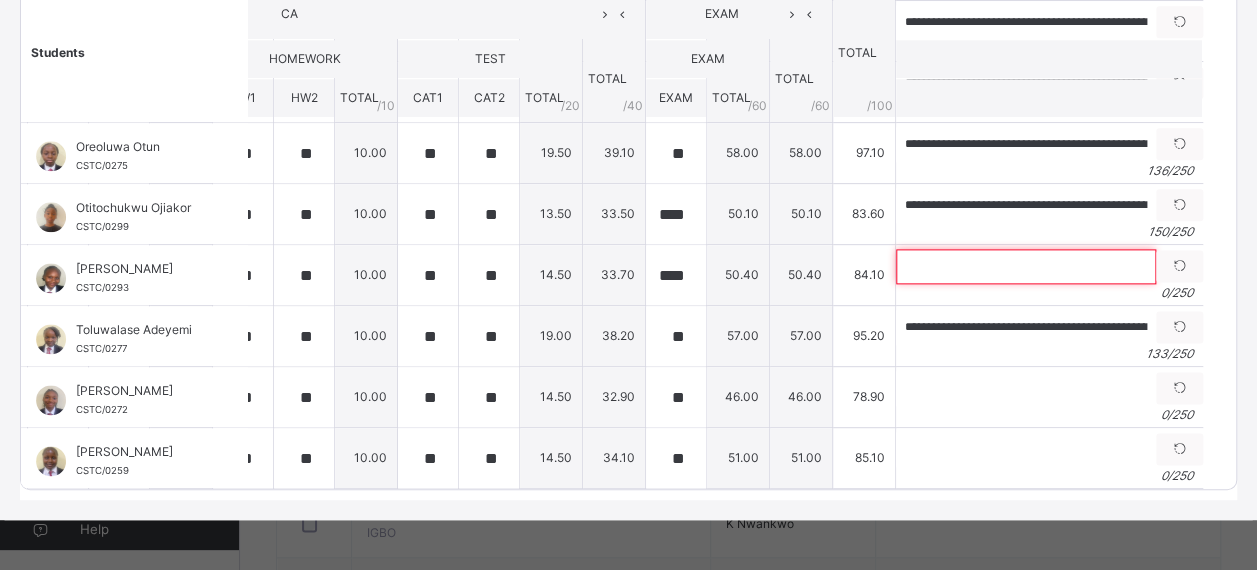 click at bounding box center [1026, 266] 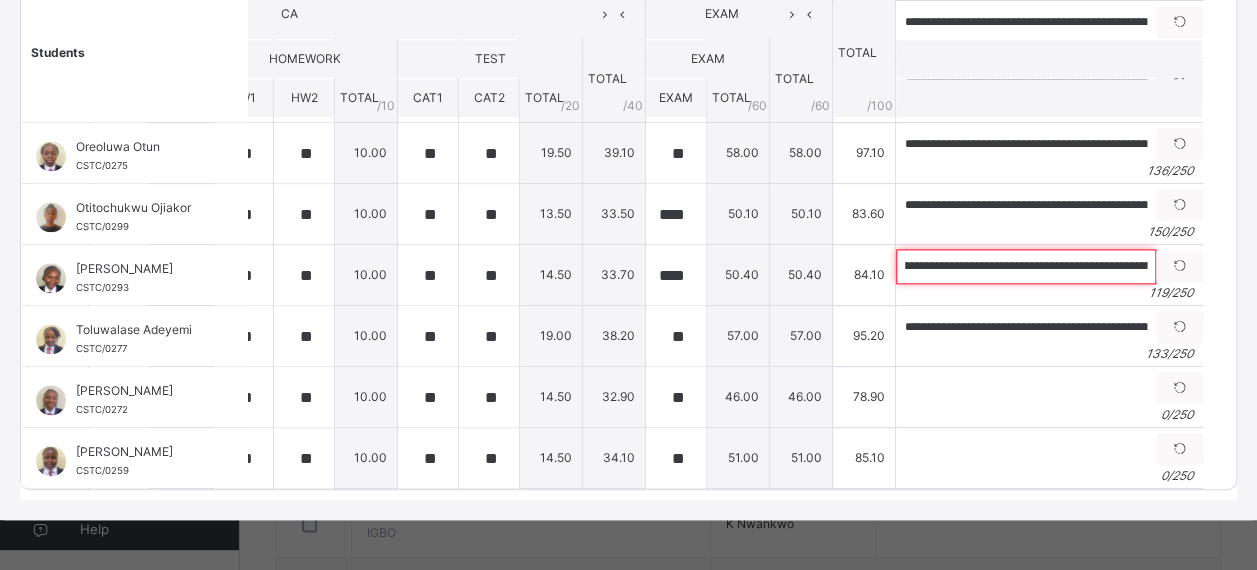 scroll, scrollTop: 0, scrollLeft: 0, axis: both 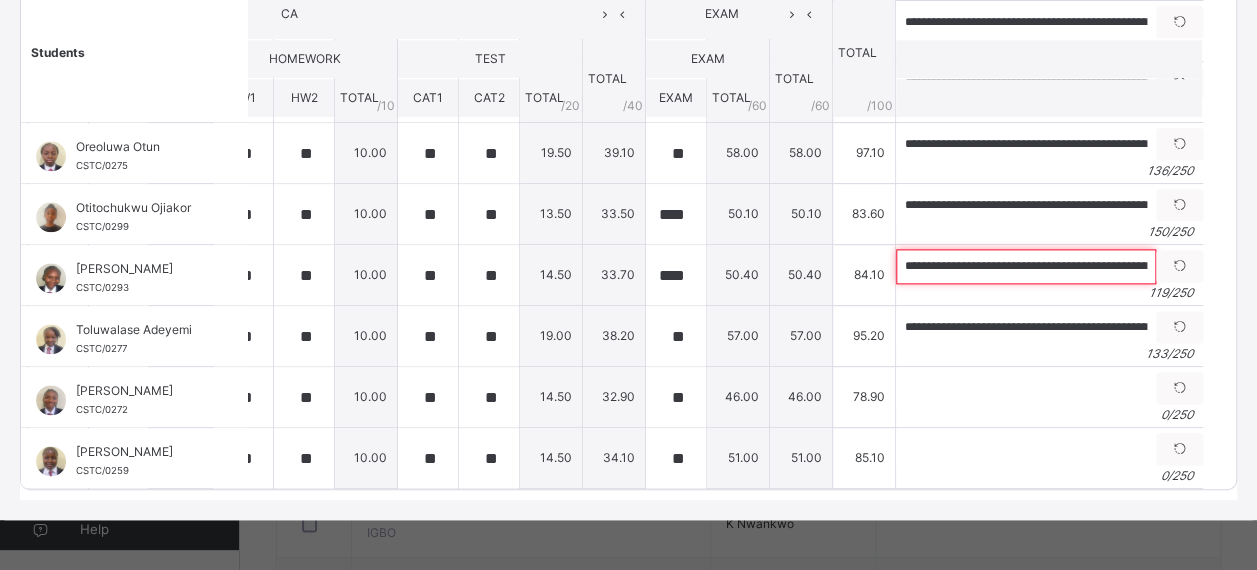 click on "**********" at bounding box center [1026, 266] 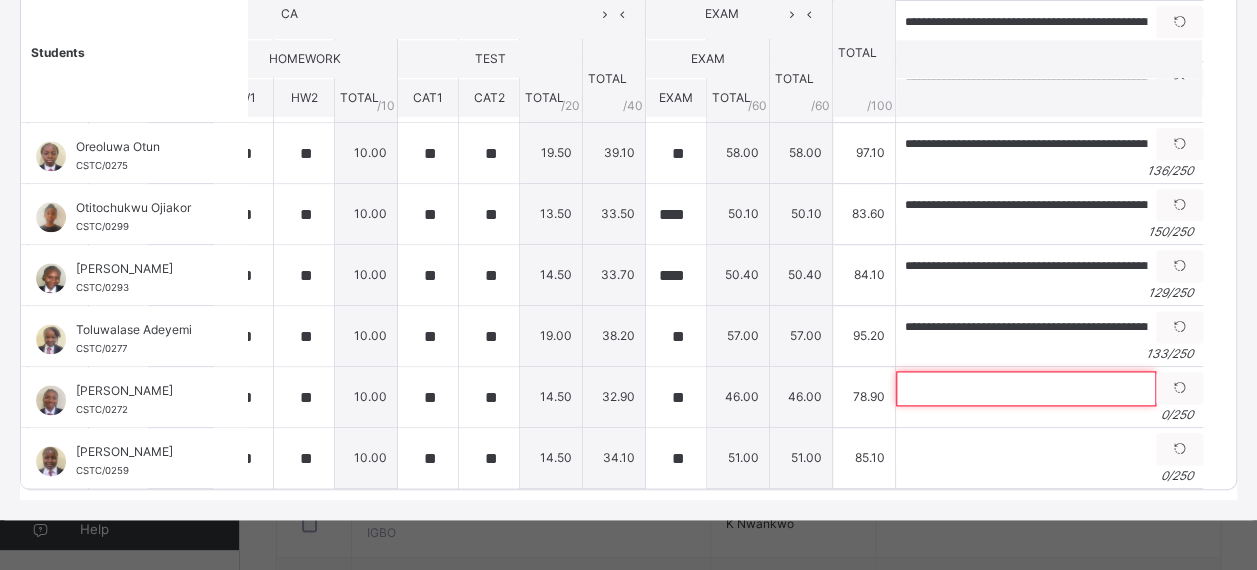 click at bounding box center (1026, 388) 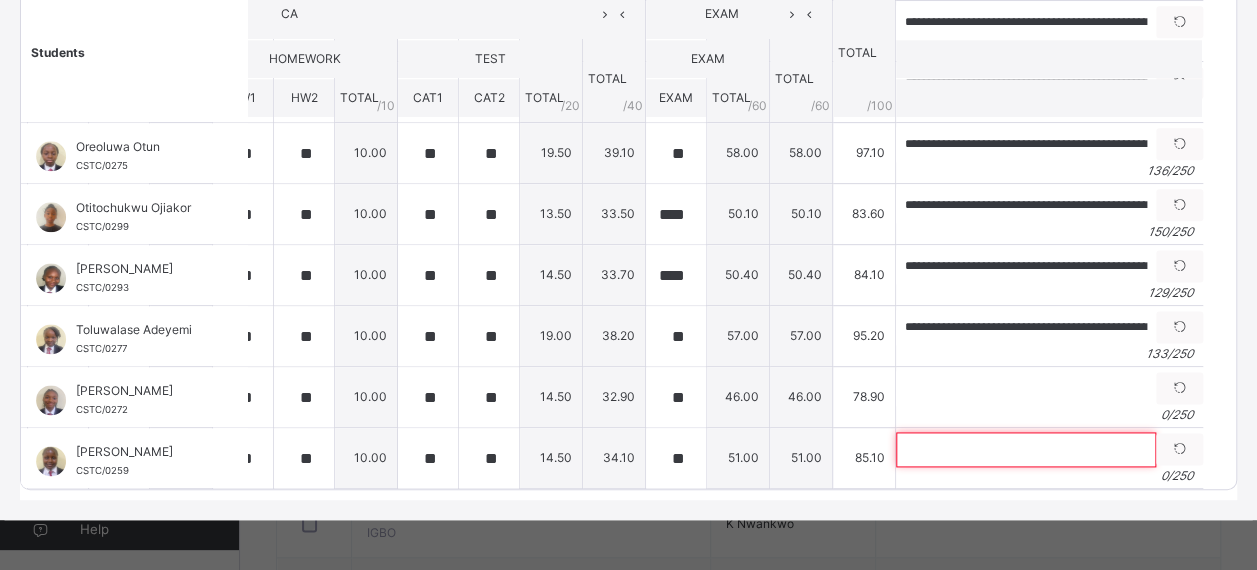 click at bounding box center (1026, 449) 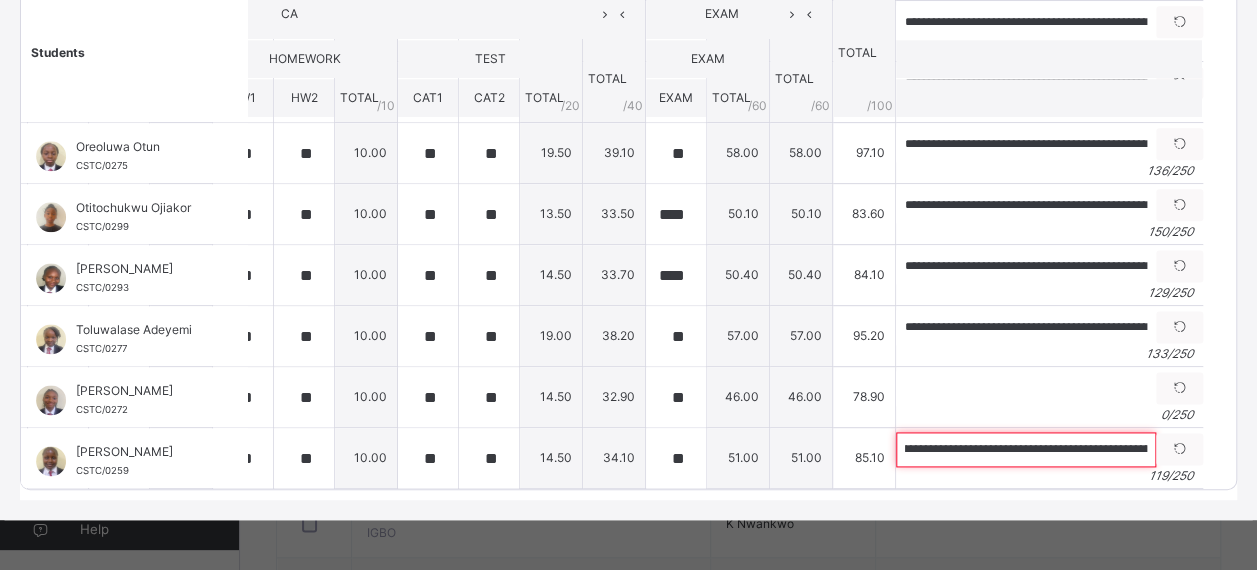 scroll, scrollTop: 0, scrollLeft: 0, axis: both 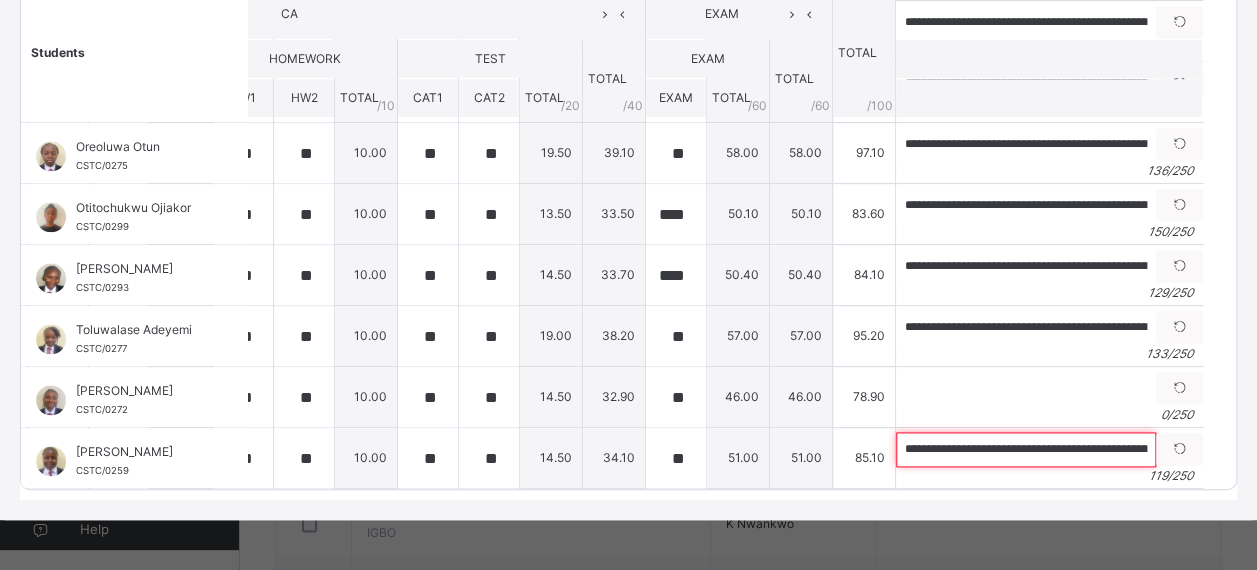 click on "**********" at bounding box center [1026, 449] 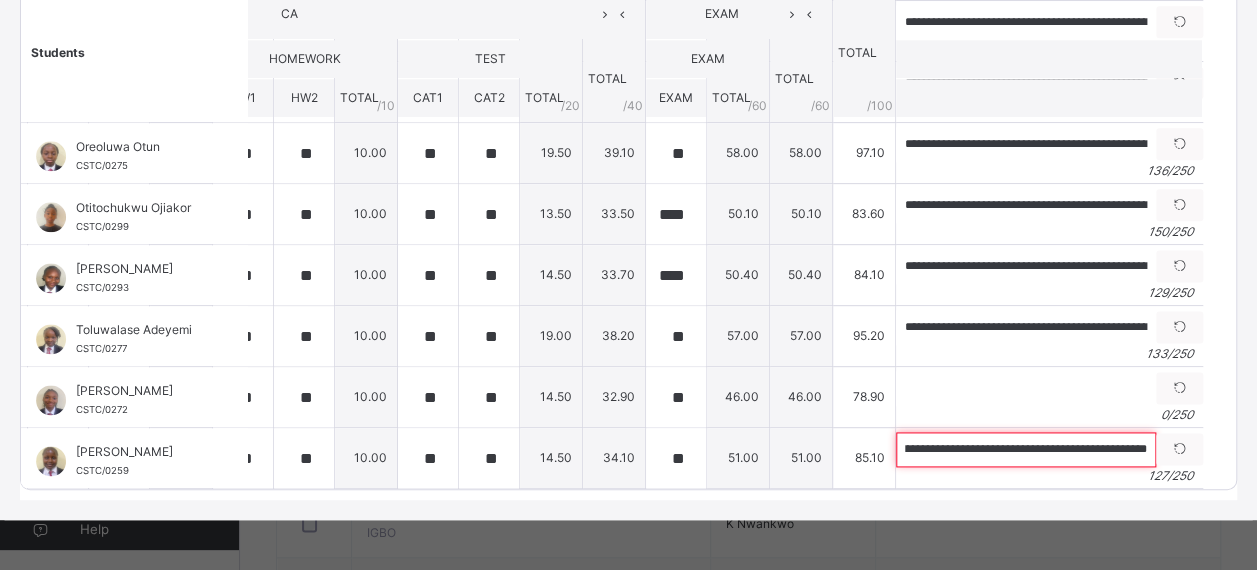 scroll, scrollTop: 0, scrollLeft: 477, axis: horizontal 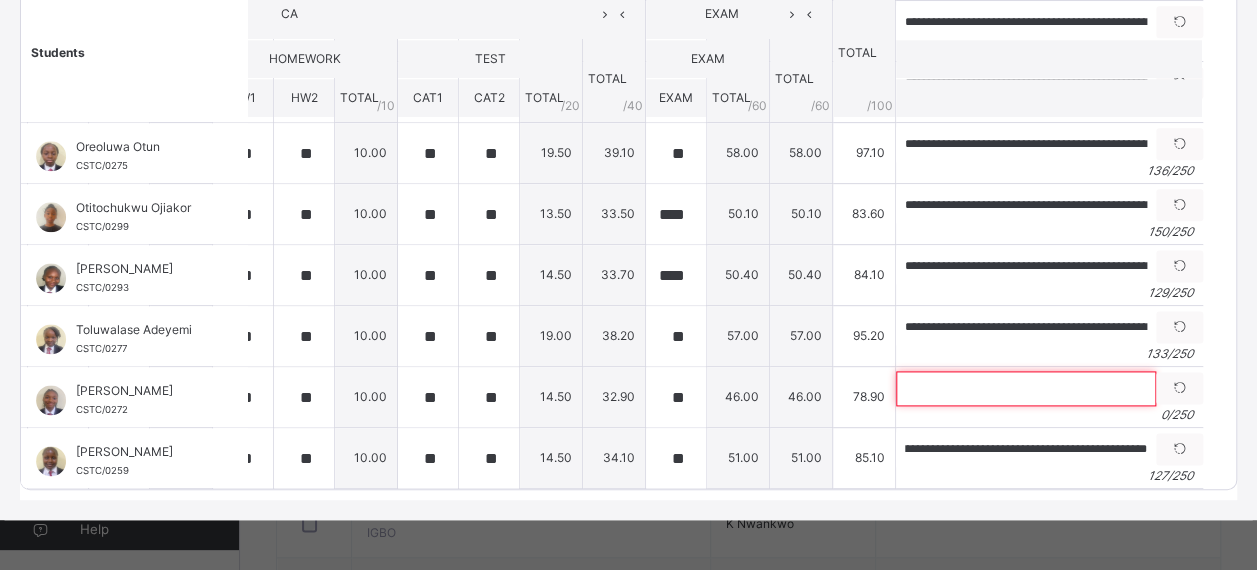 click at bounding box center (1026, 388) 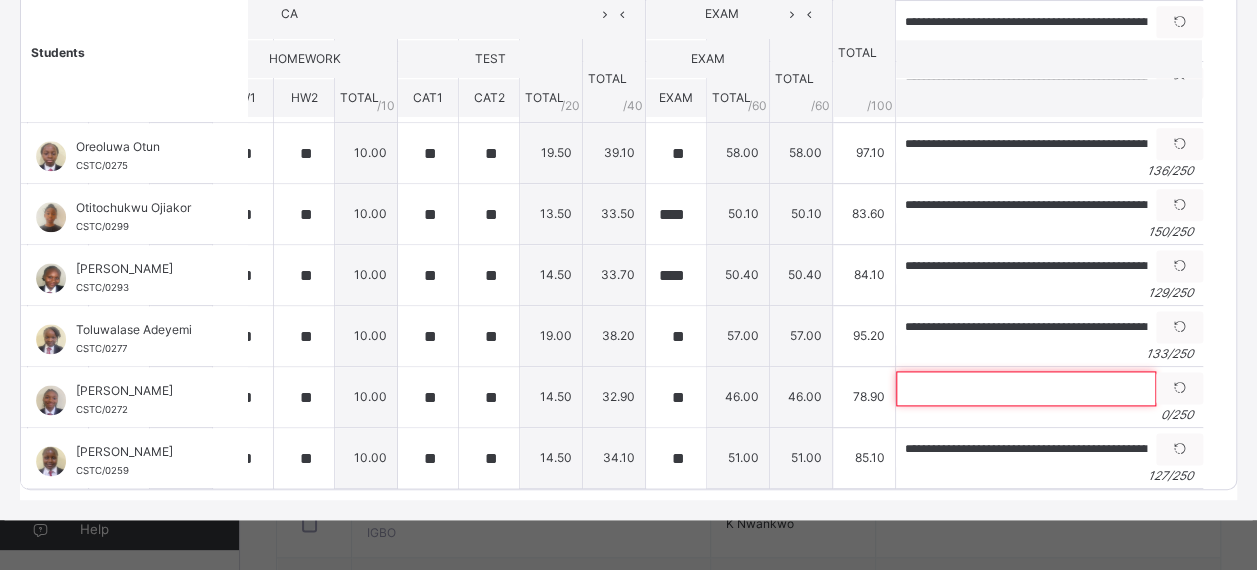 click at bounding box center [1026, 388] 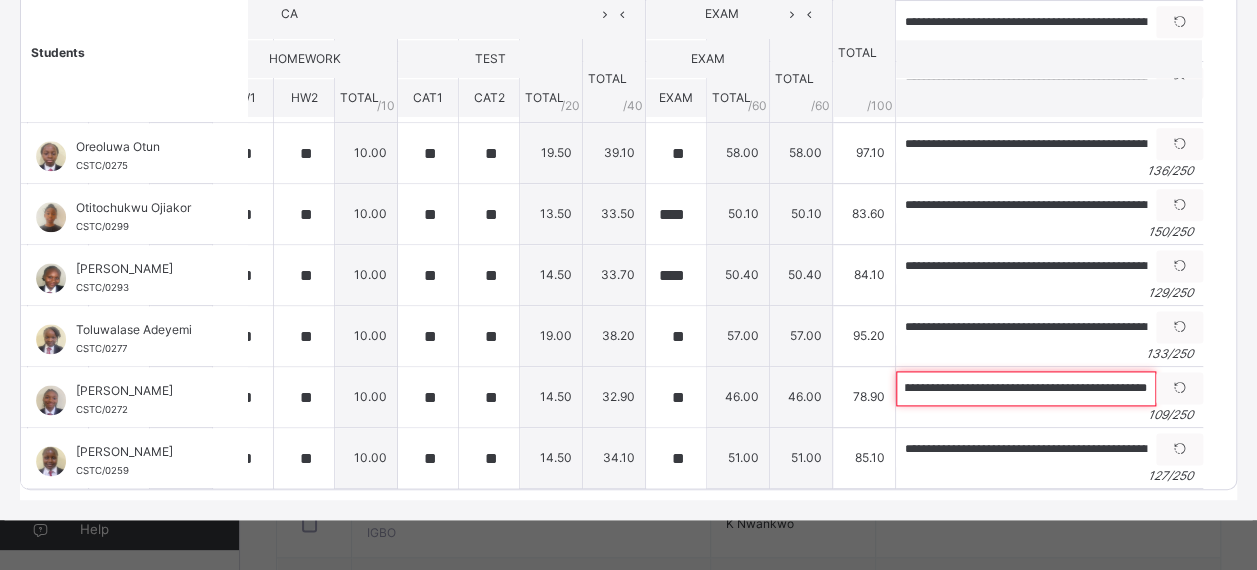 scroll, scrollTop: 0, scrollLeft: 0, axis: both 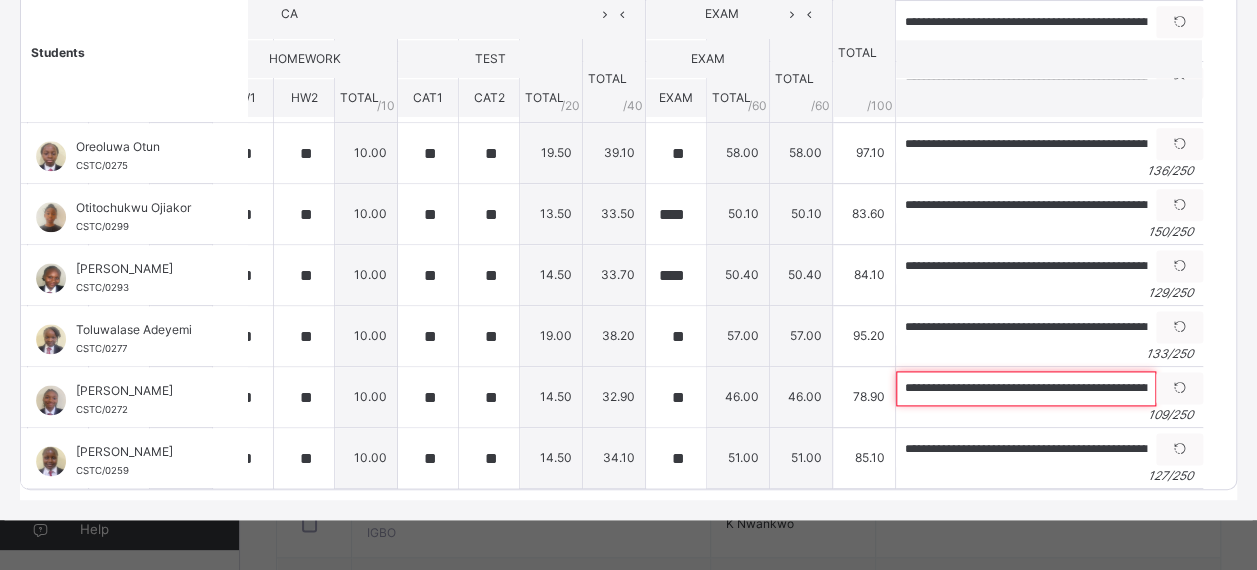 click on "**********" at bounding box center [1026, 388] 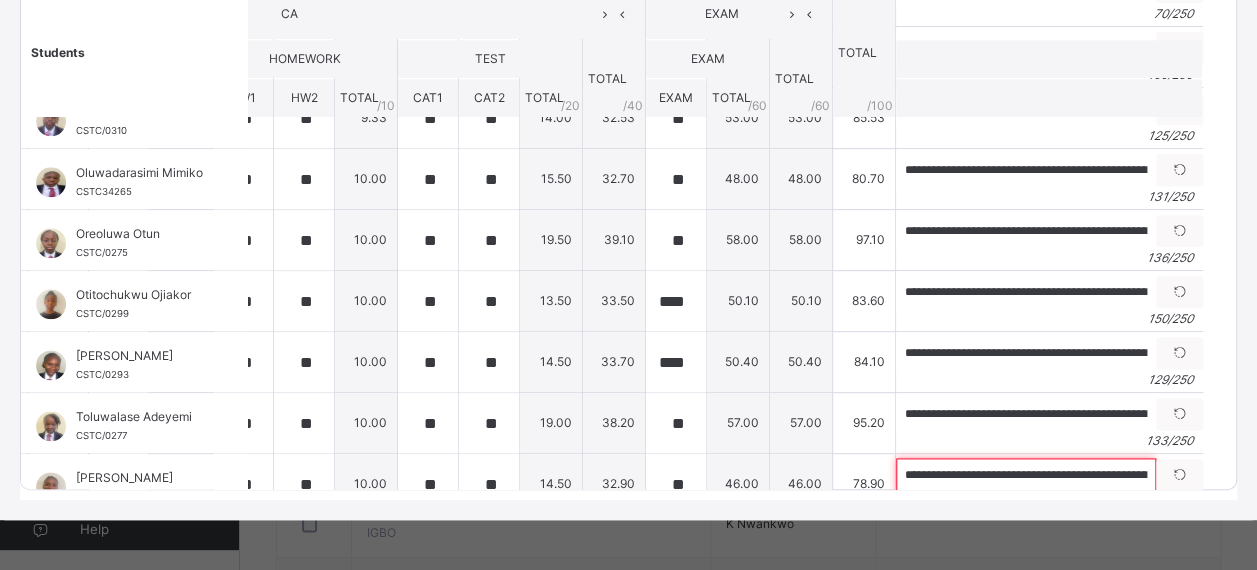 scroll, scrollTop: 1160, scrollLeft: 282, axis: both 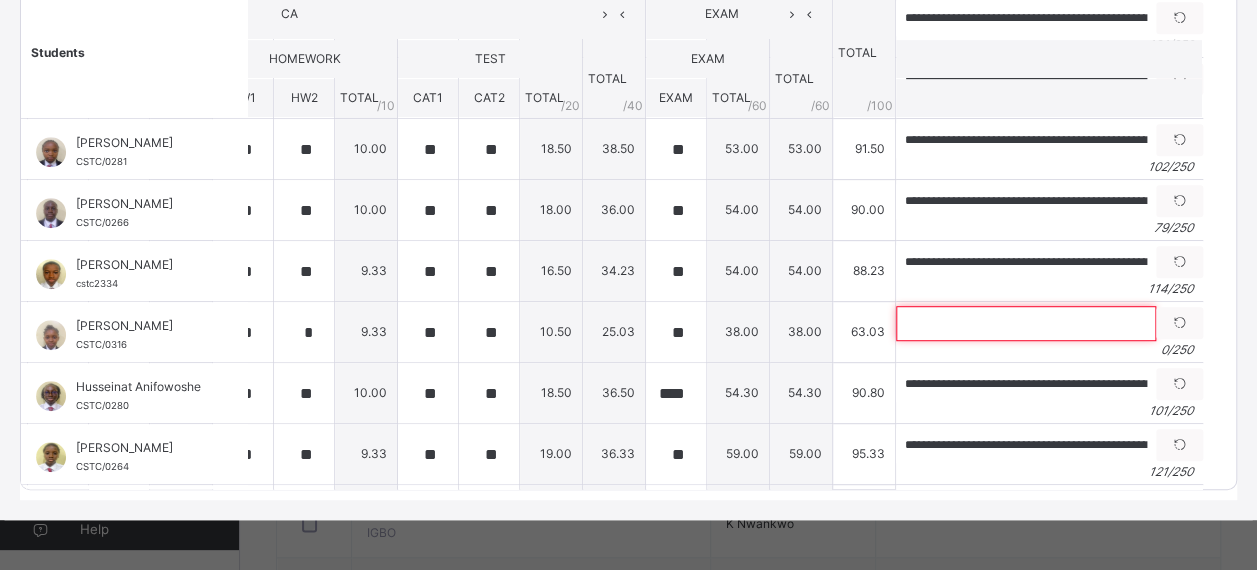 click at bounding box center (1026, 323) 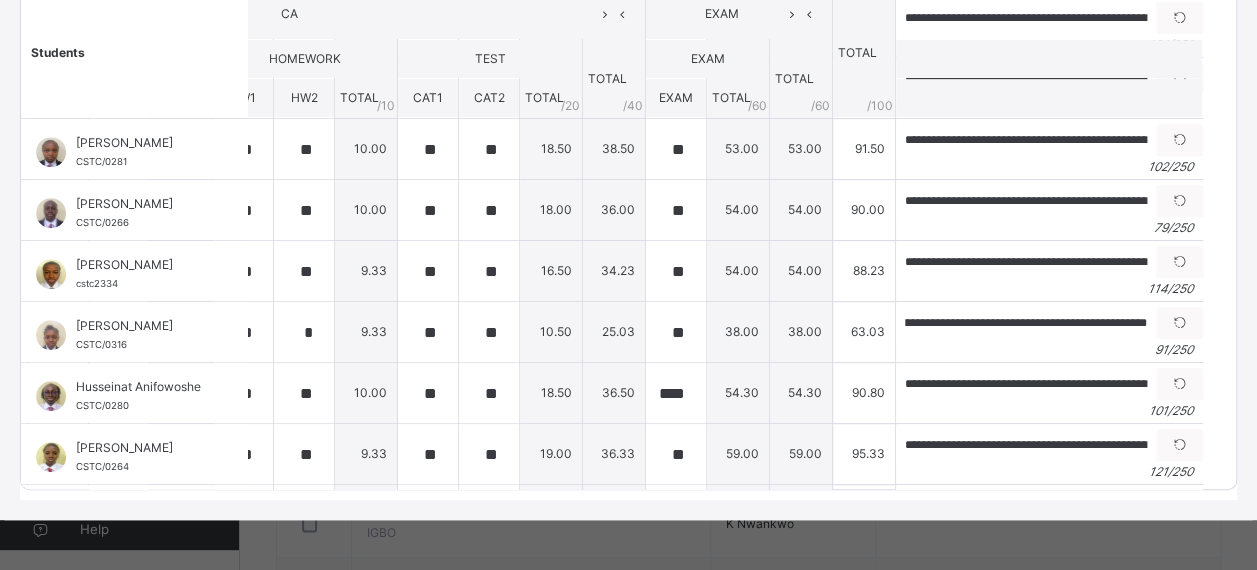 scroll, scrollTop: 0, scrollLeft: 0, axis: both 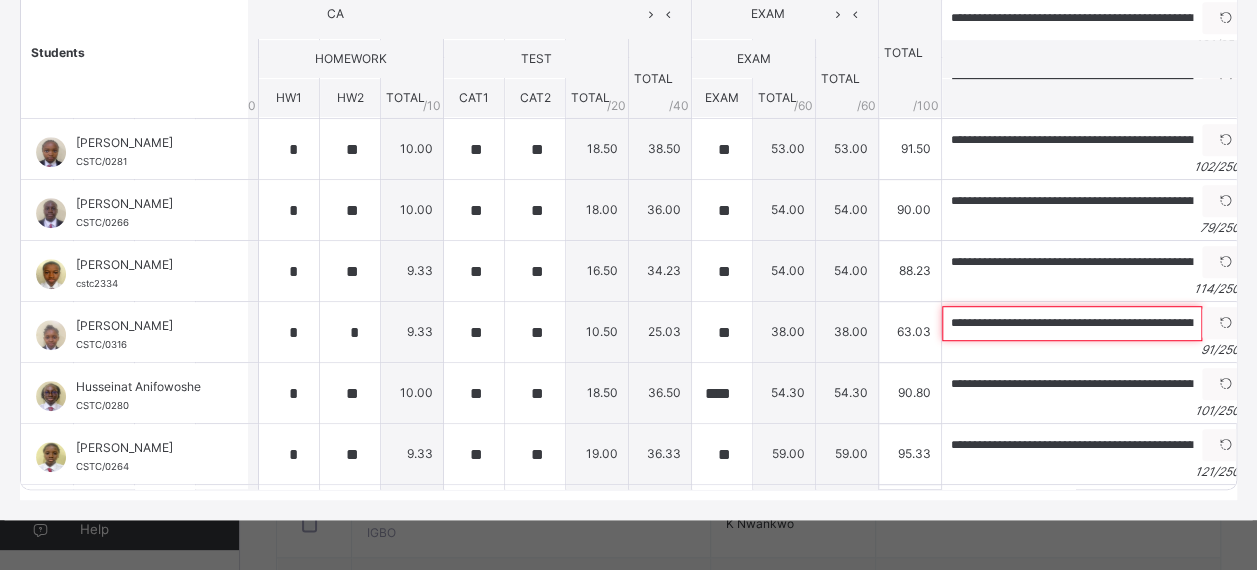 click on "**********" at bounding box center (1072, 323) 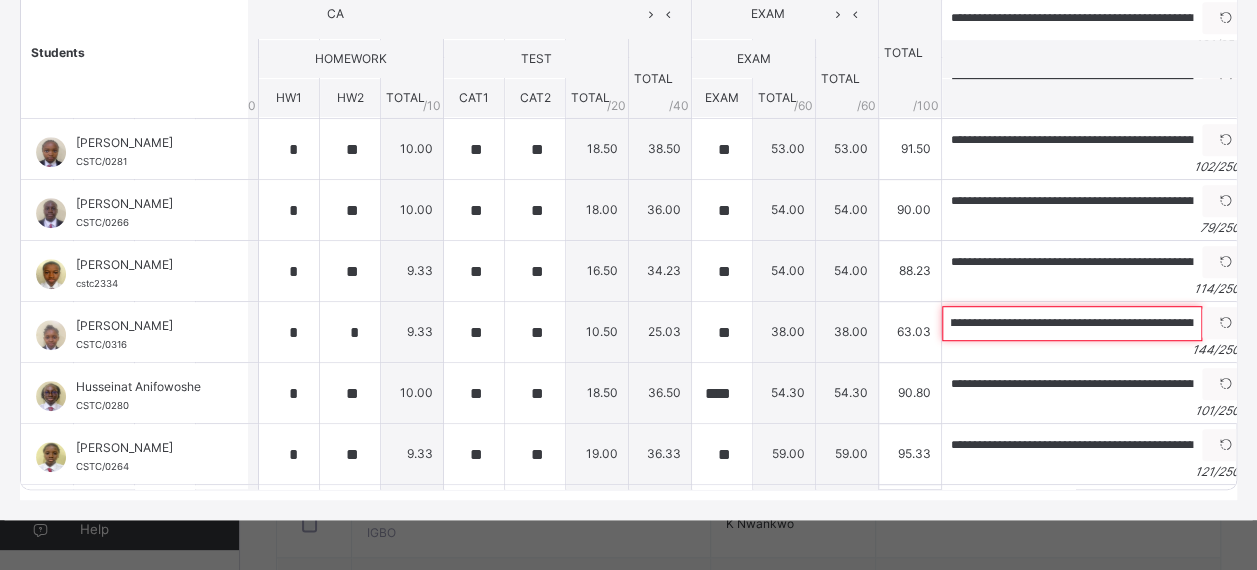 scroll, scrollTop: 0, scrollLeft: 0, axis: both 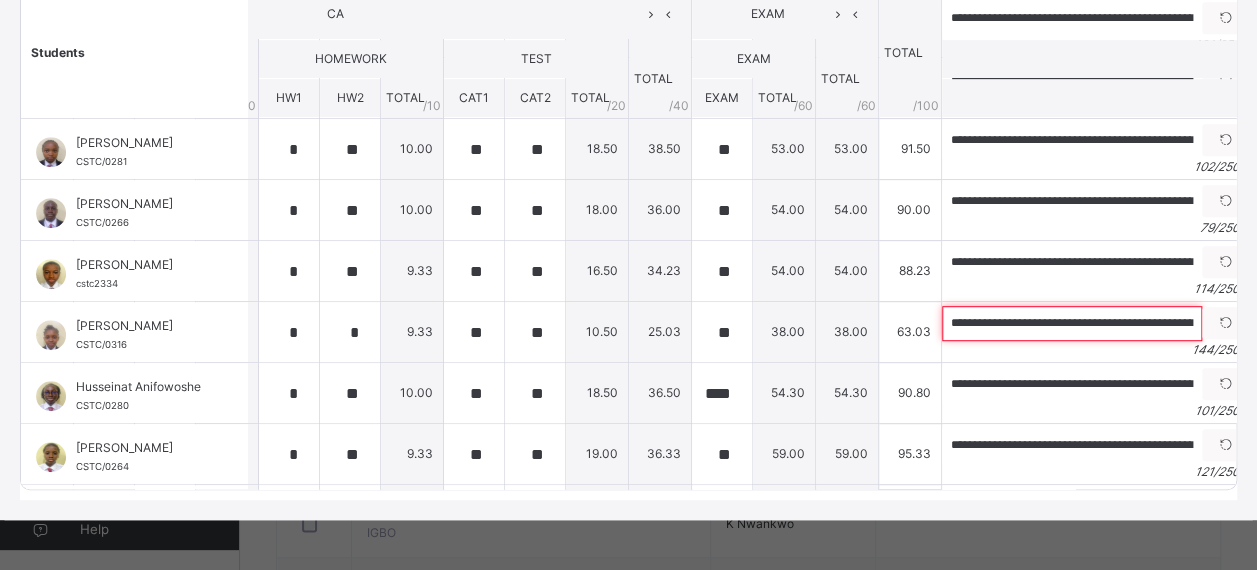 click on "**********" at bounding box center (1072, 323) 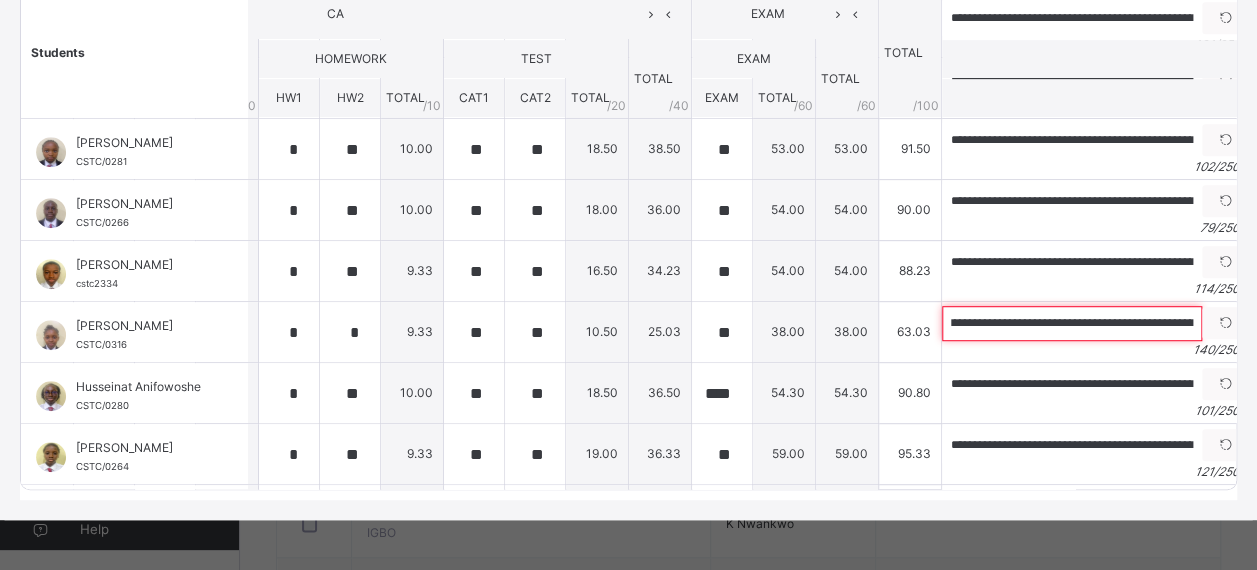 scroll, scrollTop: 0, scrollLeft: 185, axis: horizontal 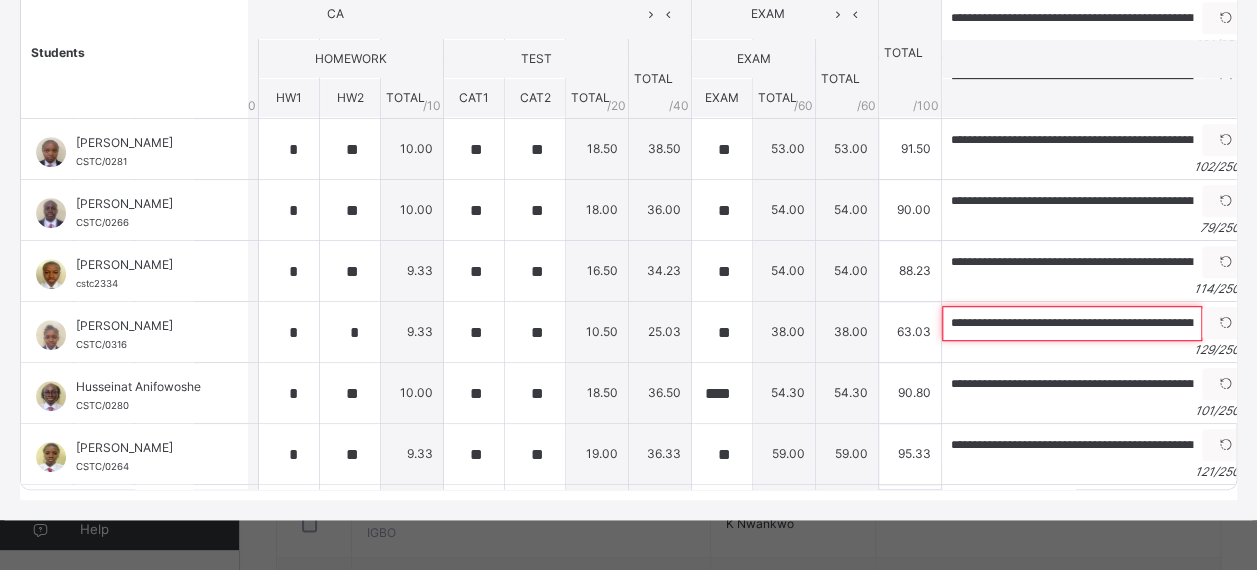 click on "**********" at bounding box center [1072, 323] 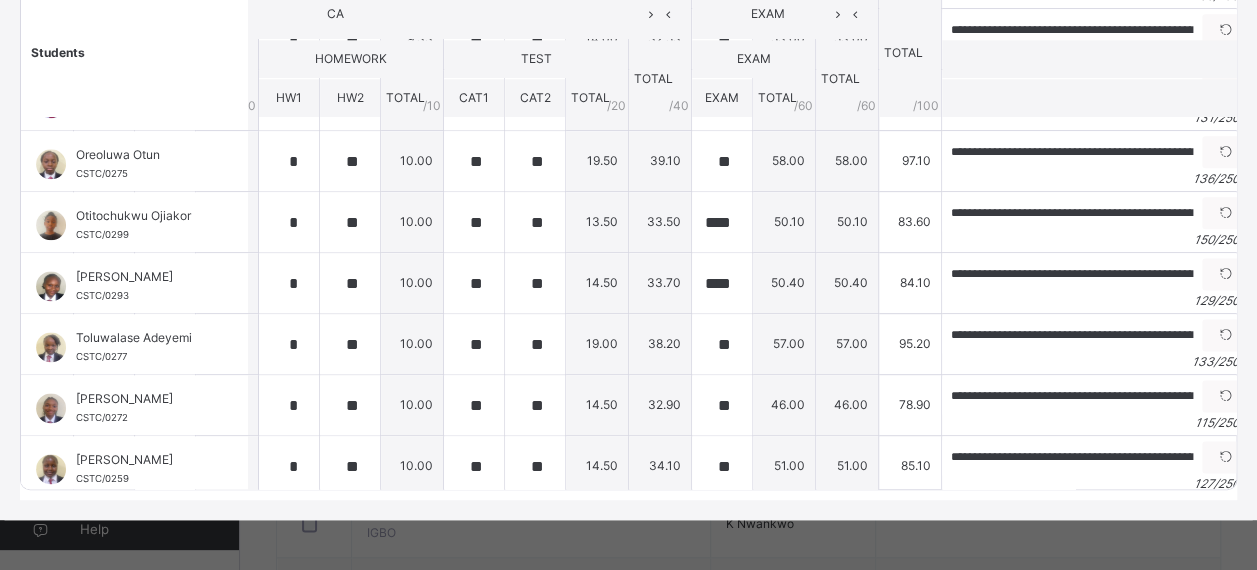scroll, scrollTop: 1160, scrollLeft: 236, axis: both 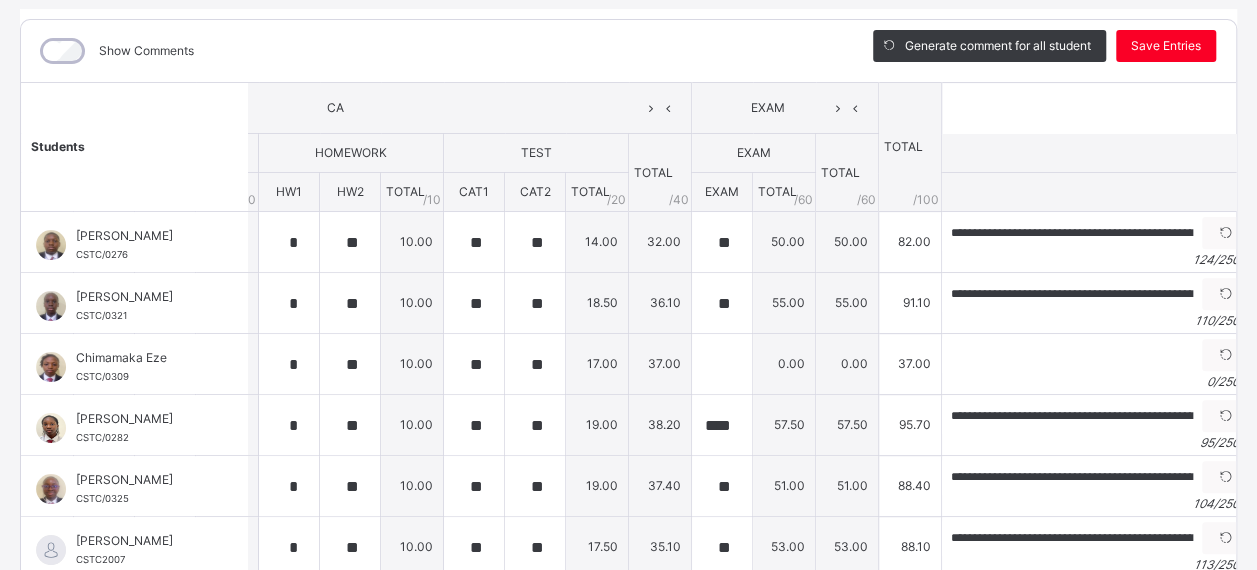 click on "Save Entries" at bounding box center (1166, 46) 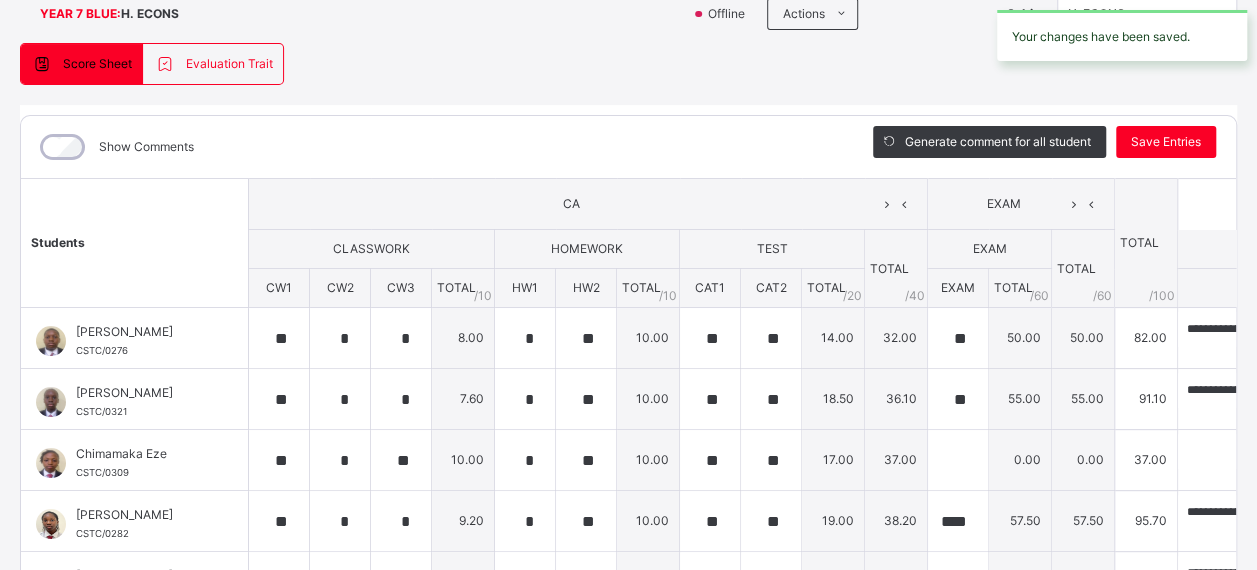 scroll, scrollTop: 73, scrollLeft: 0, axis: vertical 